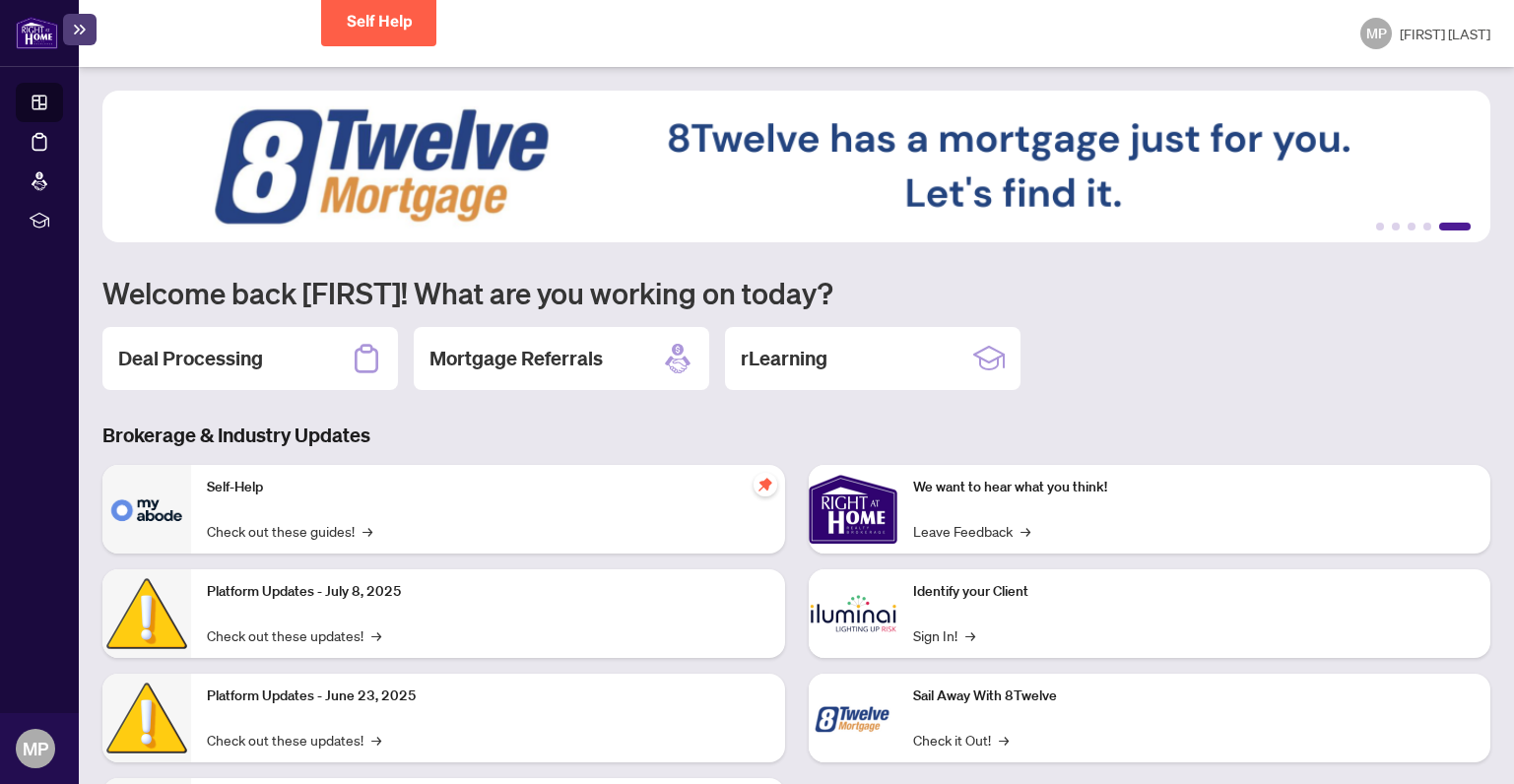 scroll, scrollTop: 0, scrollLeft: 0, axis: both 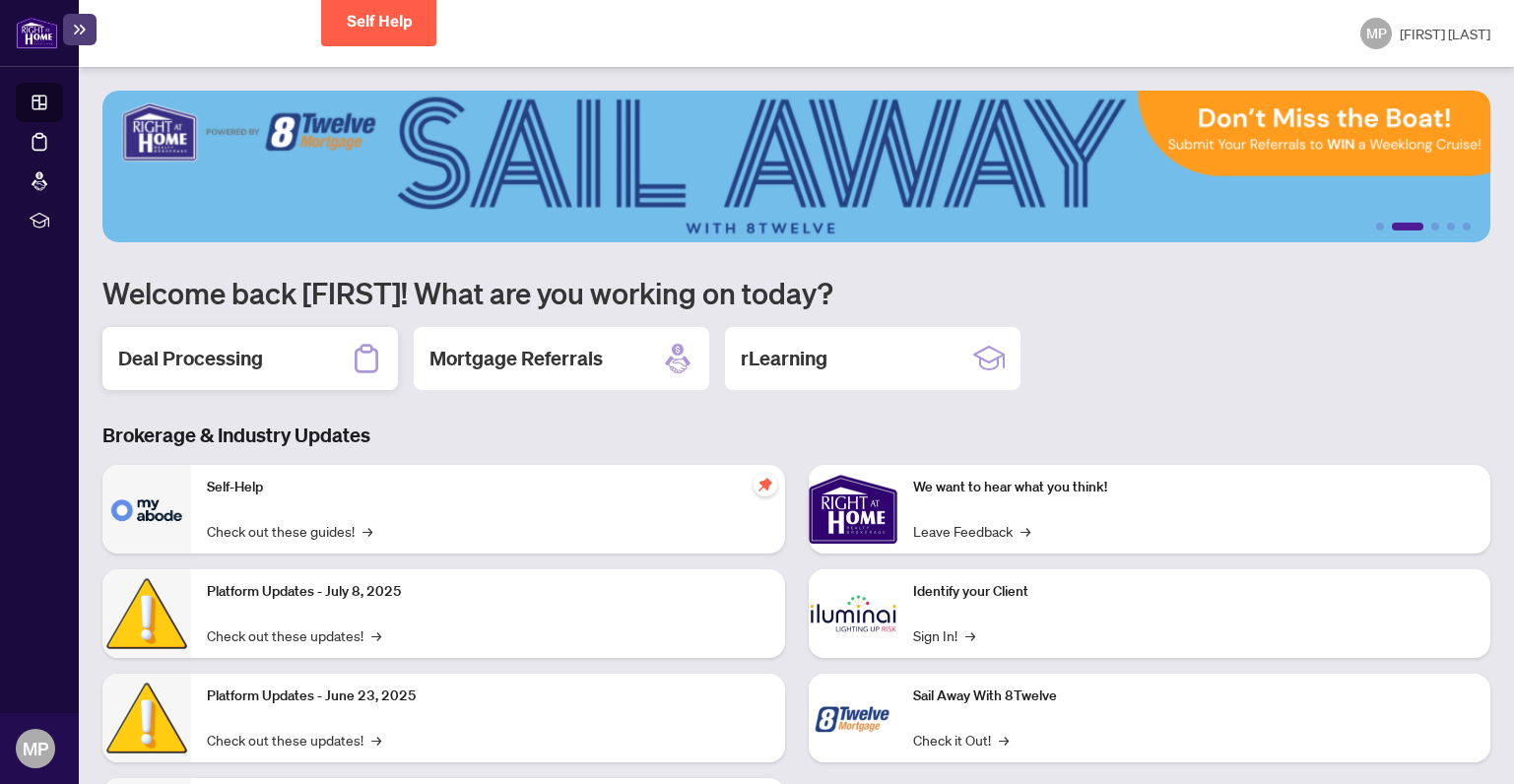click on "Deal Processing" at bounding box center [190, 359] 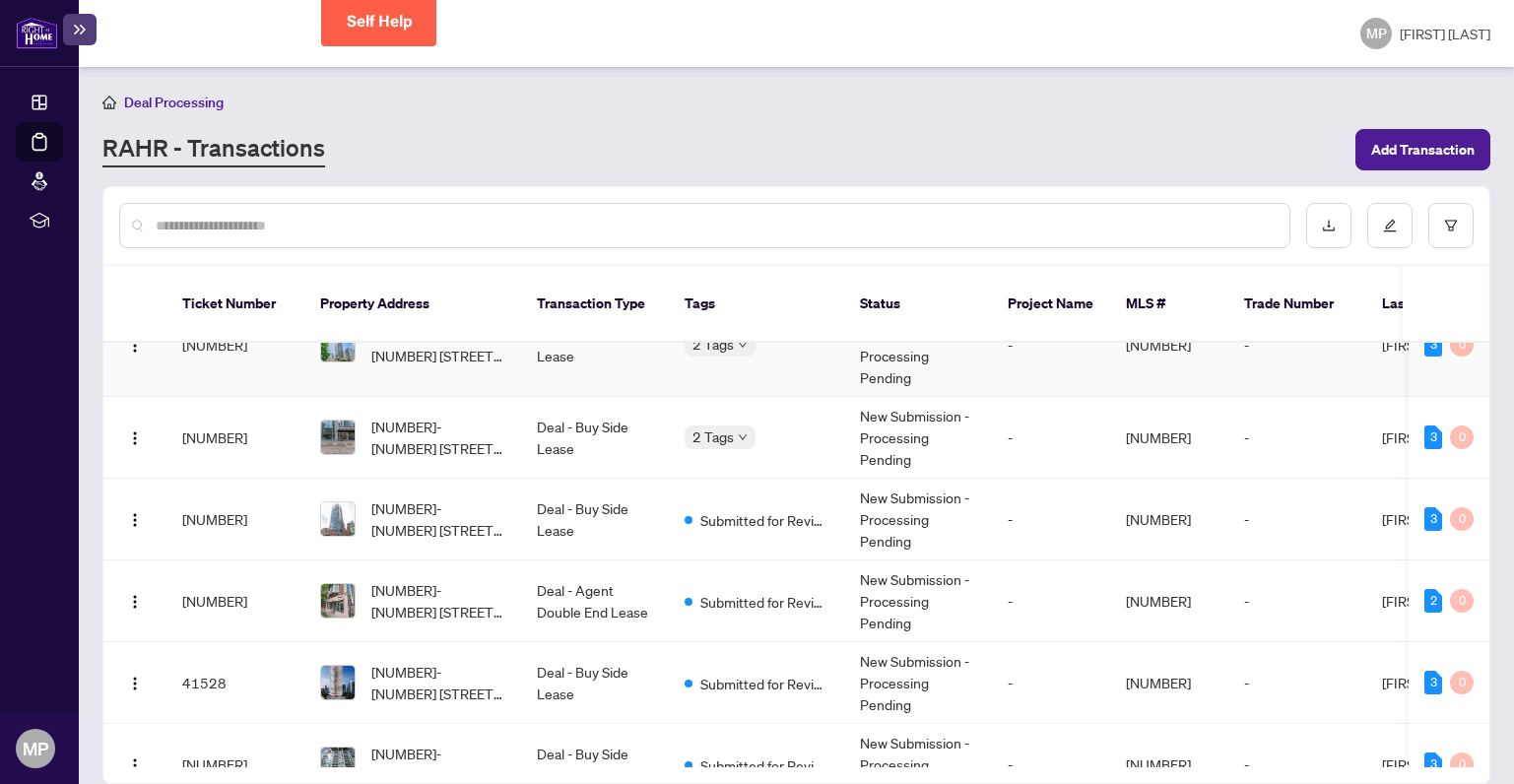 scroll, scrollTop: 214, scrollLeft: 0, axis: vertical 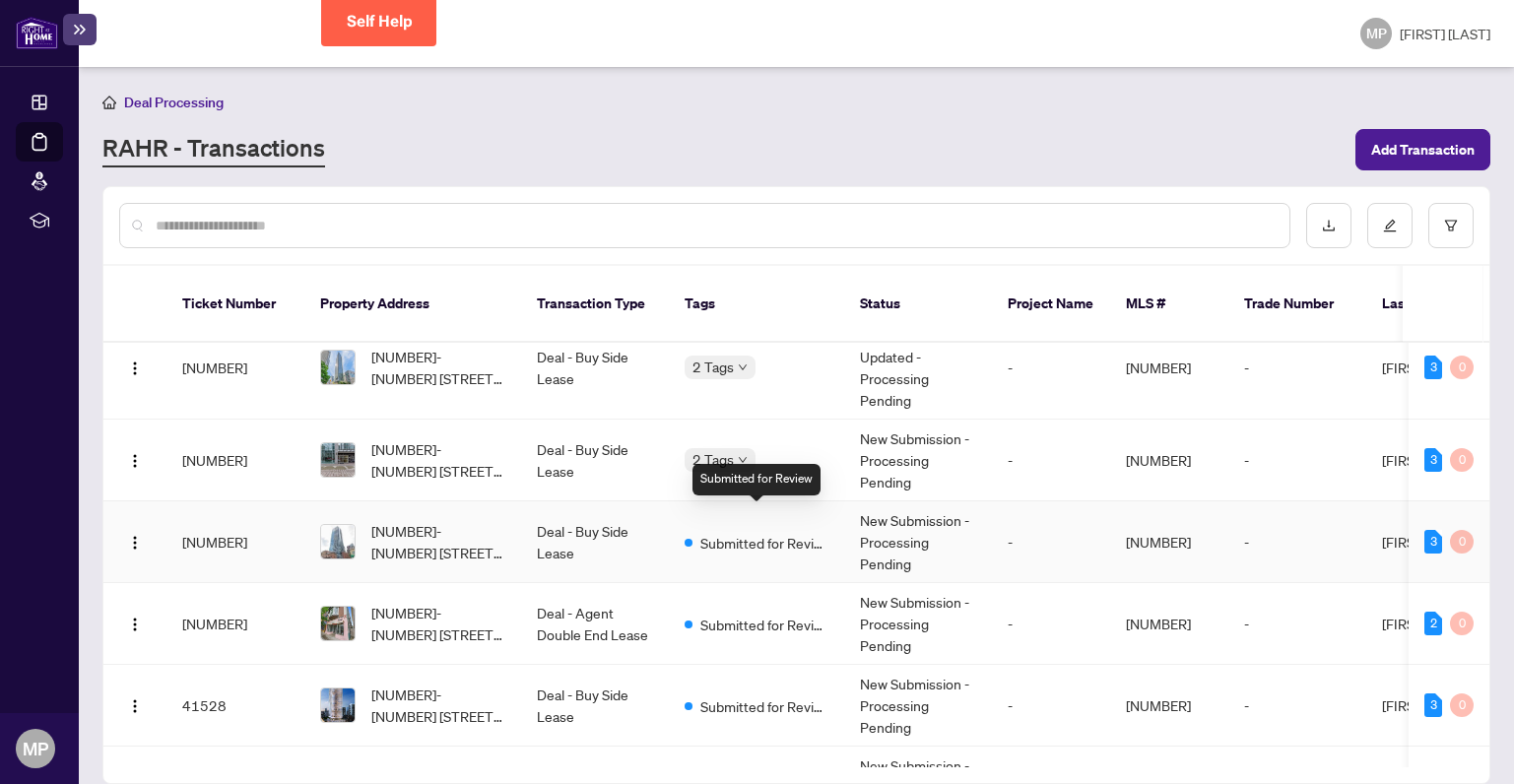 click on "Submitted for Review" at bounding box center (764, 543) 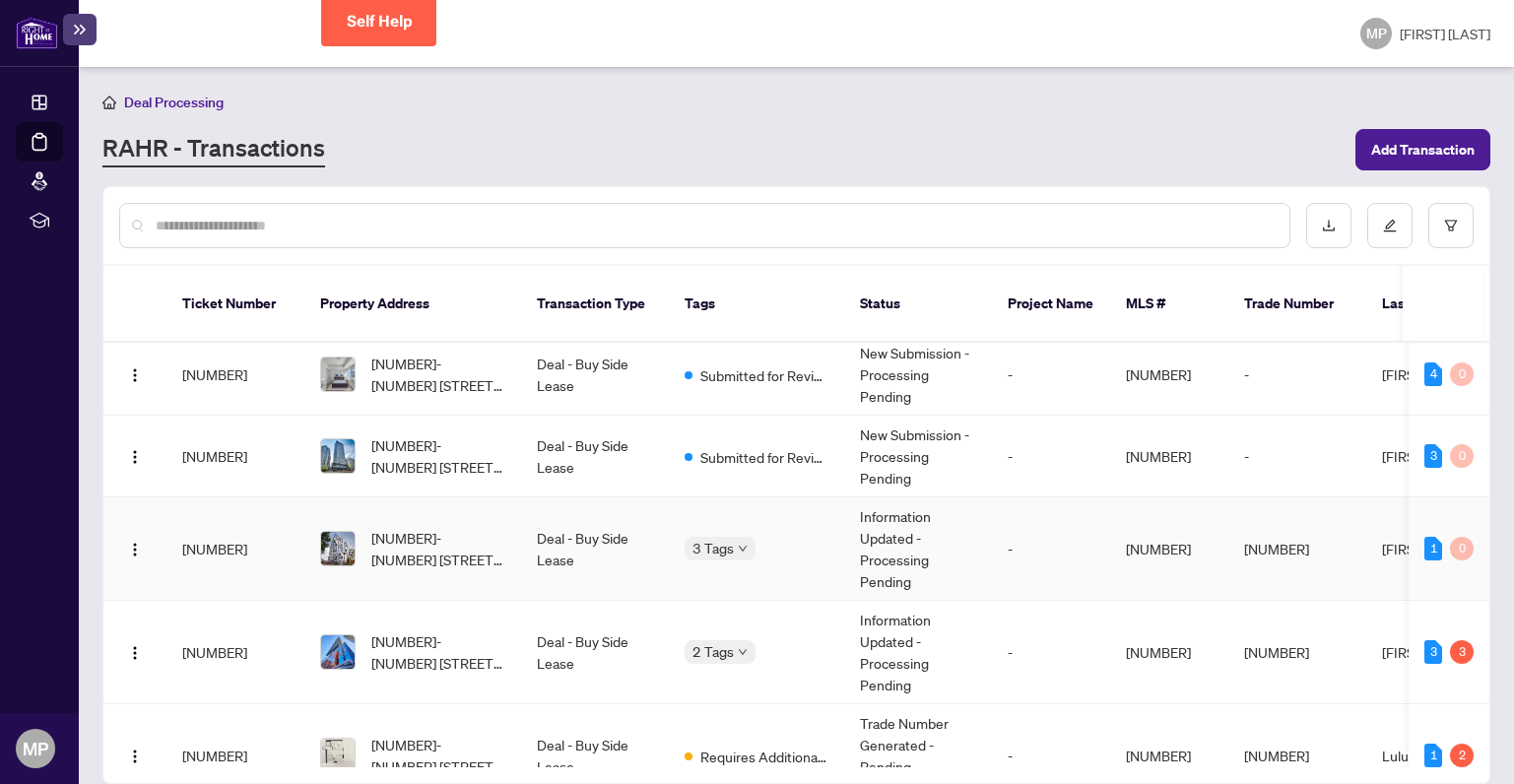 scroll, scrollTop: 686, scrollLeft: 0, axis: vertical 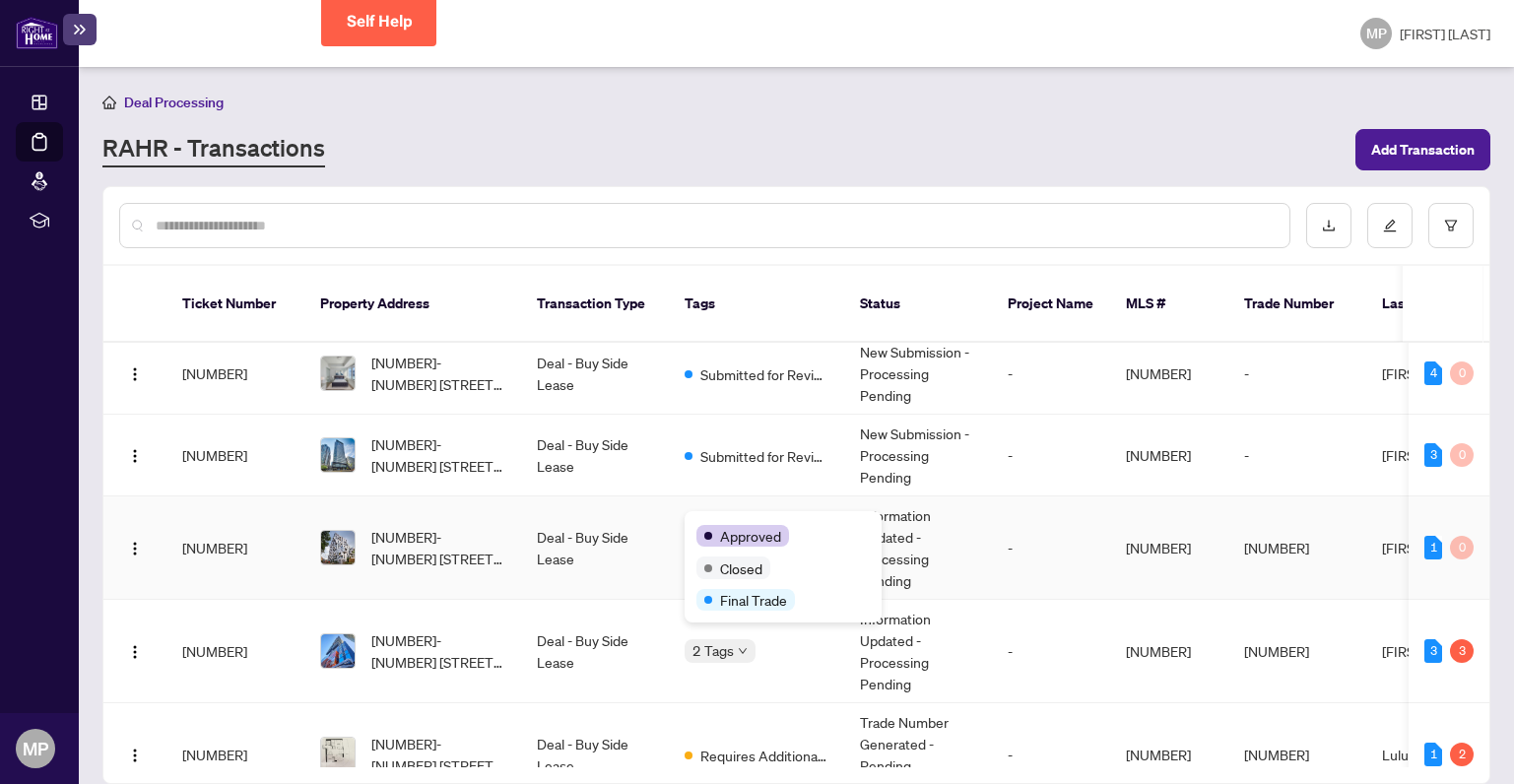click on "Approved" at bounding box center (783, 535) 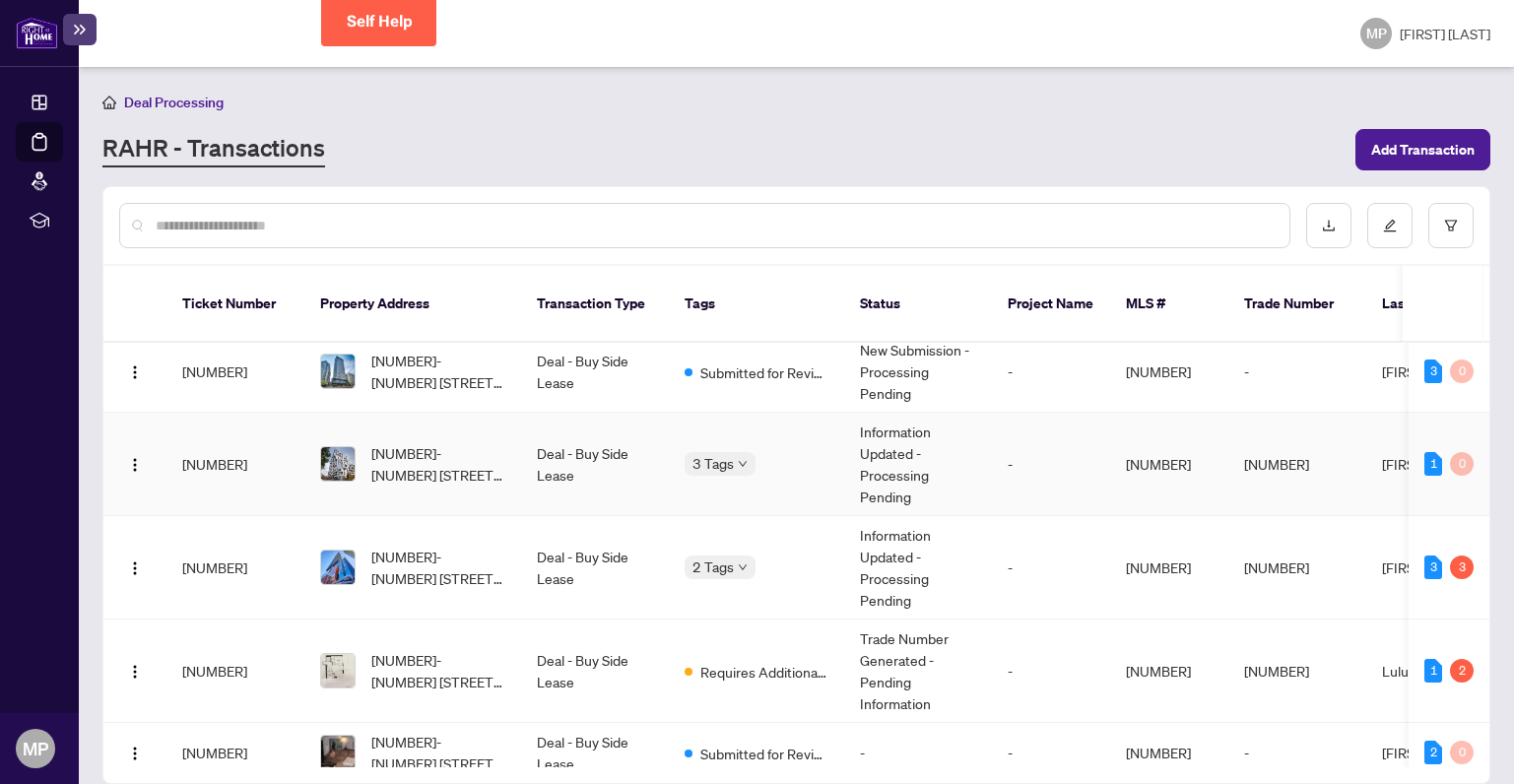 scroll, scrollTop: 772, scrollLeft: 0, axis: vertical 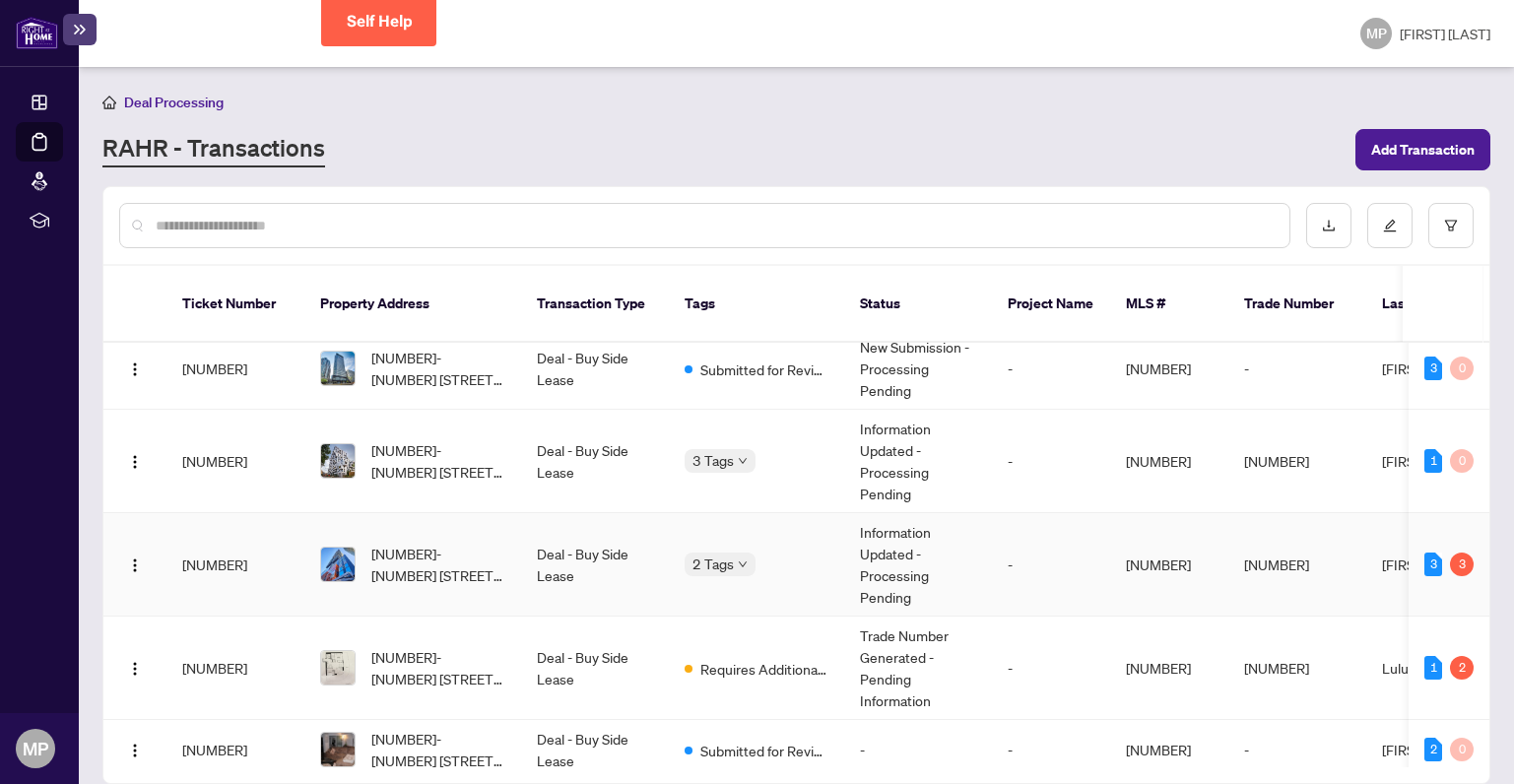 click on "Deal - Buy Side Lease" at bounding box center [595, 564] 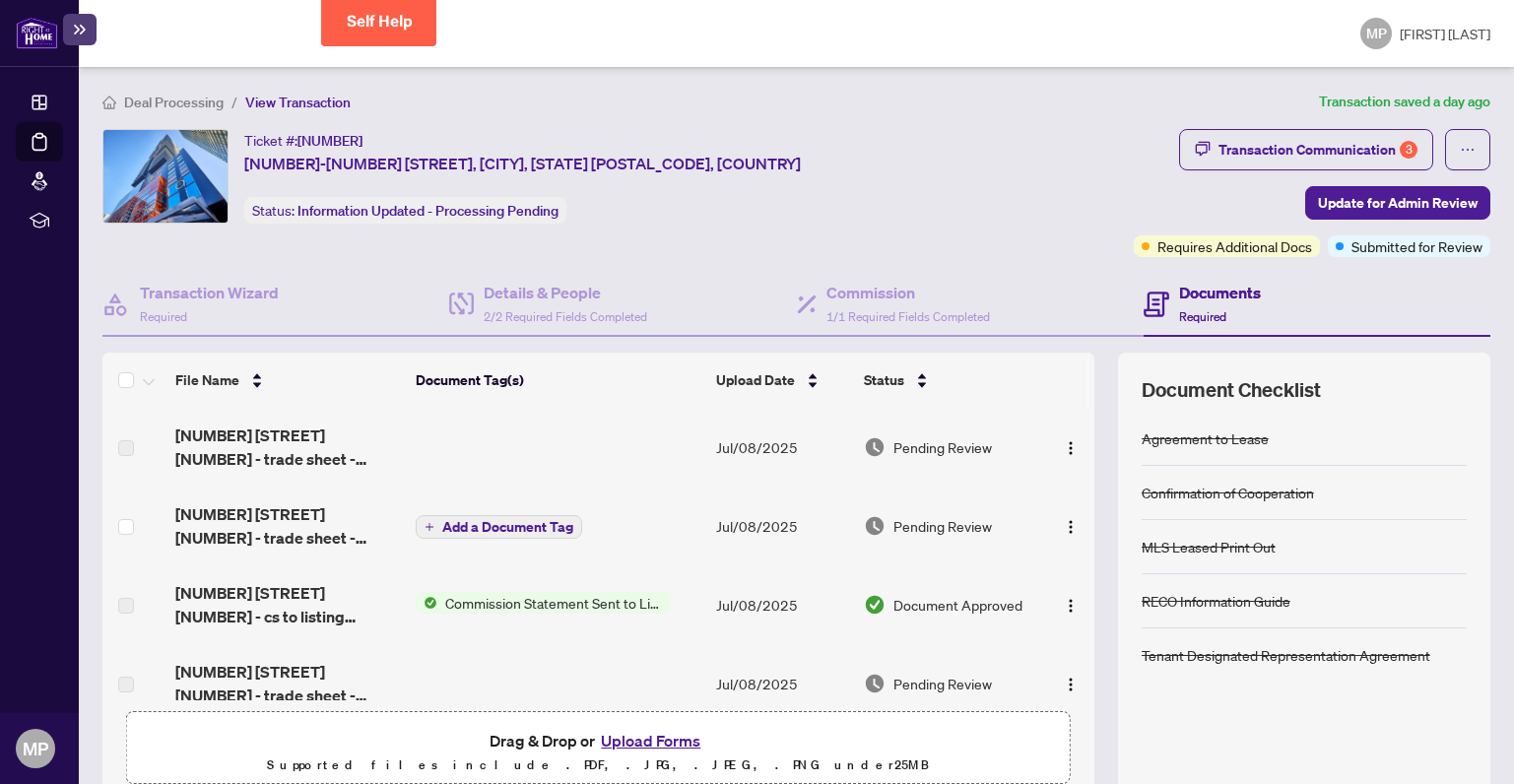 scroll, scrollTop: 0, scrollLeft: 0, axis: both 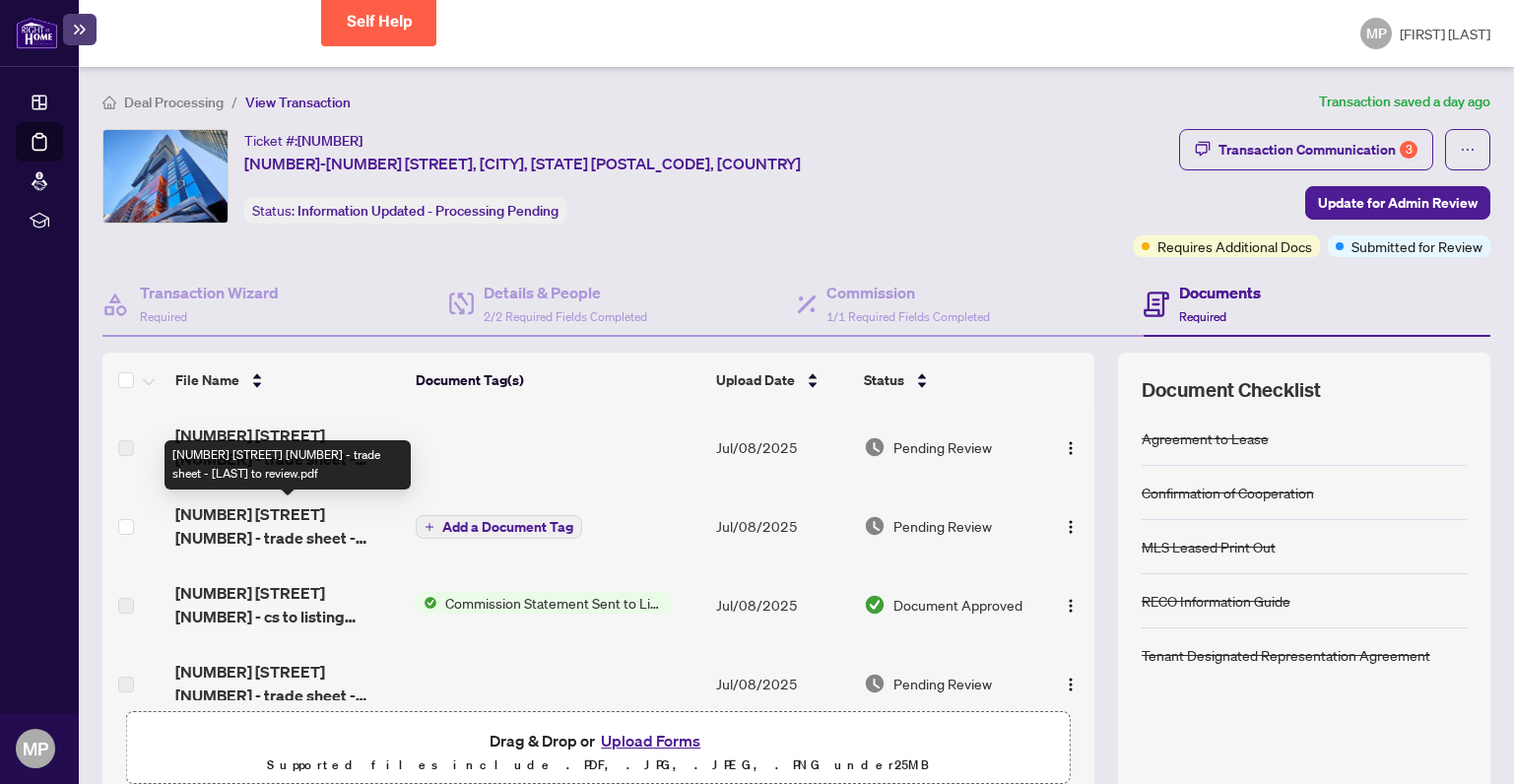 click on "[NUMBER] [STREET] [NUMBER] - trade sheet - [LAST] to review.pdf" at bounding box center (288, 526) 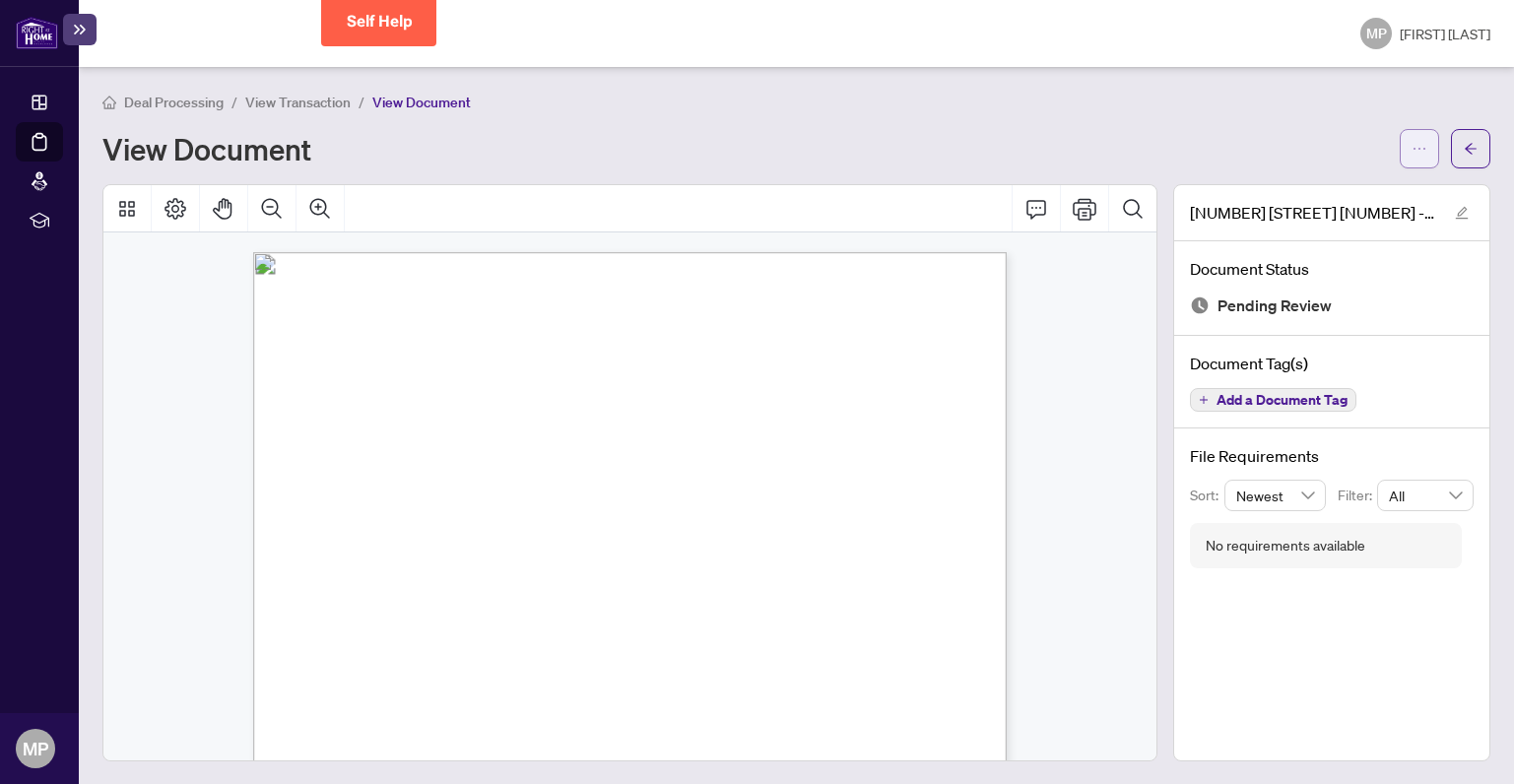 click at bounding box center (1419, 149) 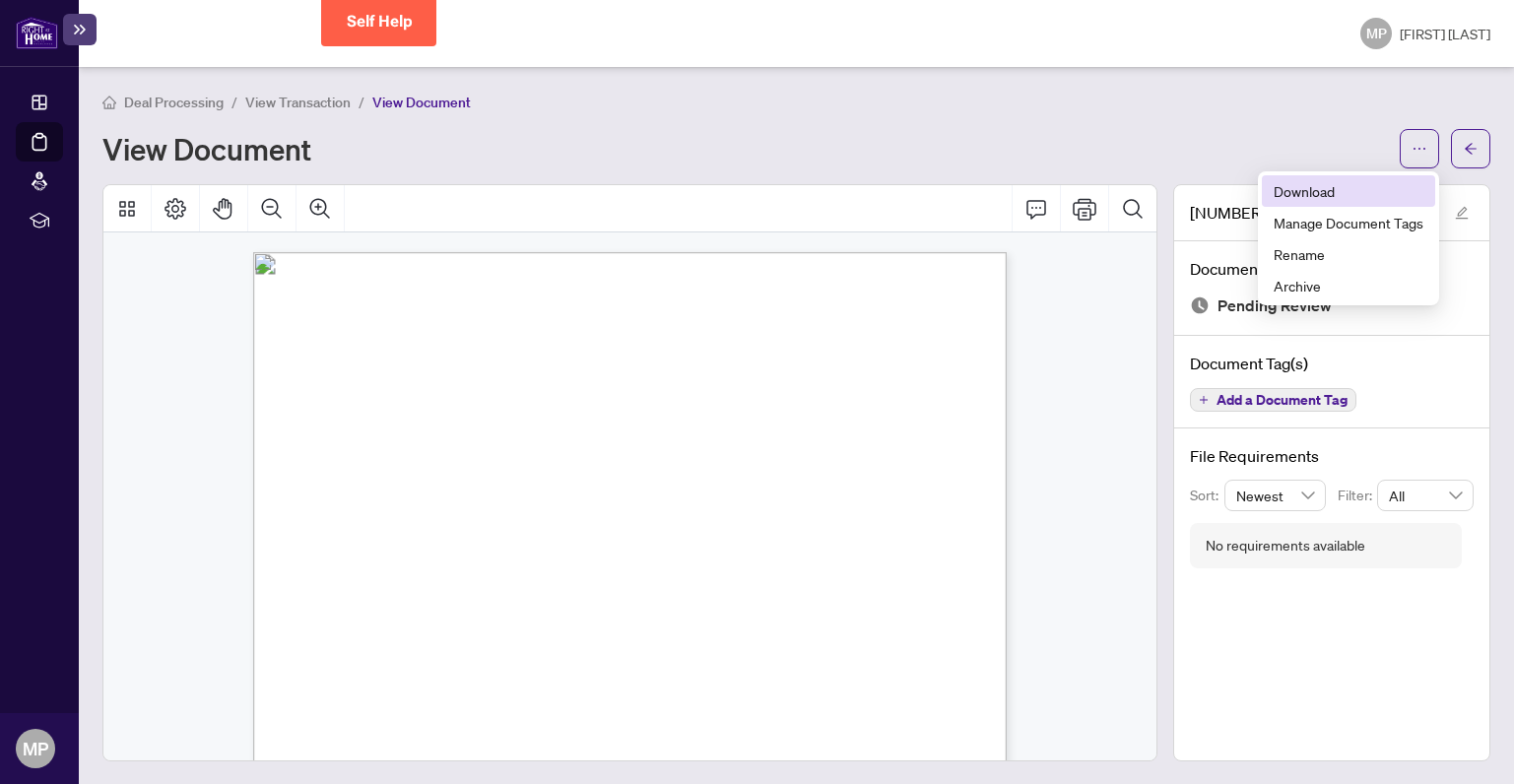 click on "Download" at bounding box center (1349, 191) 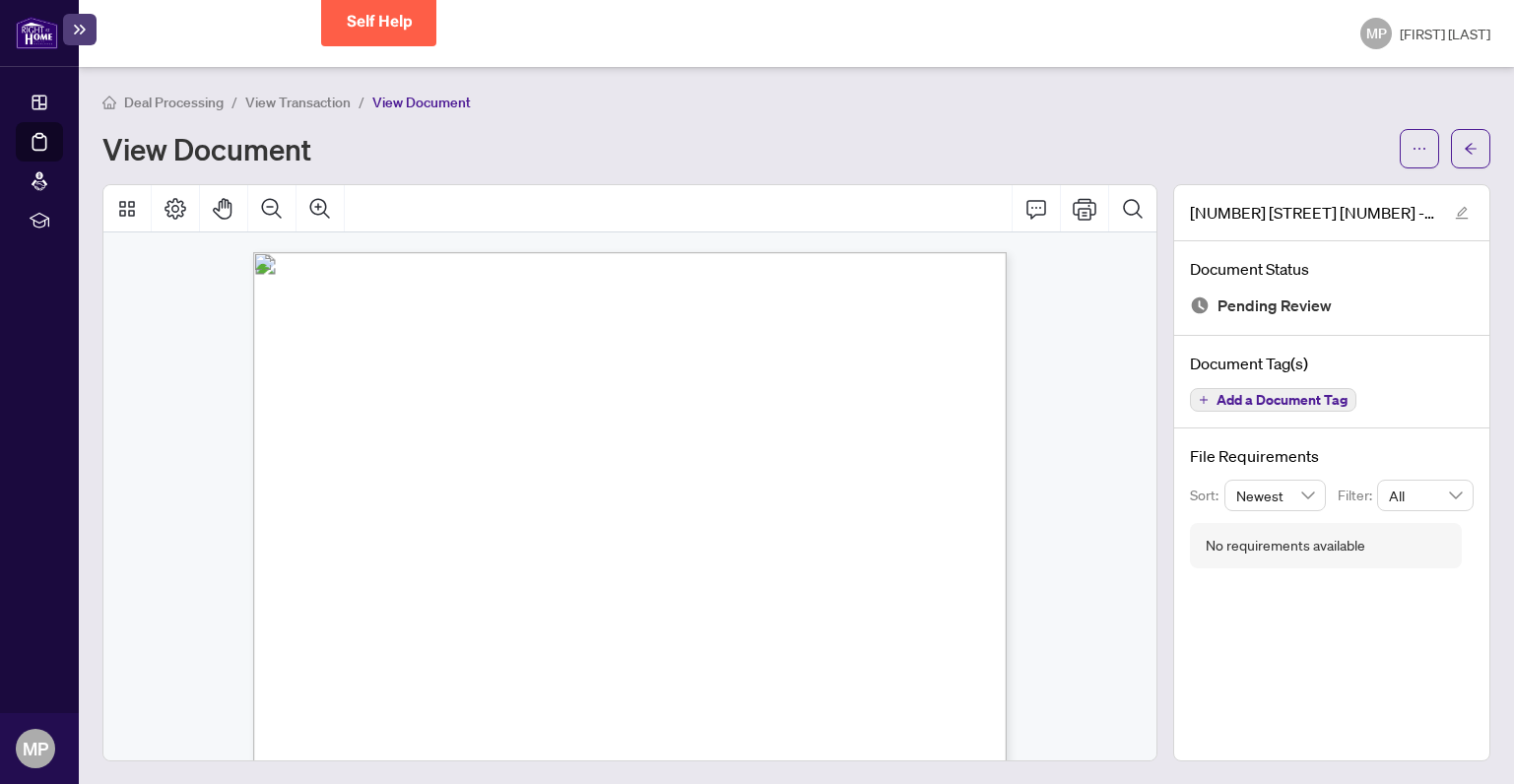 scroll, scrollTop: 0, scrollLeft: 0, axis: both 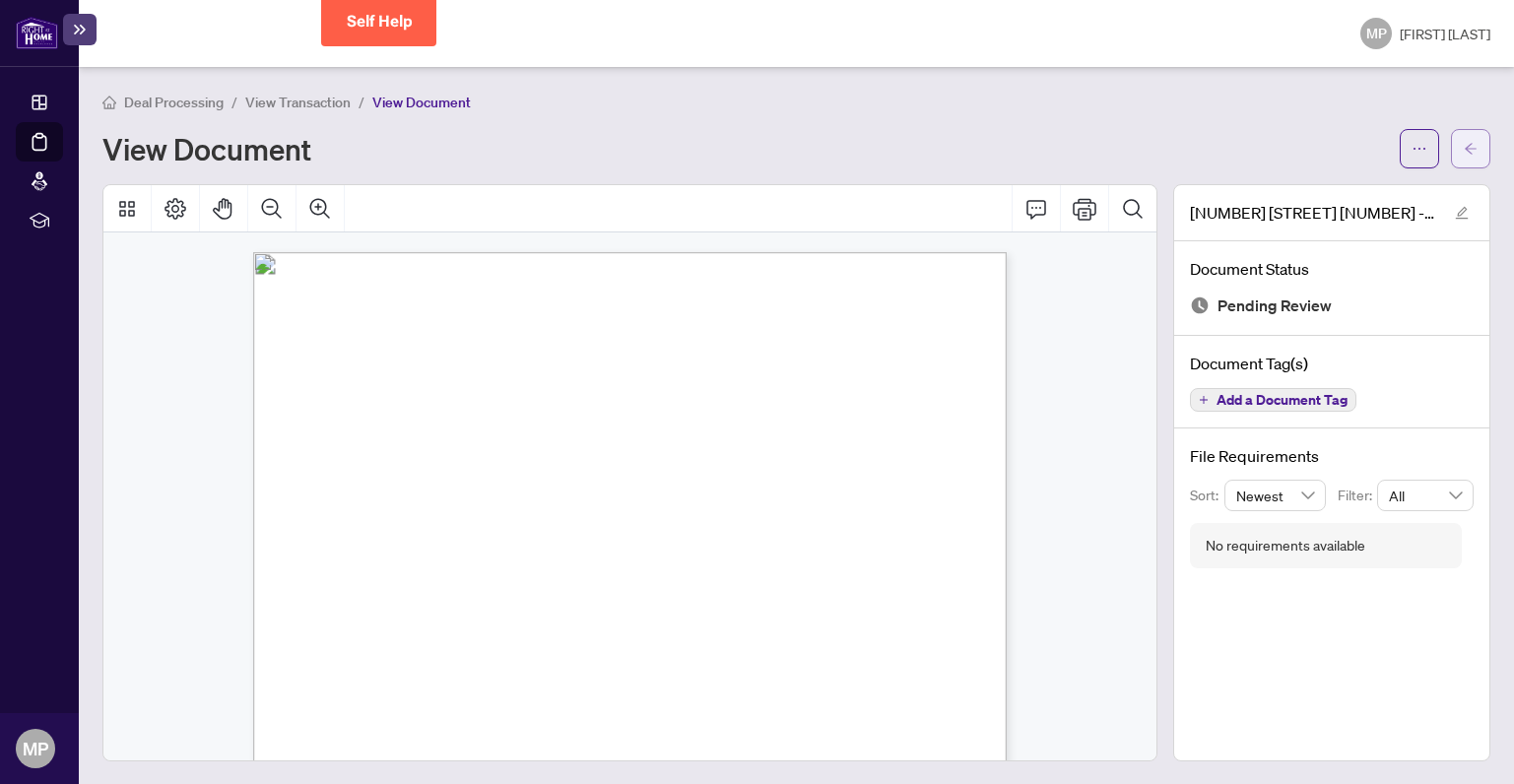 click 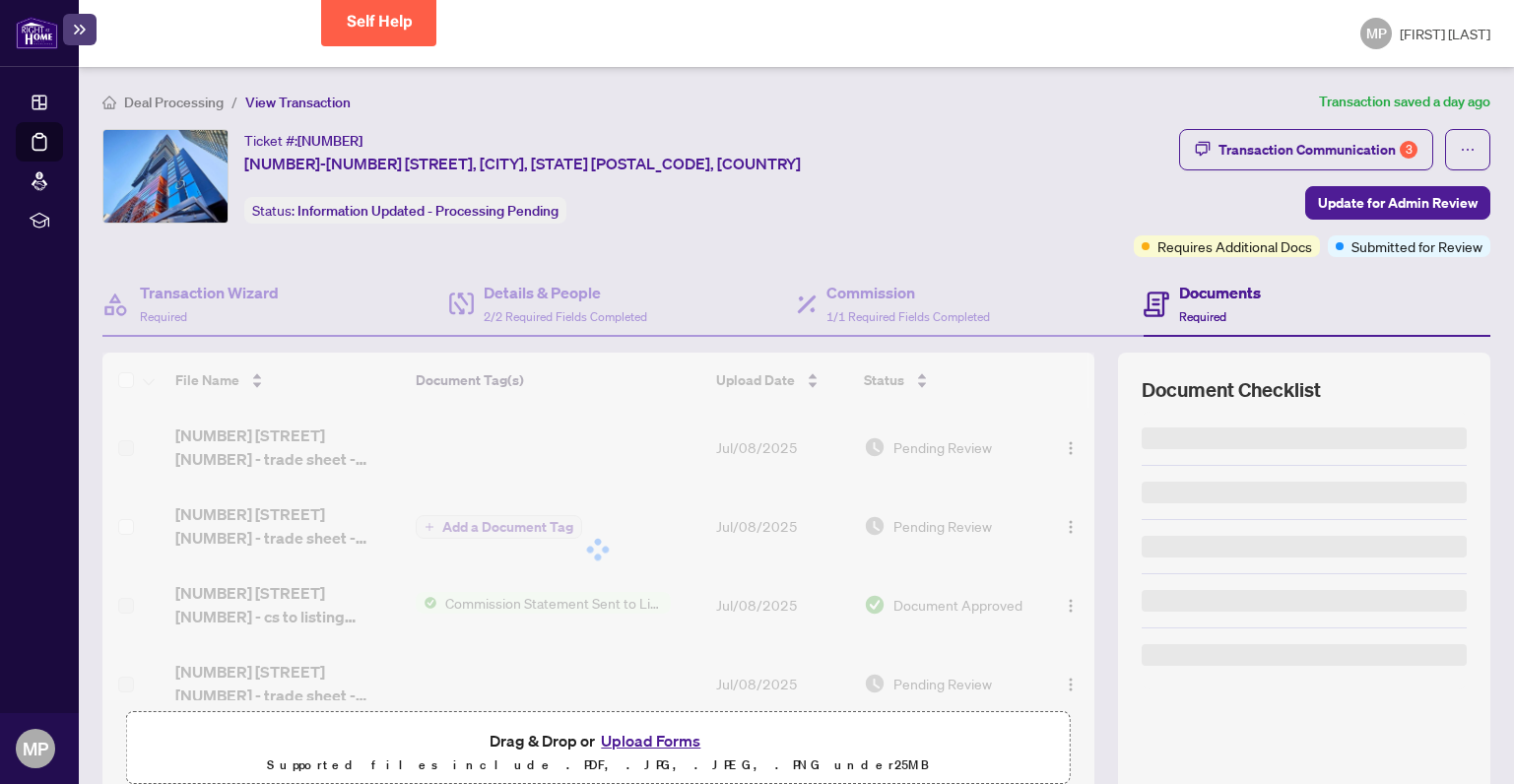 scroll, scrollTop: 0, scrollLeft: 0, axis: both 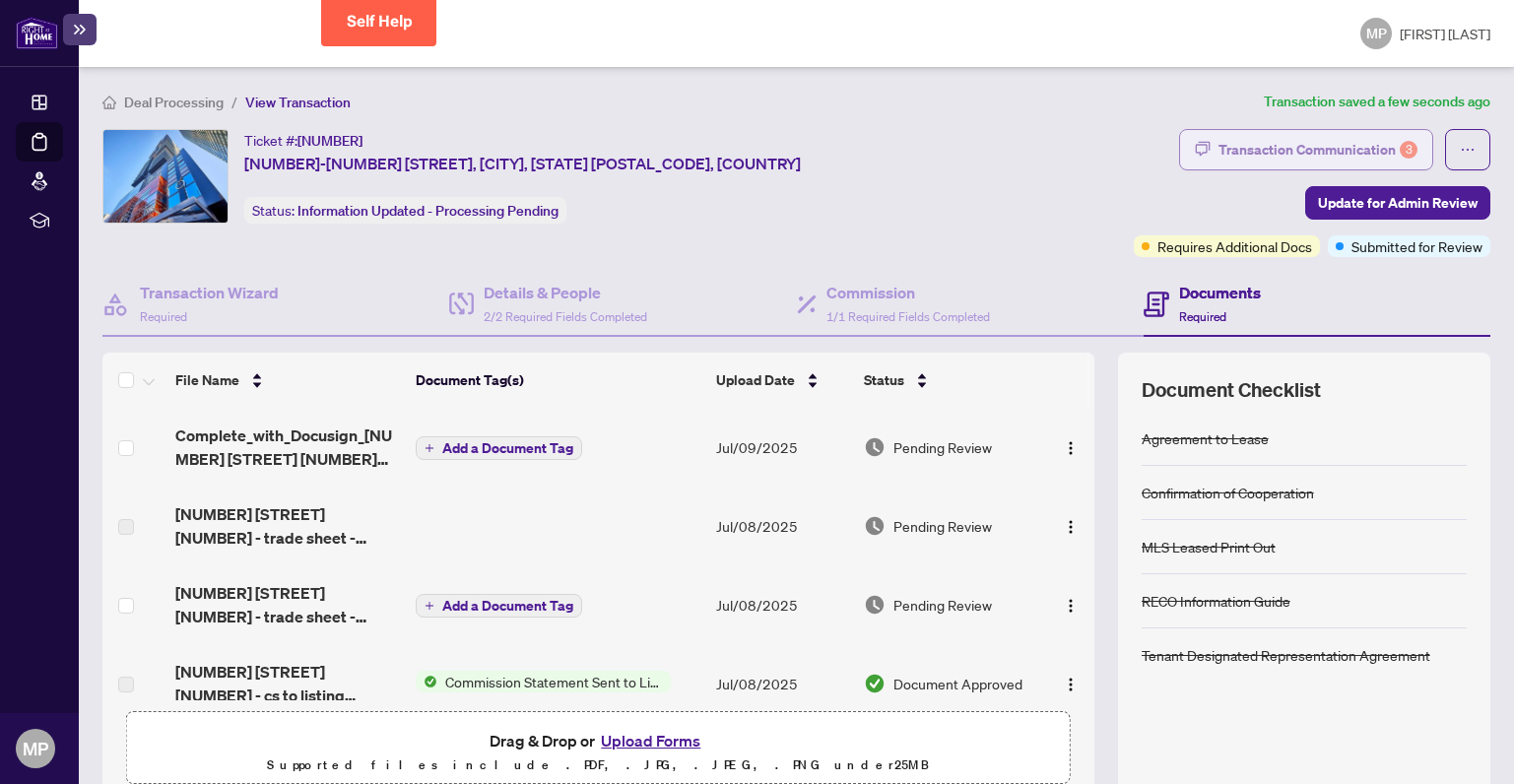 click on "Transaction Communication 3" at bounding box center [1318, 150] 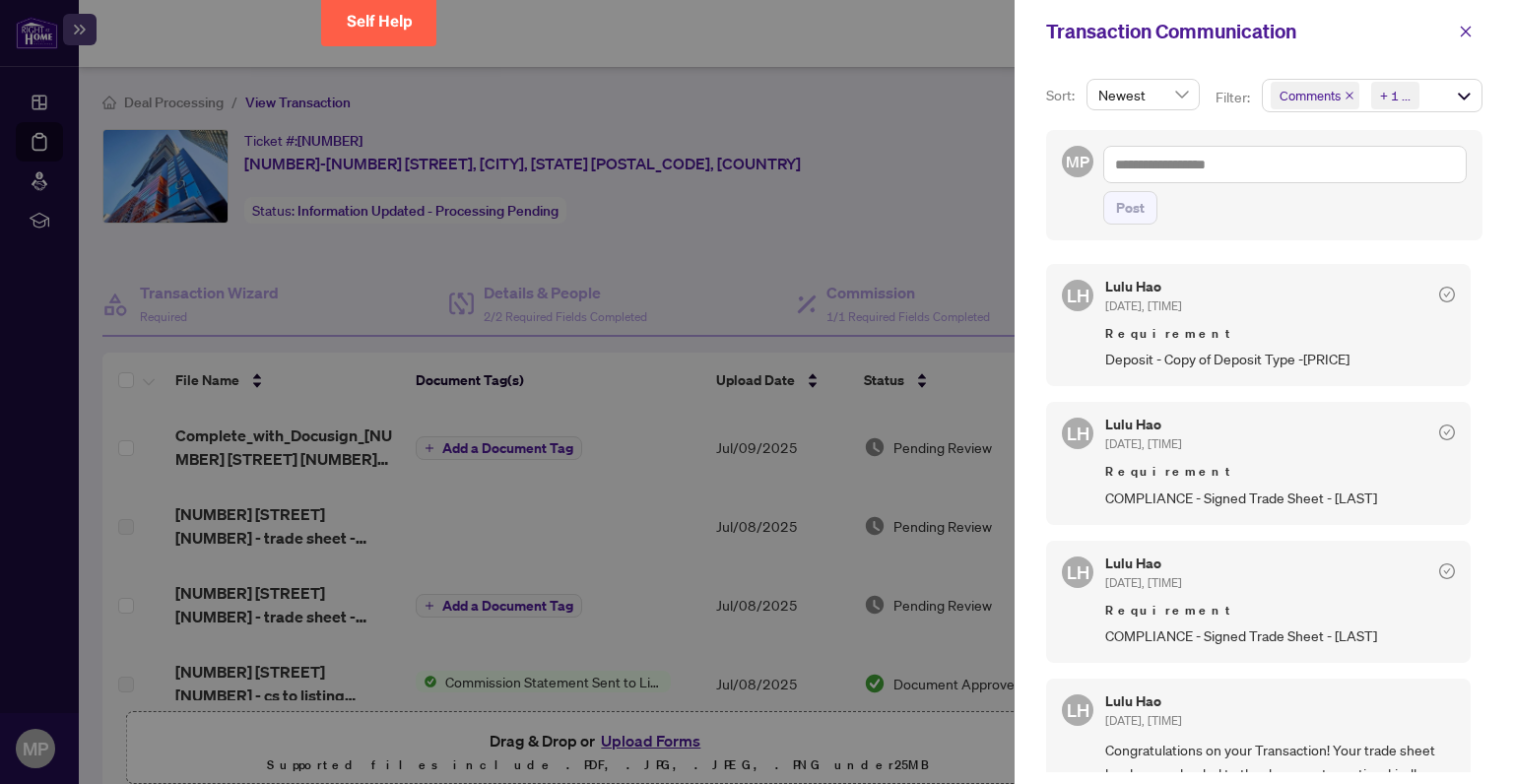 click at bounding box center (757, 392) 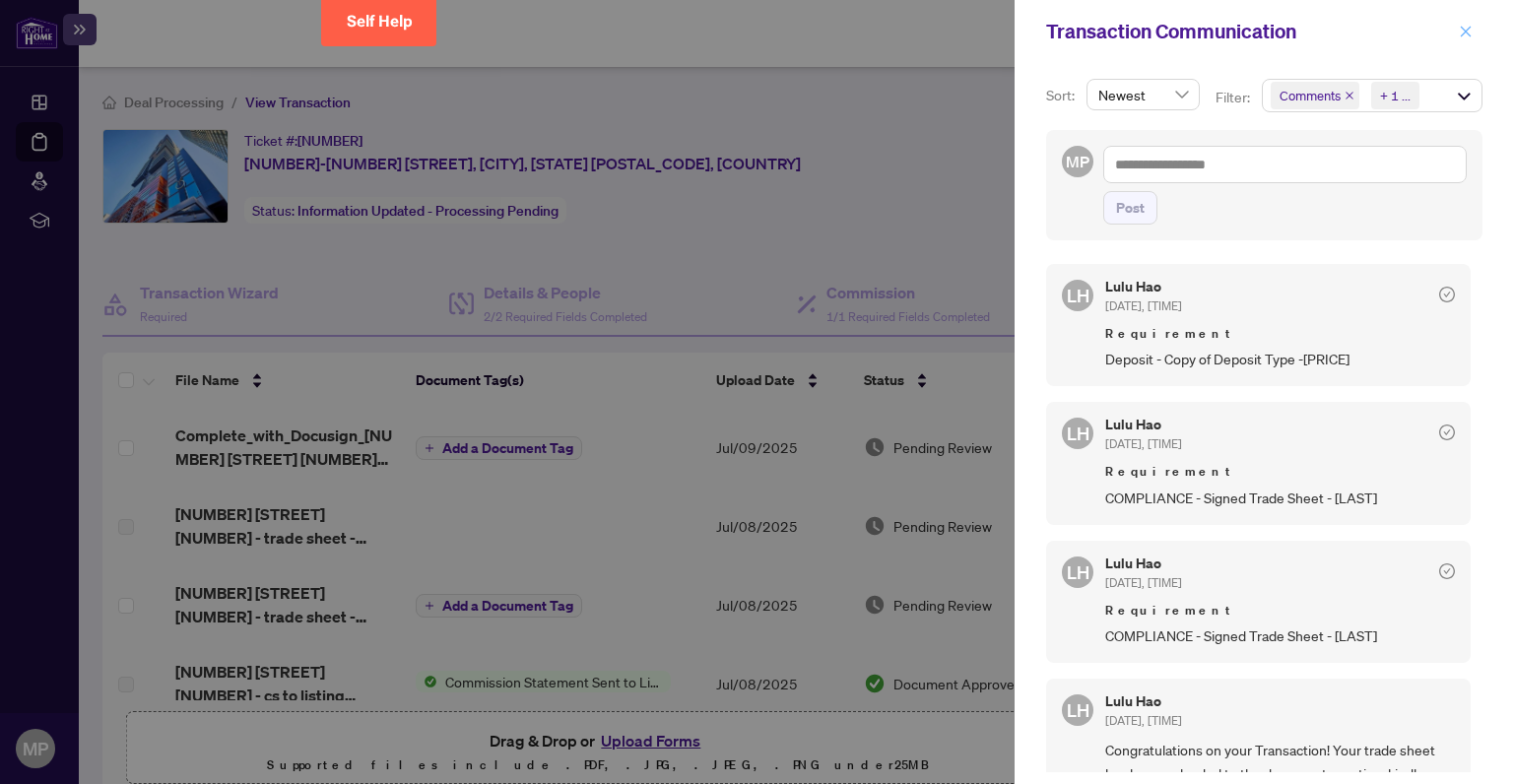 click 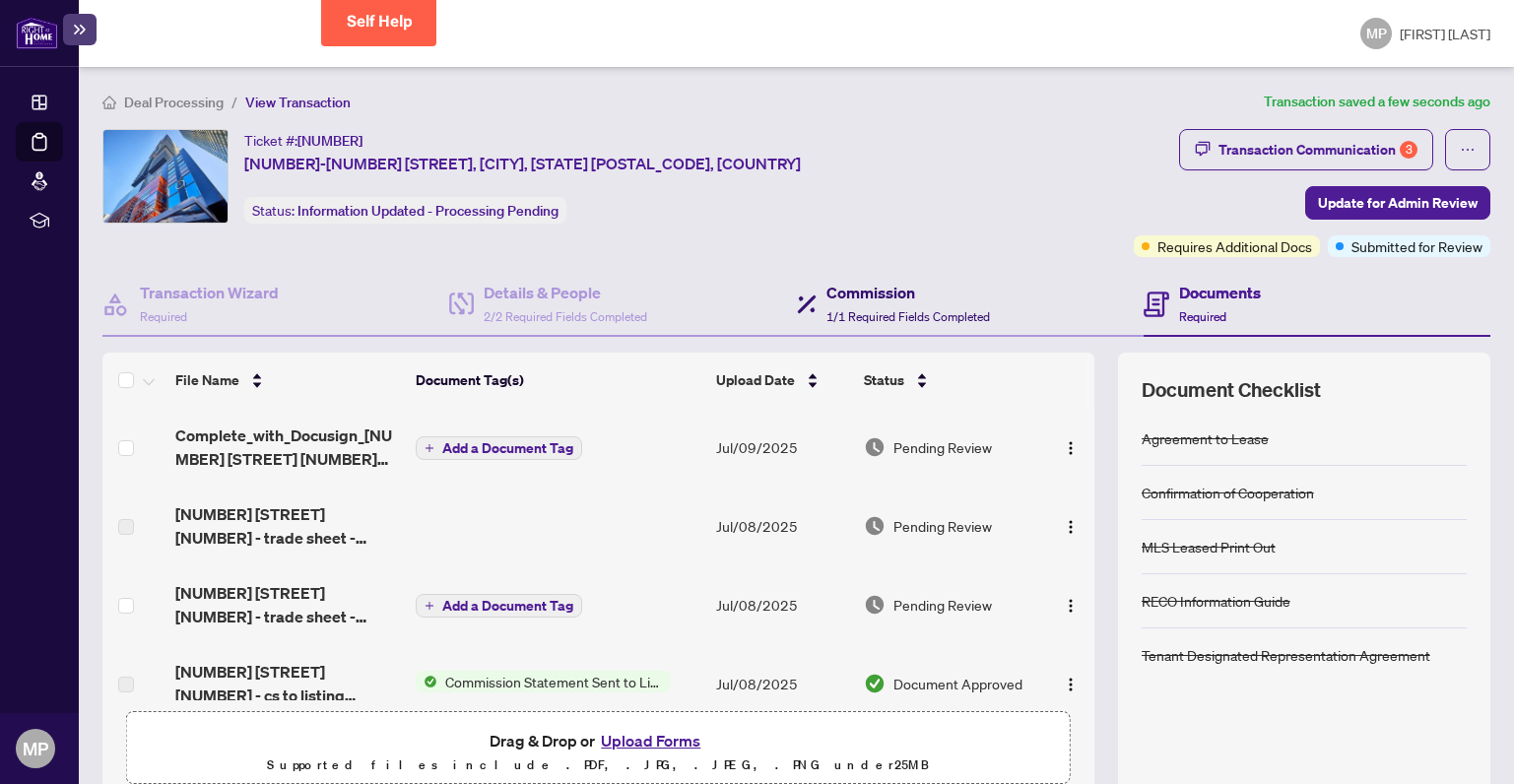 click on "Commission 1/1 Required Fields Completed" at bounding box center [908, 303] 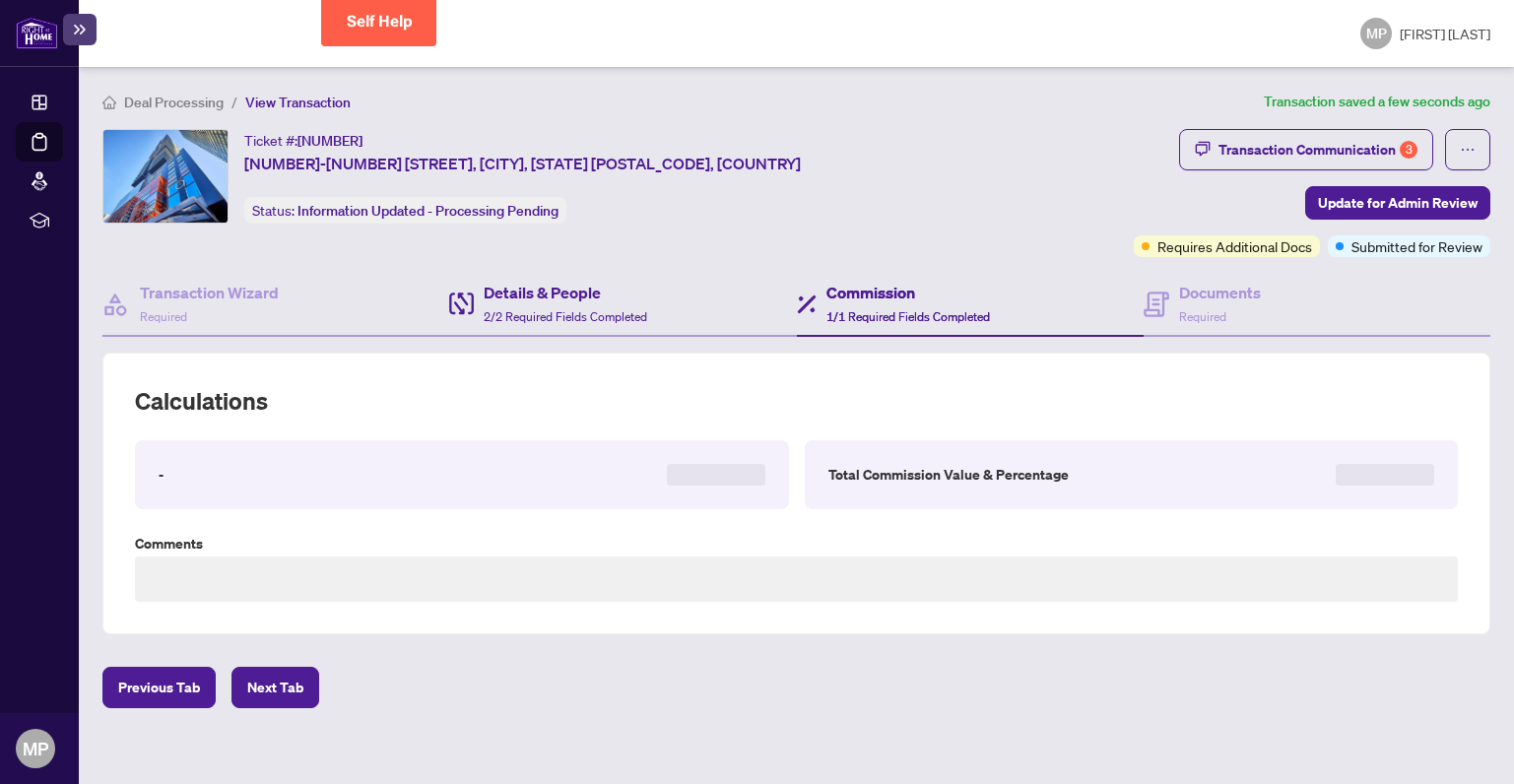type on "**********" 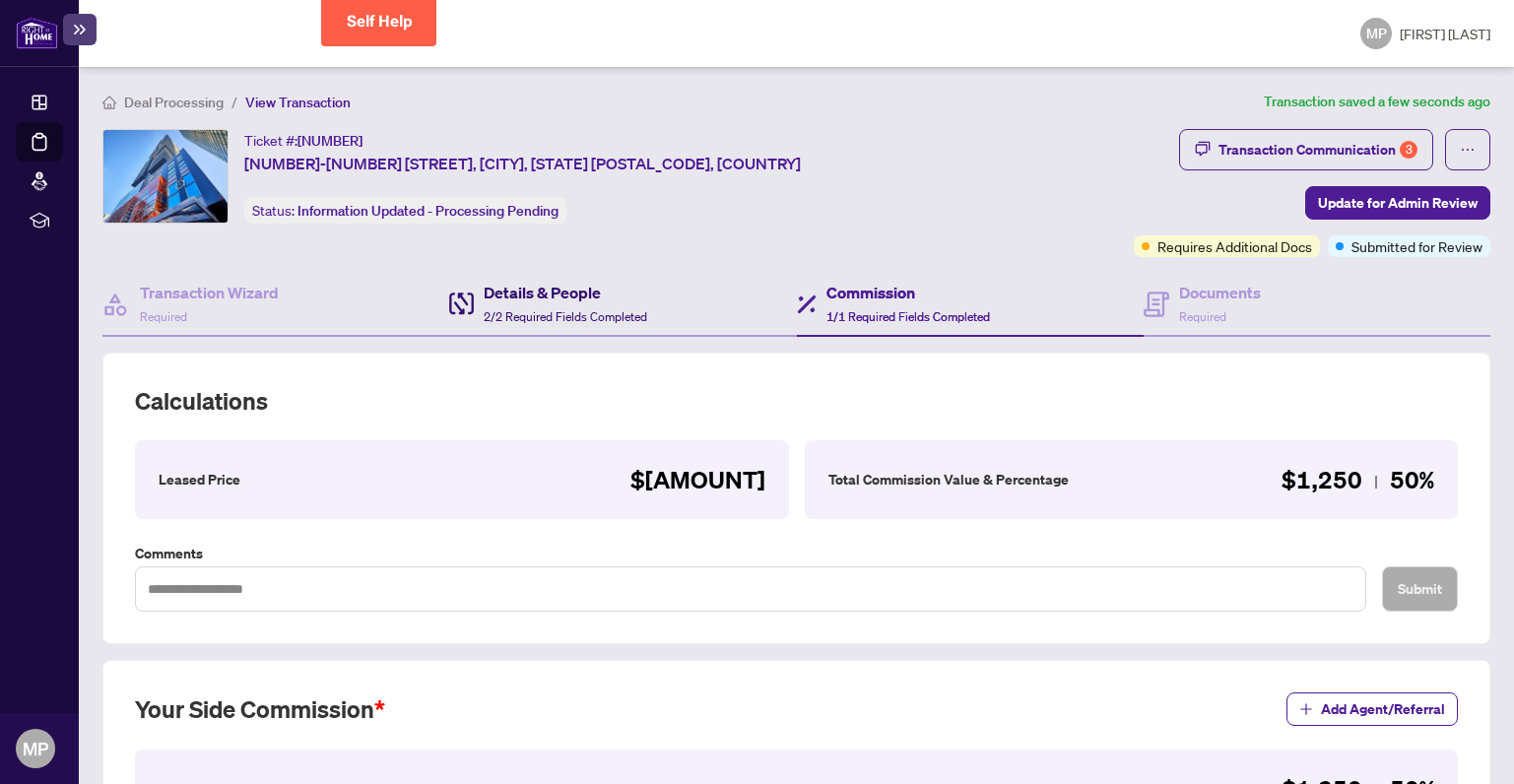 click on "Details & People 2/2 Required Fields Completed" at bounding box center (565, 303) 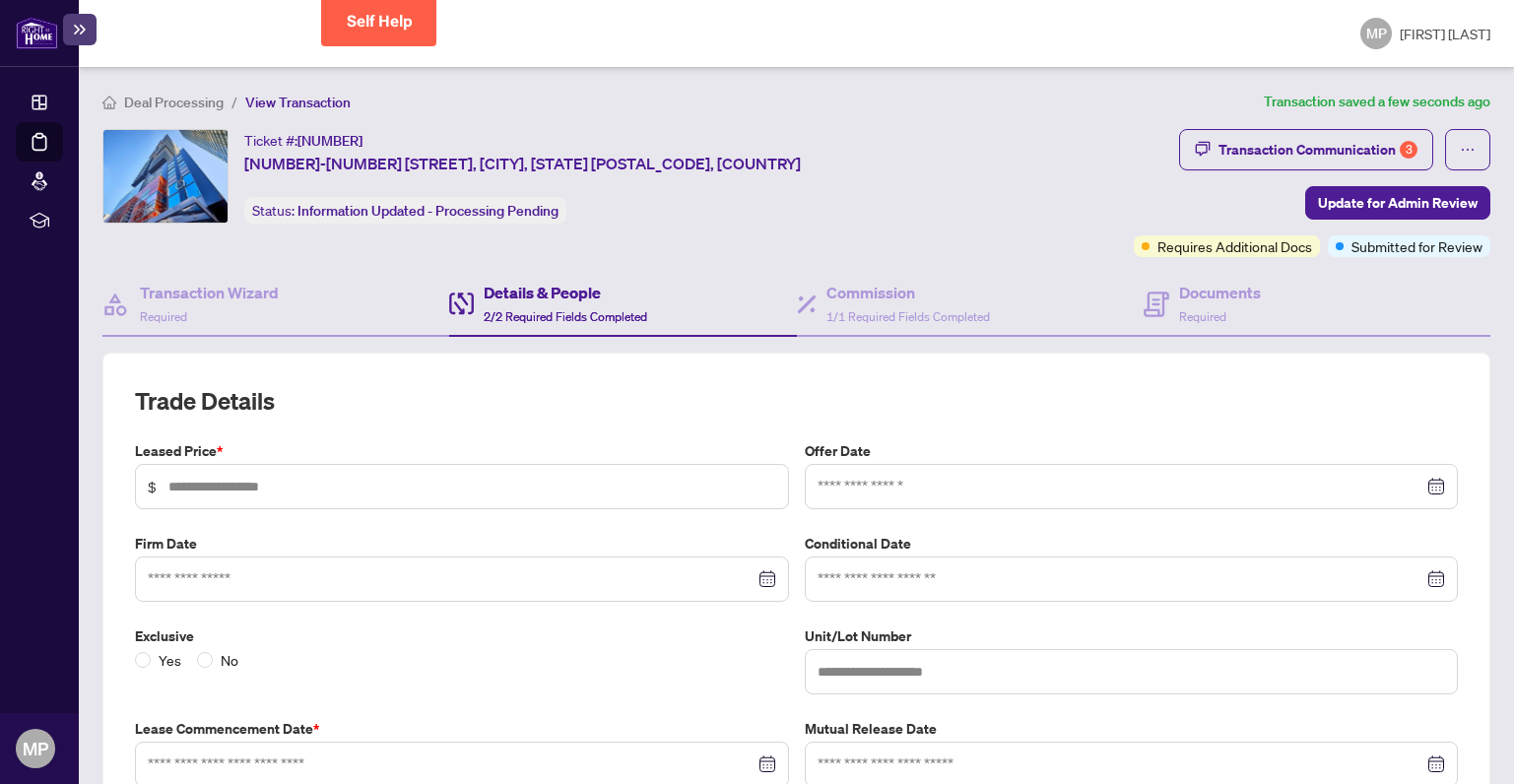 type on "*****" 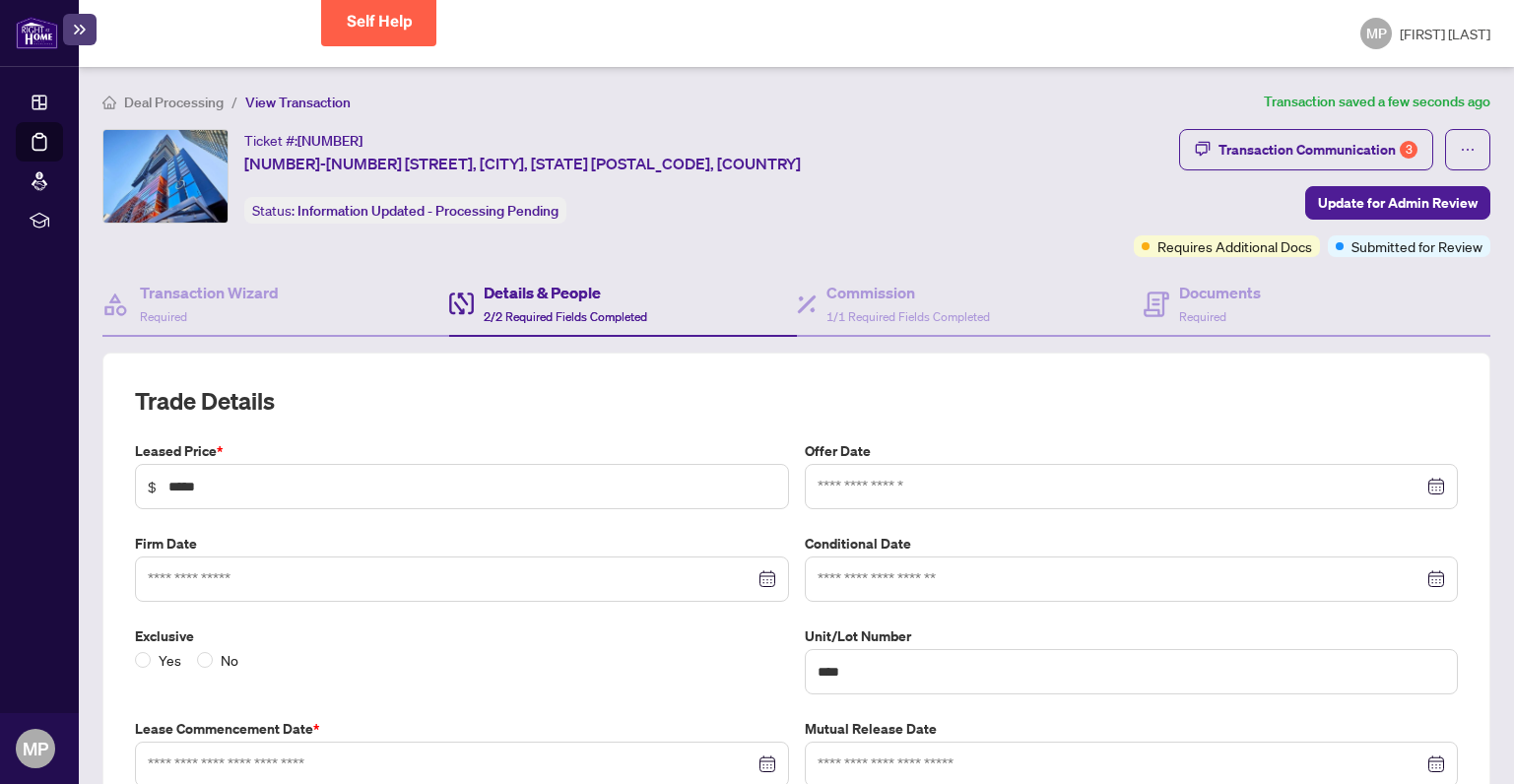 type on "**********" 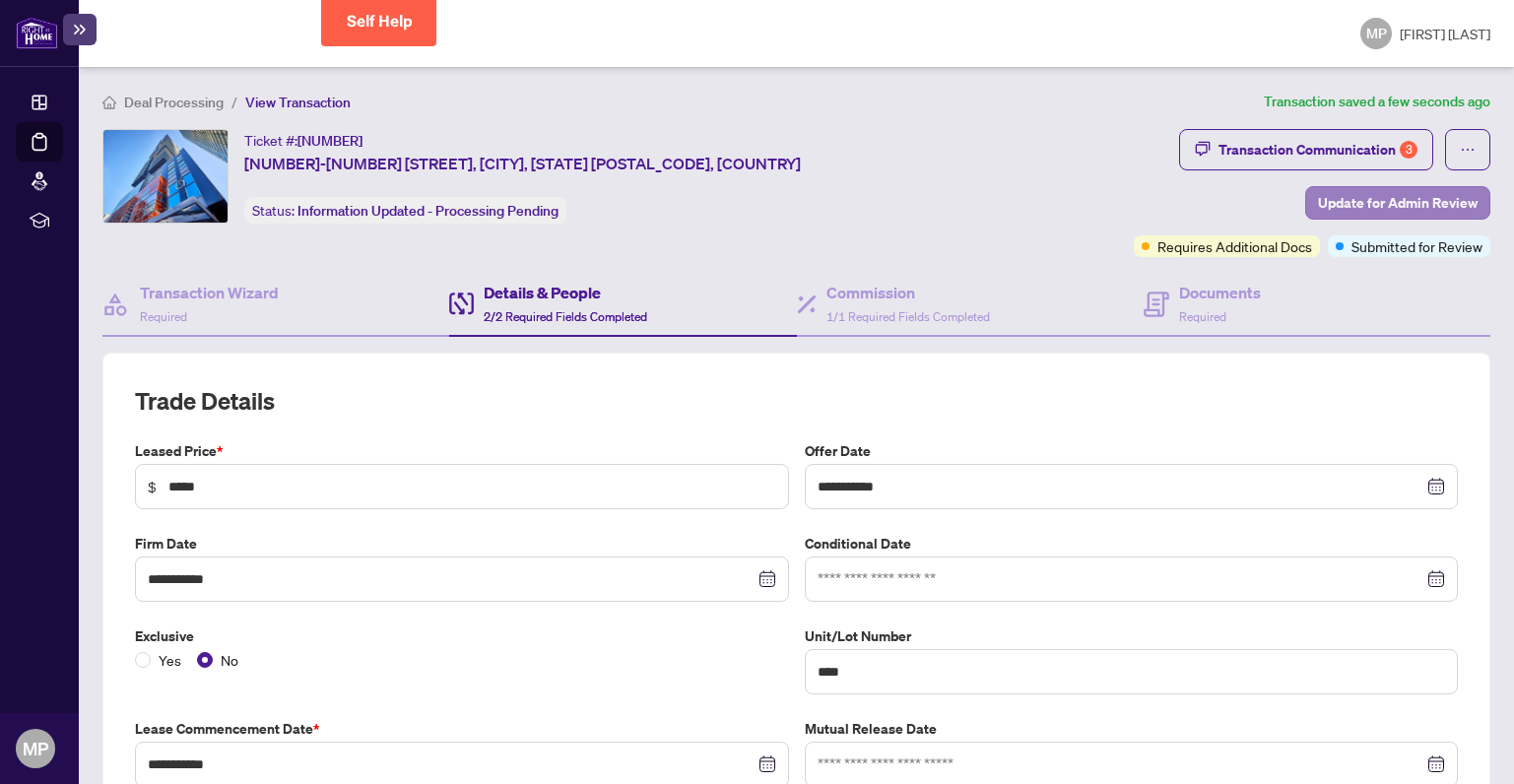 scroll, scrollTop: 0, scrollLeft: 0, axis: both 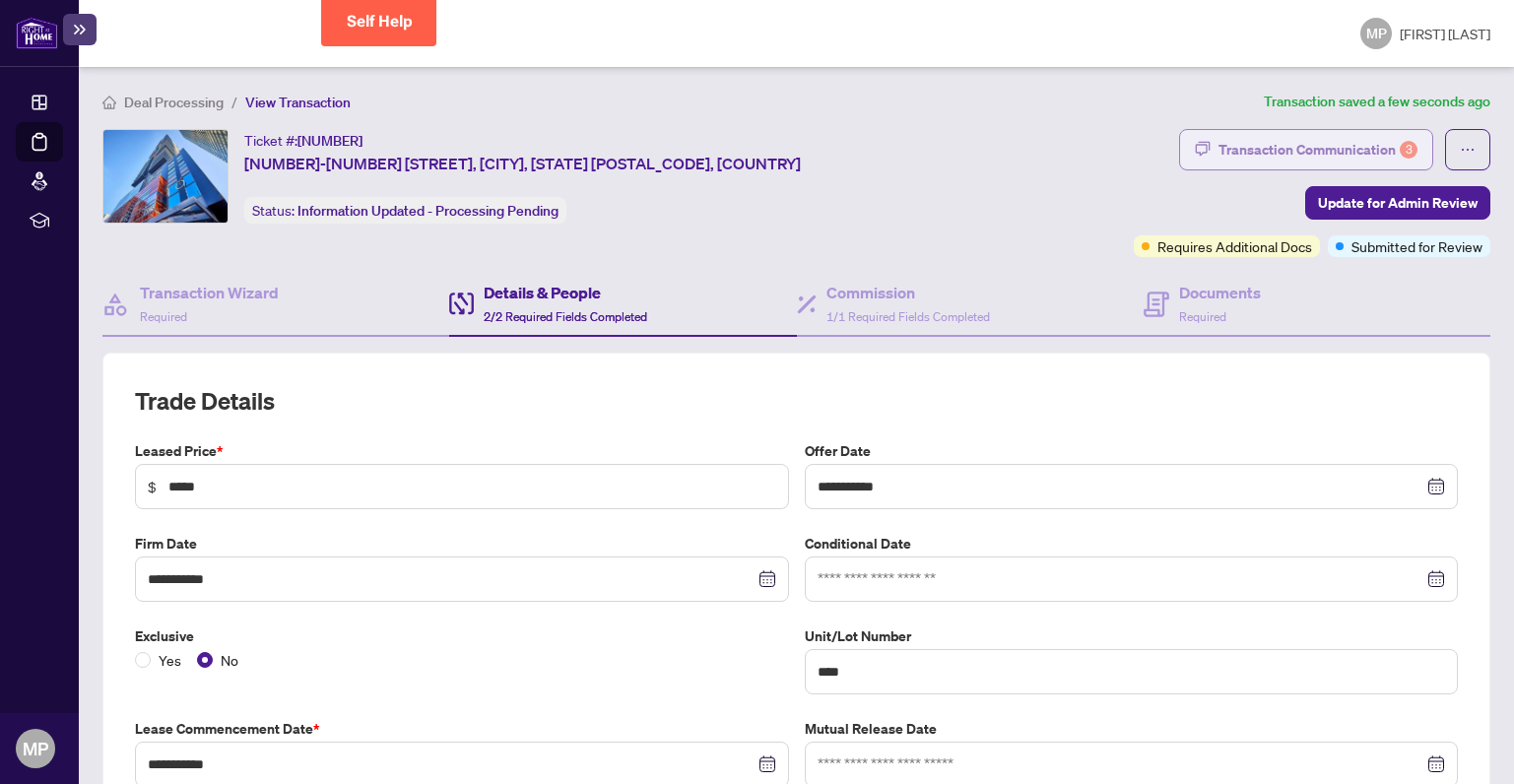click on "Transaction Communication 3" at bounding box center [1318, 150] 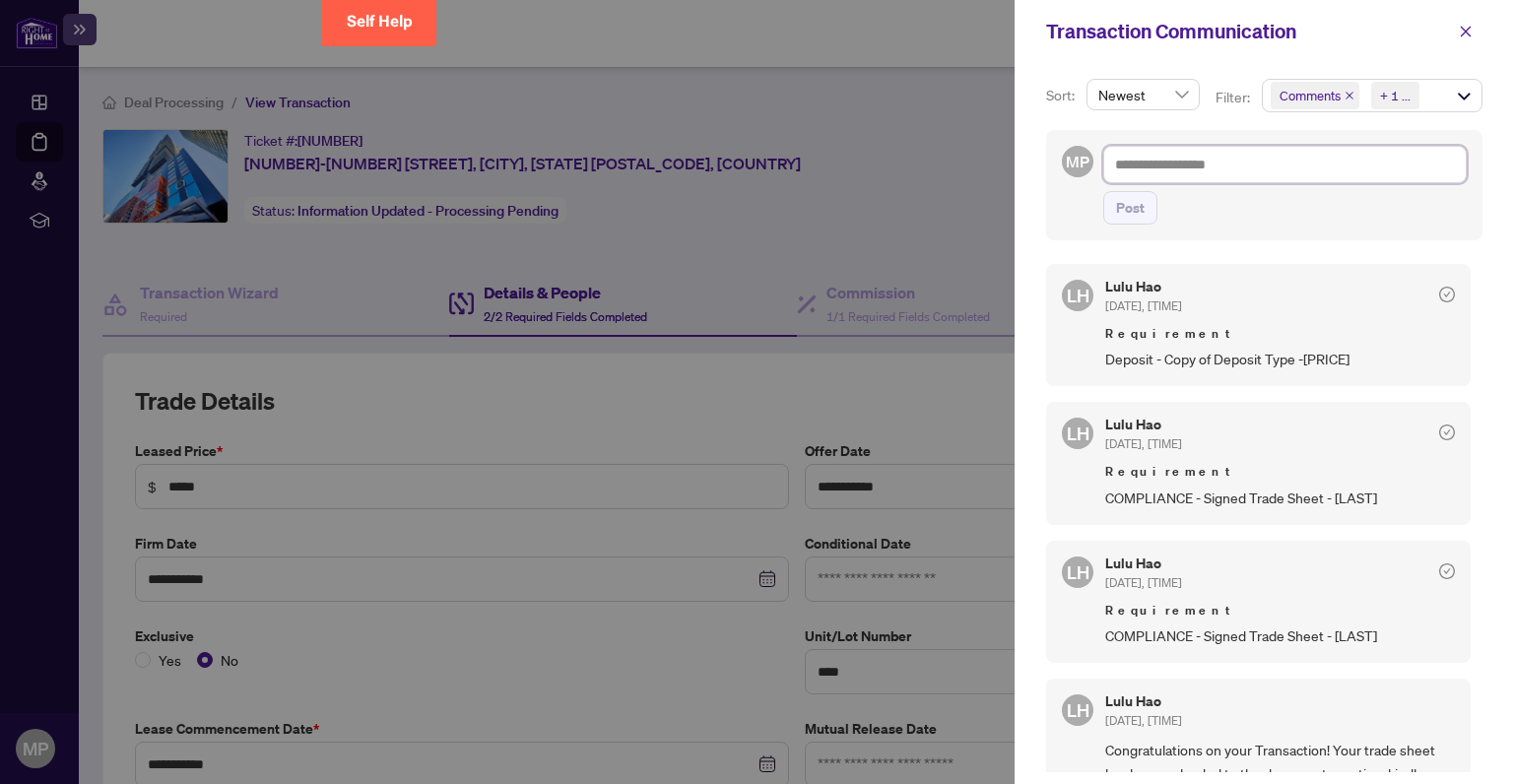 click at bounding box center (1284, 164) 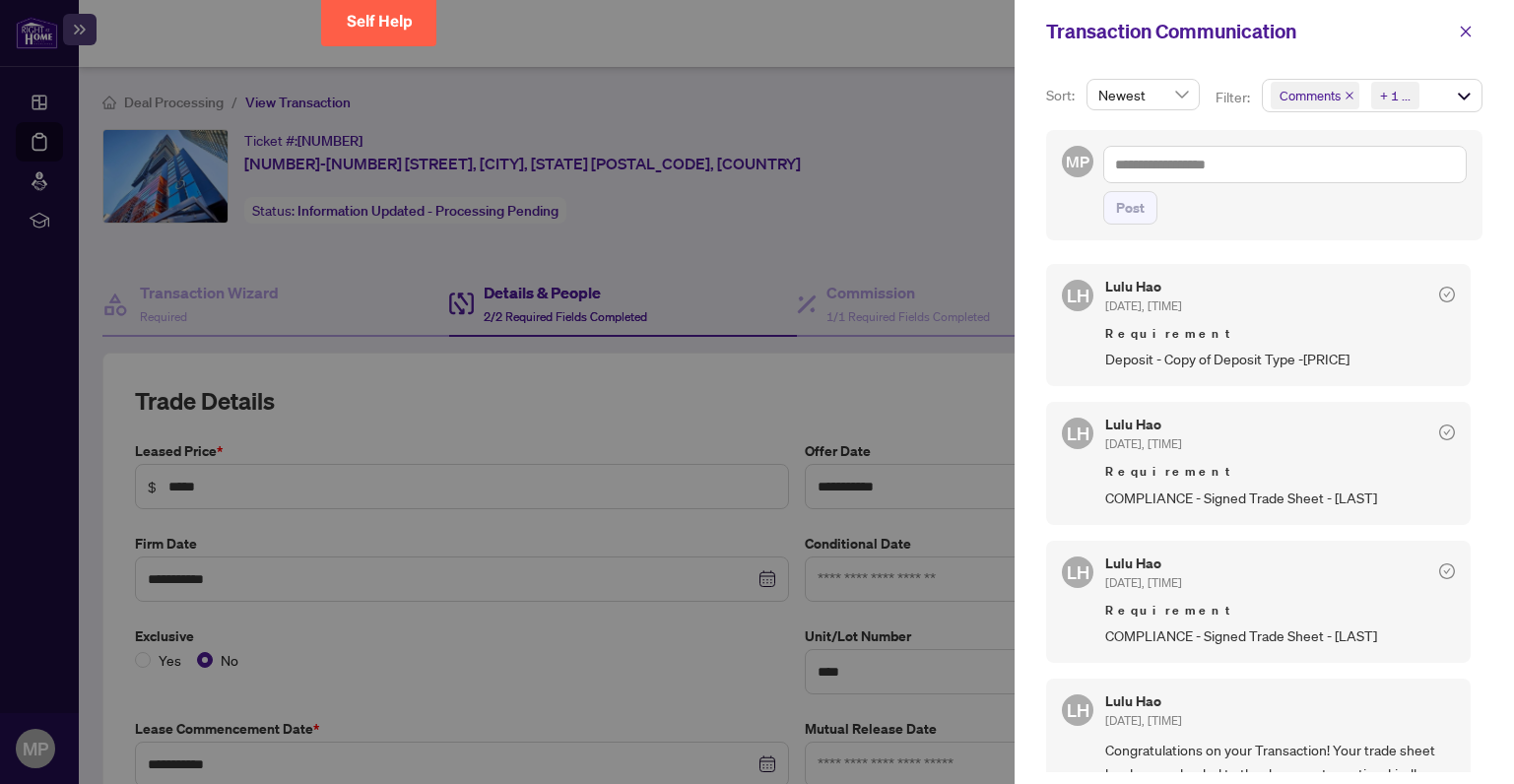click at bounding box center [757, 392] 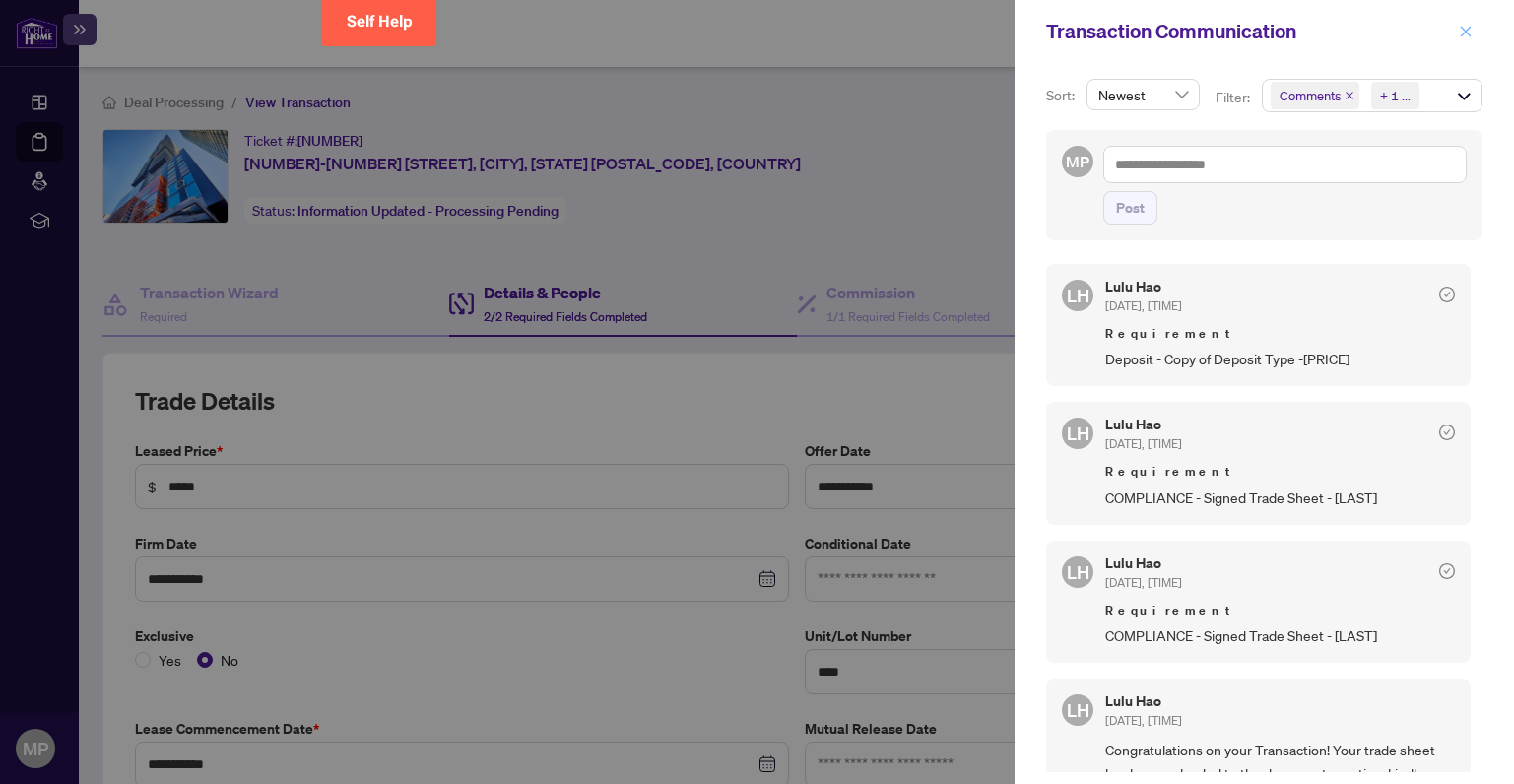 click 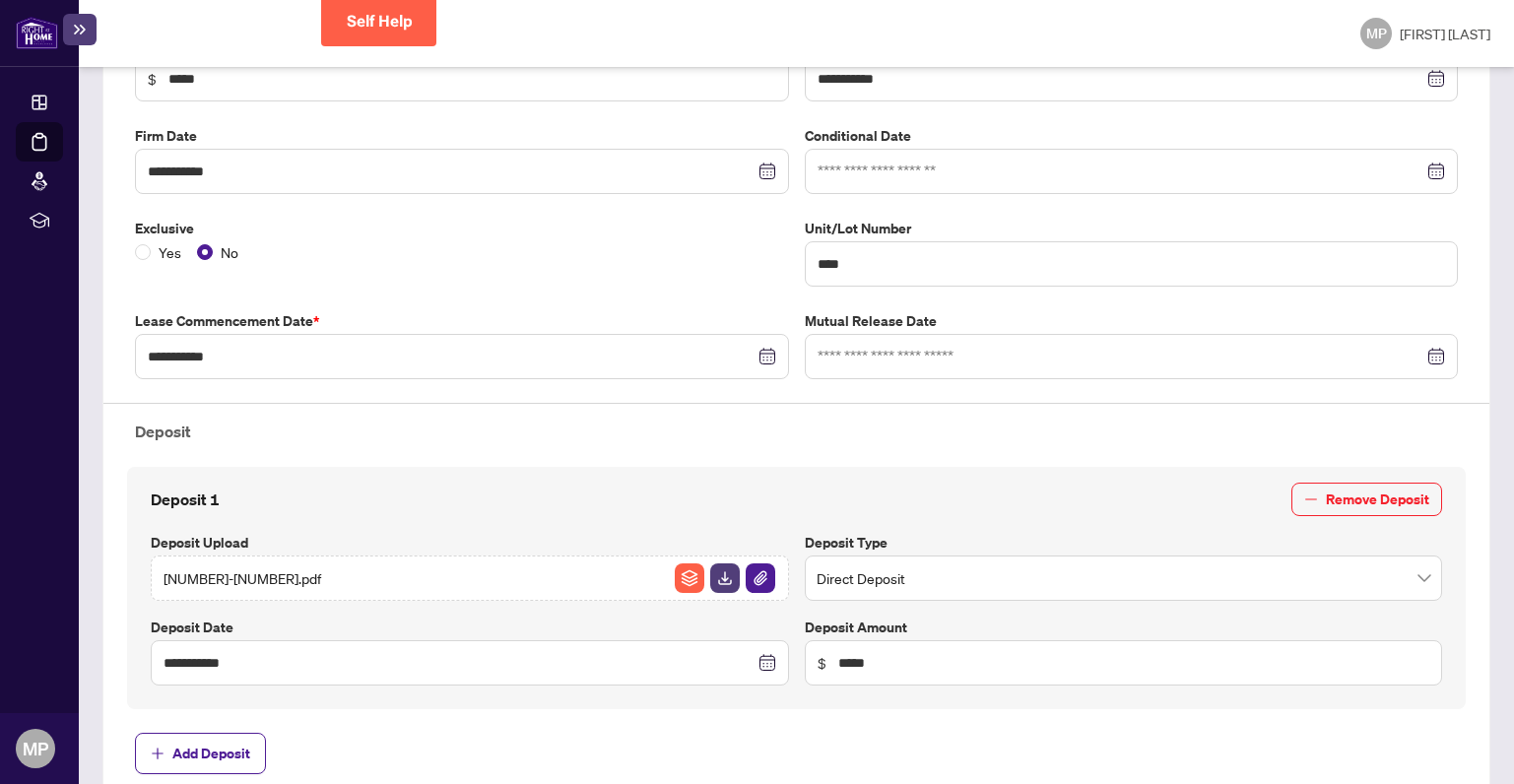 scroll, scrollTop: 406, scrollLeft: 0, axis: vertical 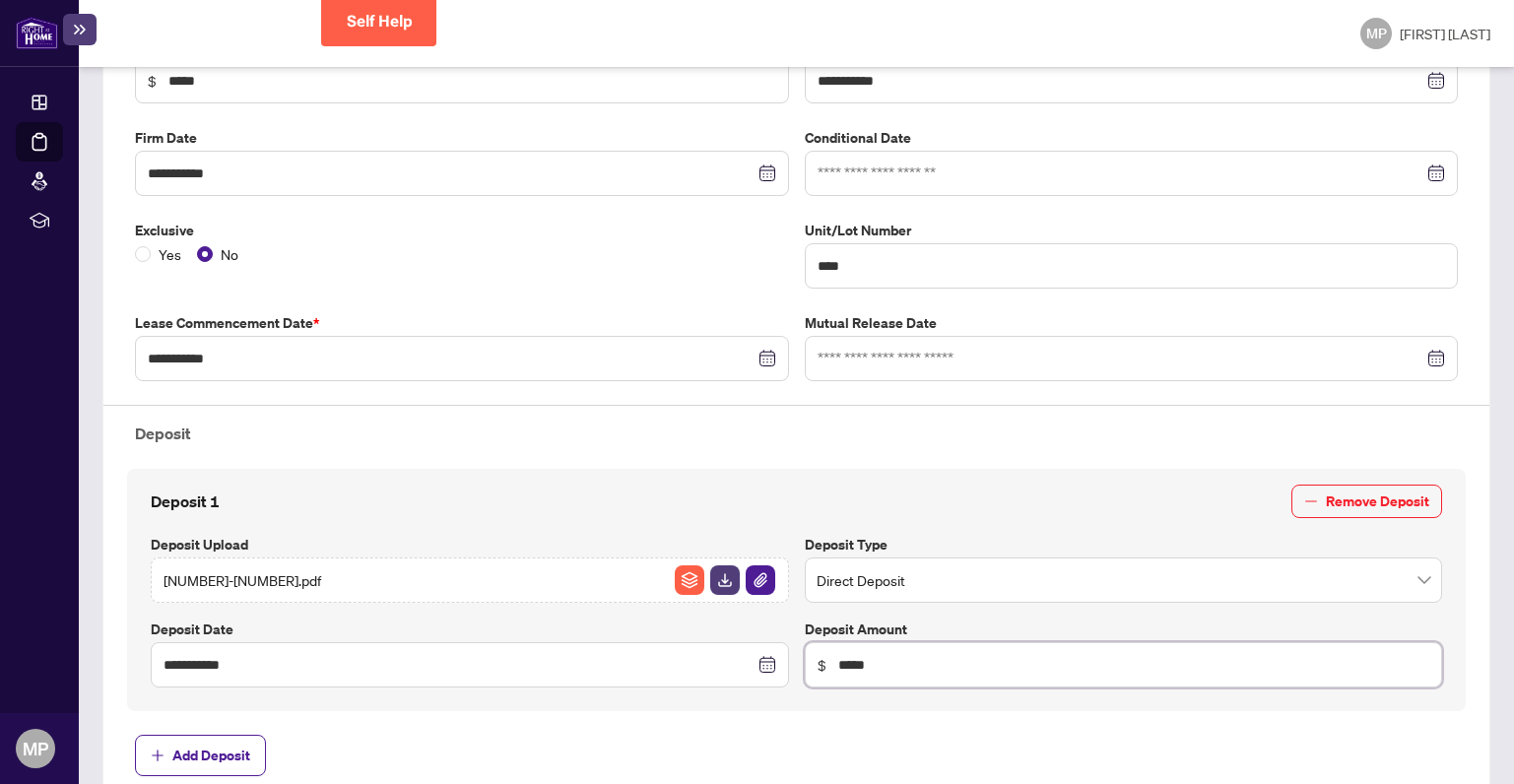 drag, startPoint x: 872, startPoint y: 661, endPoint x: 831, endPoint y: 658, distance: 41.10961 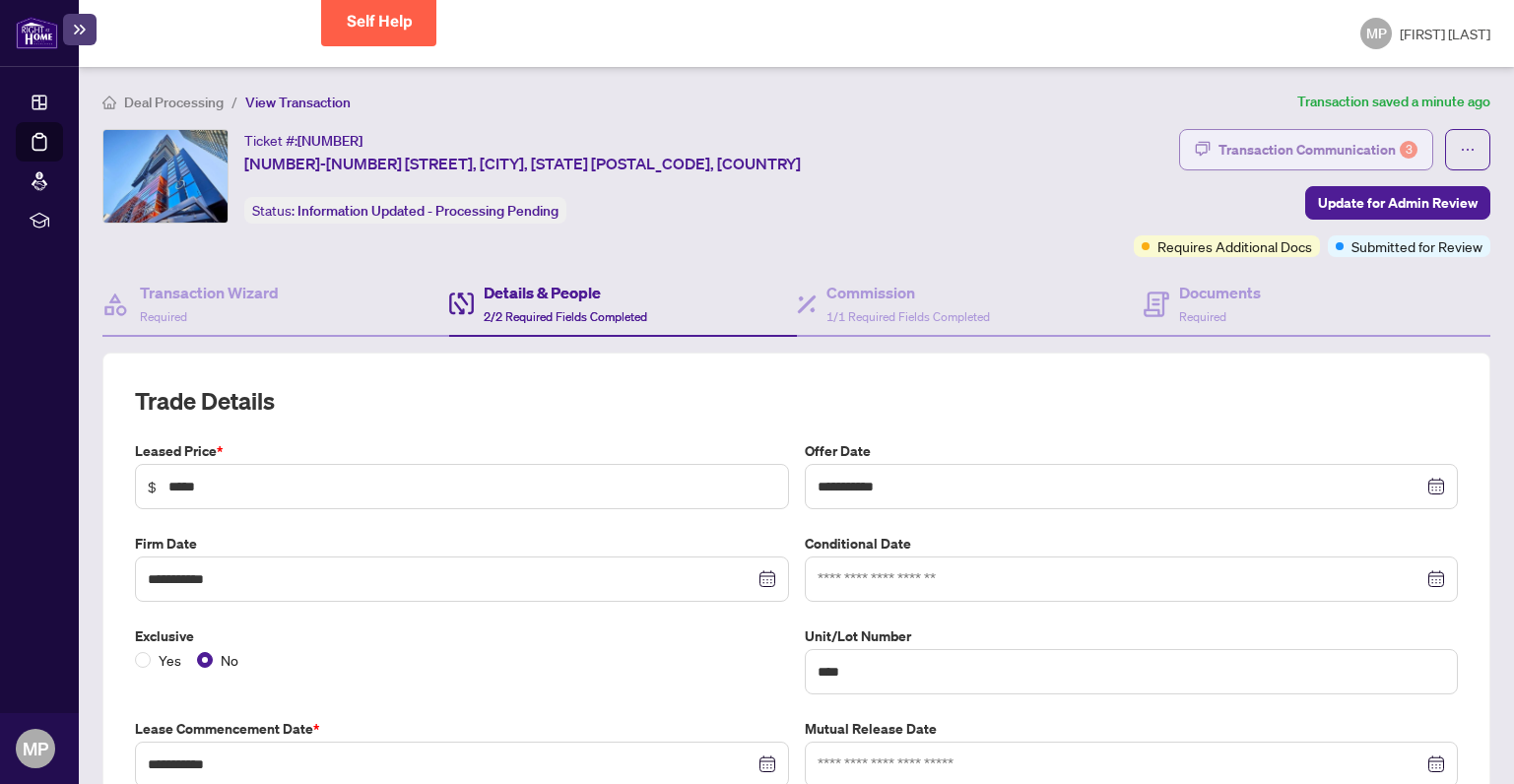 scroll, scrollTop: 0, scrollLeft: 0, axis: both 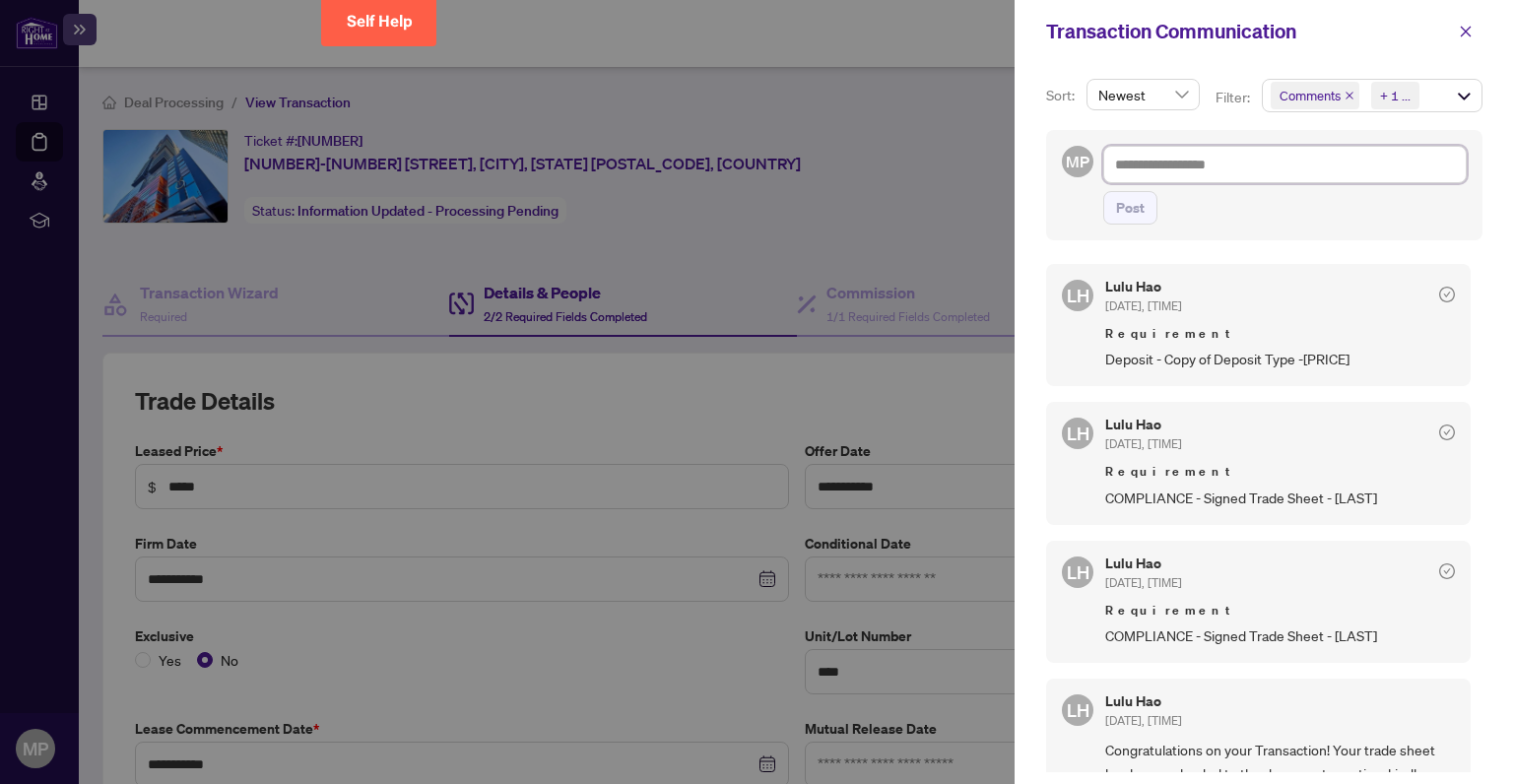 click at bounding box center [1284, 164] 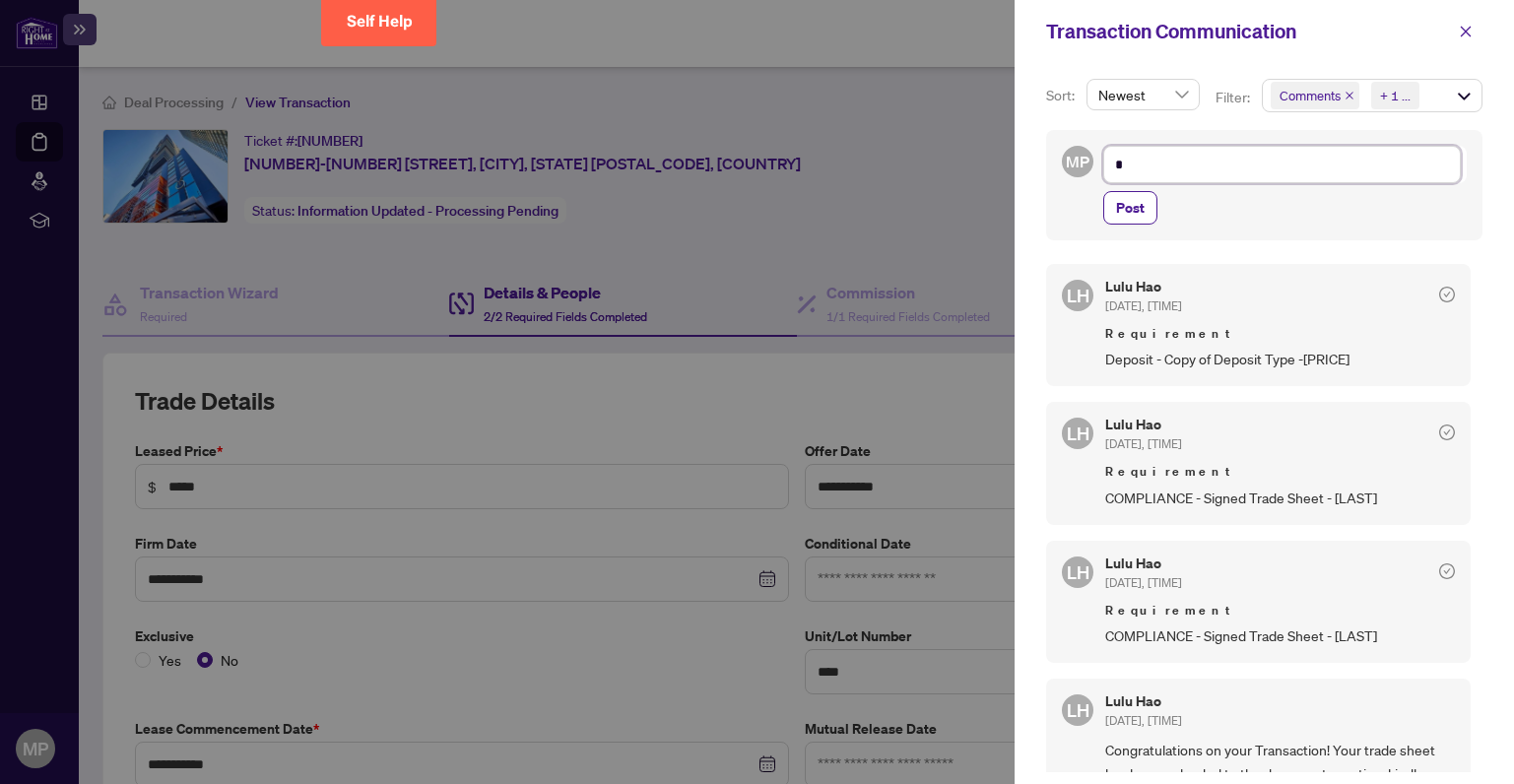 type on "**" 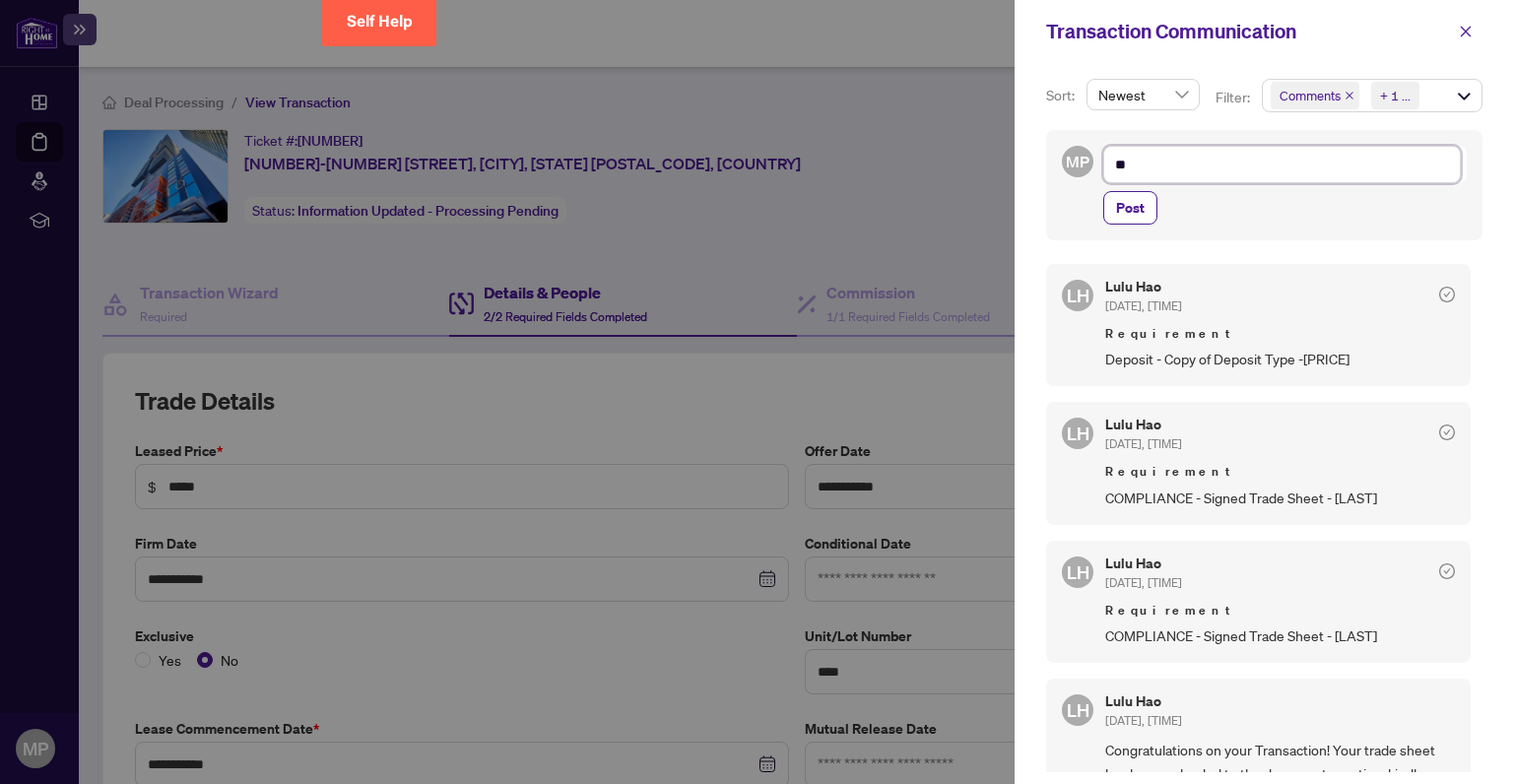 type on "***" 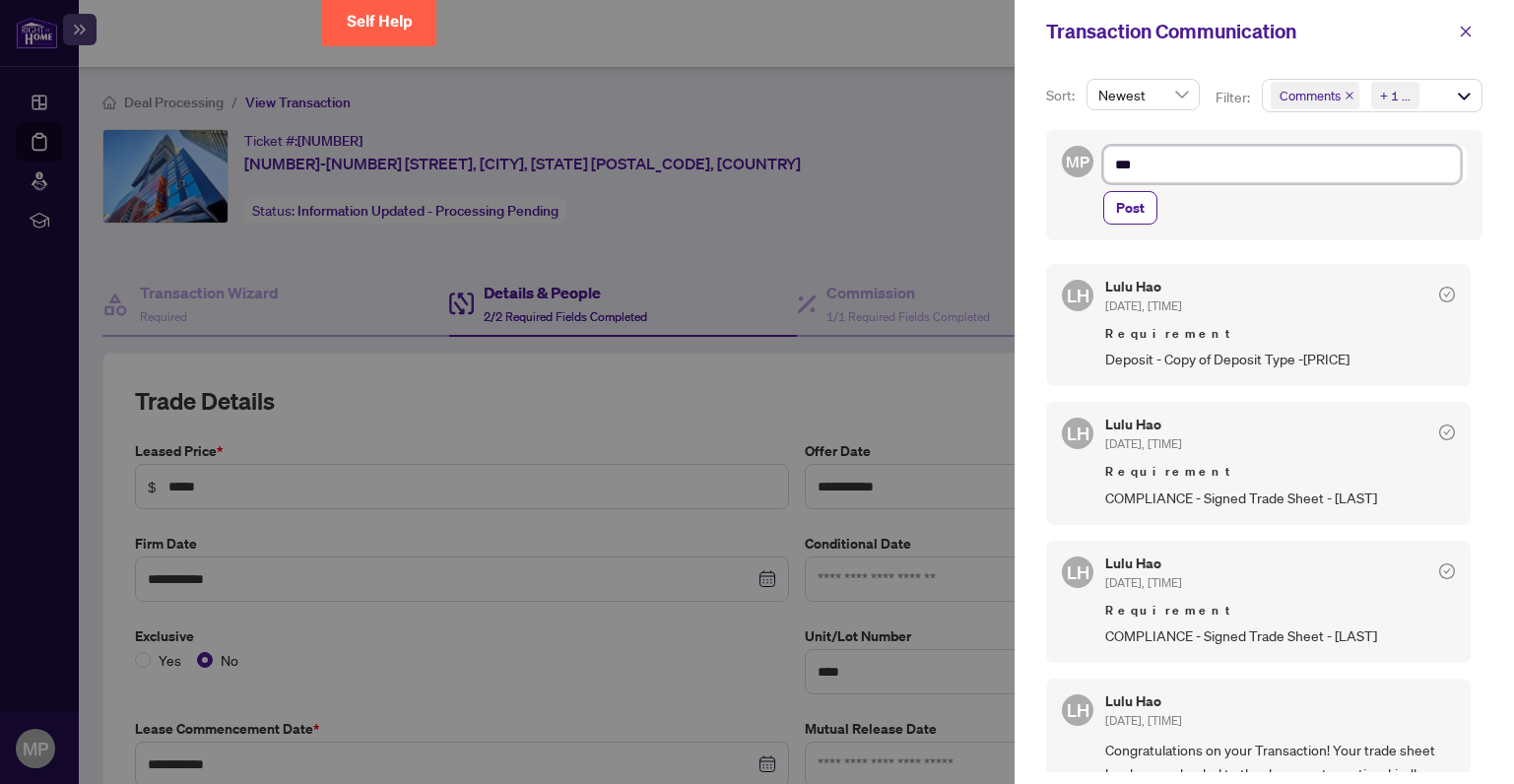 type on "****" 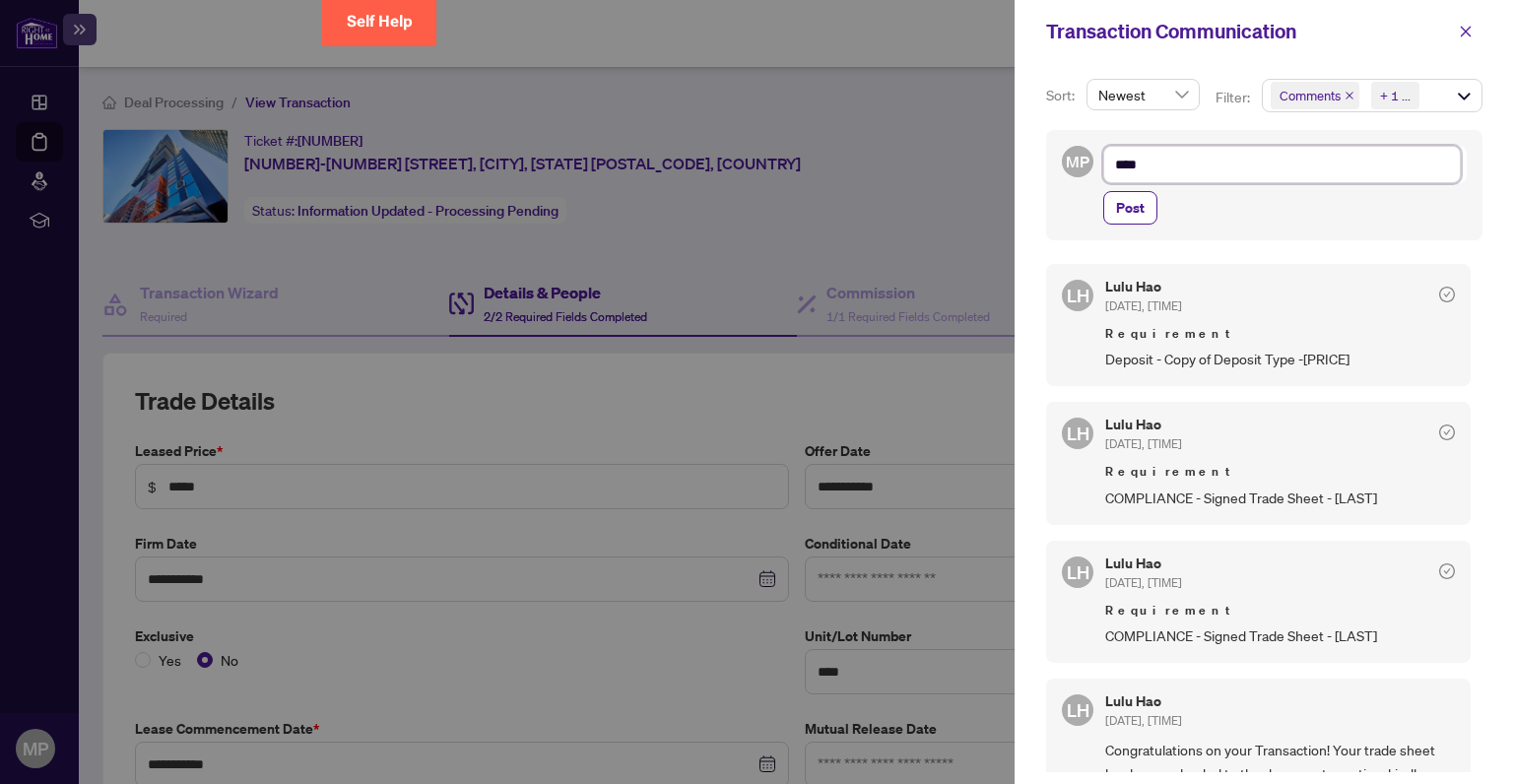 type on "*****" 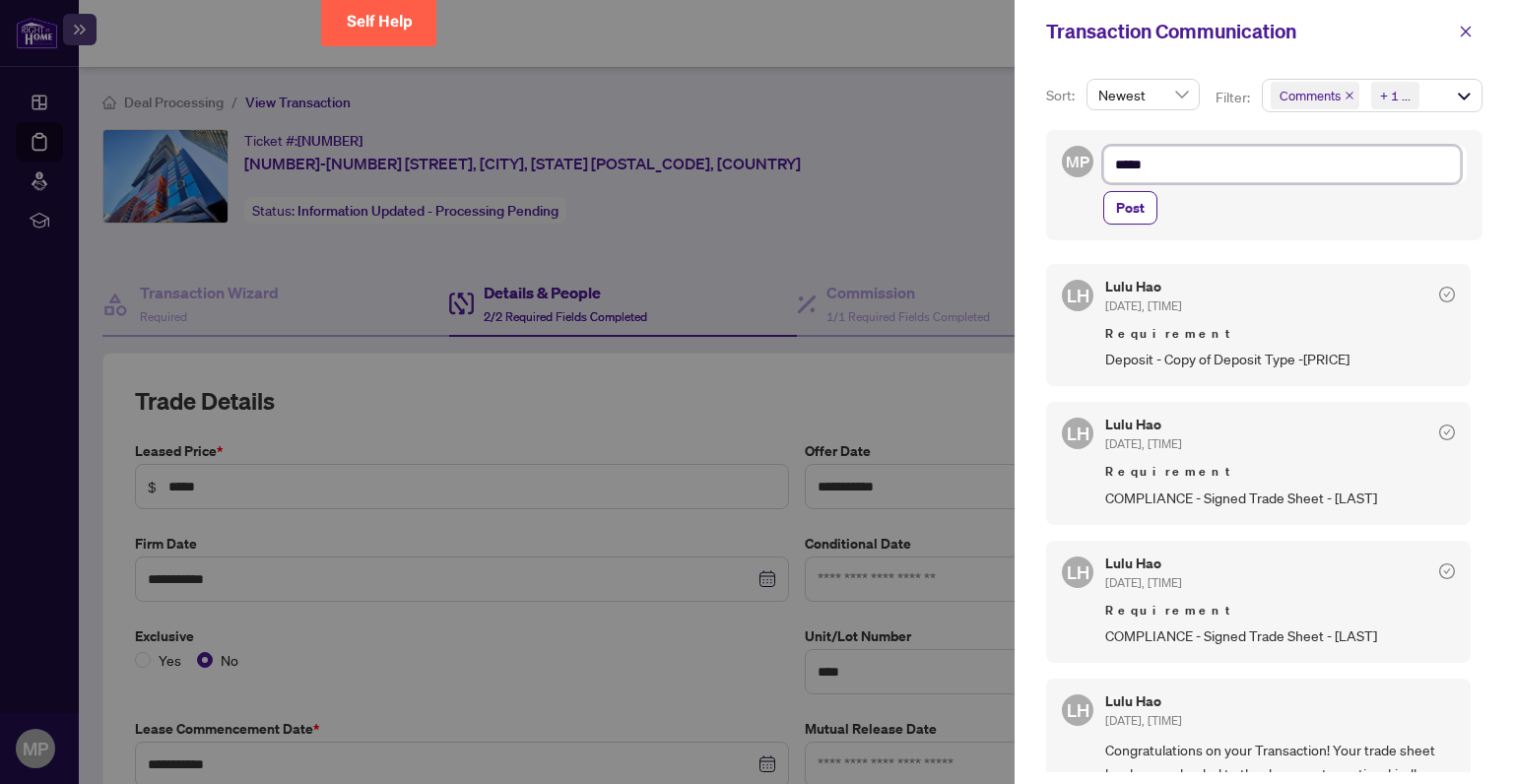 type on "*****" 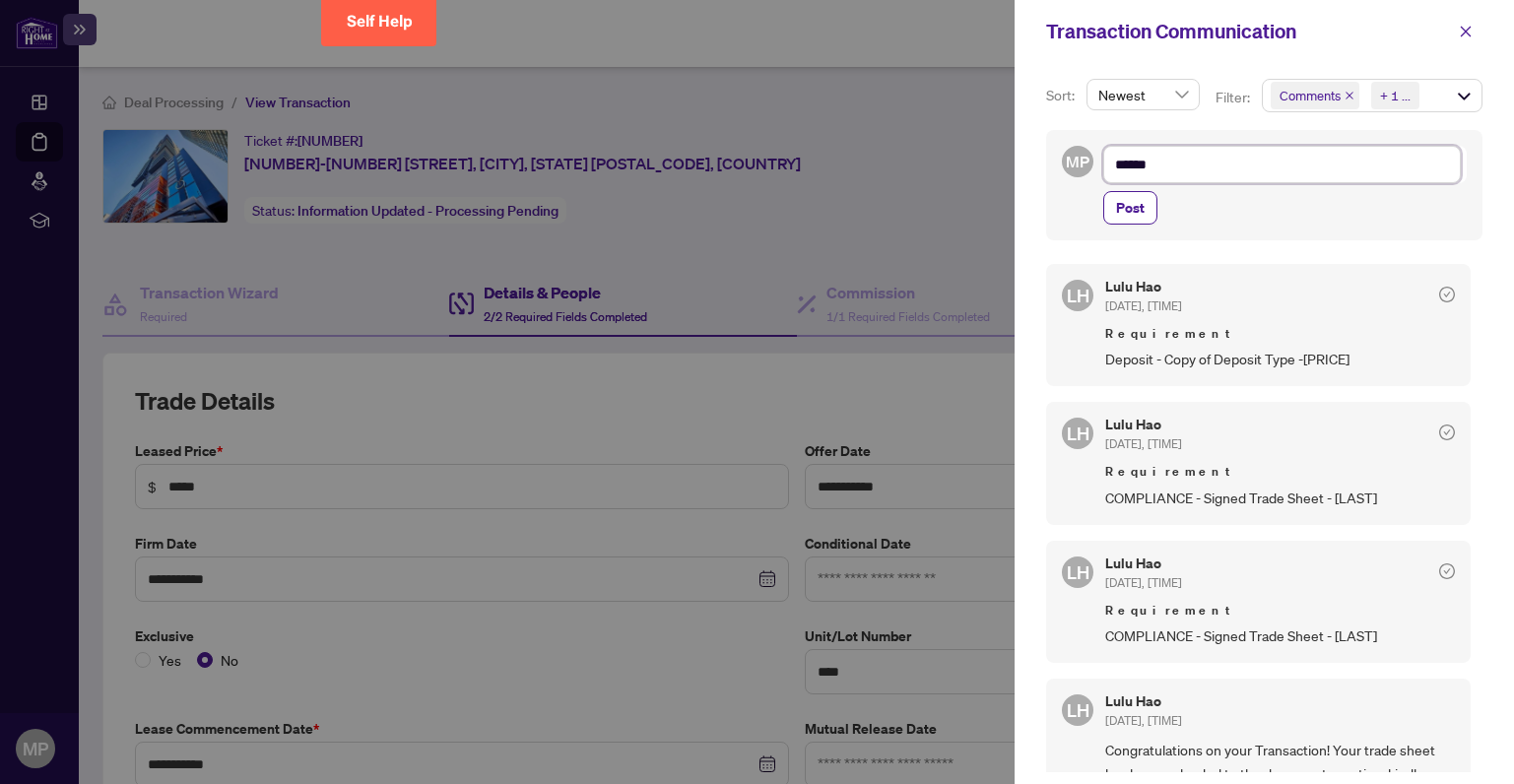 type on "*******" 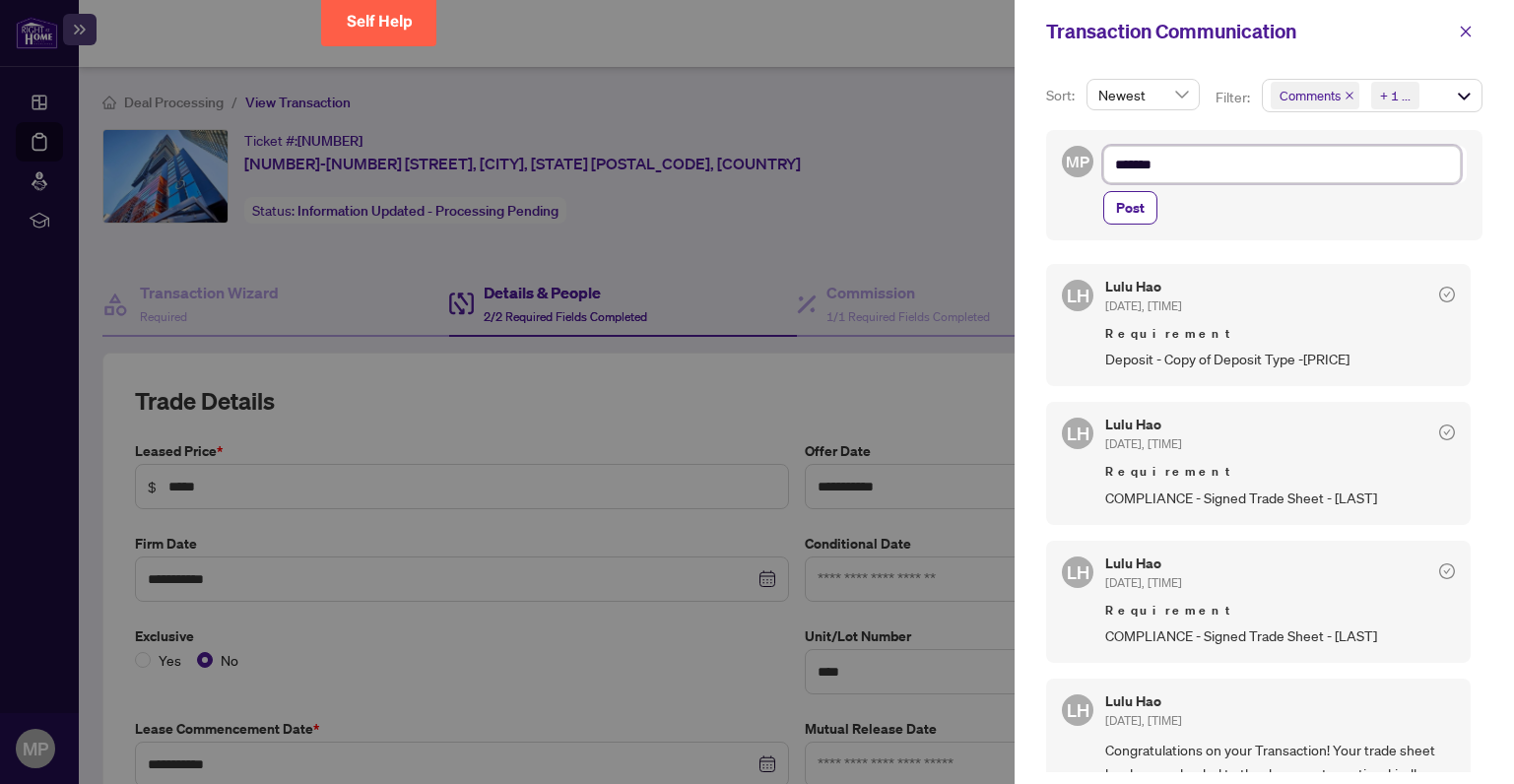 type on "********" 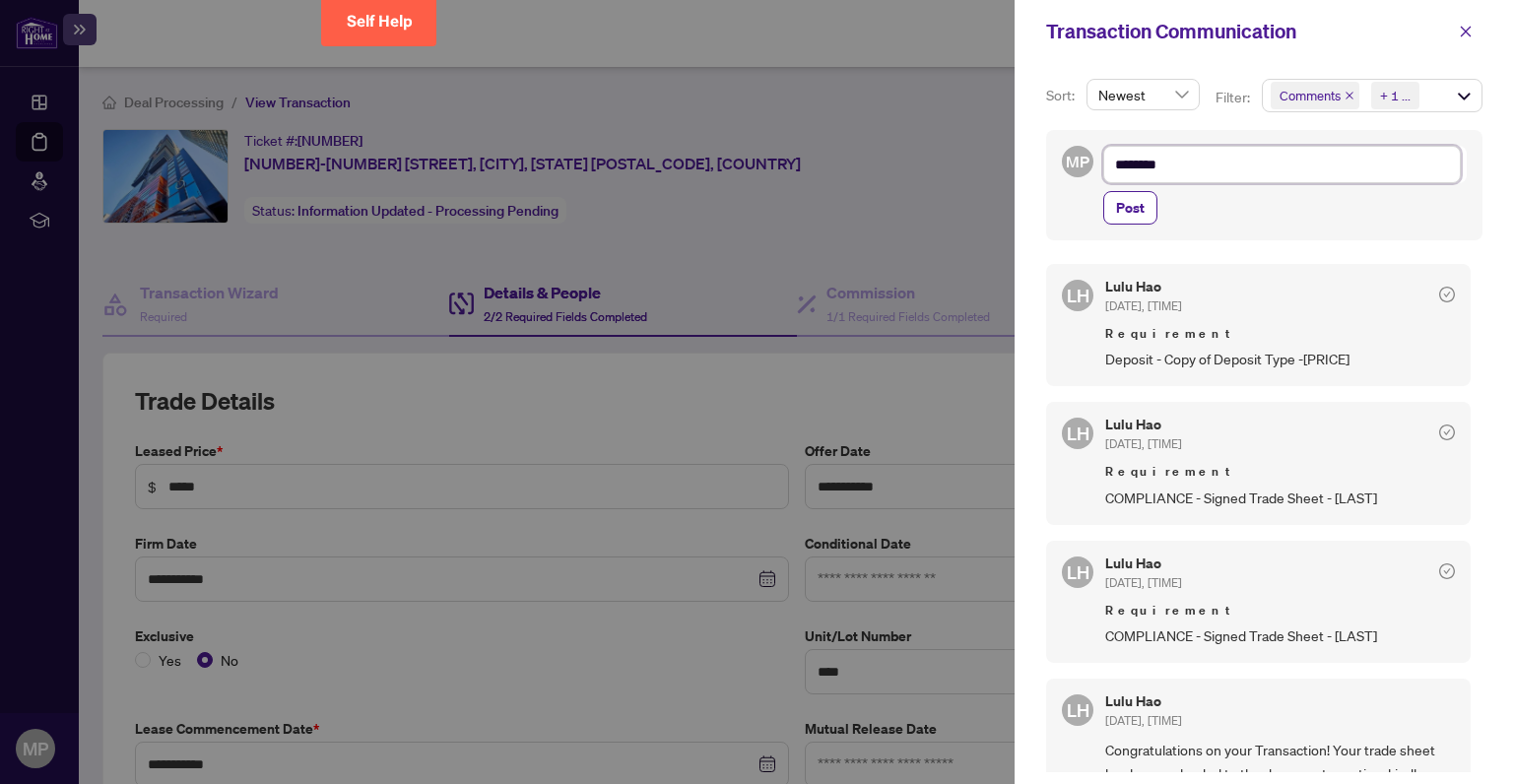 type on "*********" 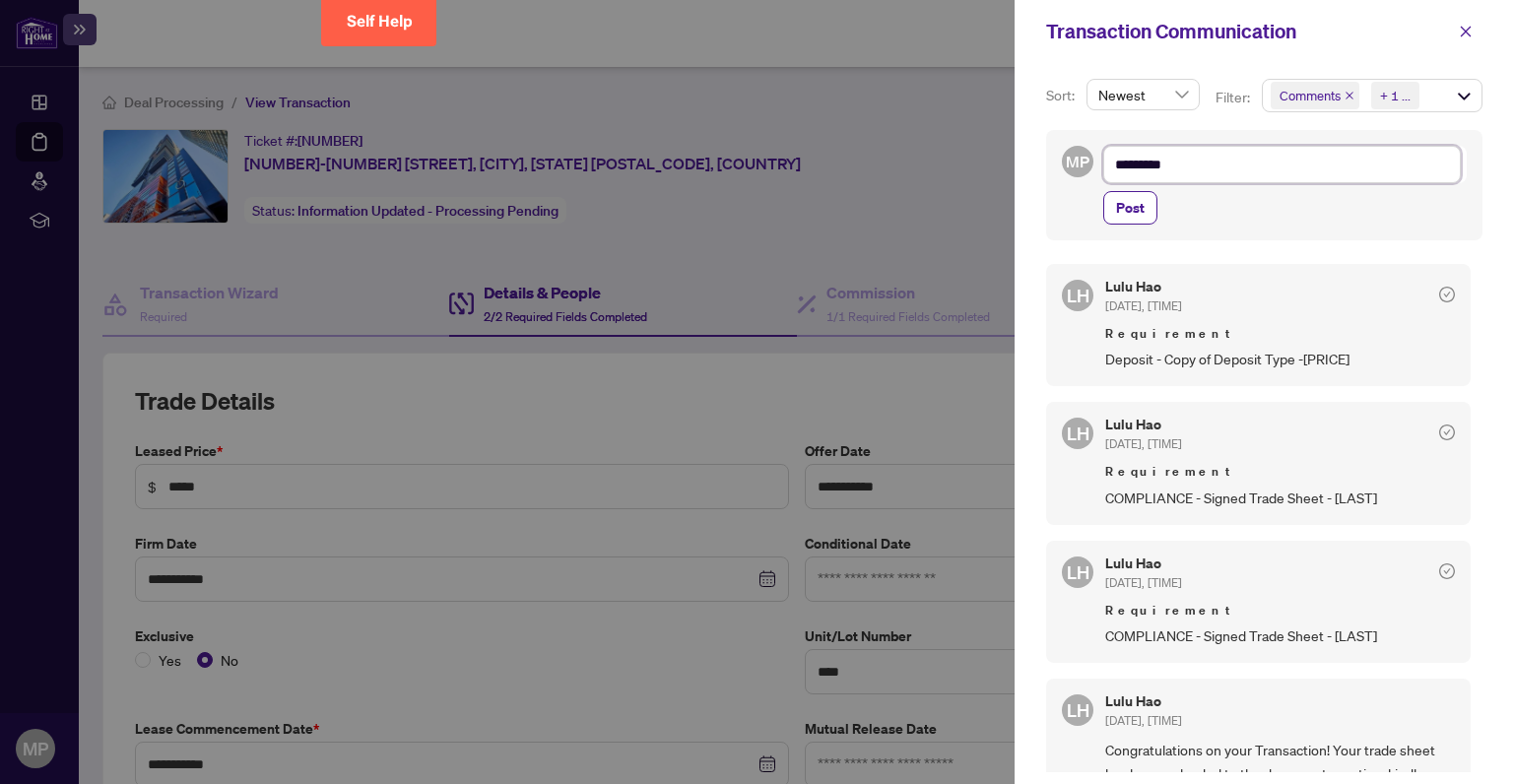 type on "**********" 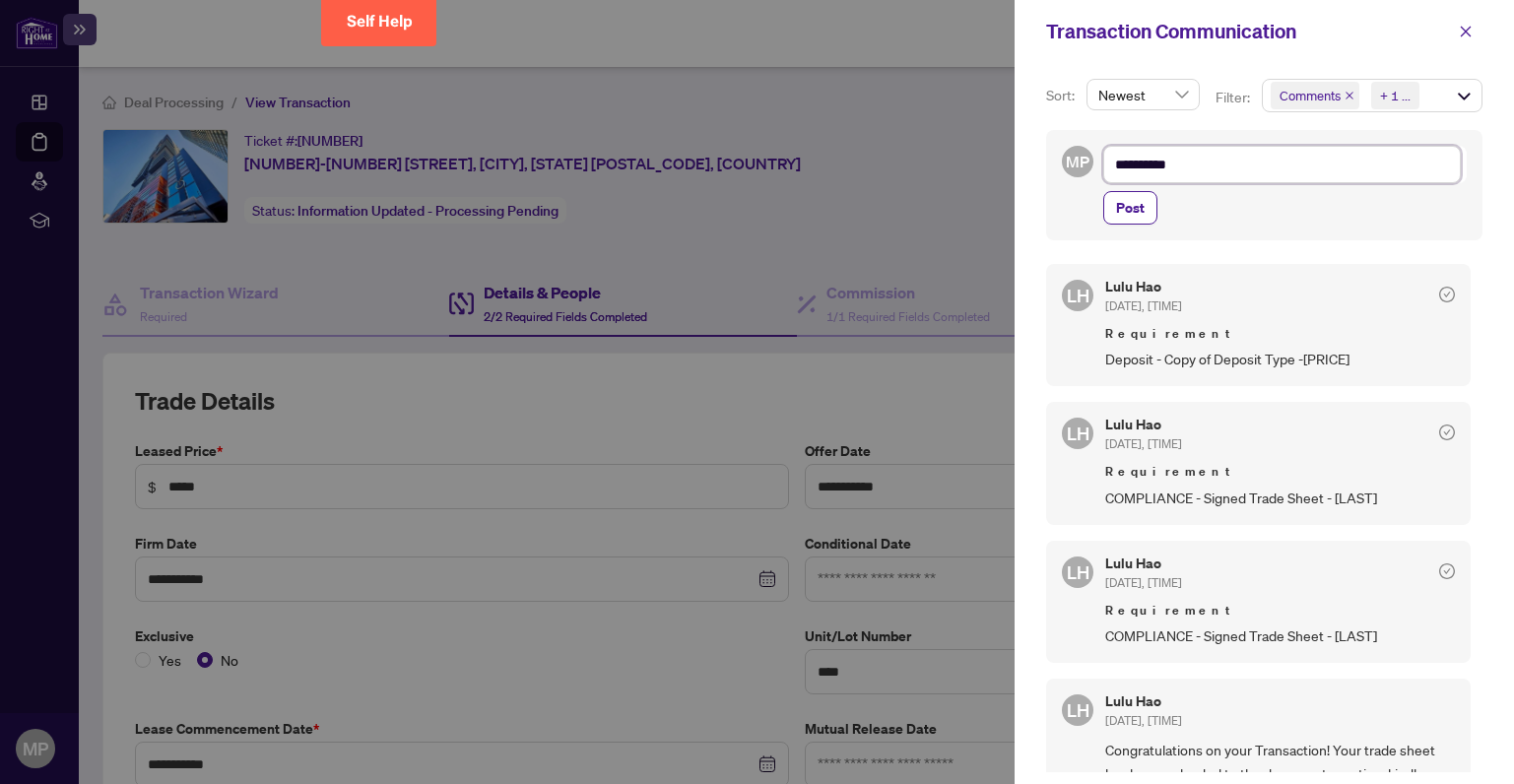 type on "**********" 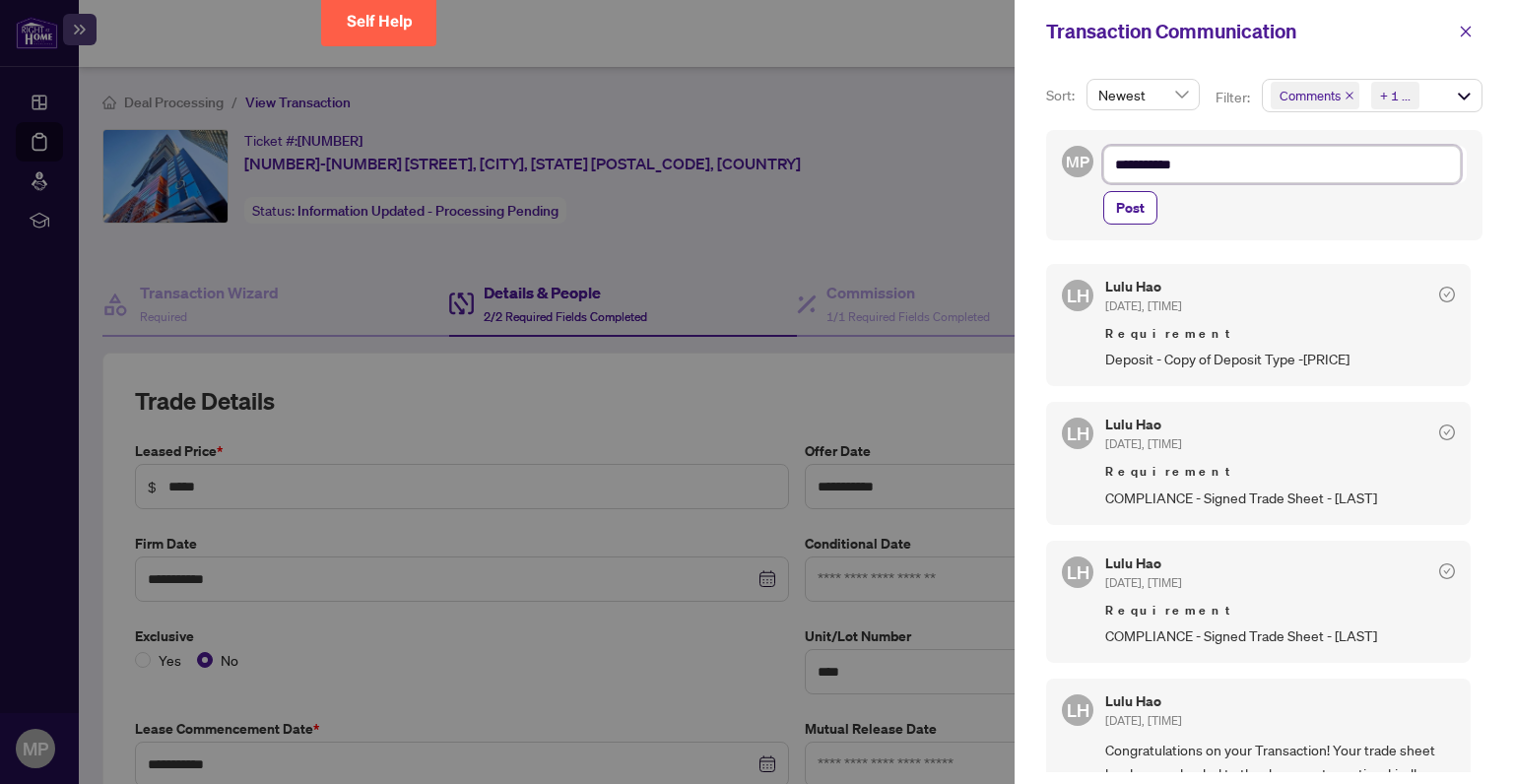 type on "**********" 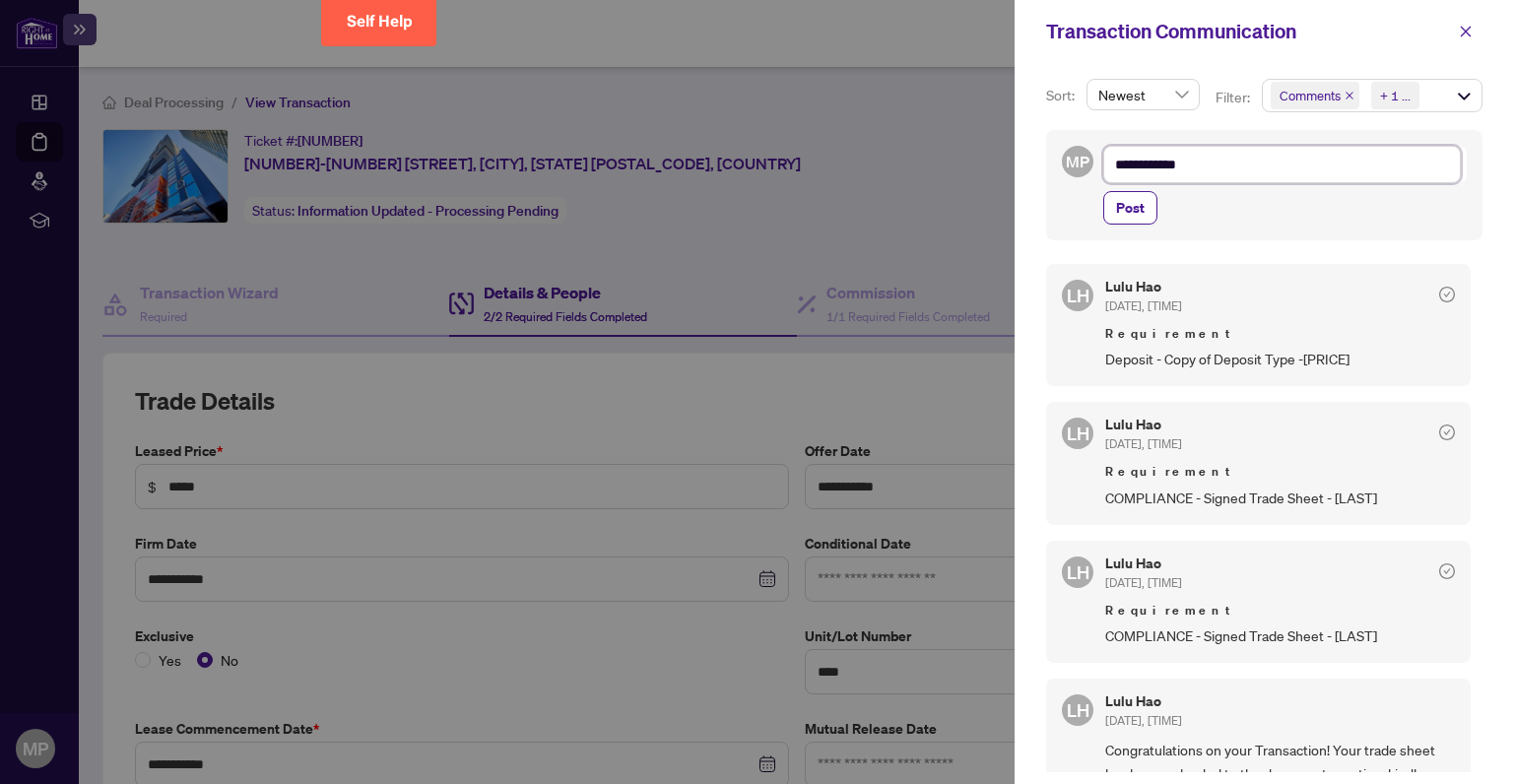 type on "**********" 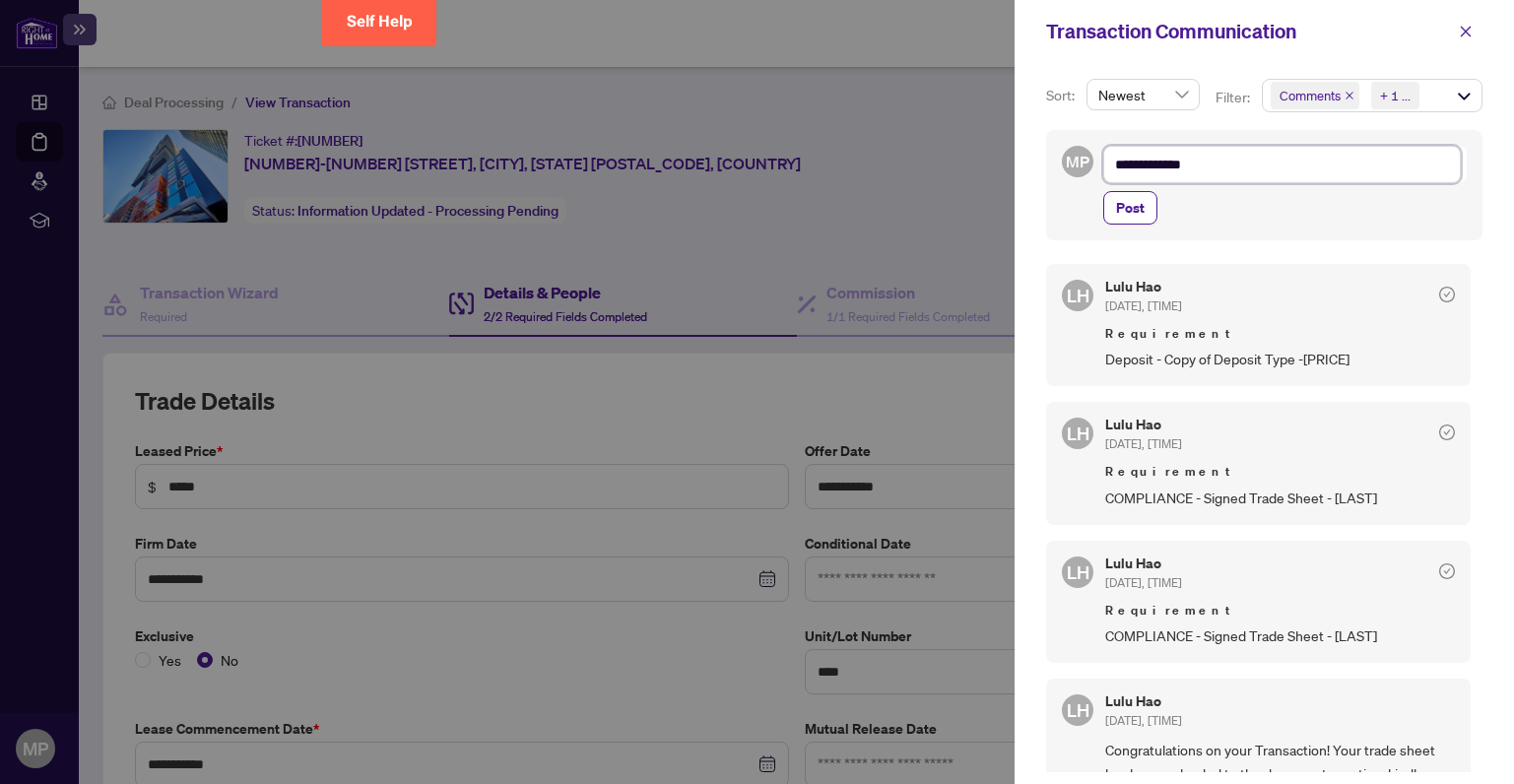 type on "**********" 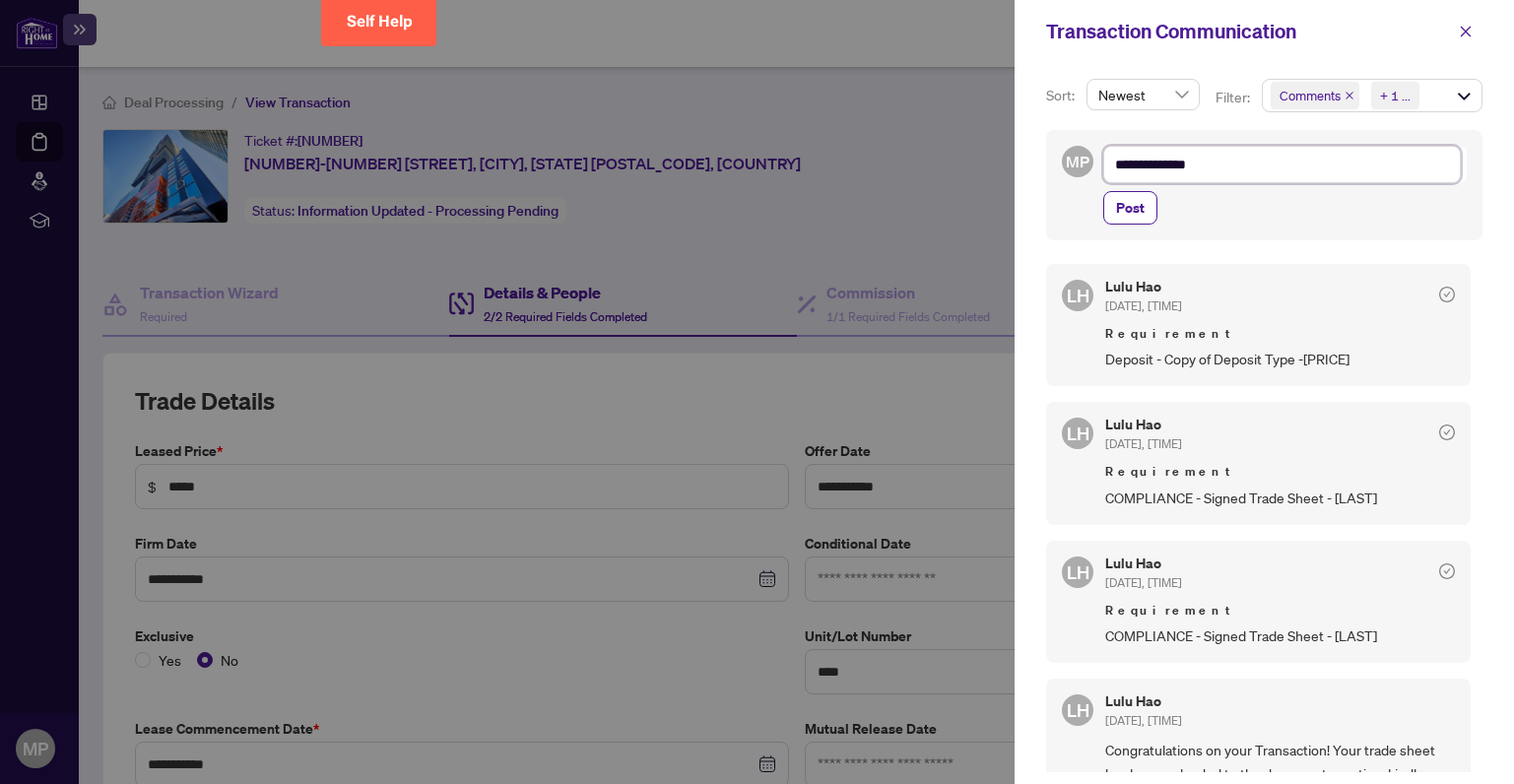 type on "**********" 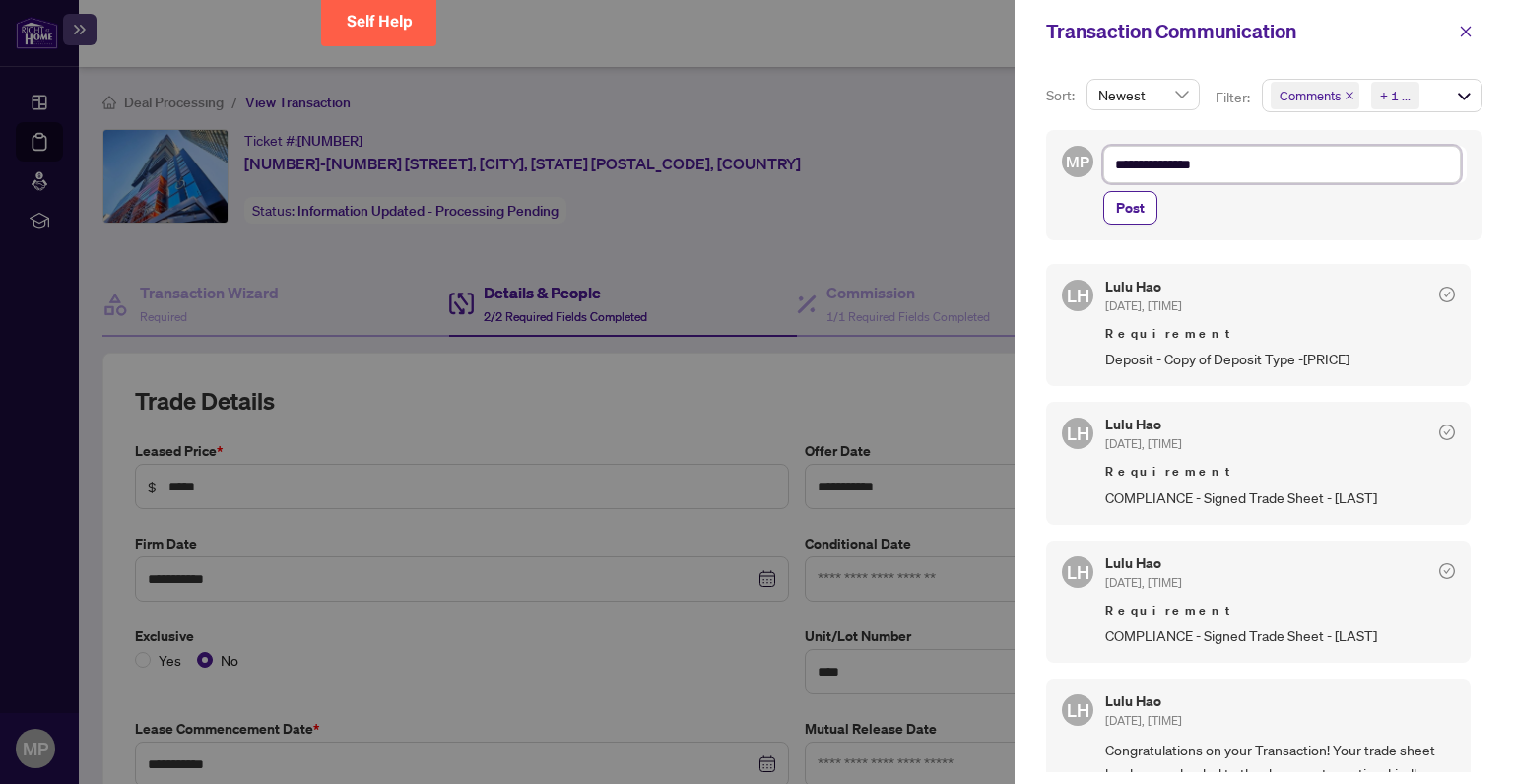 type on "**********" 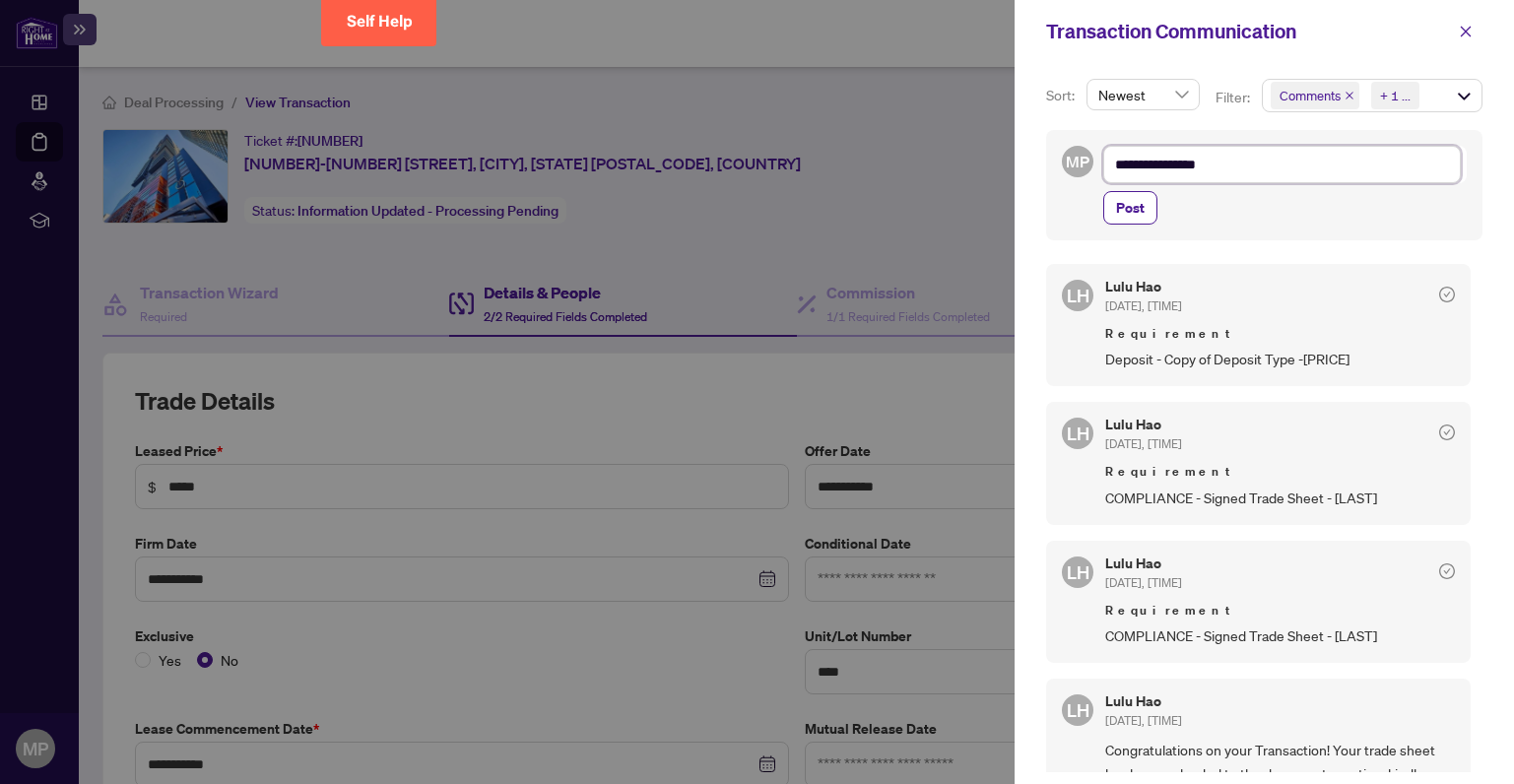 type on "**********" 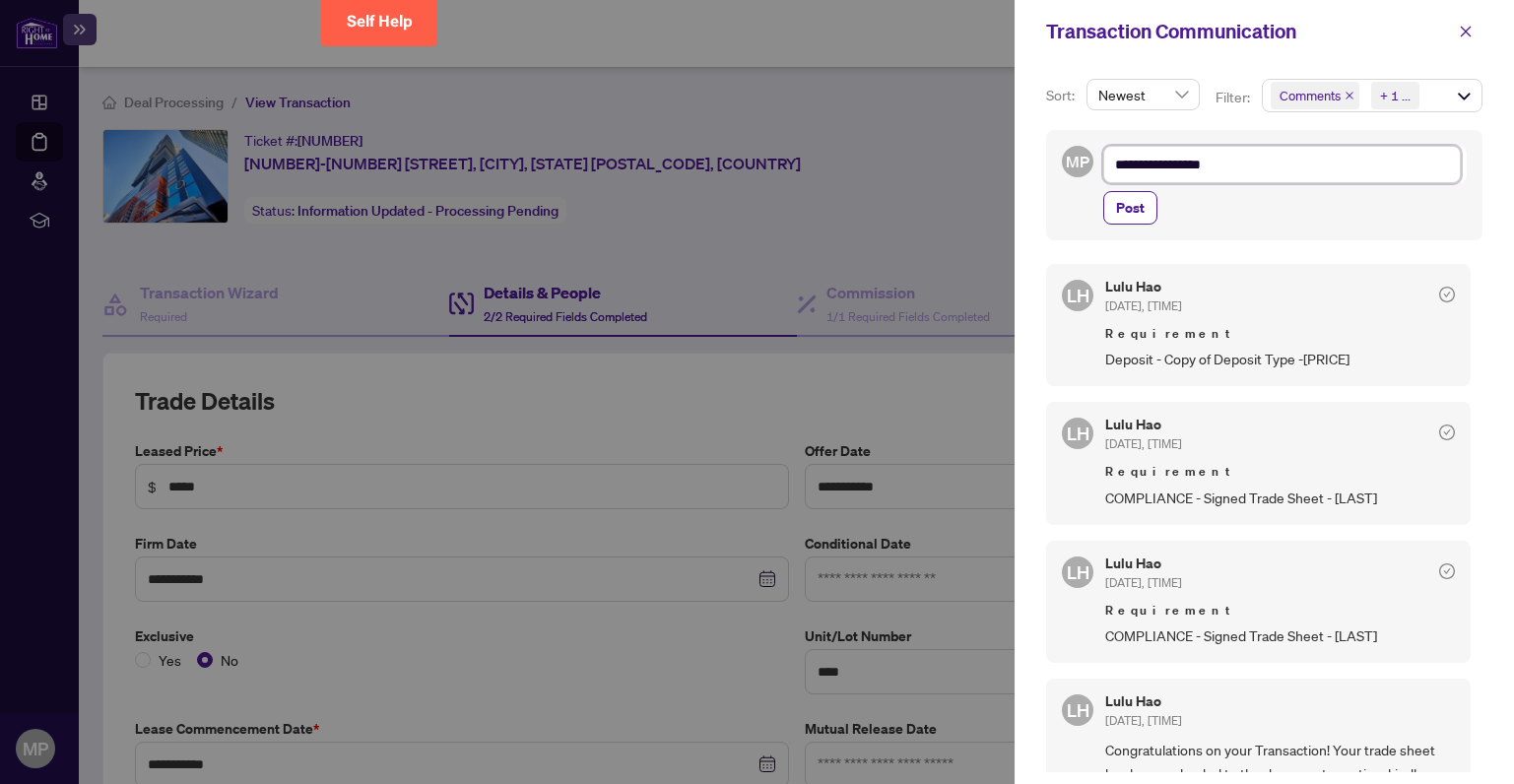 type on "**********" 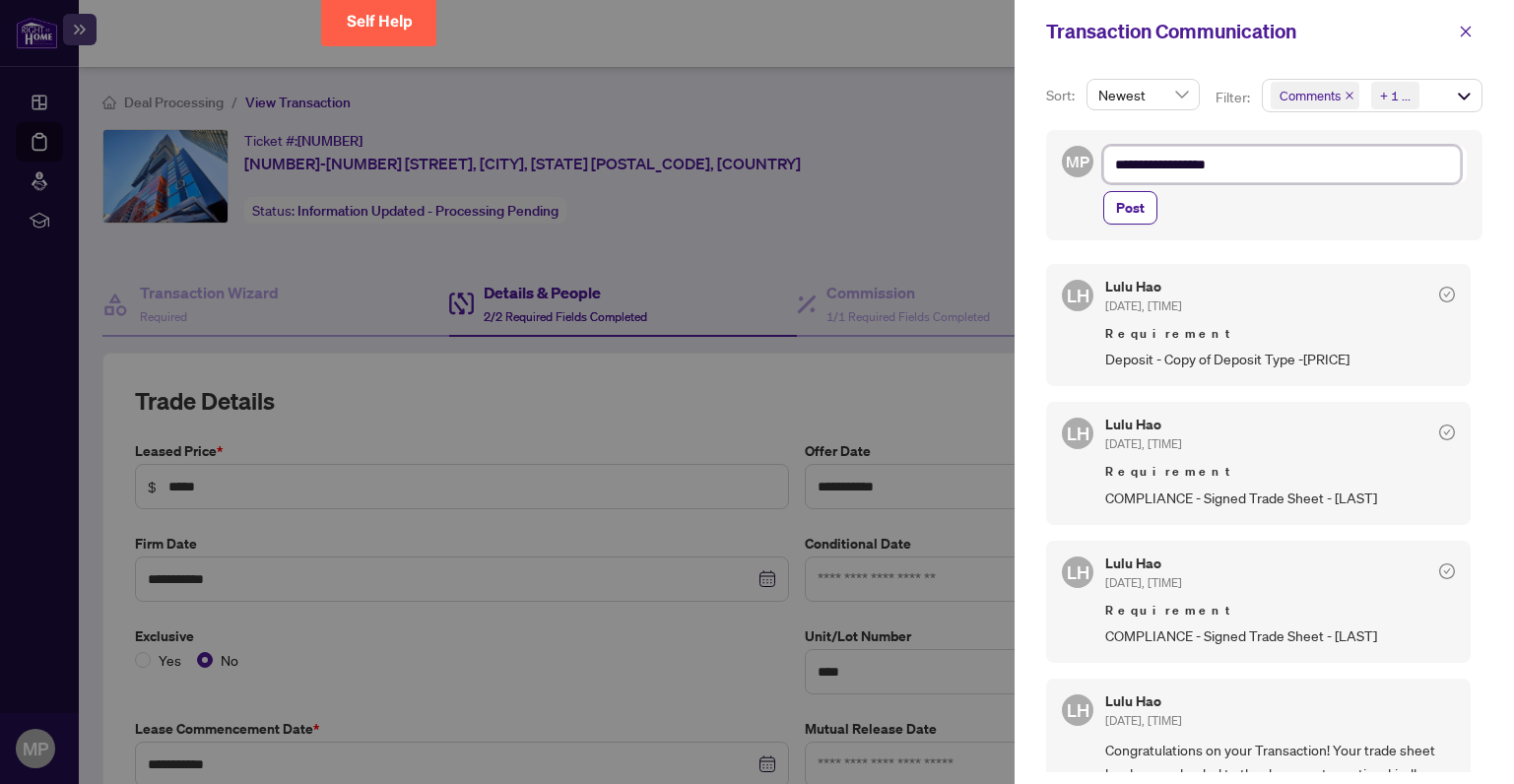 type on "**********" 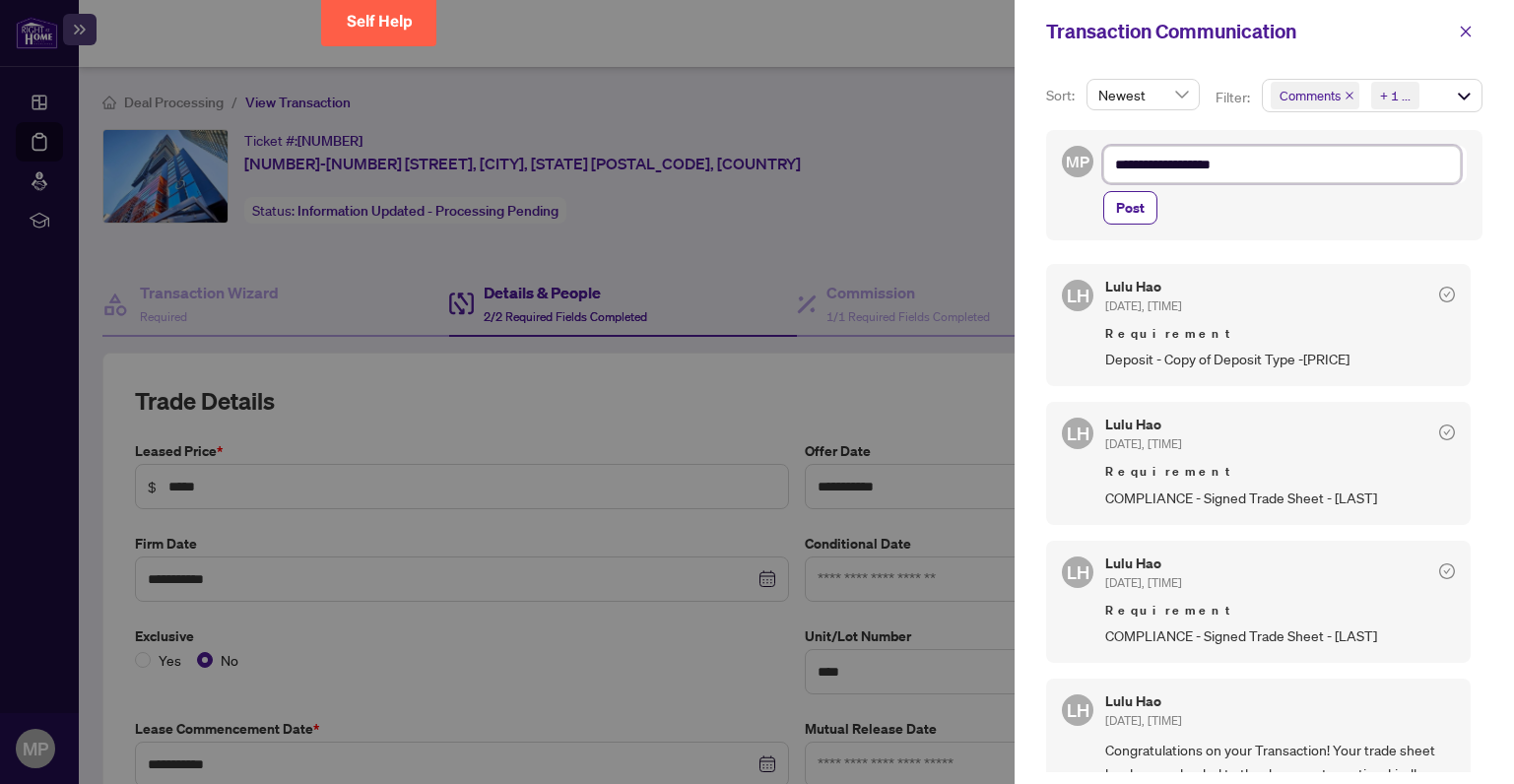 type on "**********" 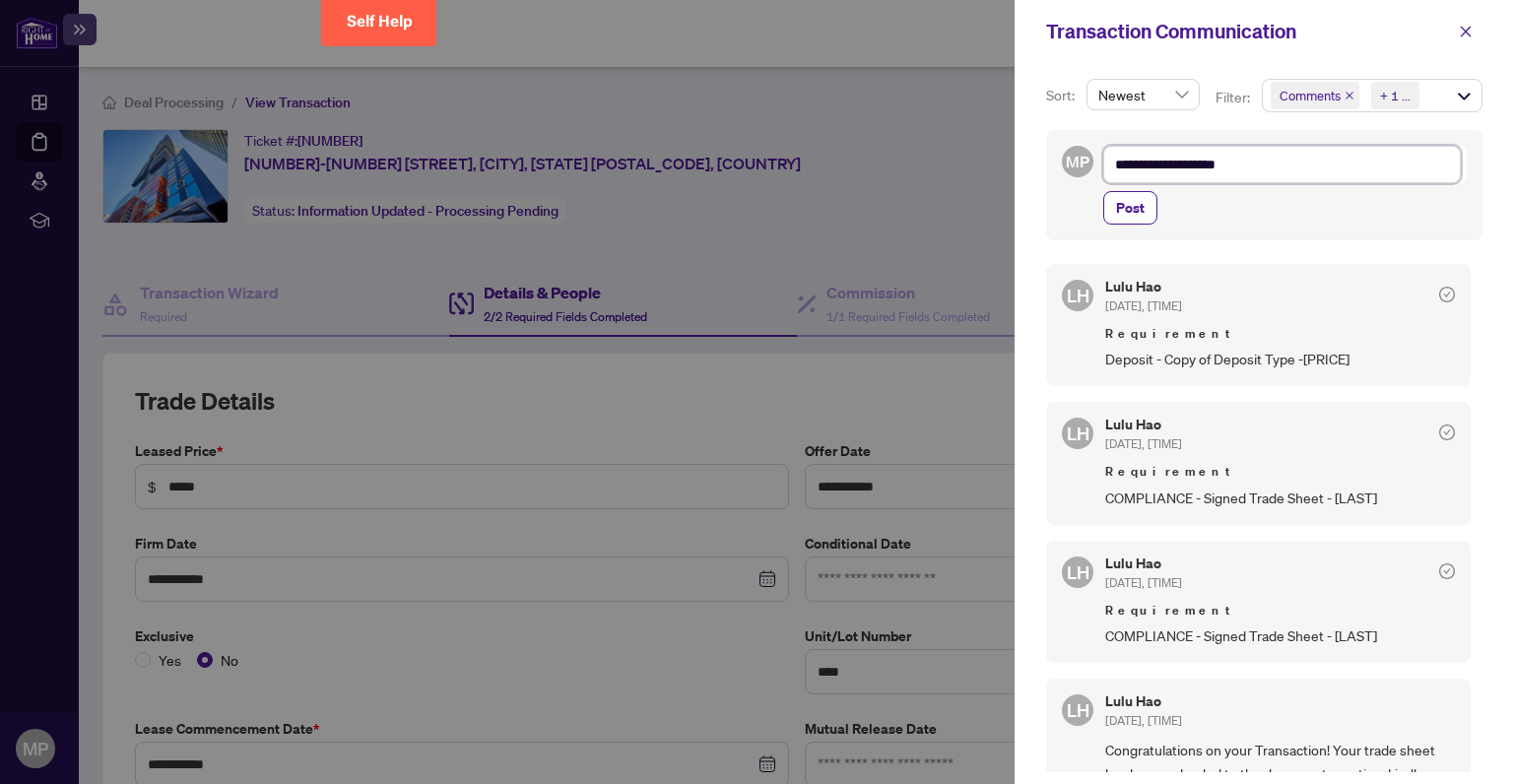 type on "**********" 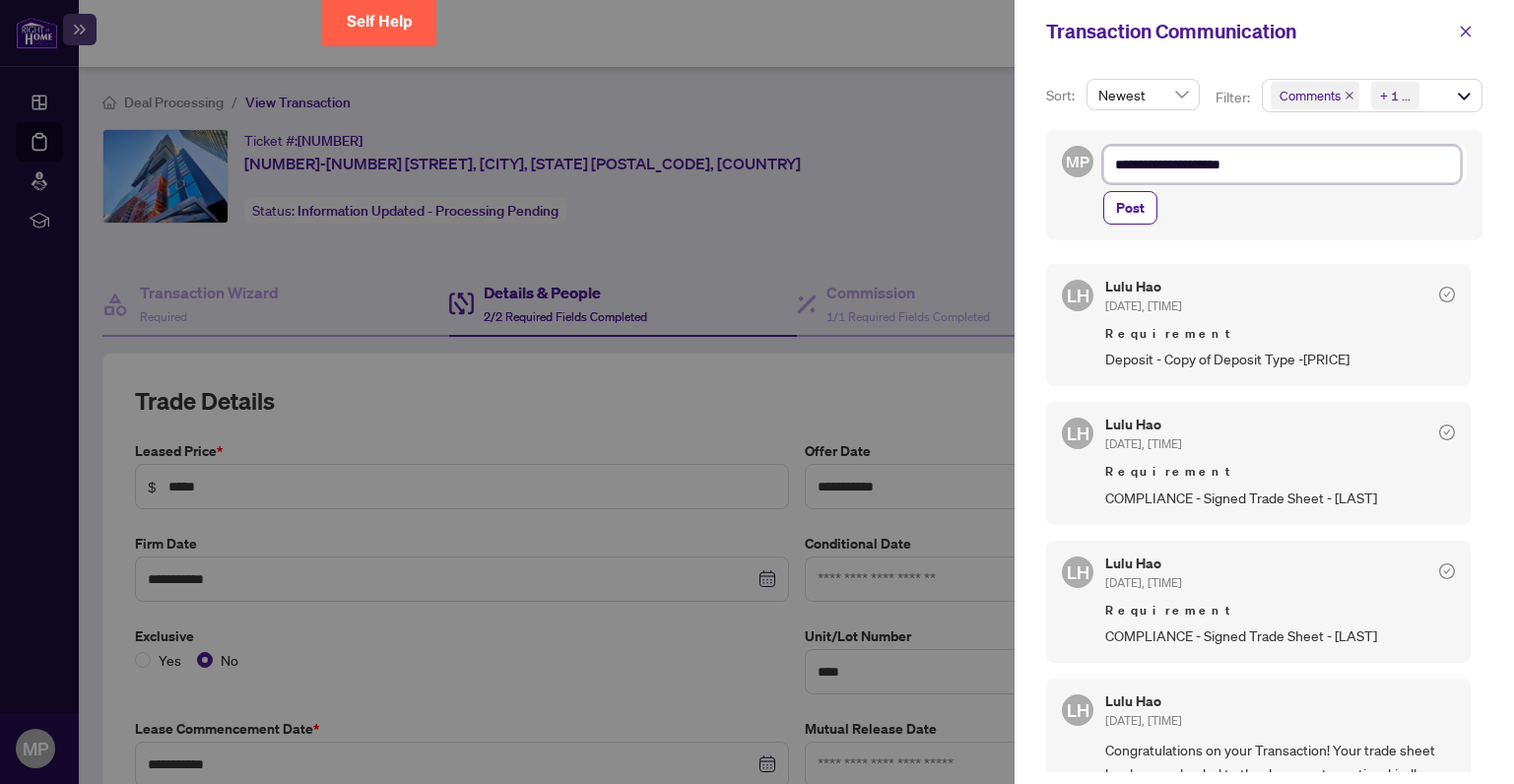type on "**********" 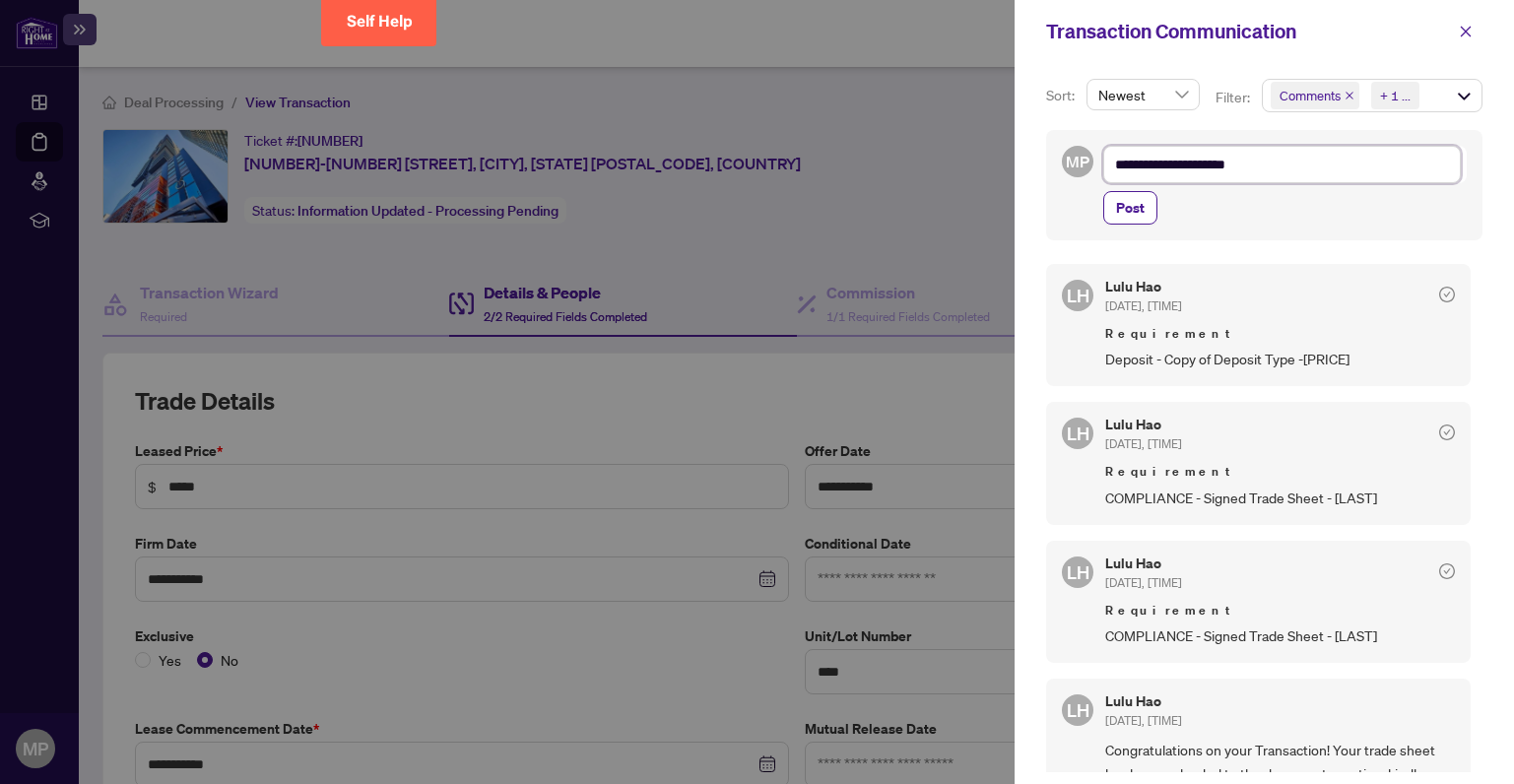 type on "**********" 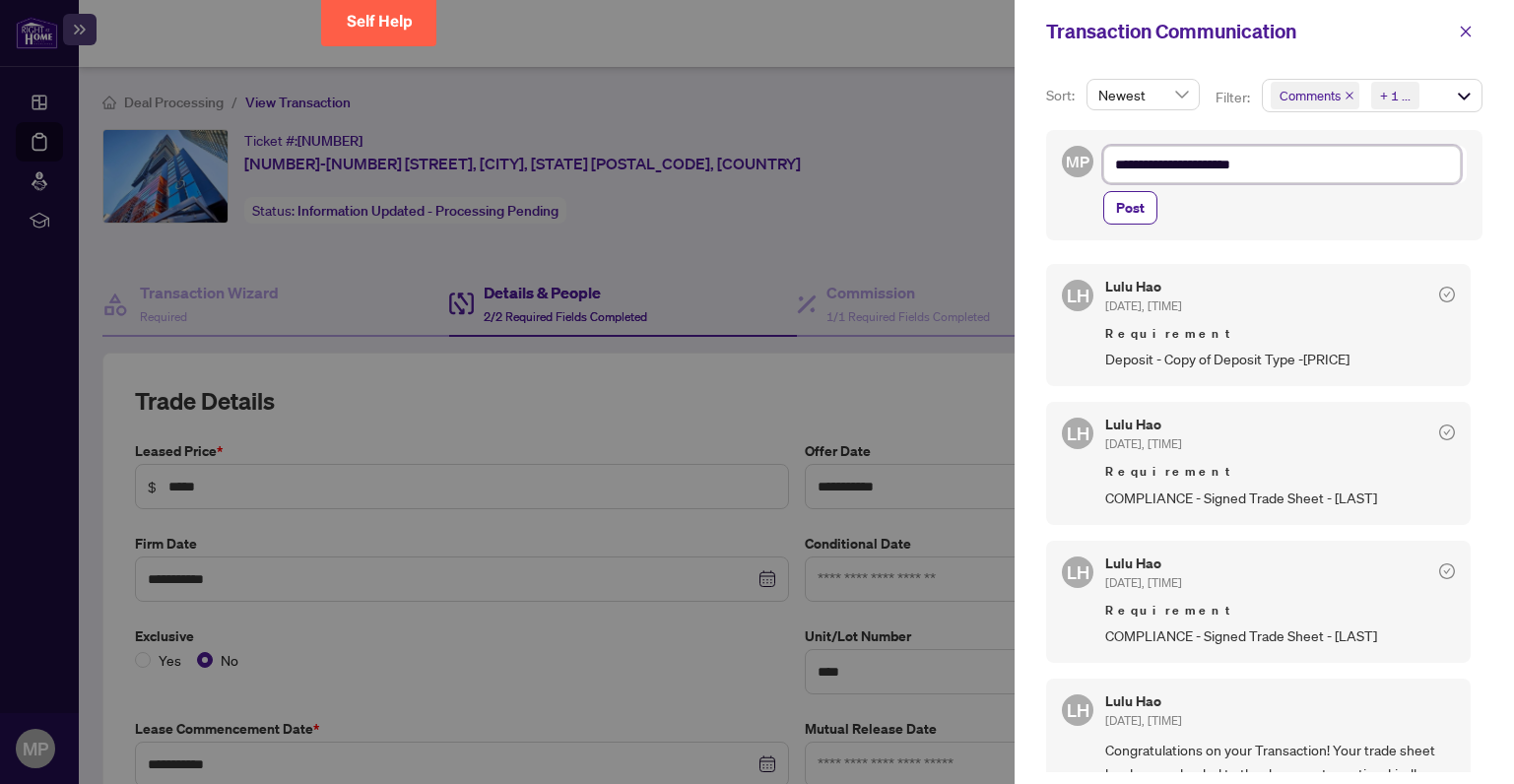 paste on "******" 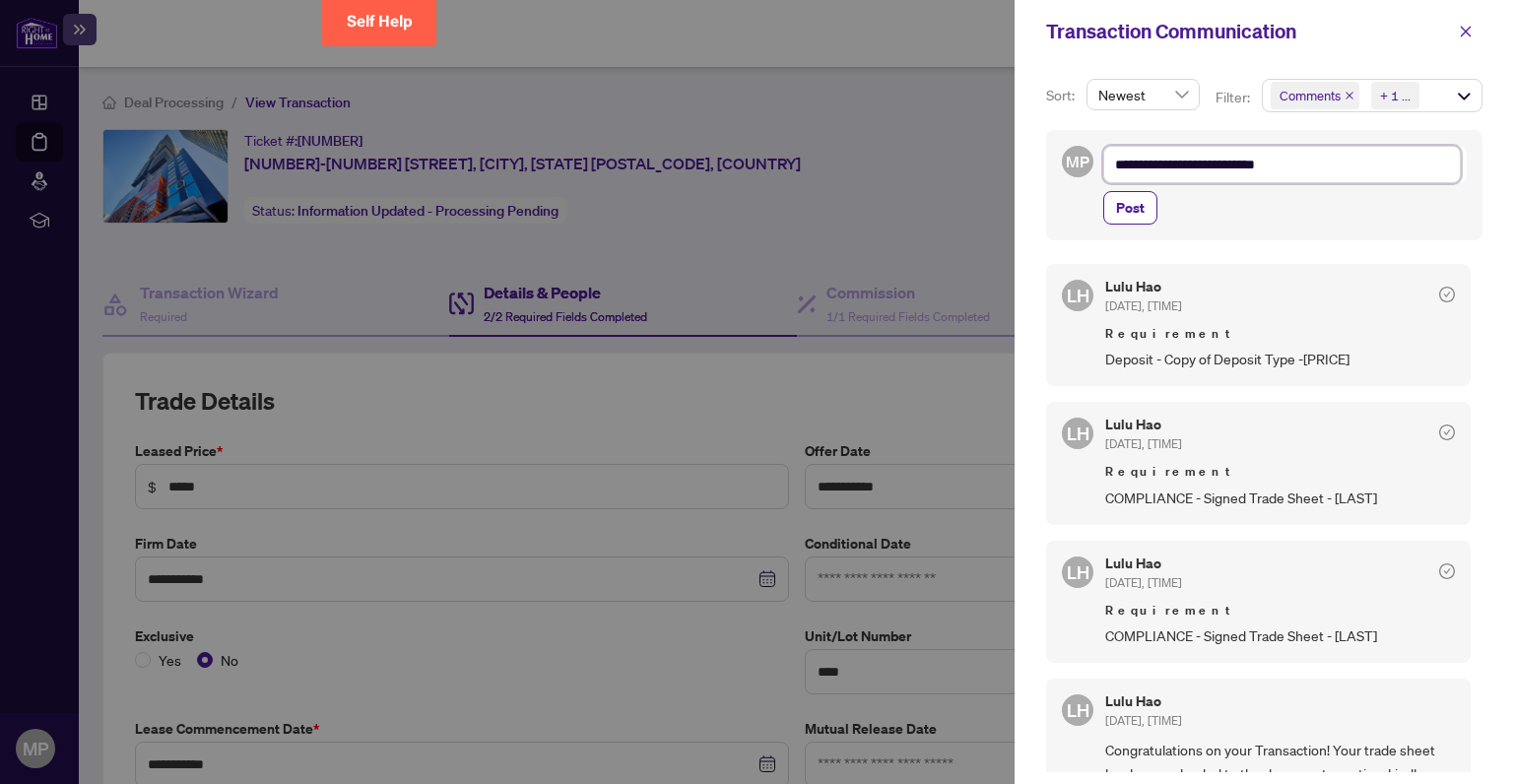 type on "**********" 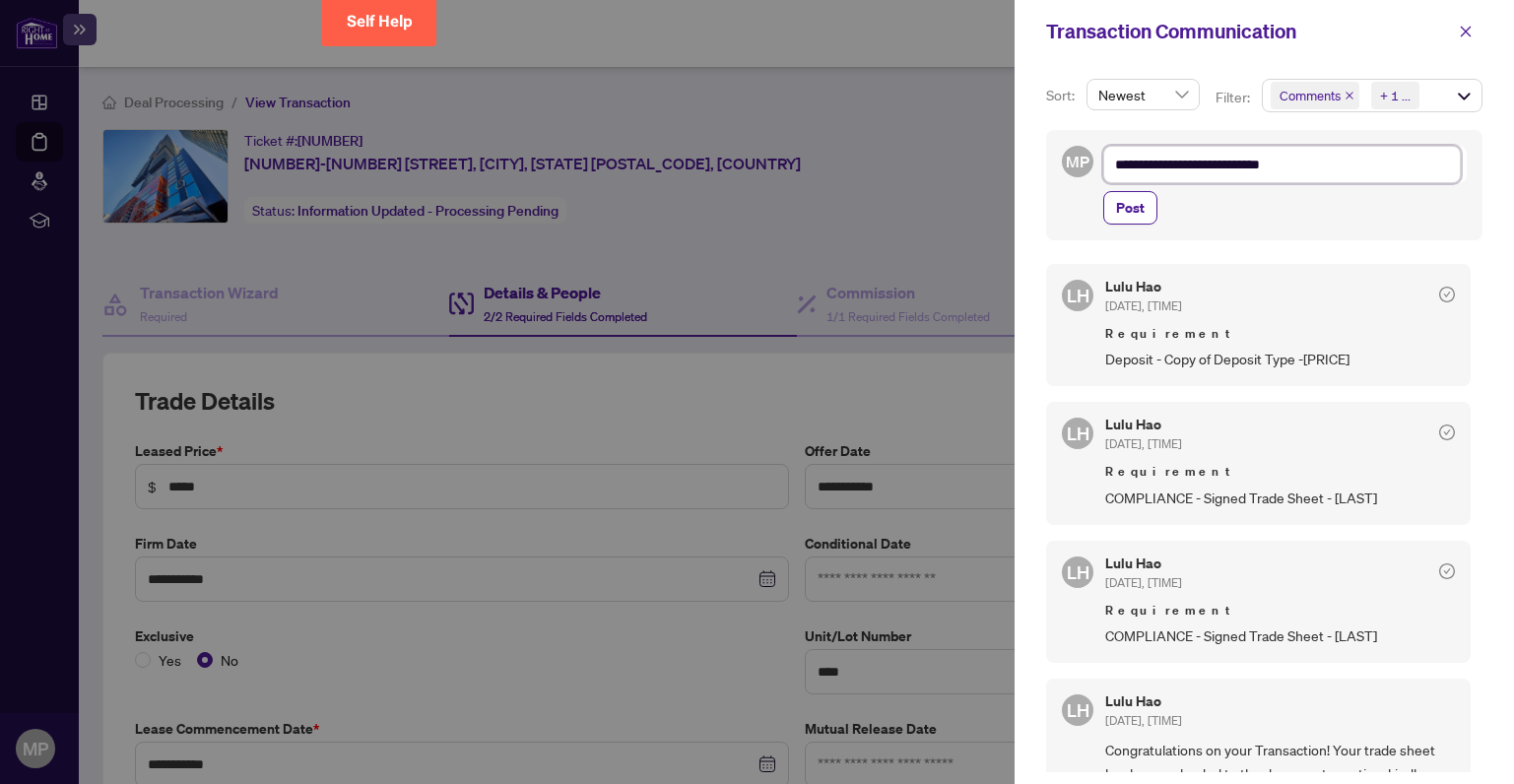 type on "**********" 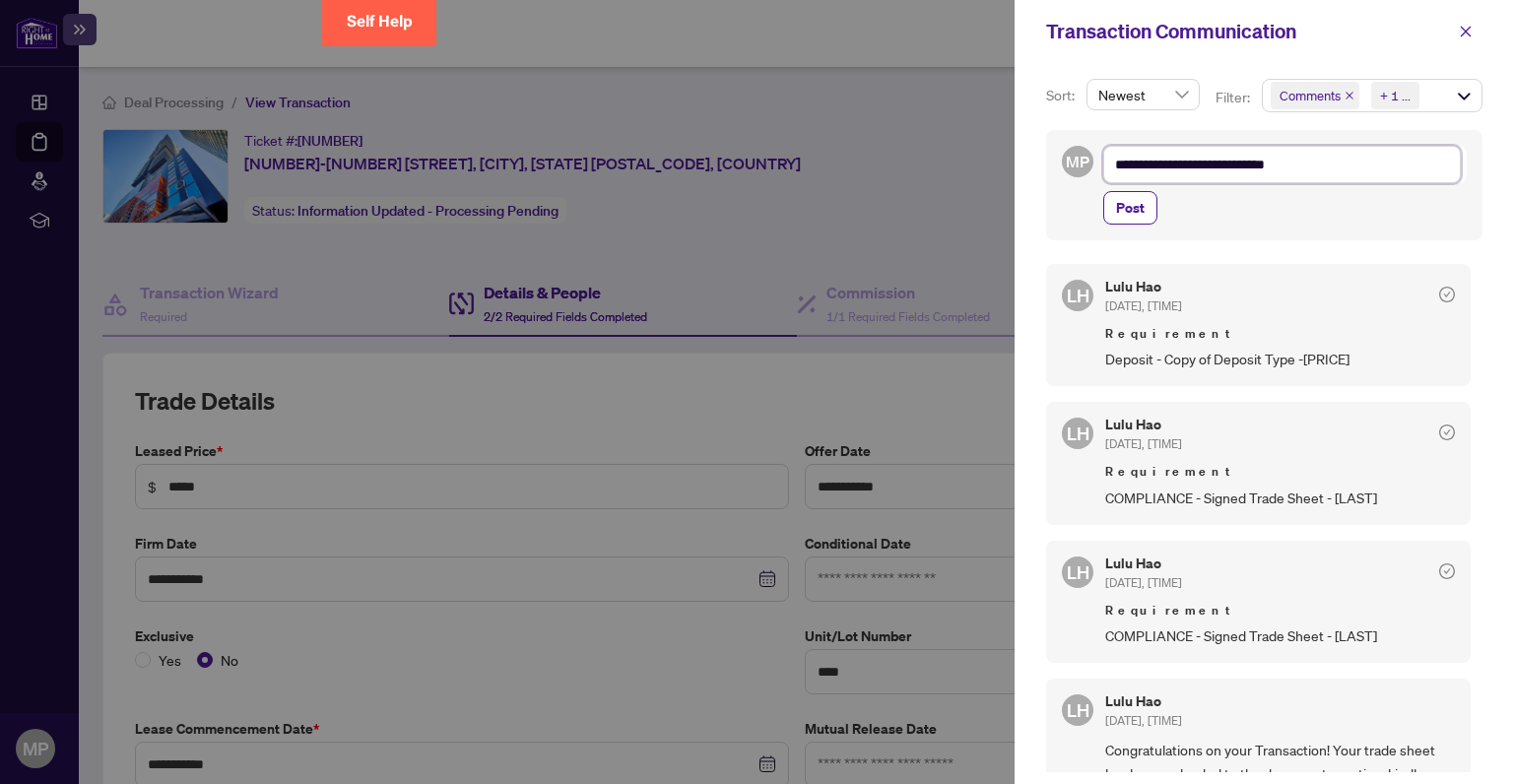 type on "**********" 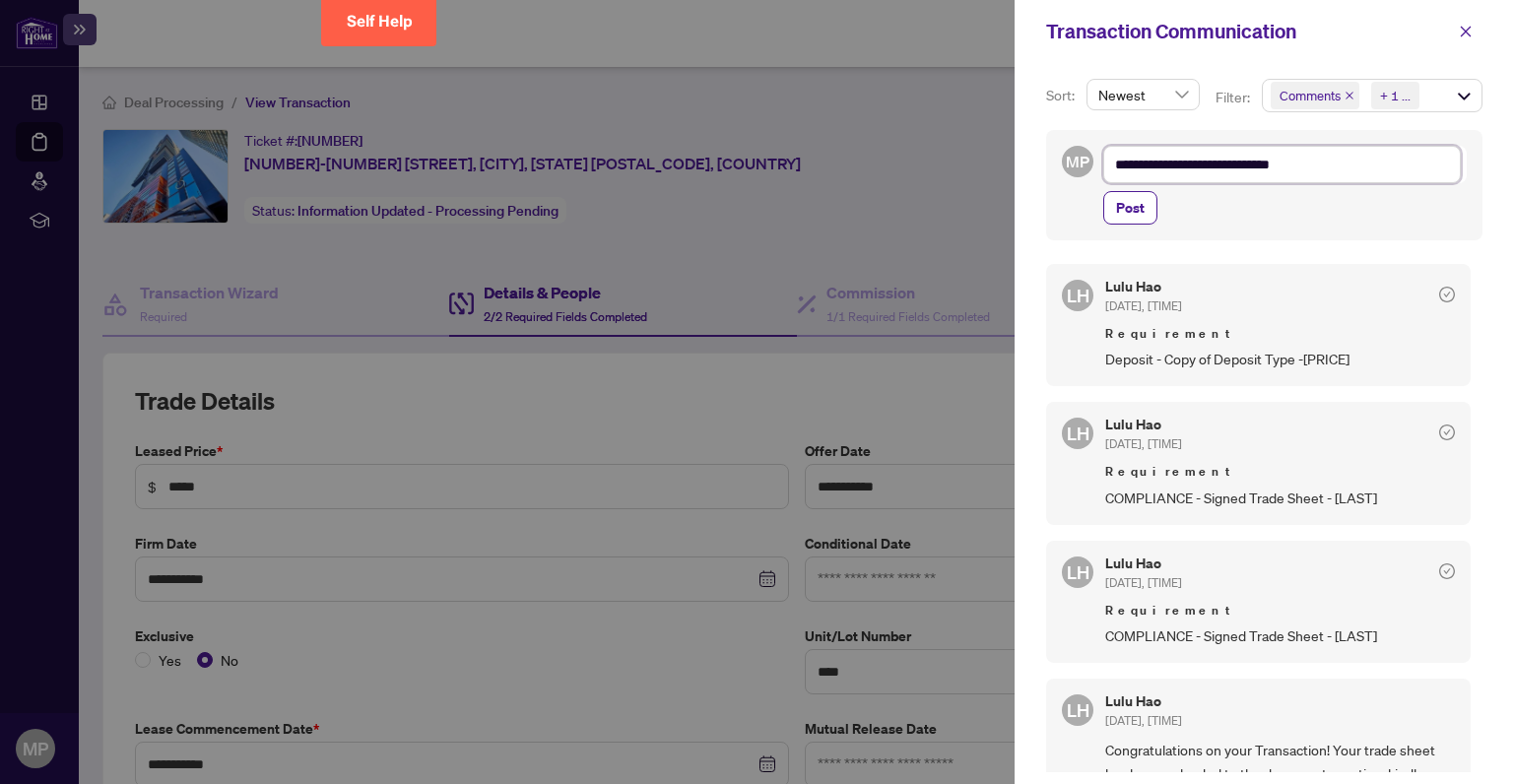 type on "**********" 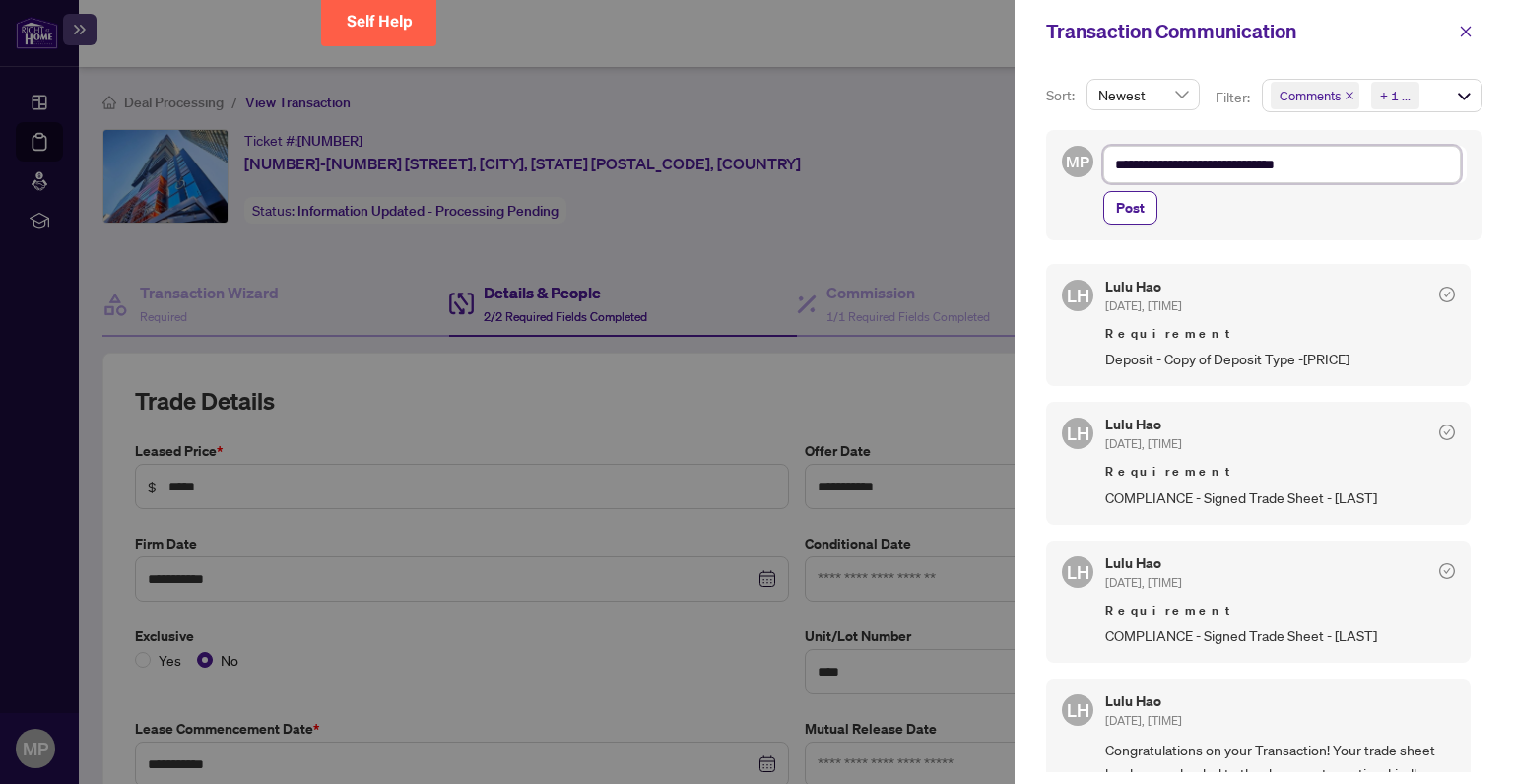 type on "**********" 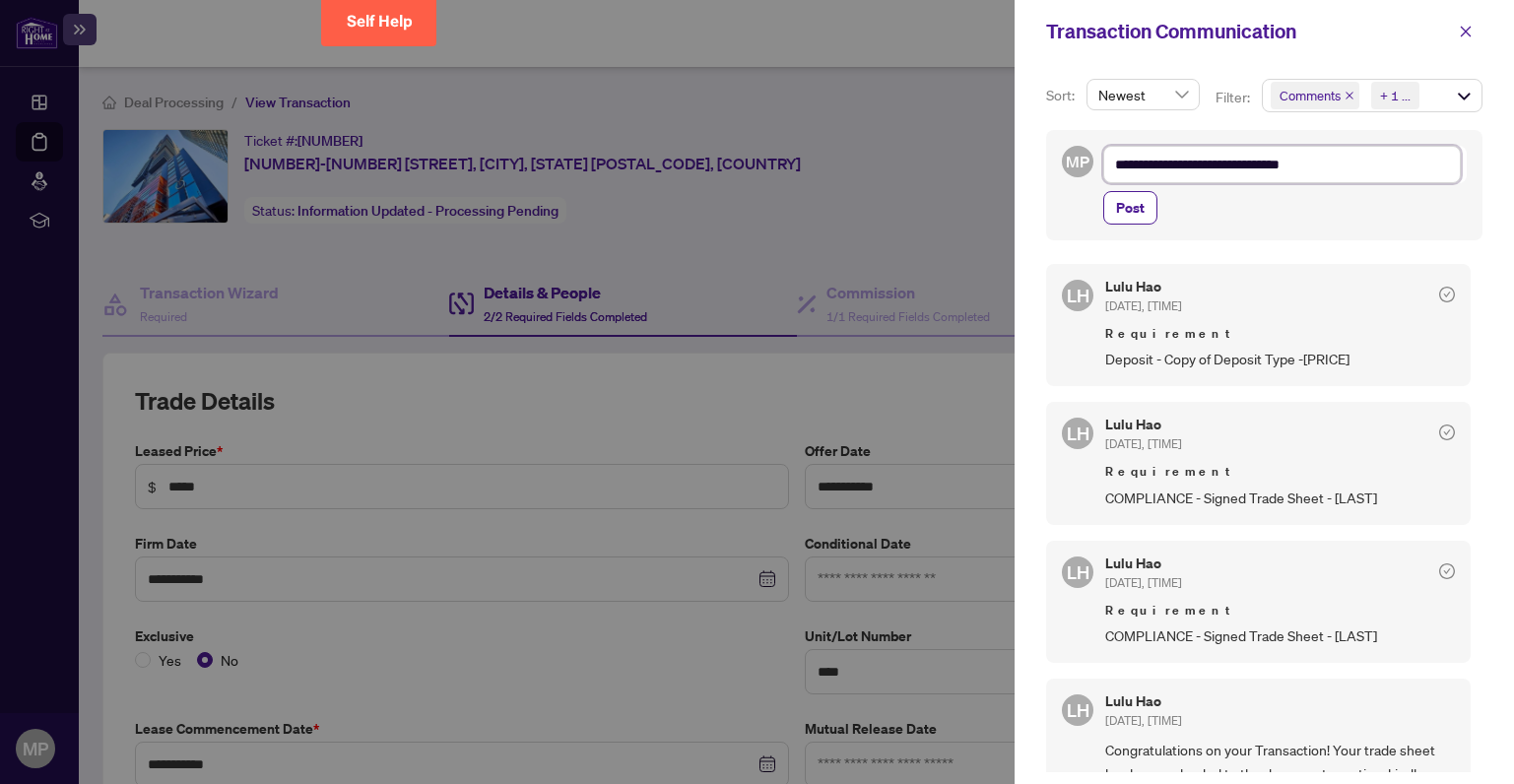 type on "**********" 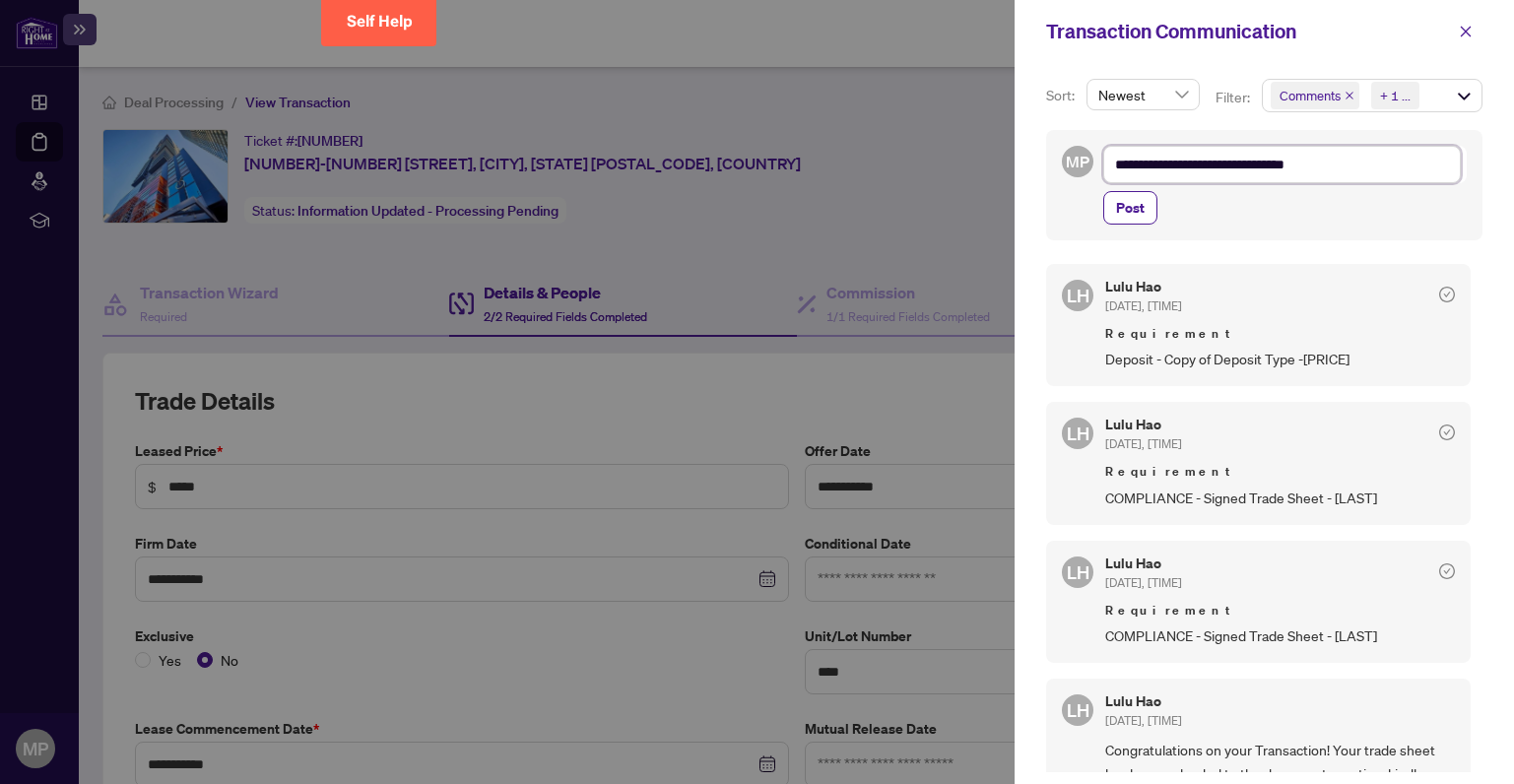 type on "**********" 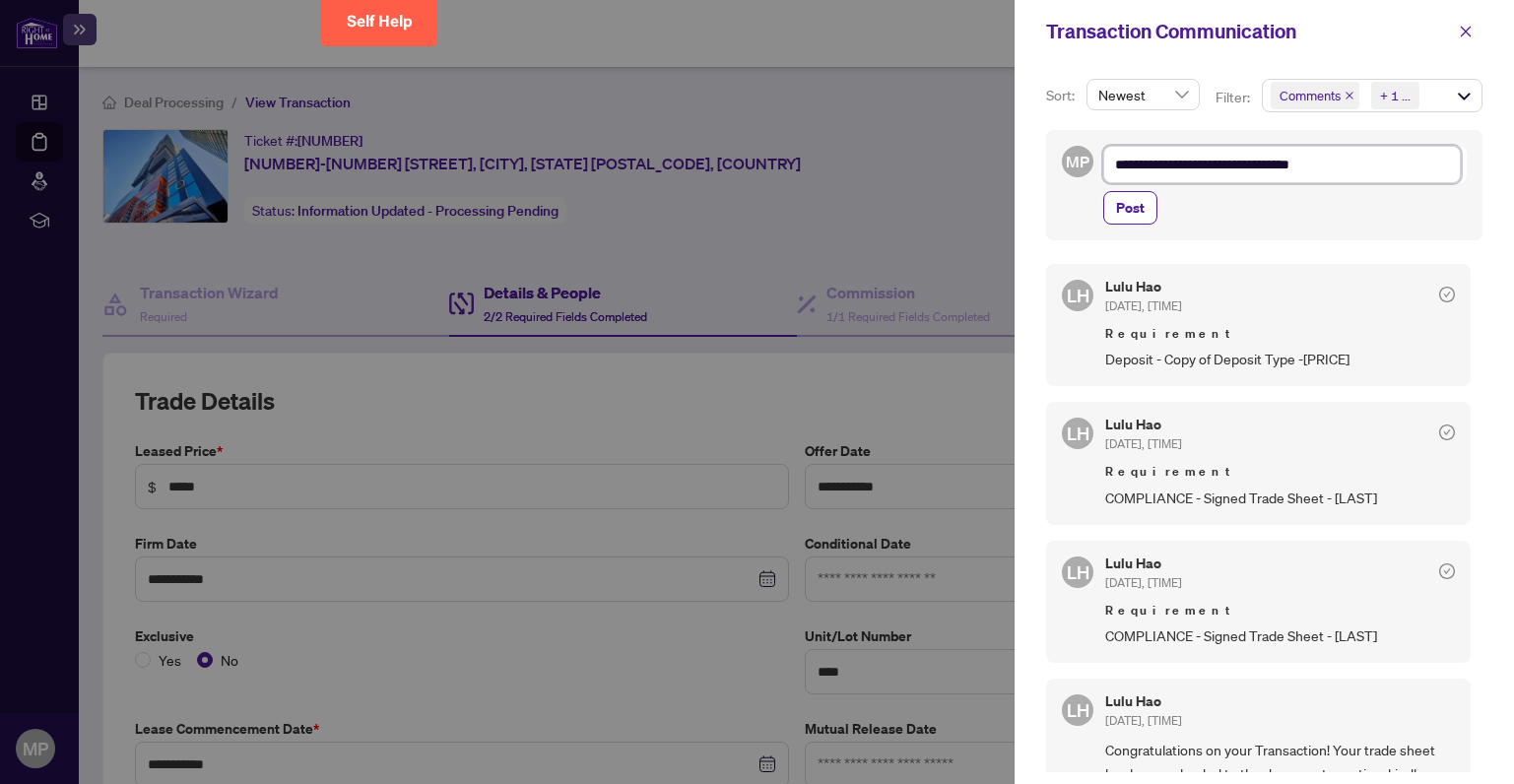 type on "**********" 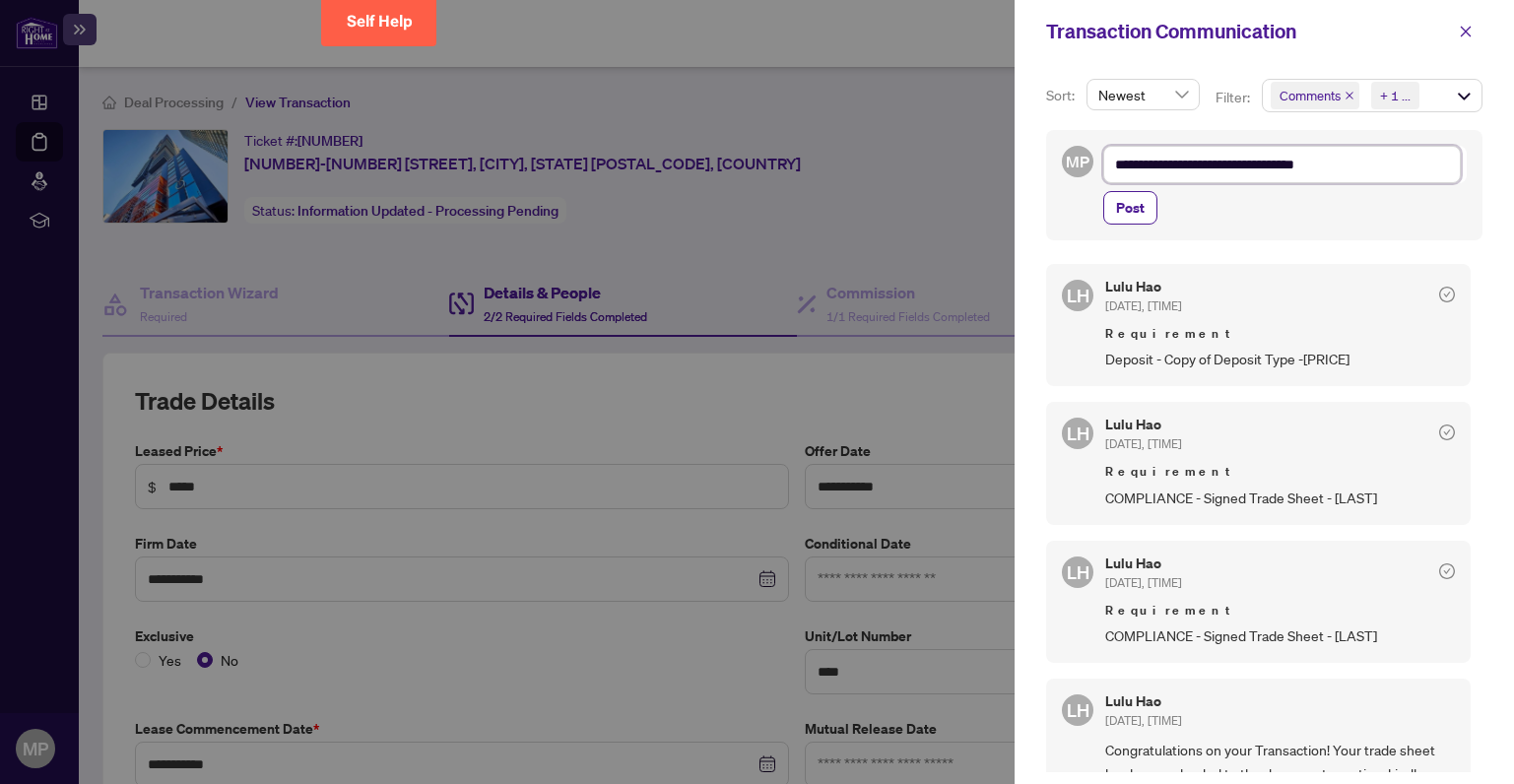 type on "**********" 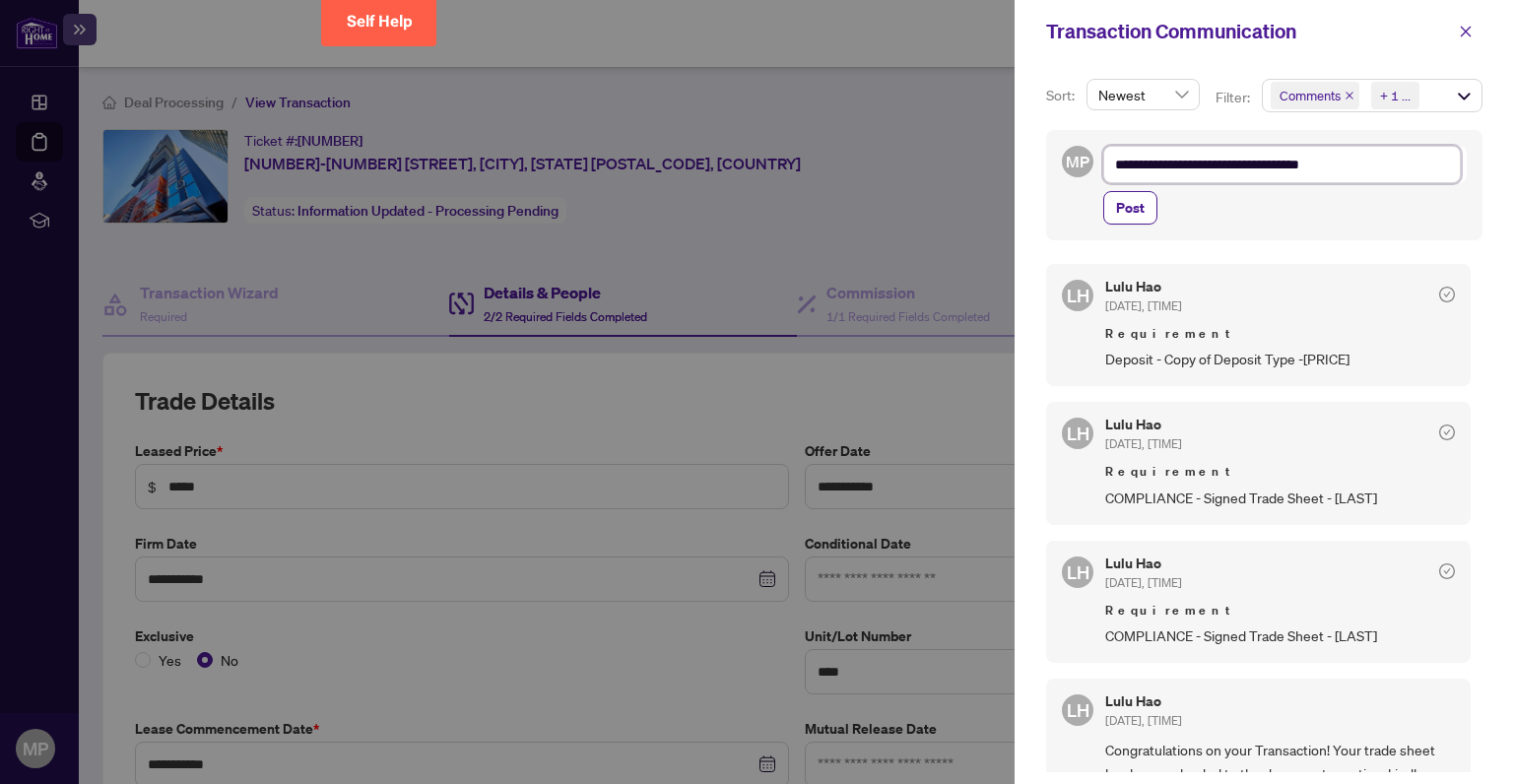 type on "**********" 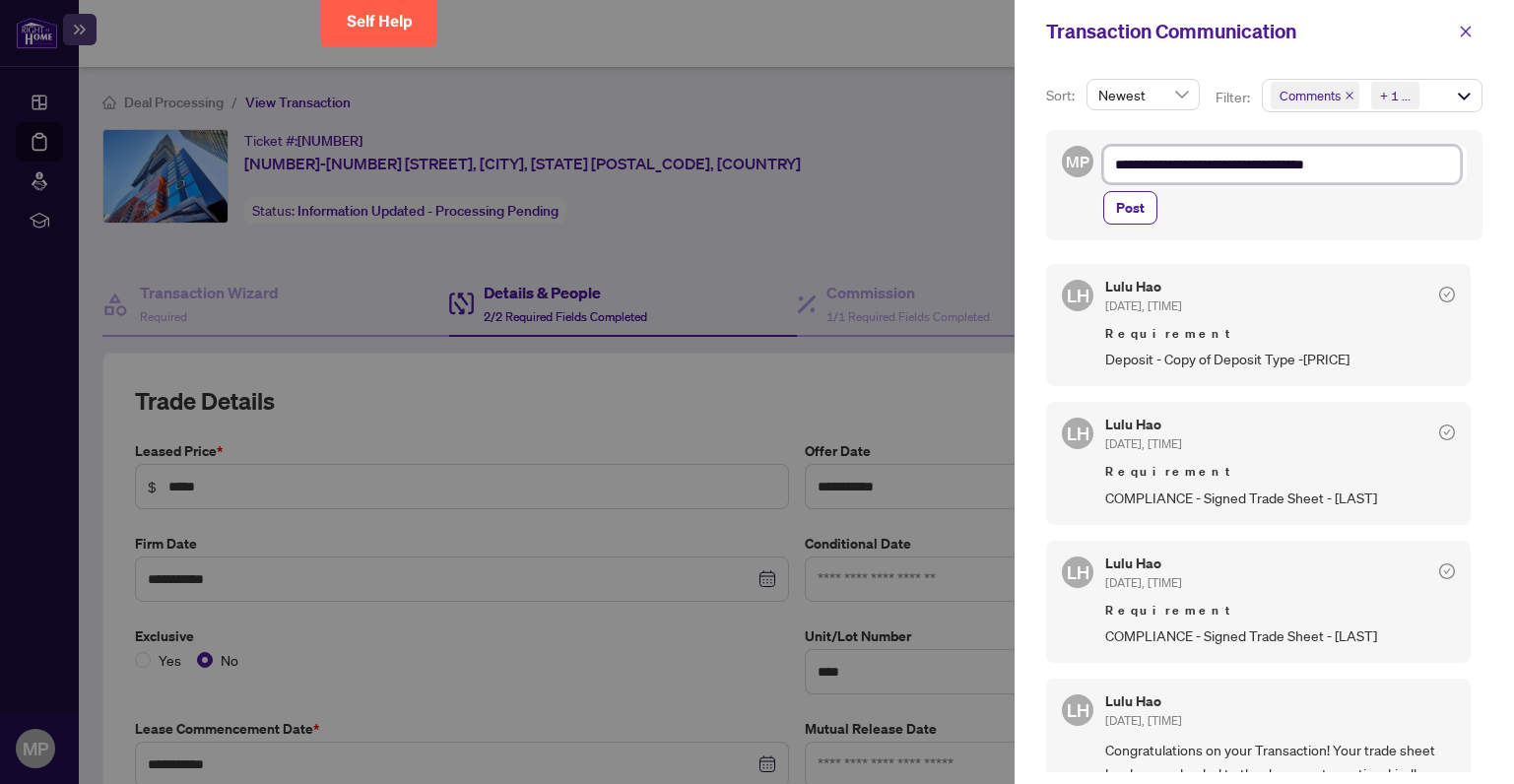 type on "**********" 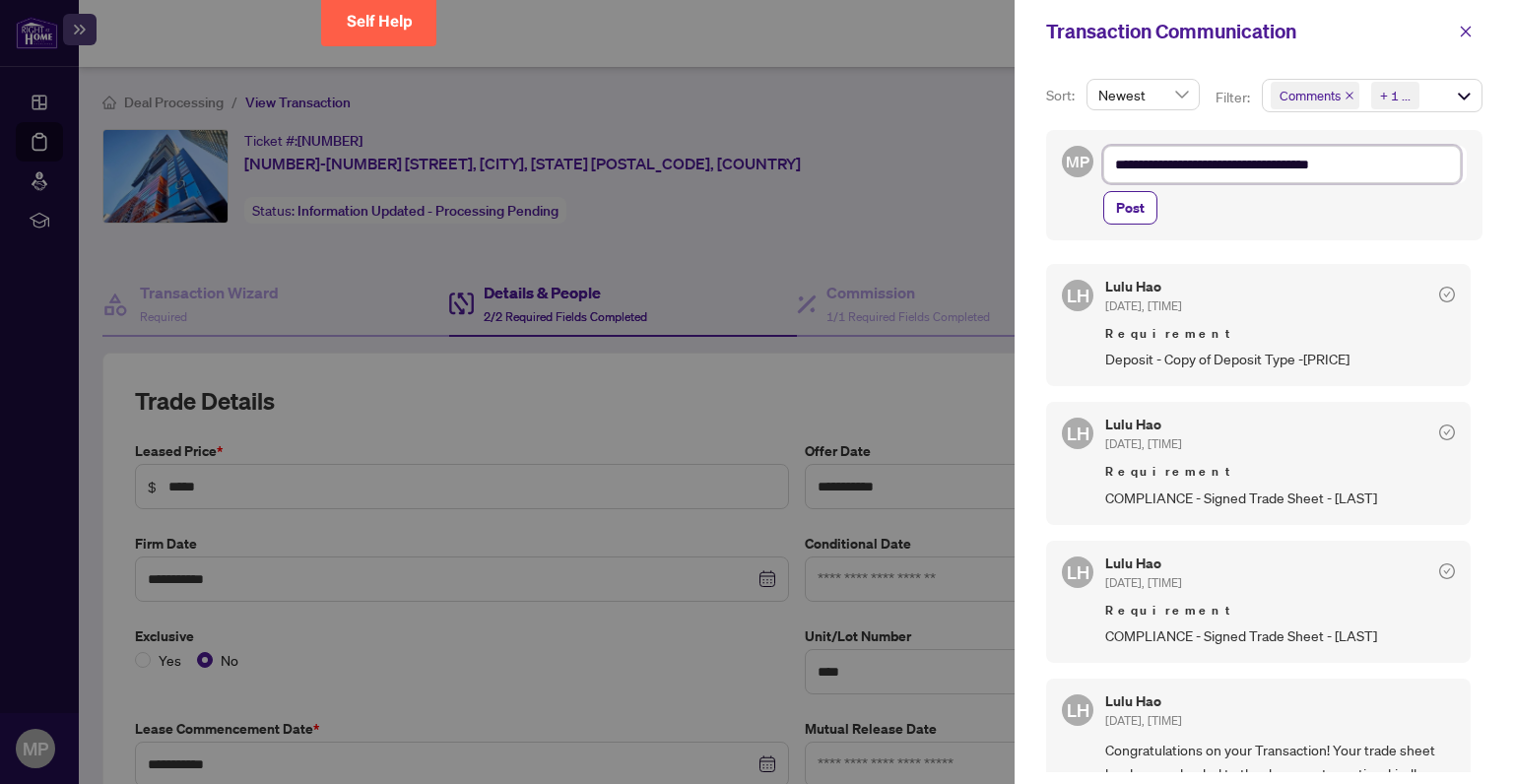 type on "**********" 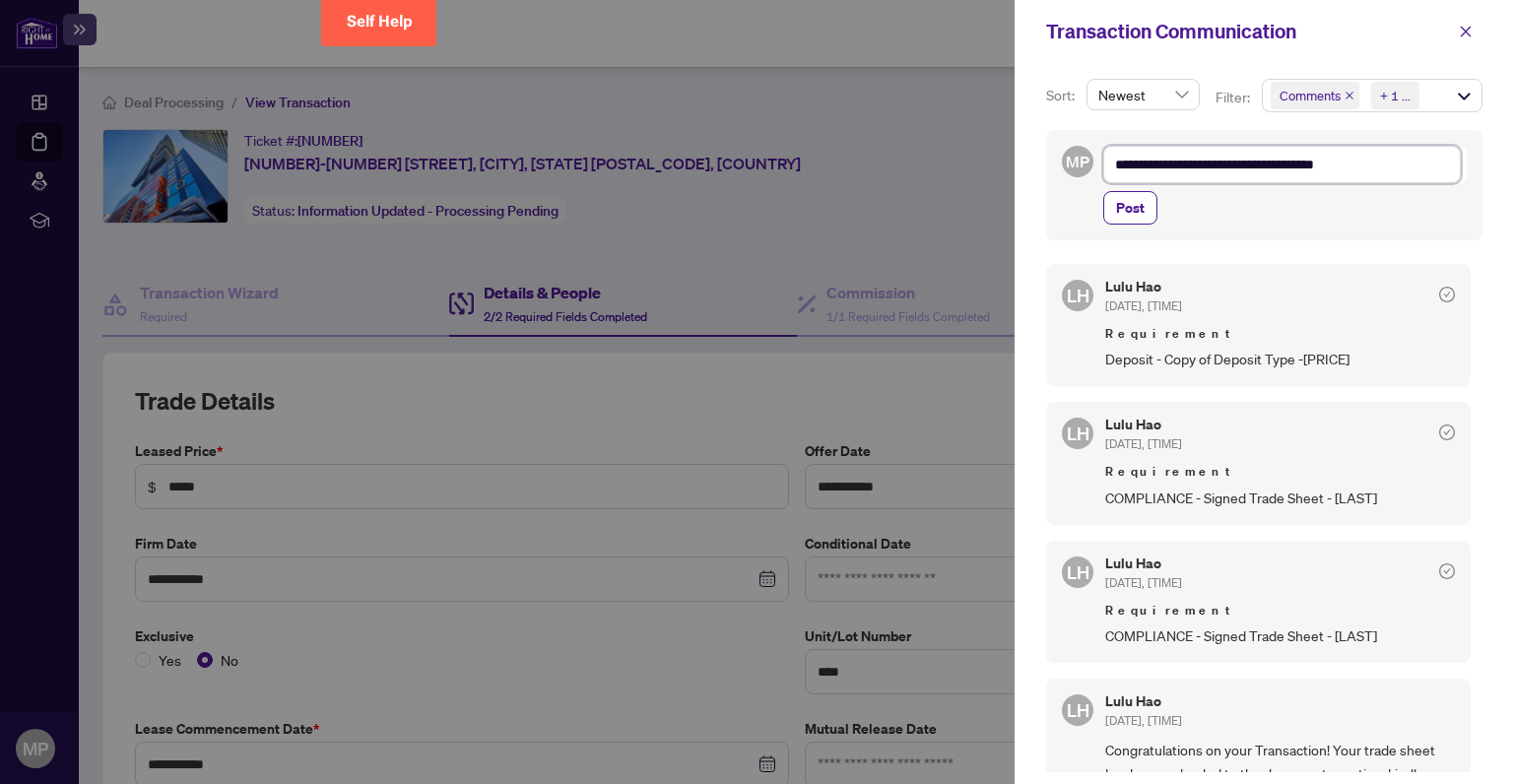 type on "**********" 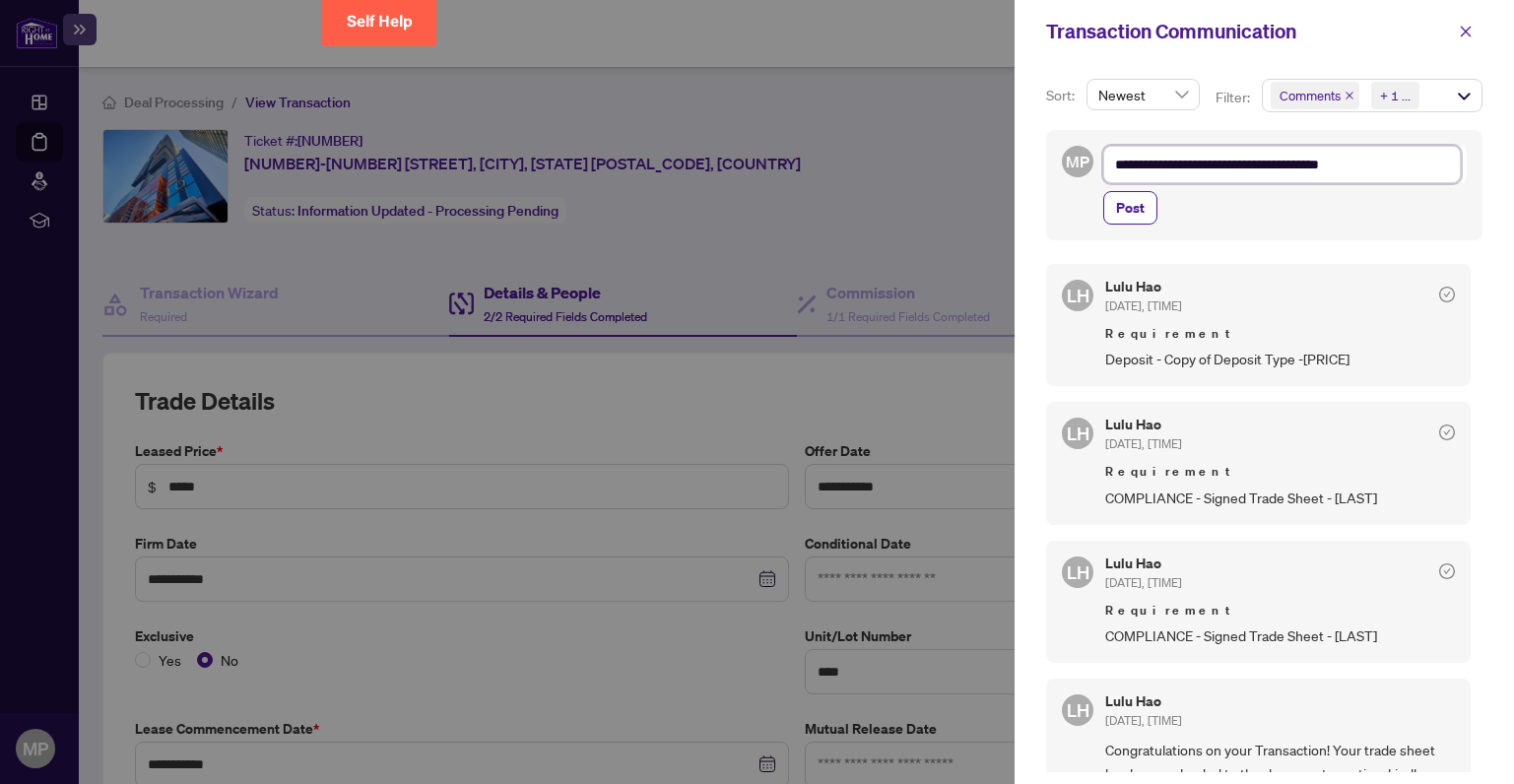 type on "**********" 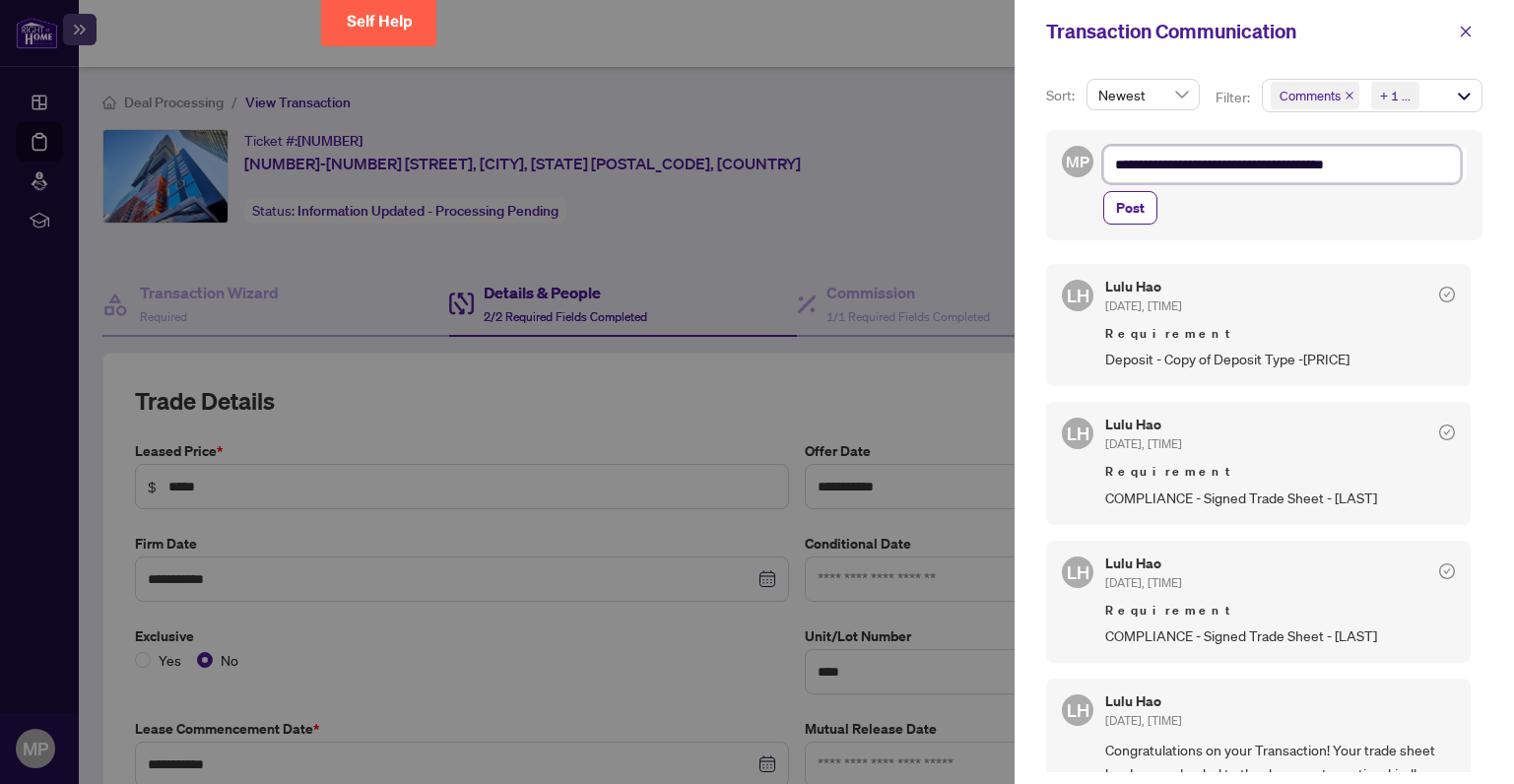 type on "**********" 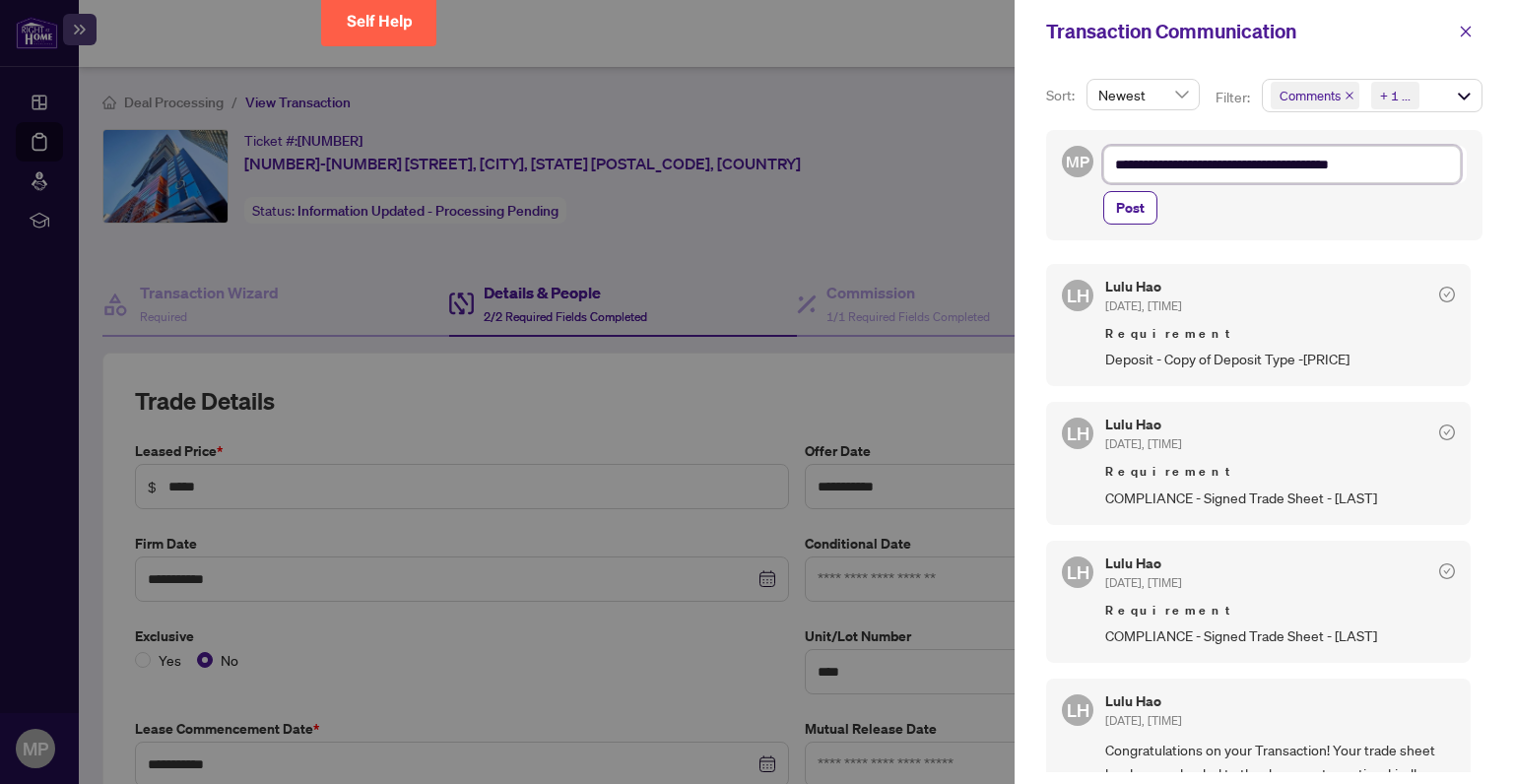 type on "**********" 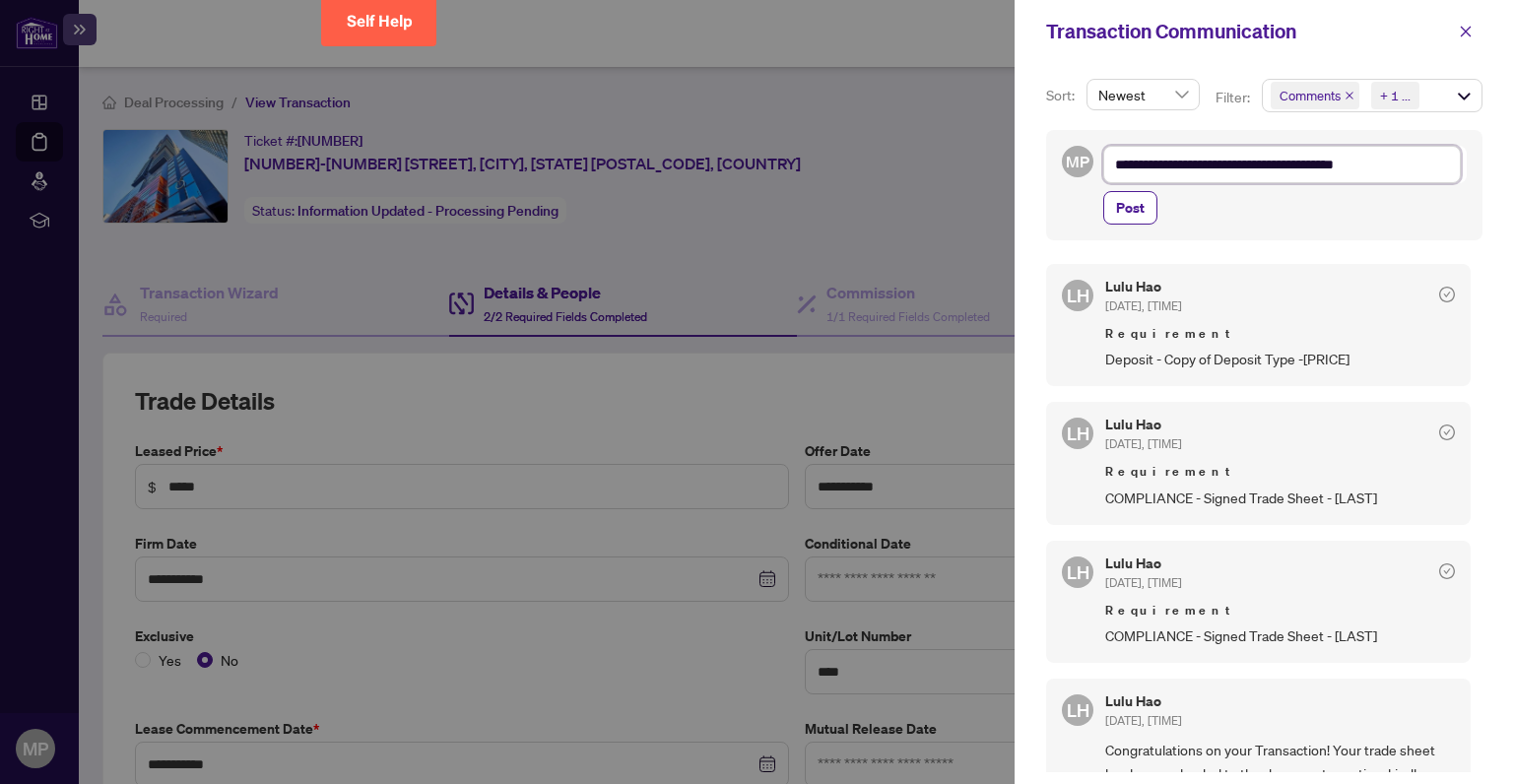 type on "**********" 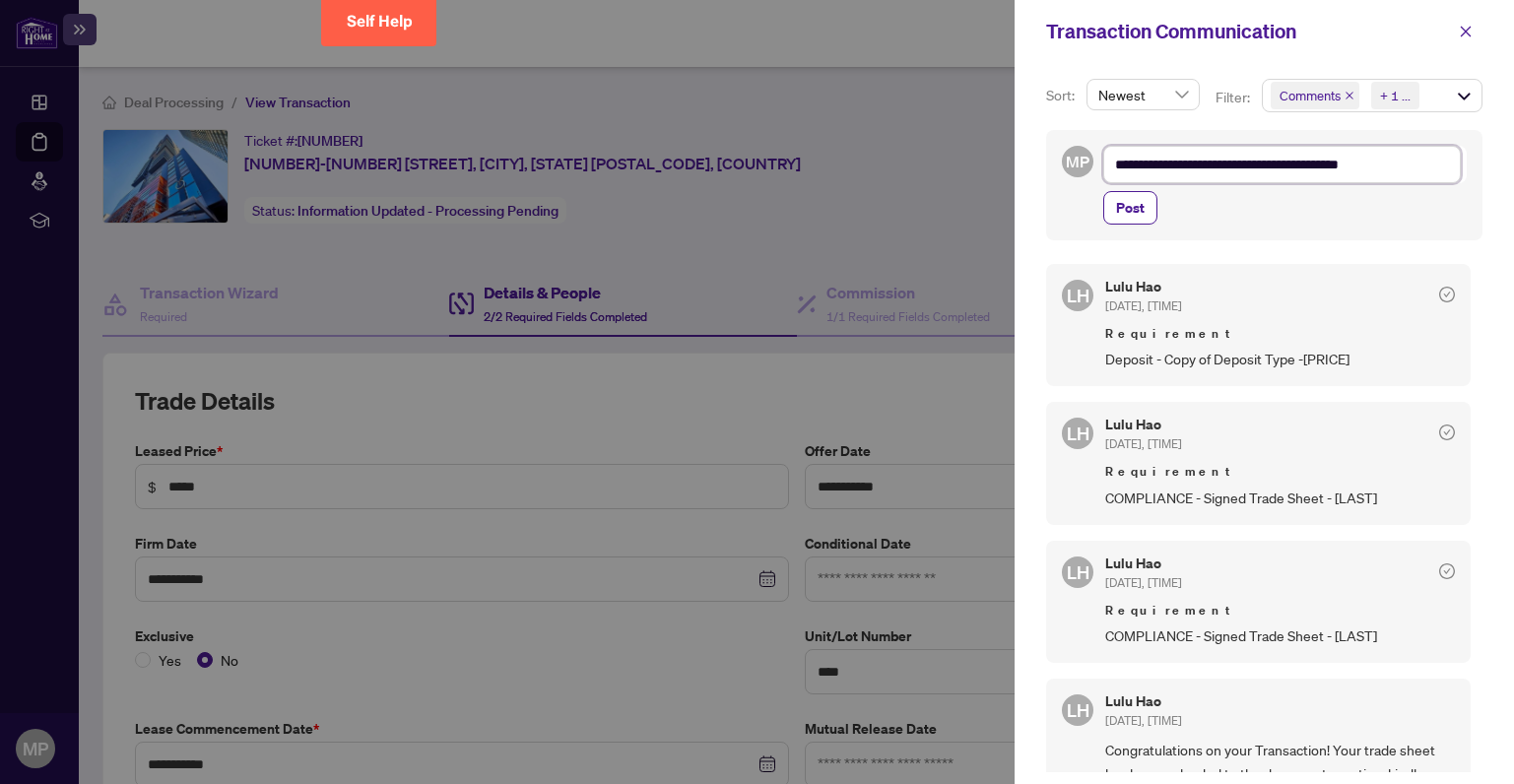 type on "**********" 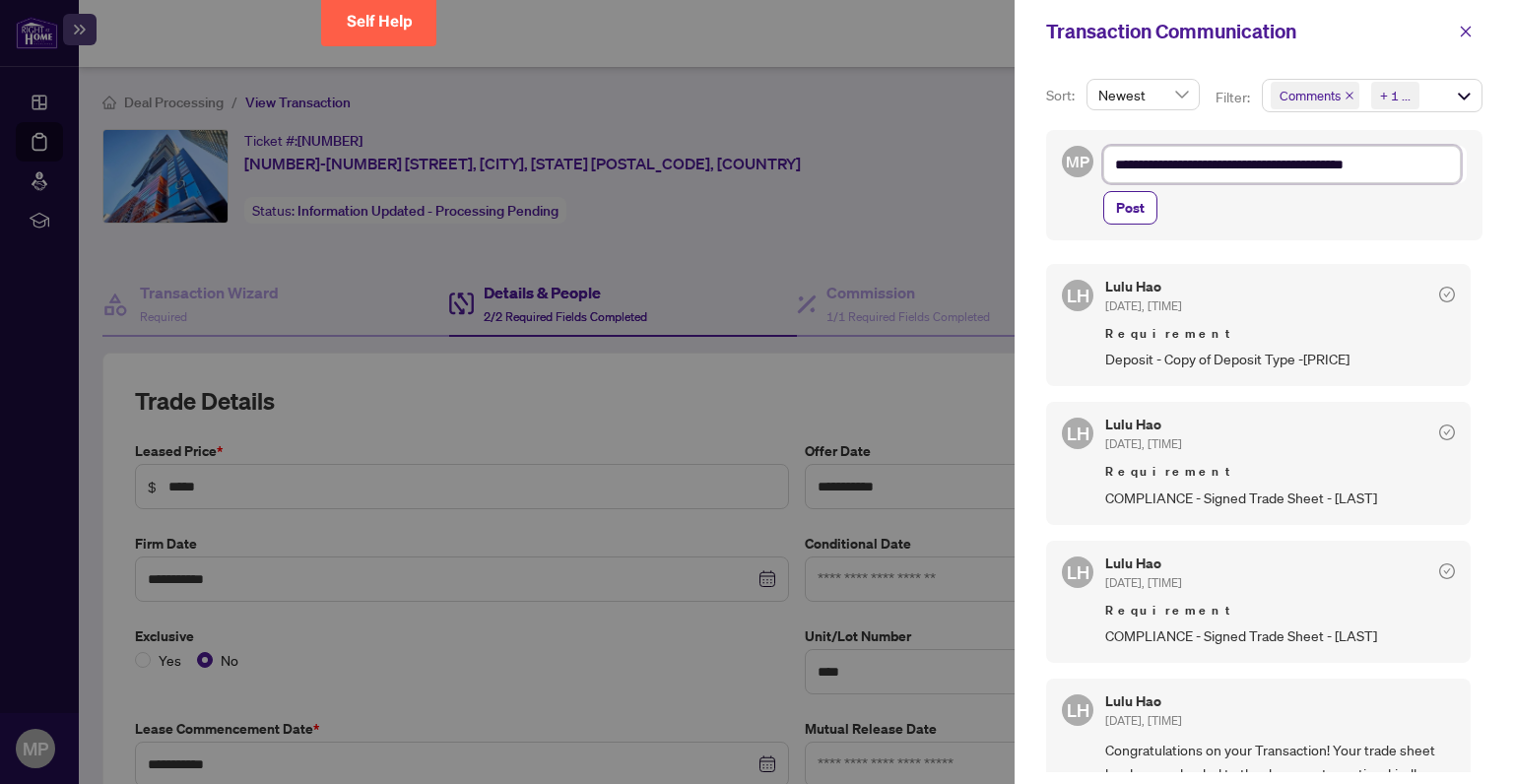 type on "**********" 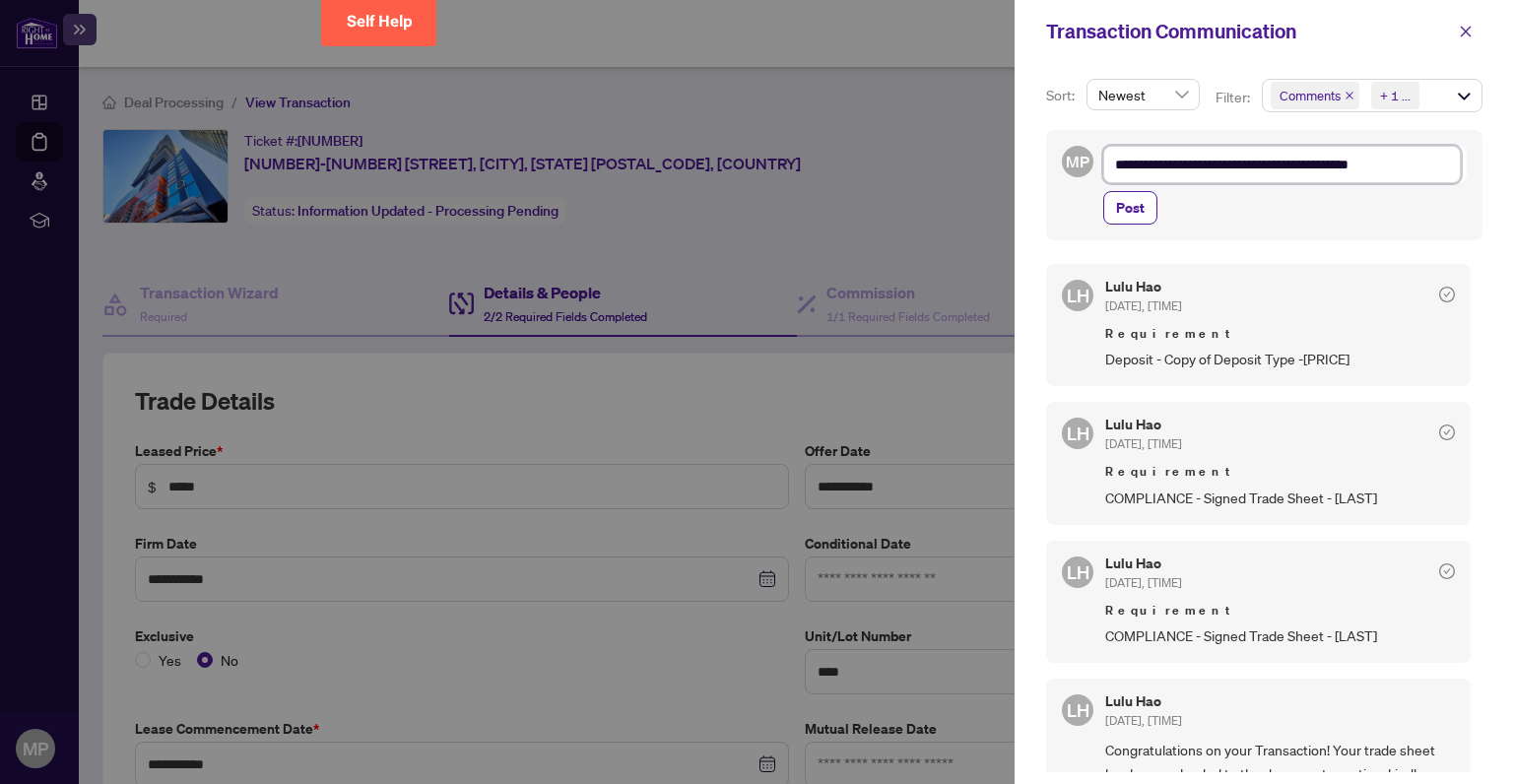 type on "**********" 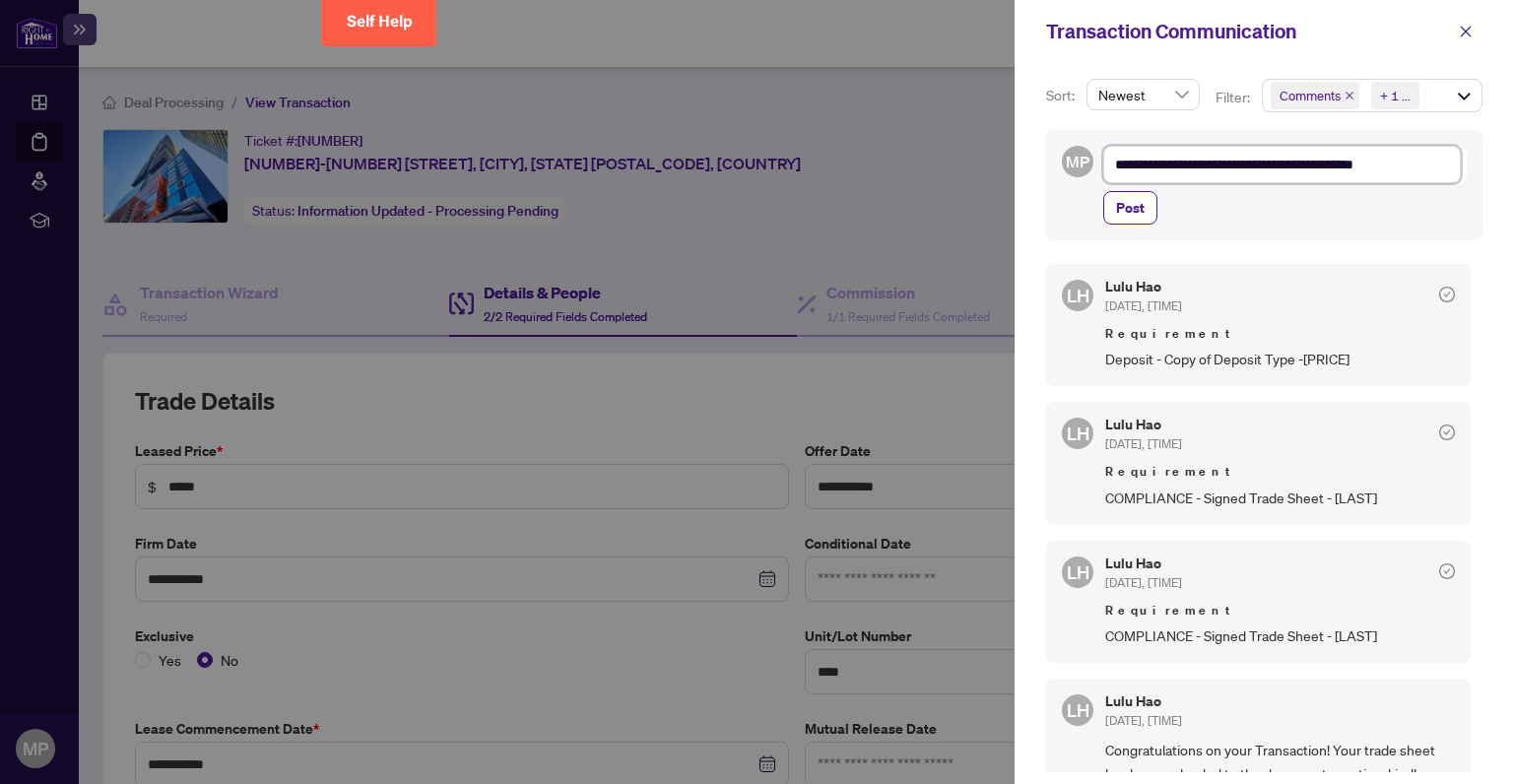 type on "**********" 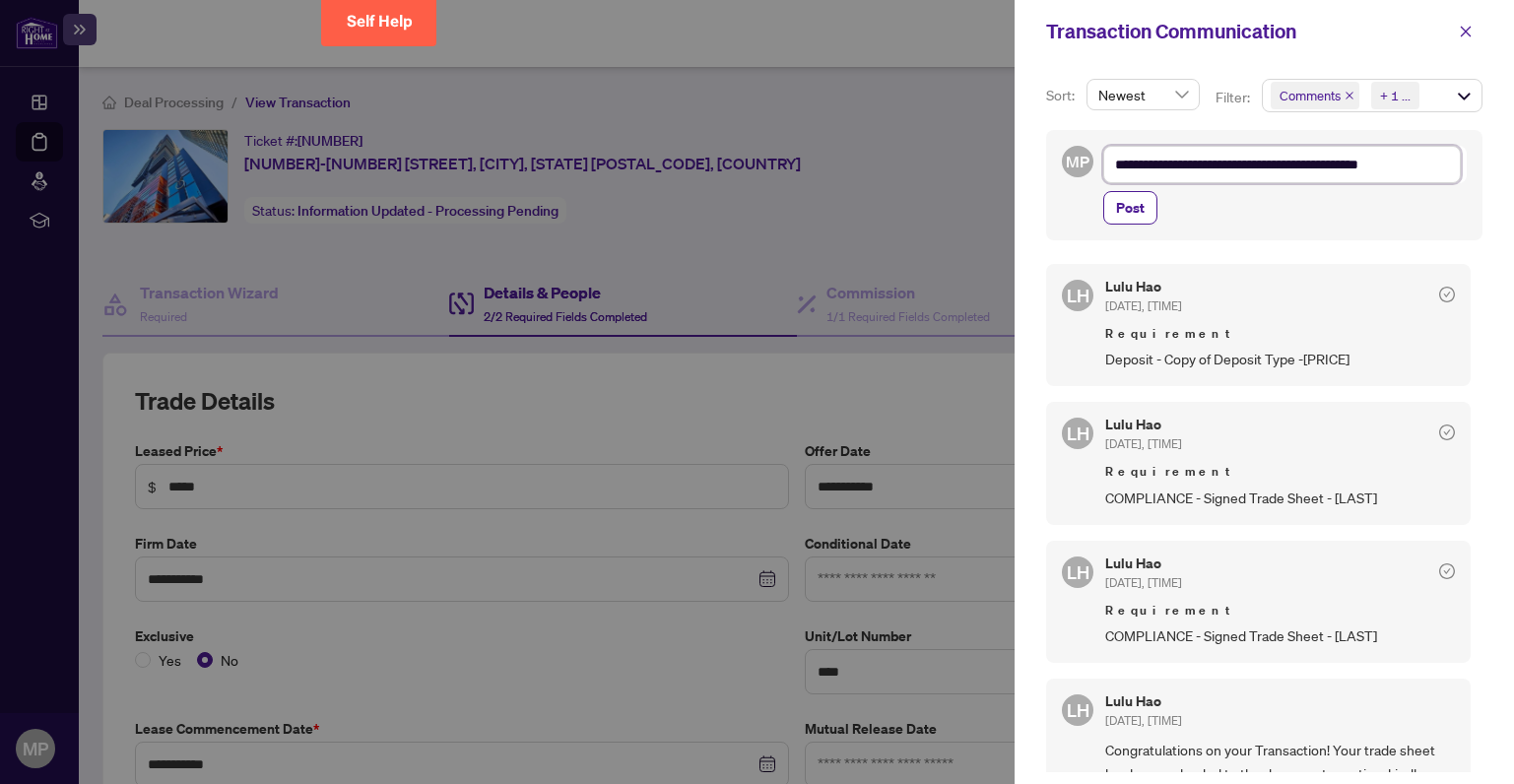 type on "**********" 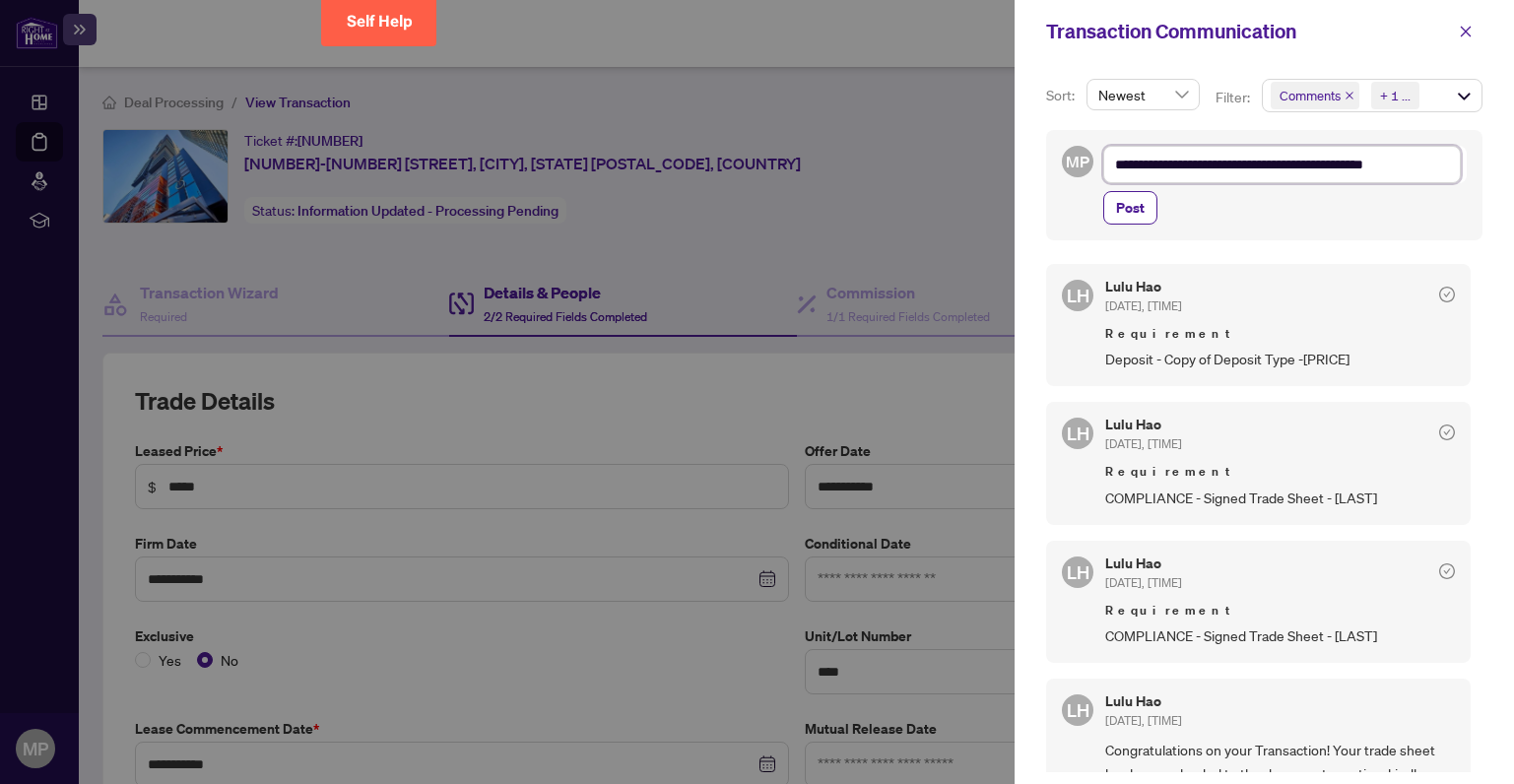 type on "**********" 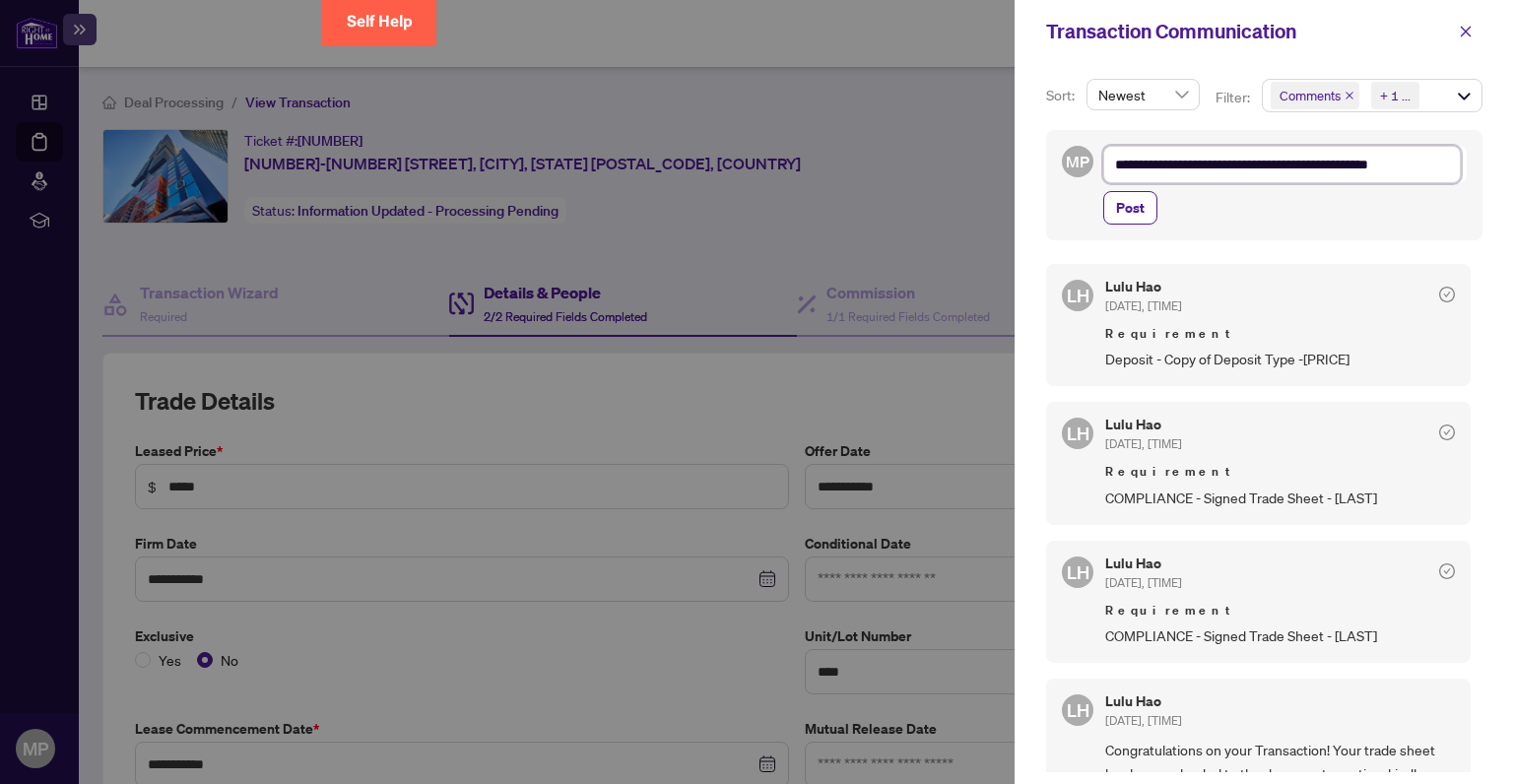 type on "**********" 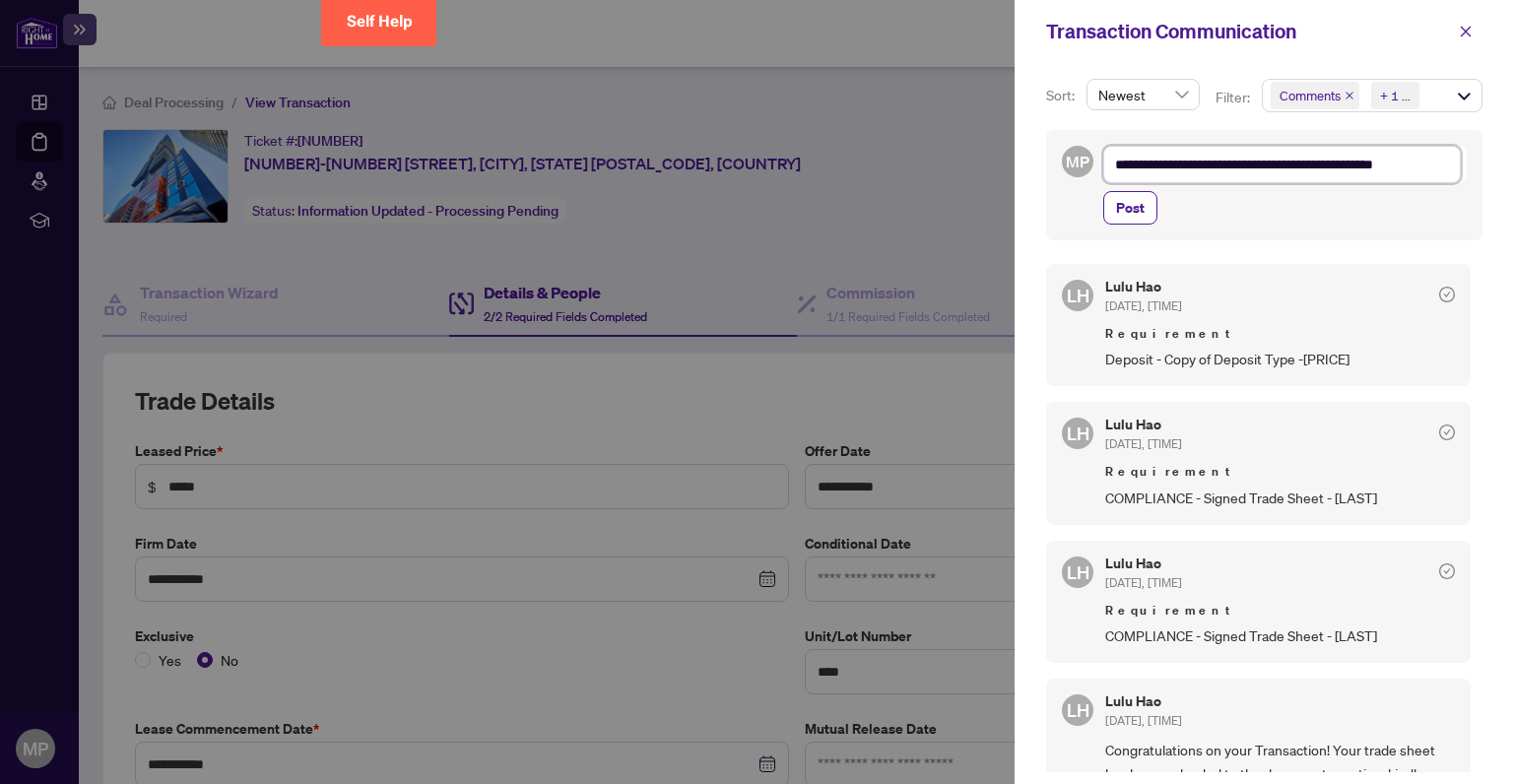 type on "**********" 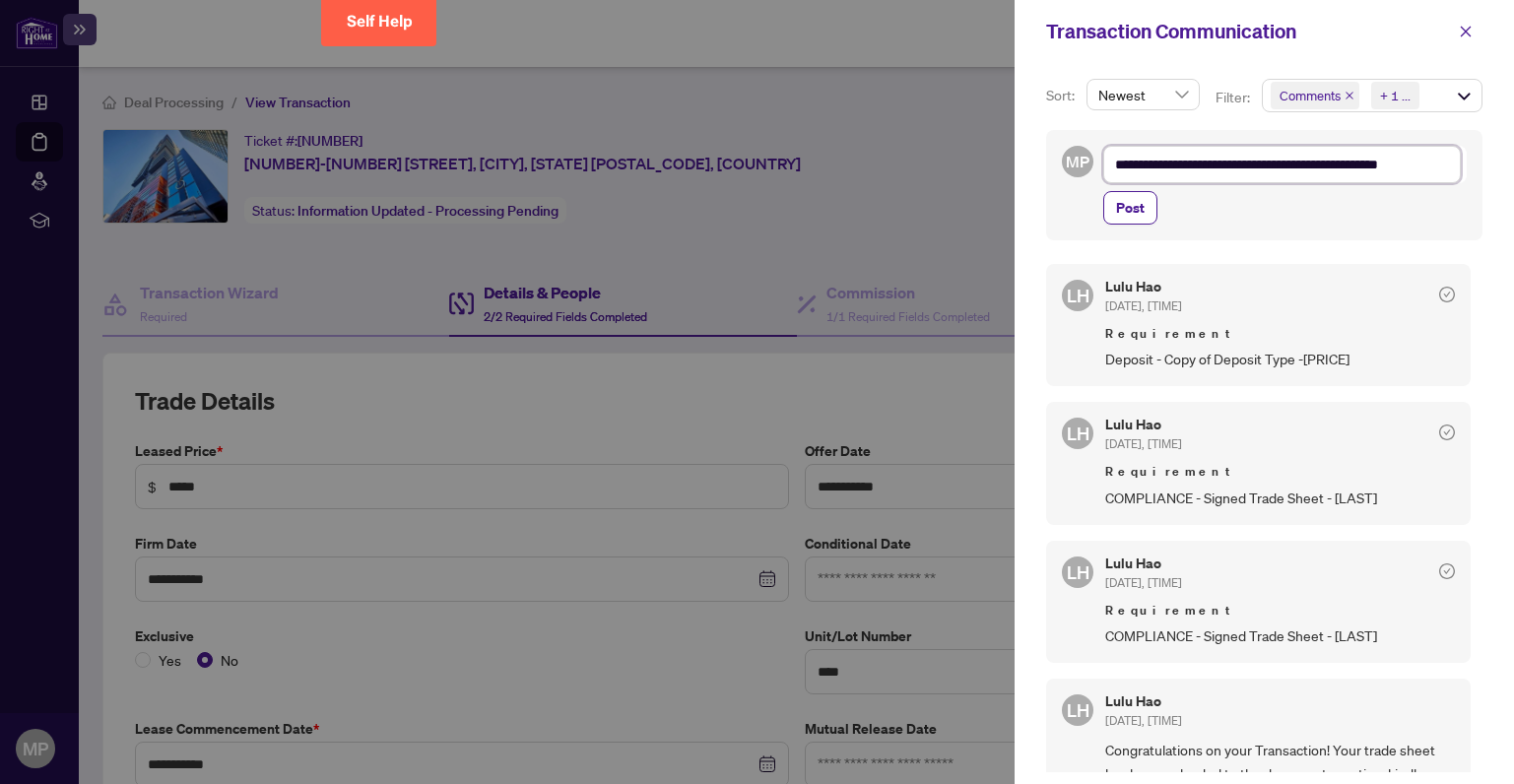 type on "**********" 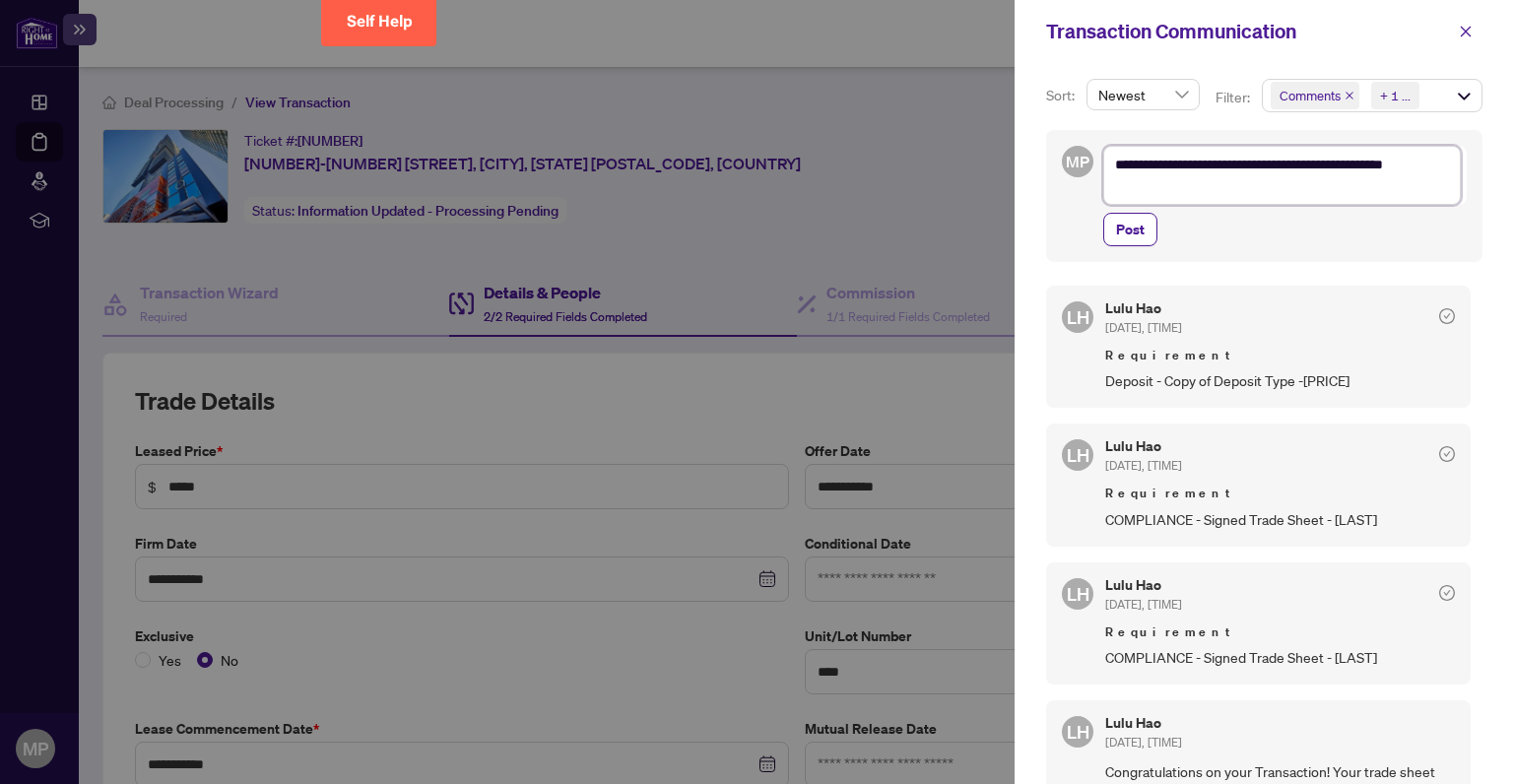 type on "**********" 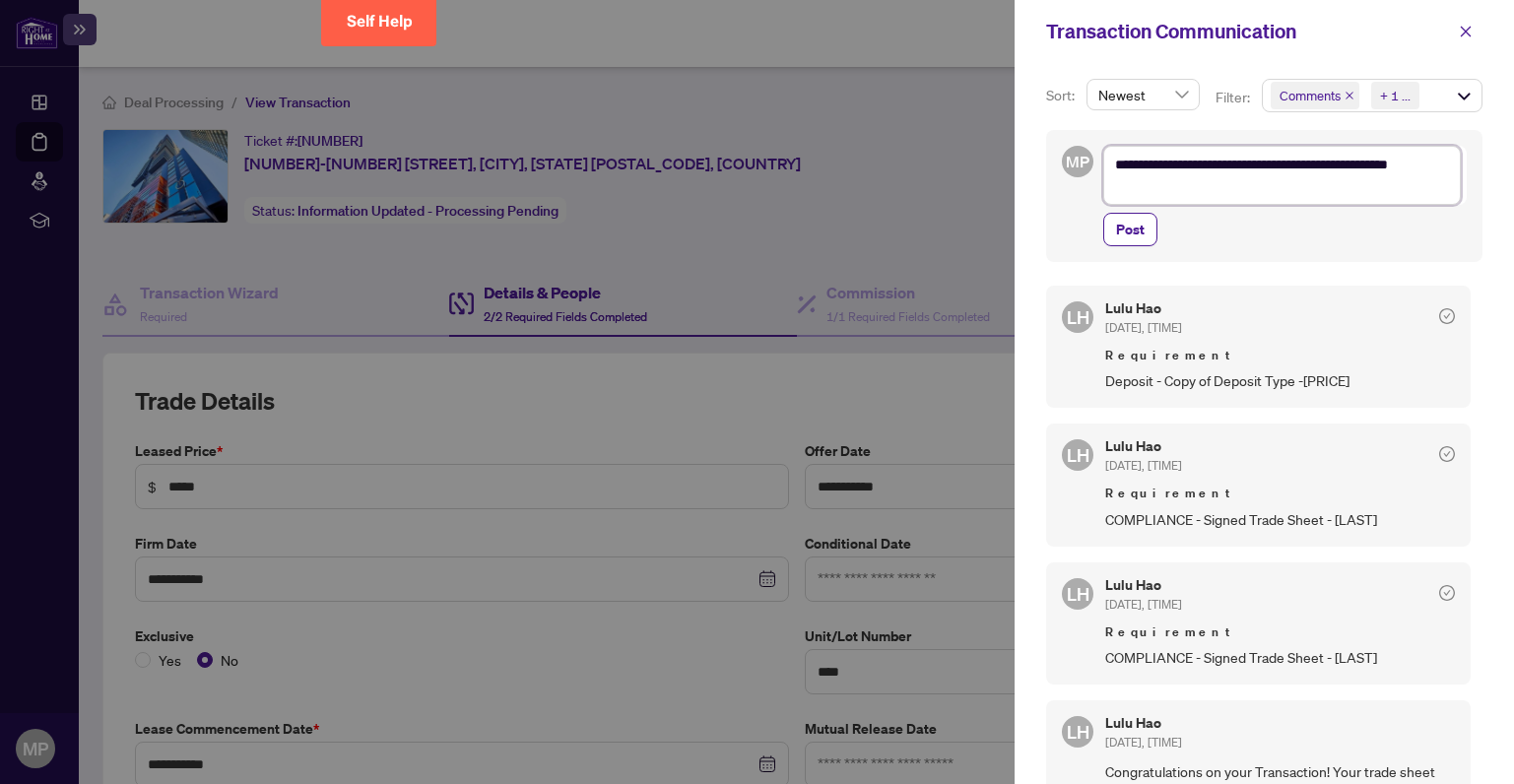 type on "**********" 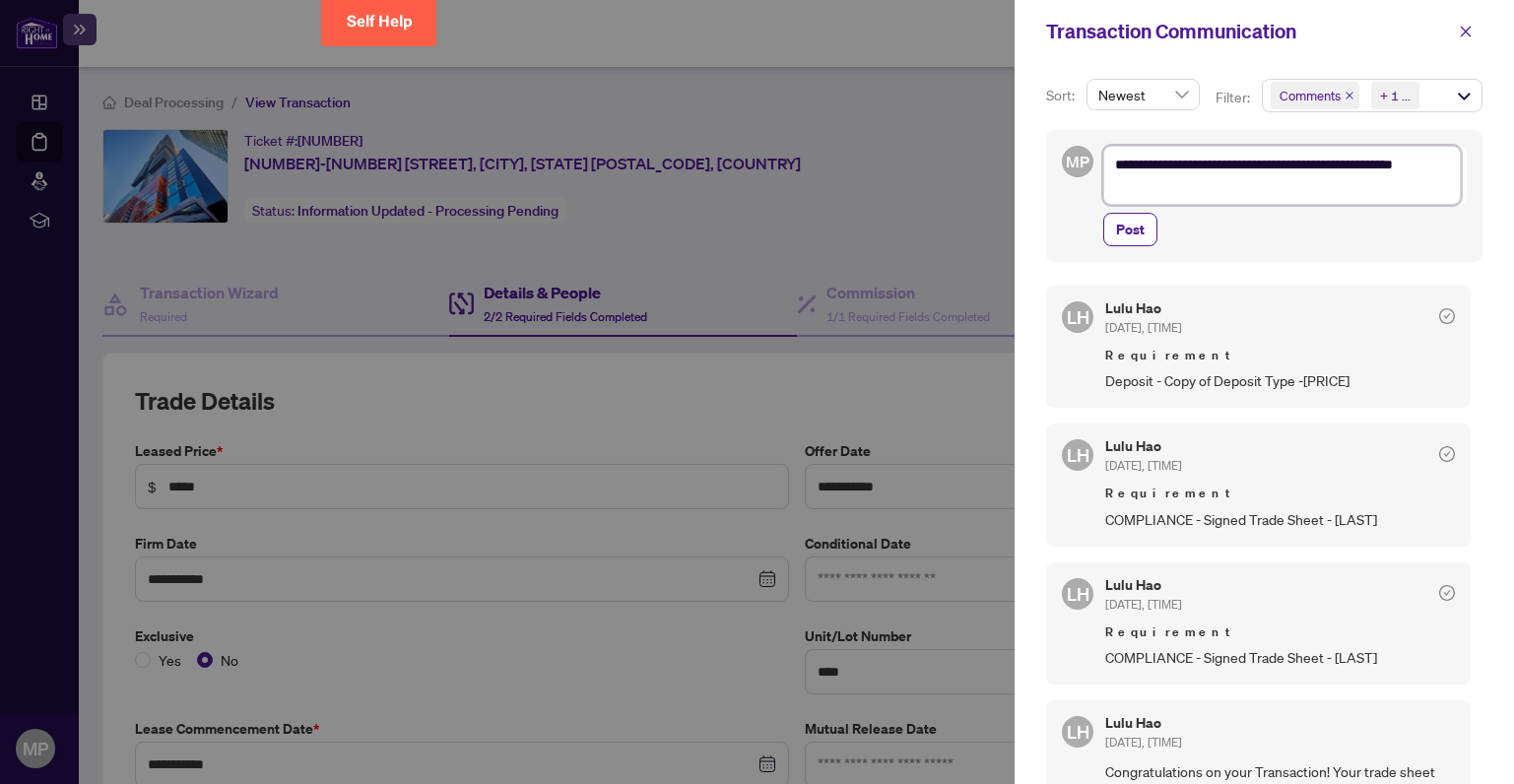 type on "**********" 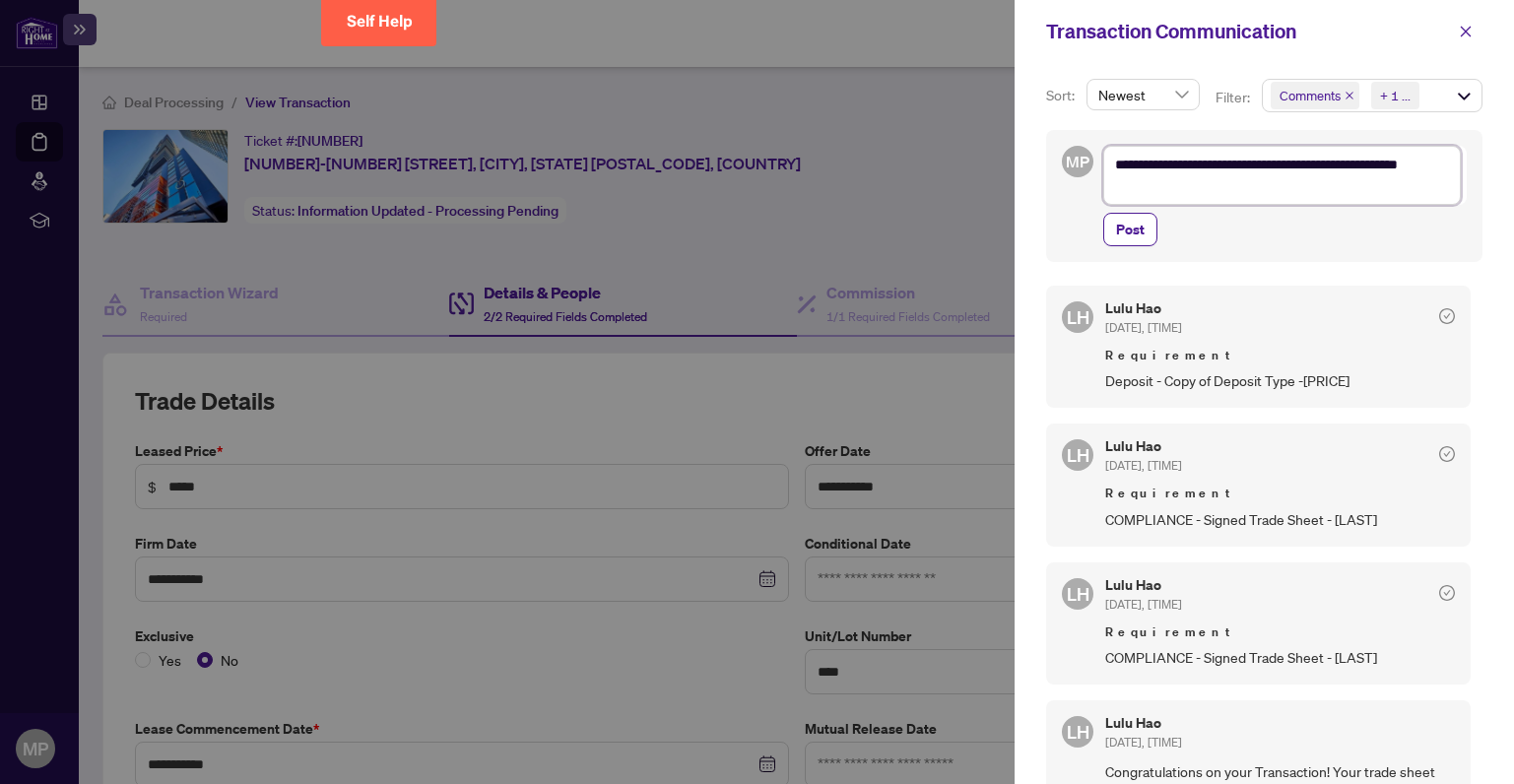 type on "**********" 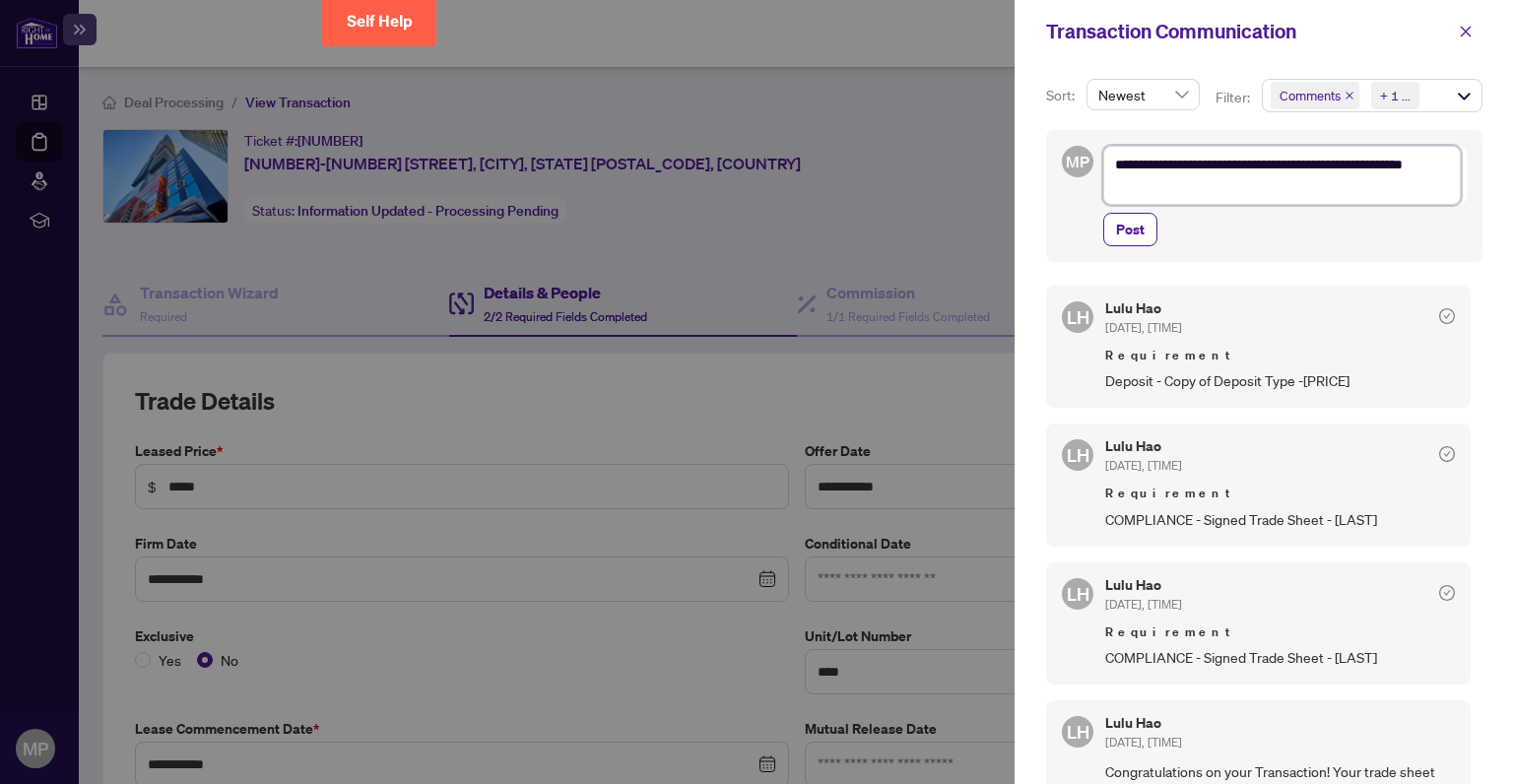 type on "**********" 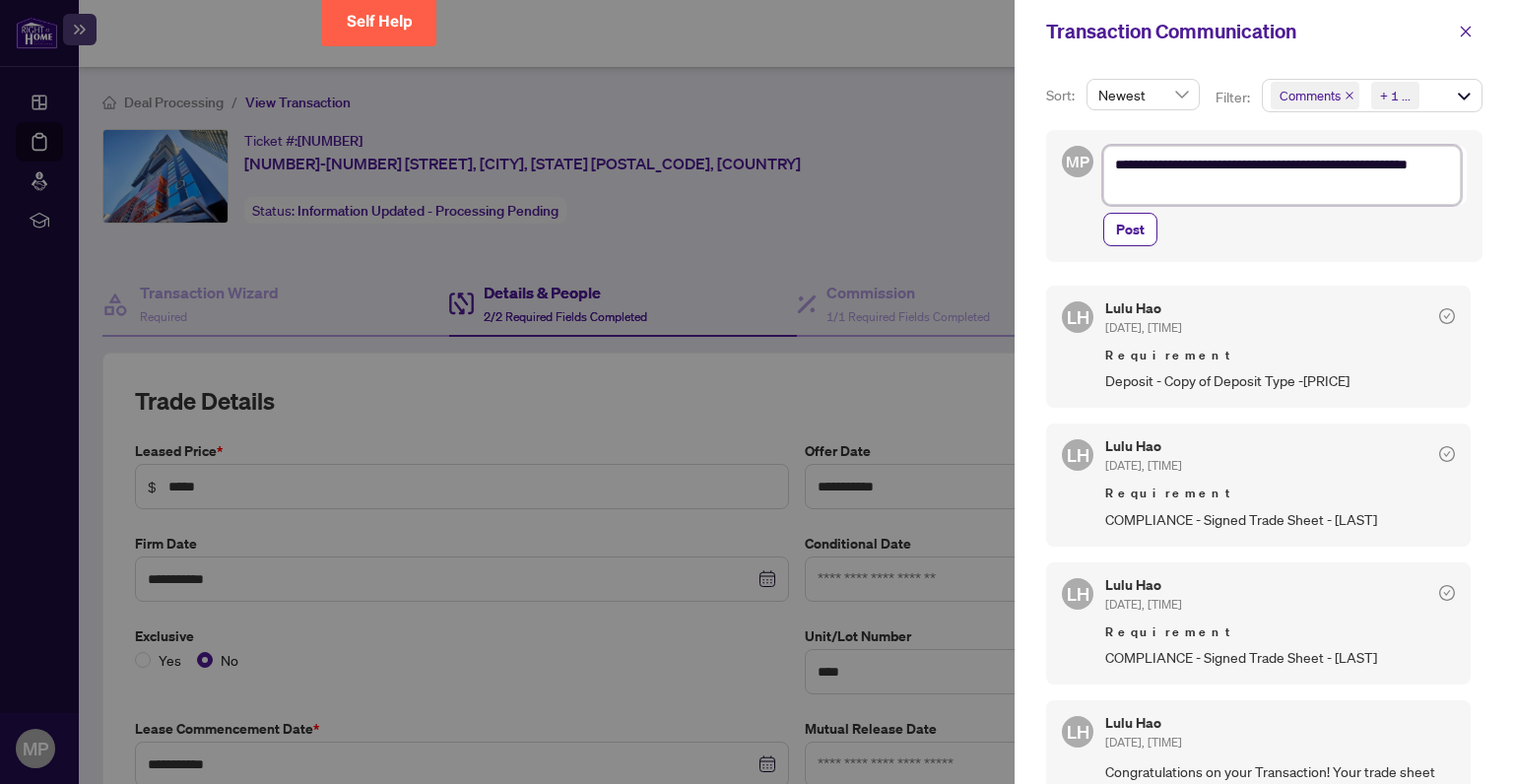 type on "**********" 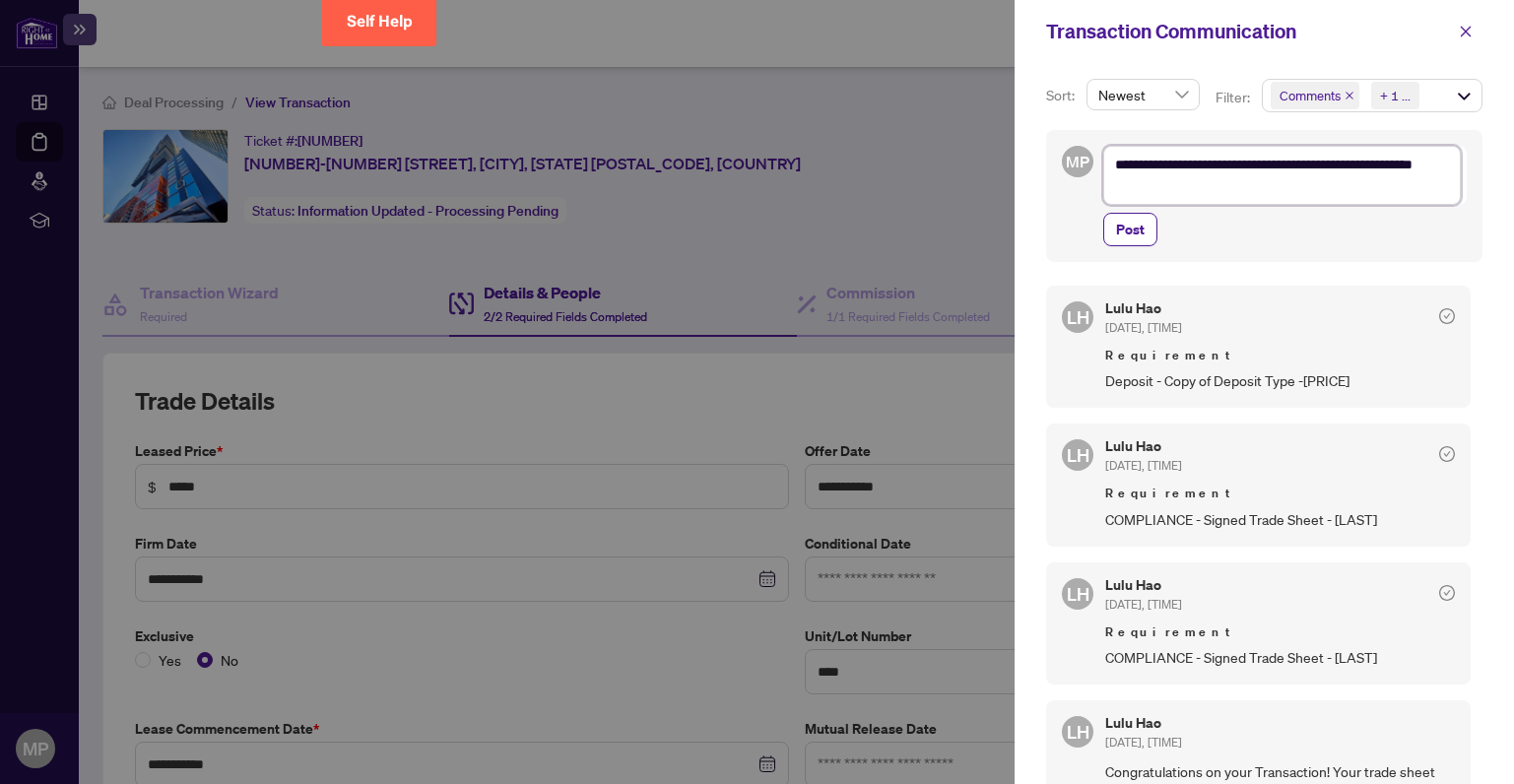 type on "**********" 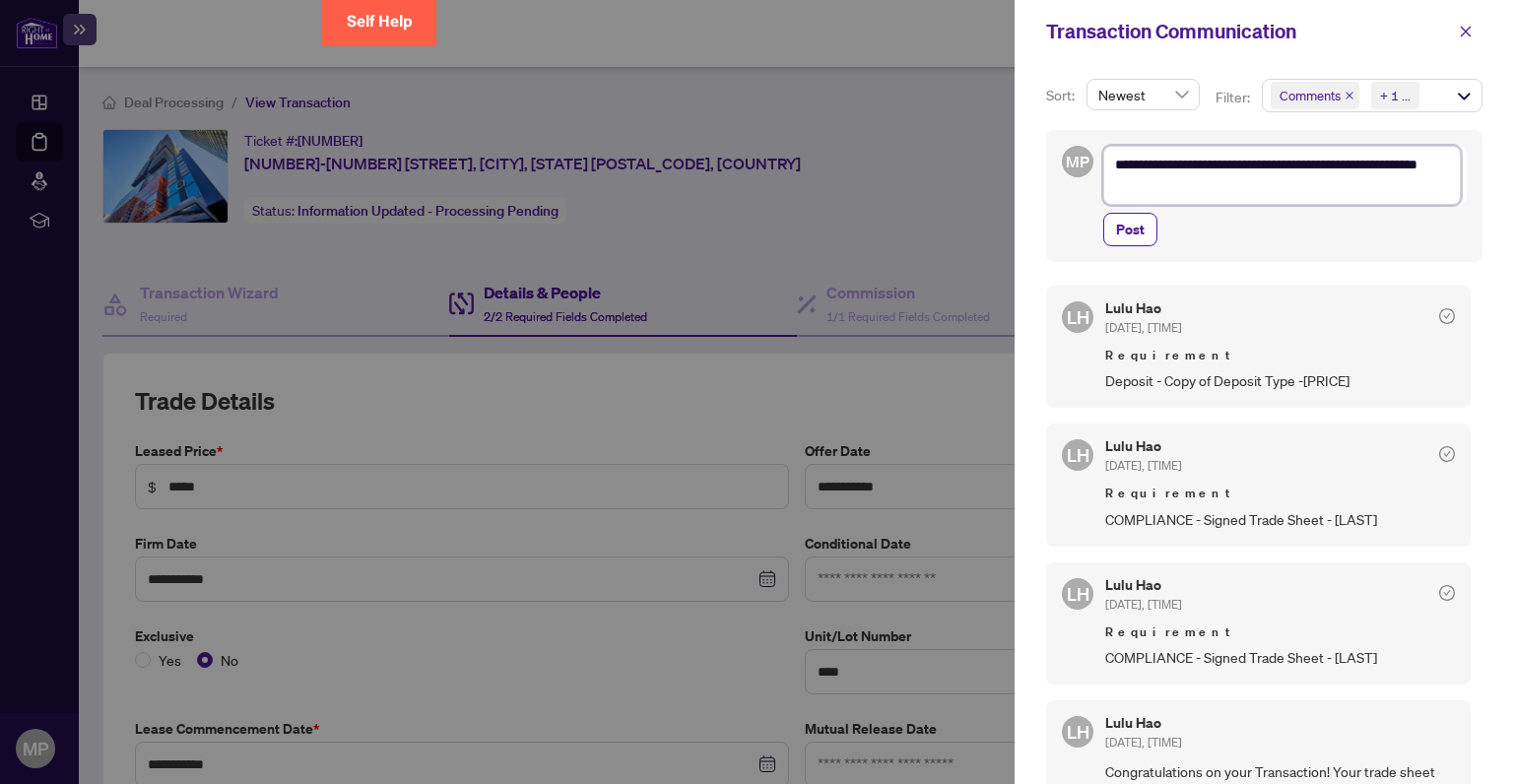 type on "**********" 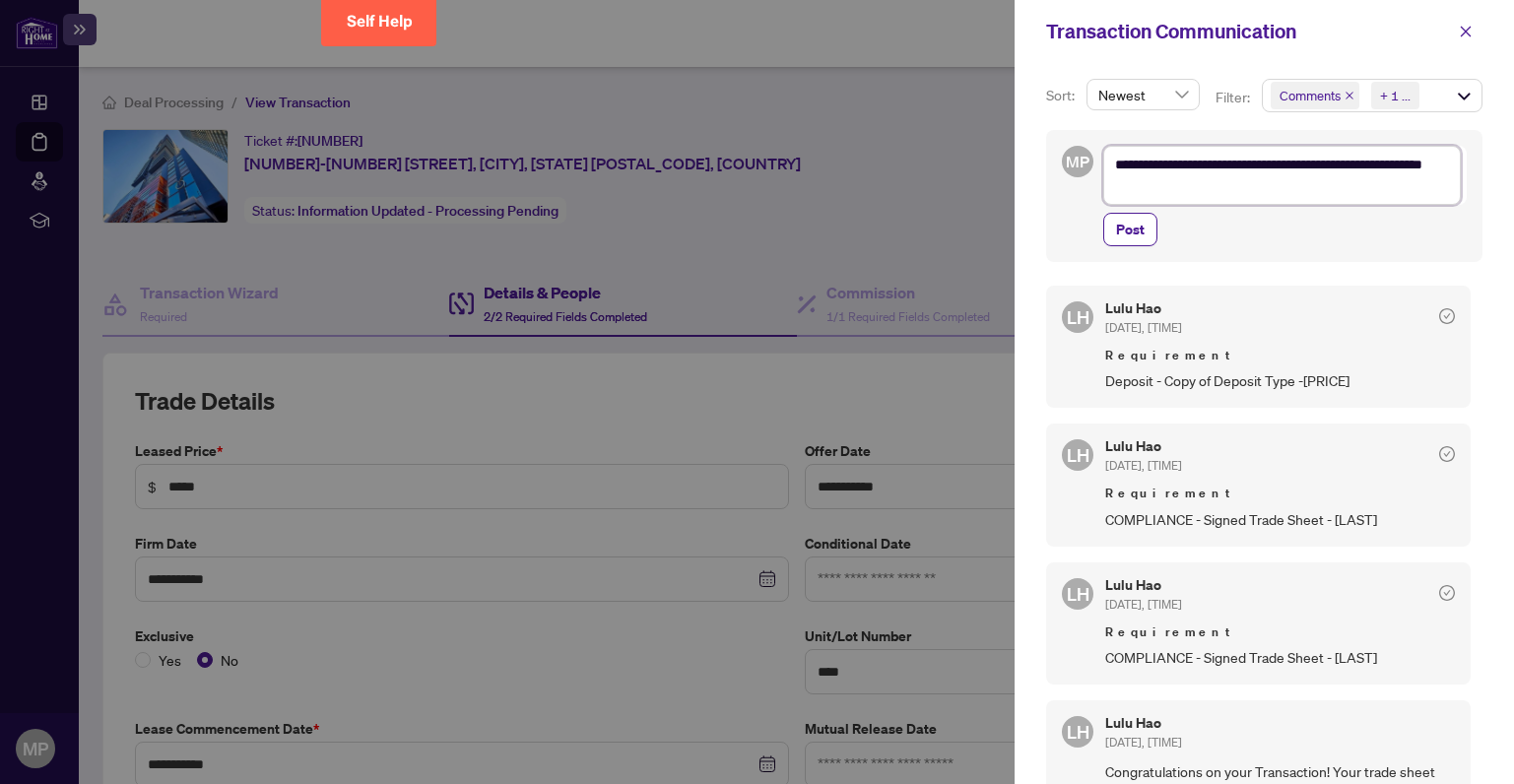 type on "**********" 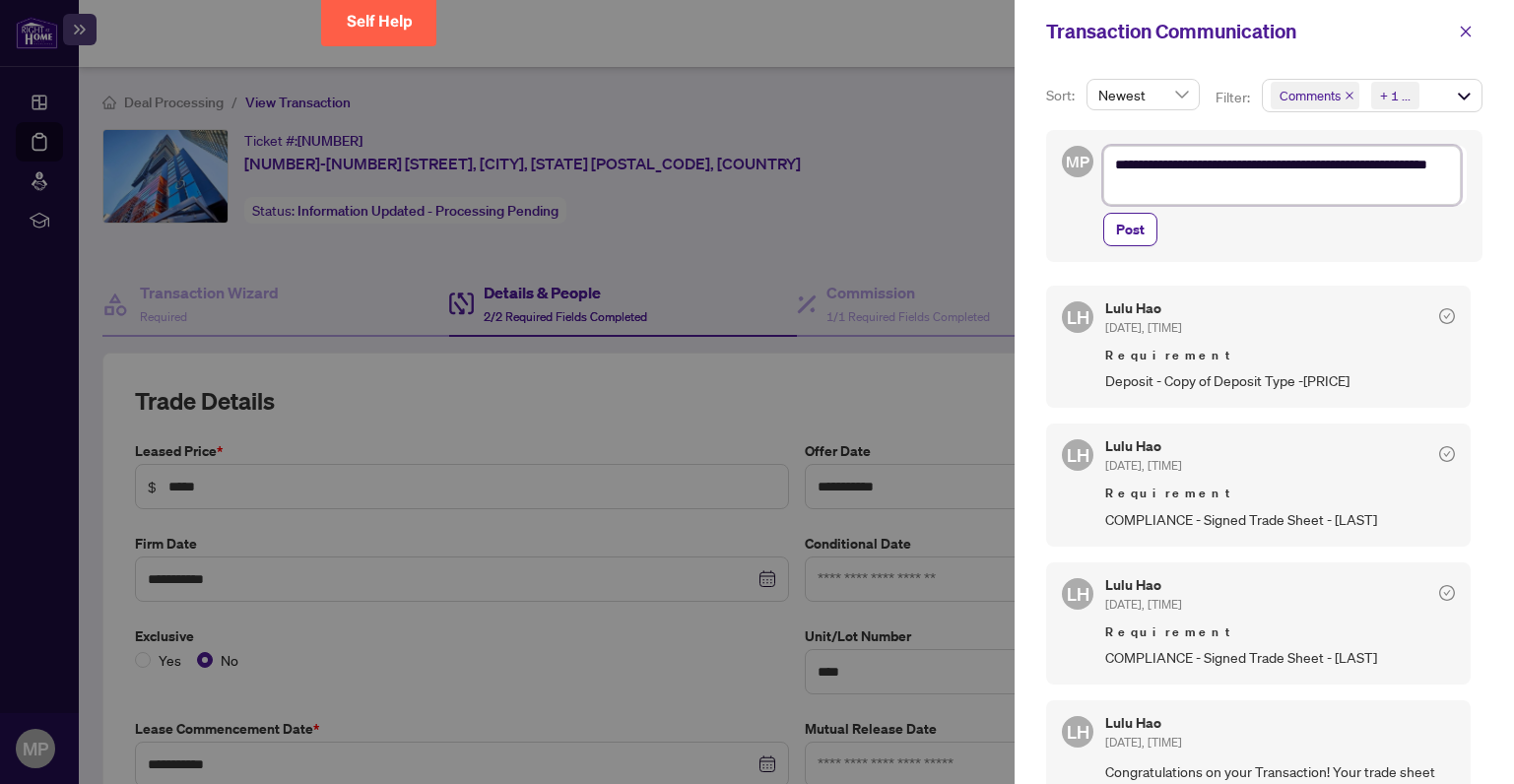 type on "**********" 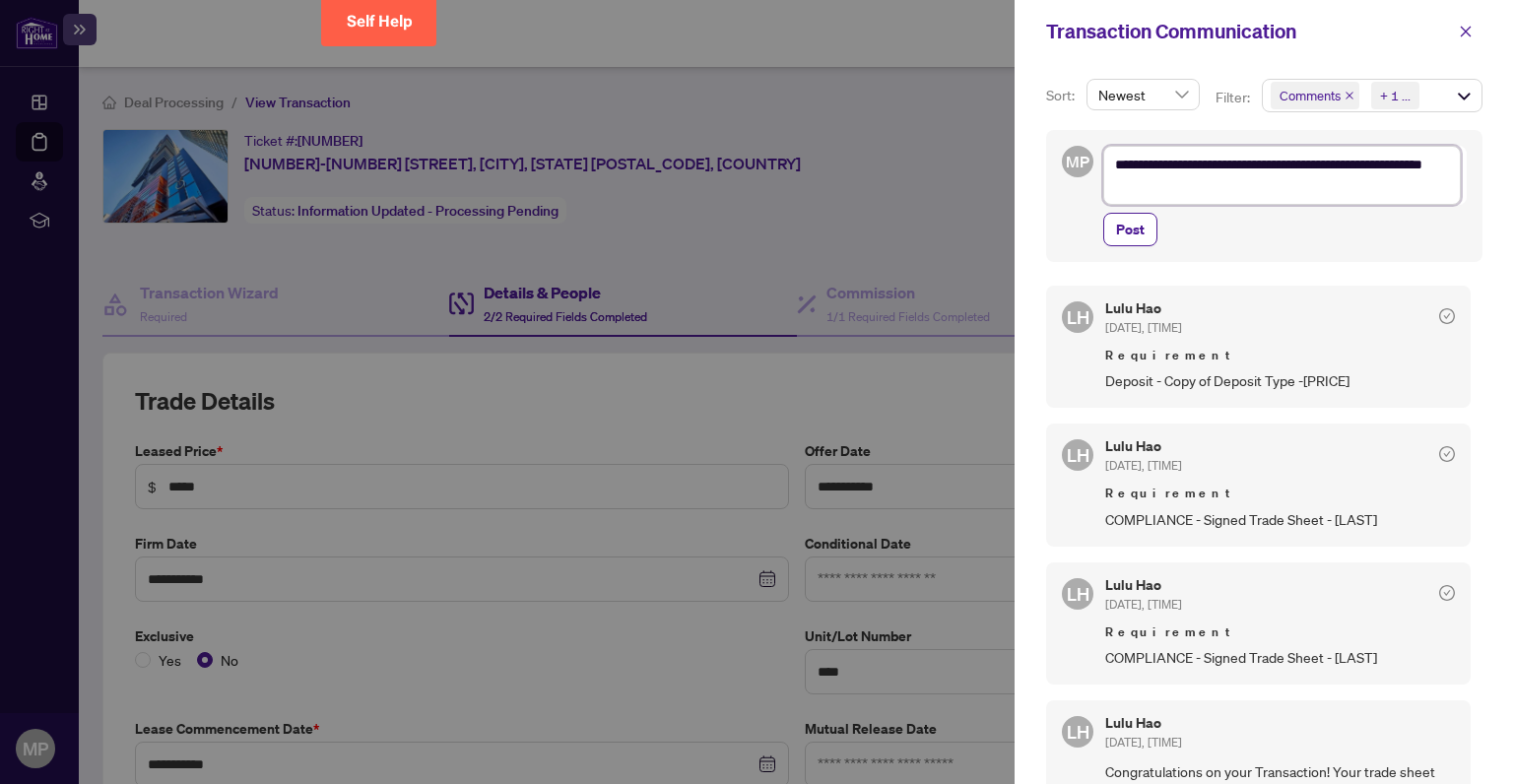 type on "**********" 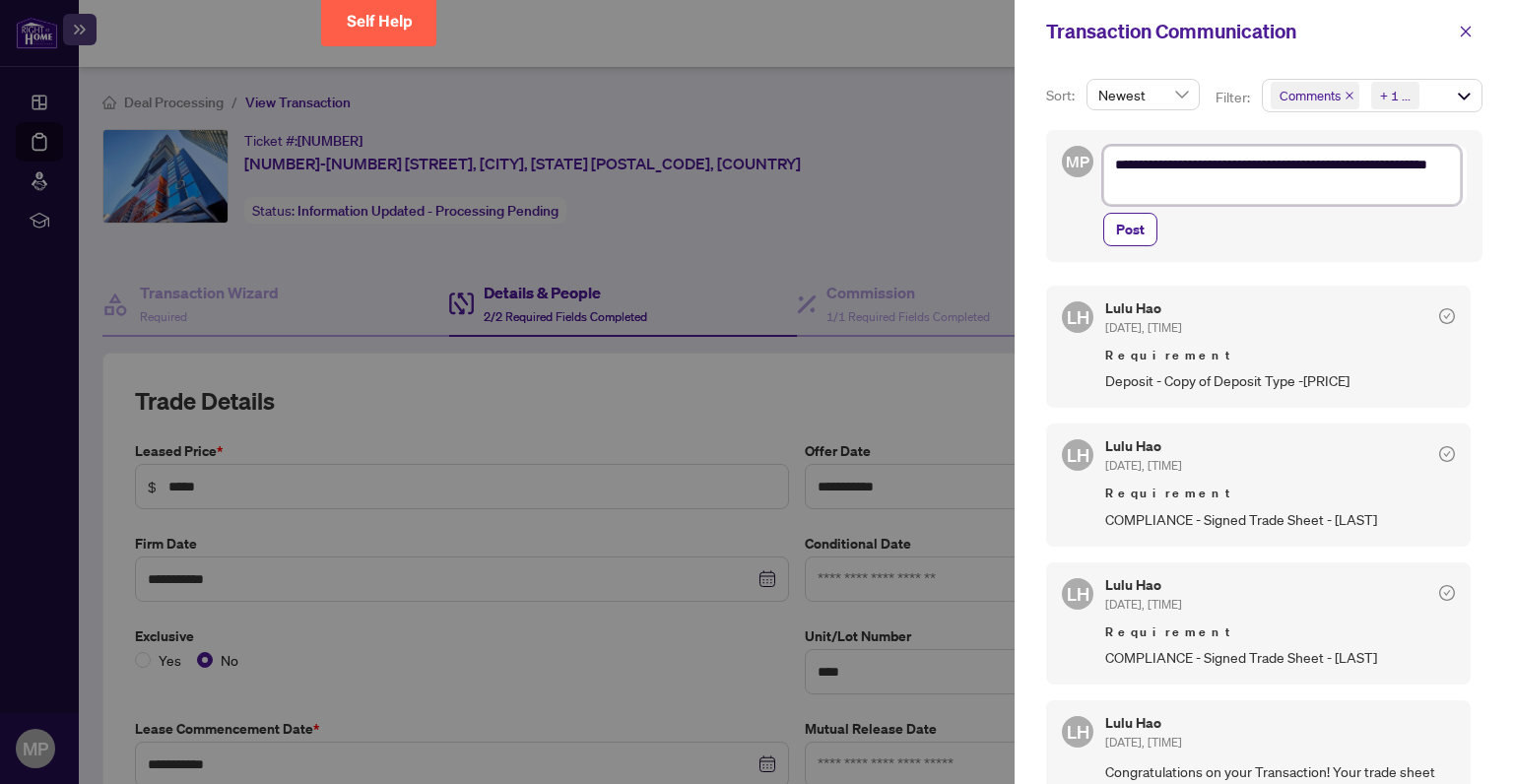 type on "**********" 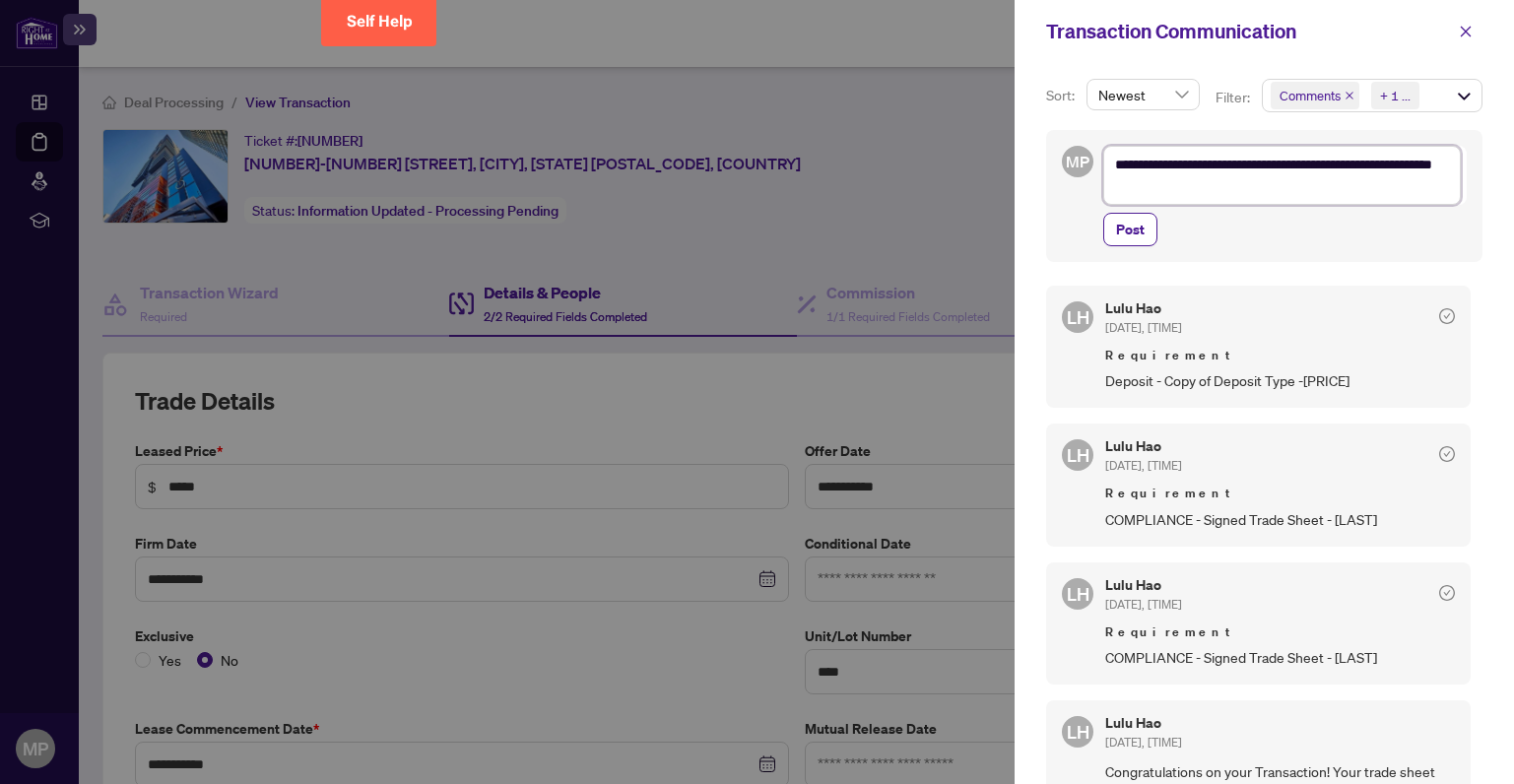 type on "**********" 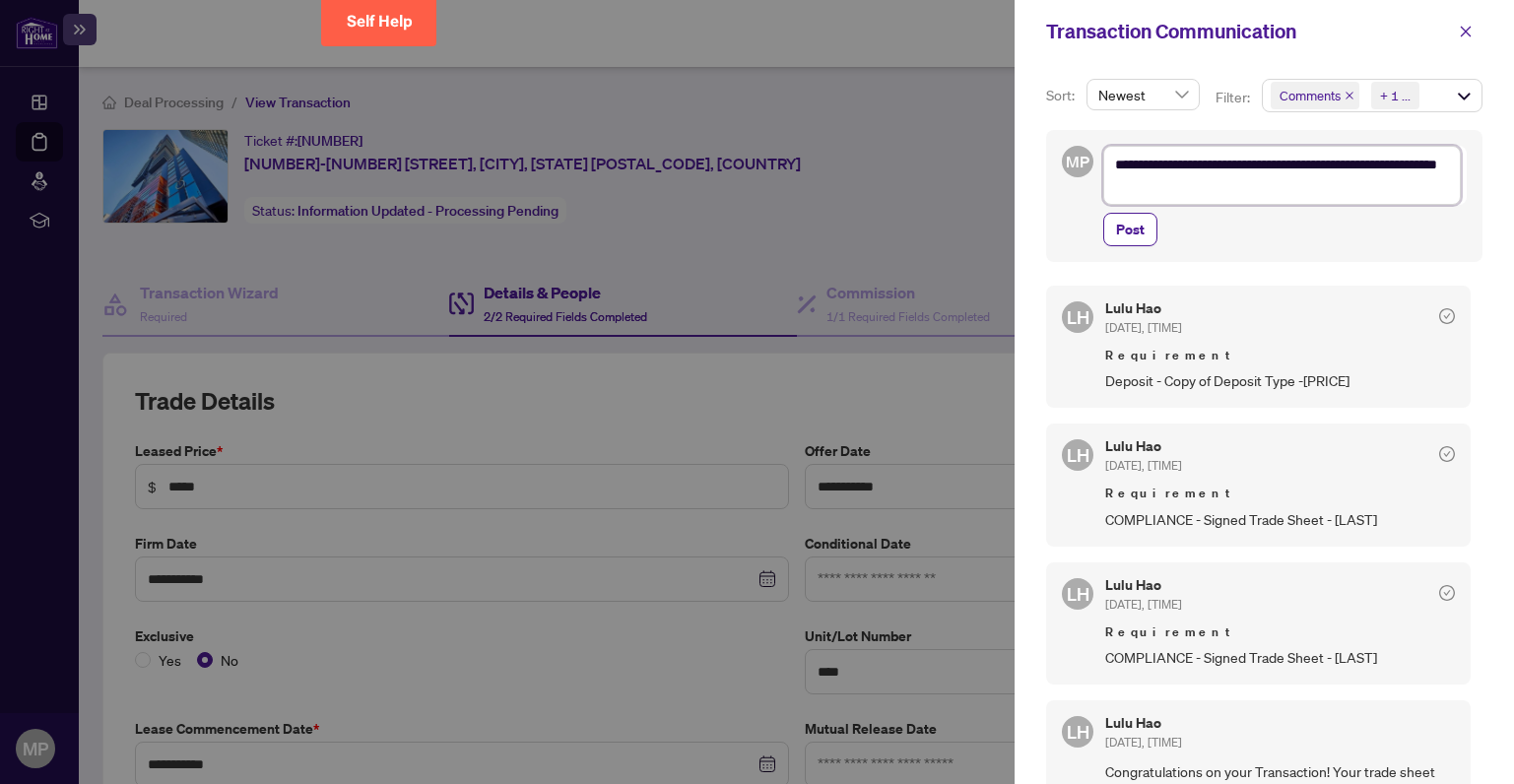 type on "**********" 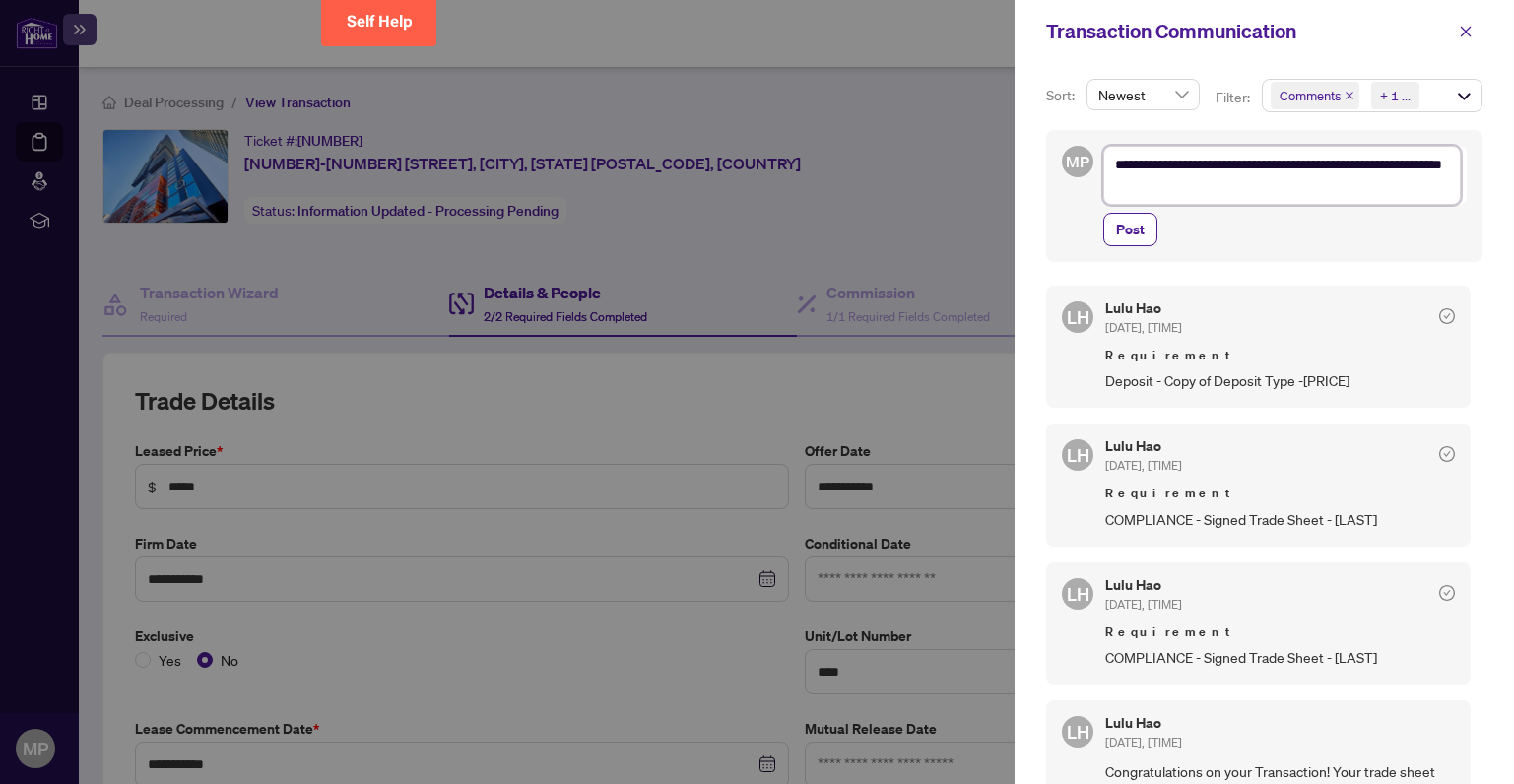 type on "**********" 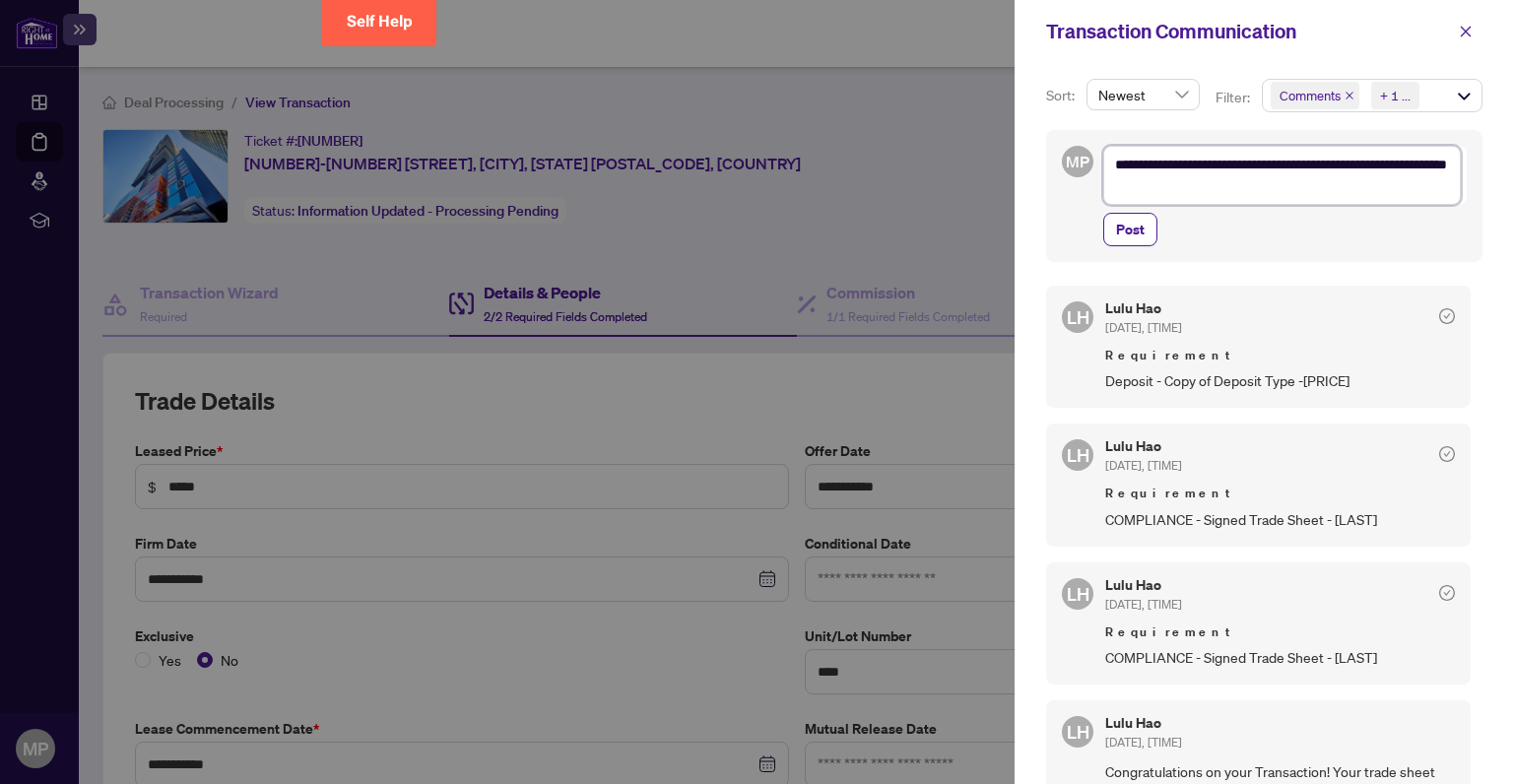 type on "**********" 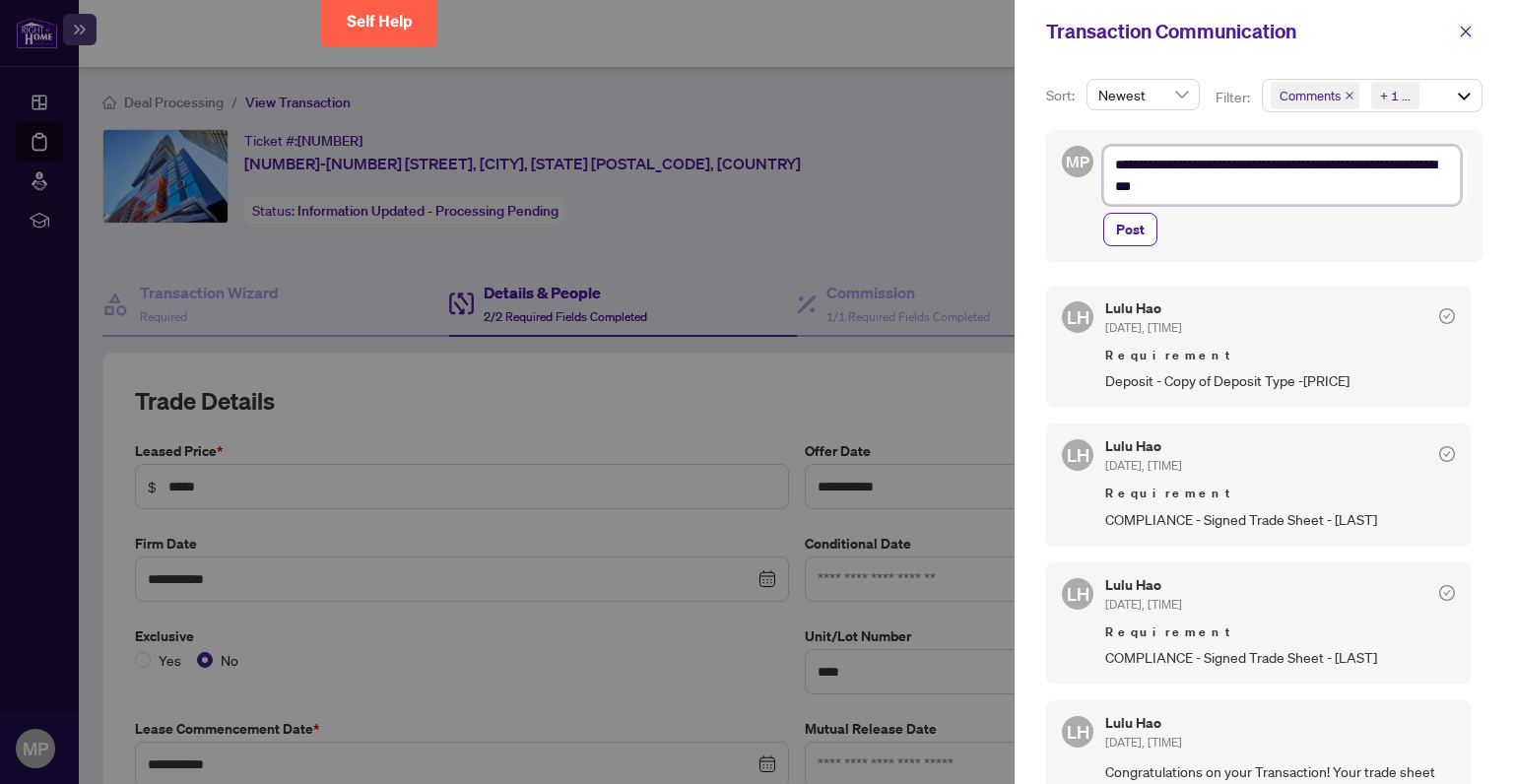 type on "**********" 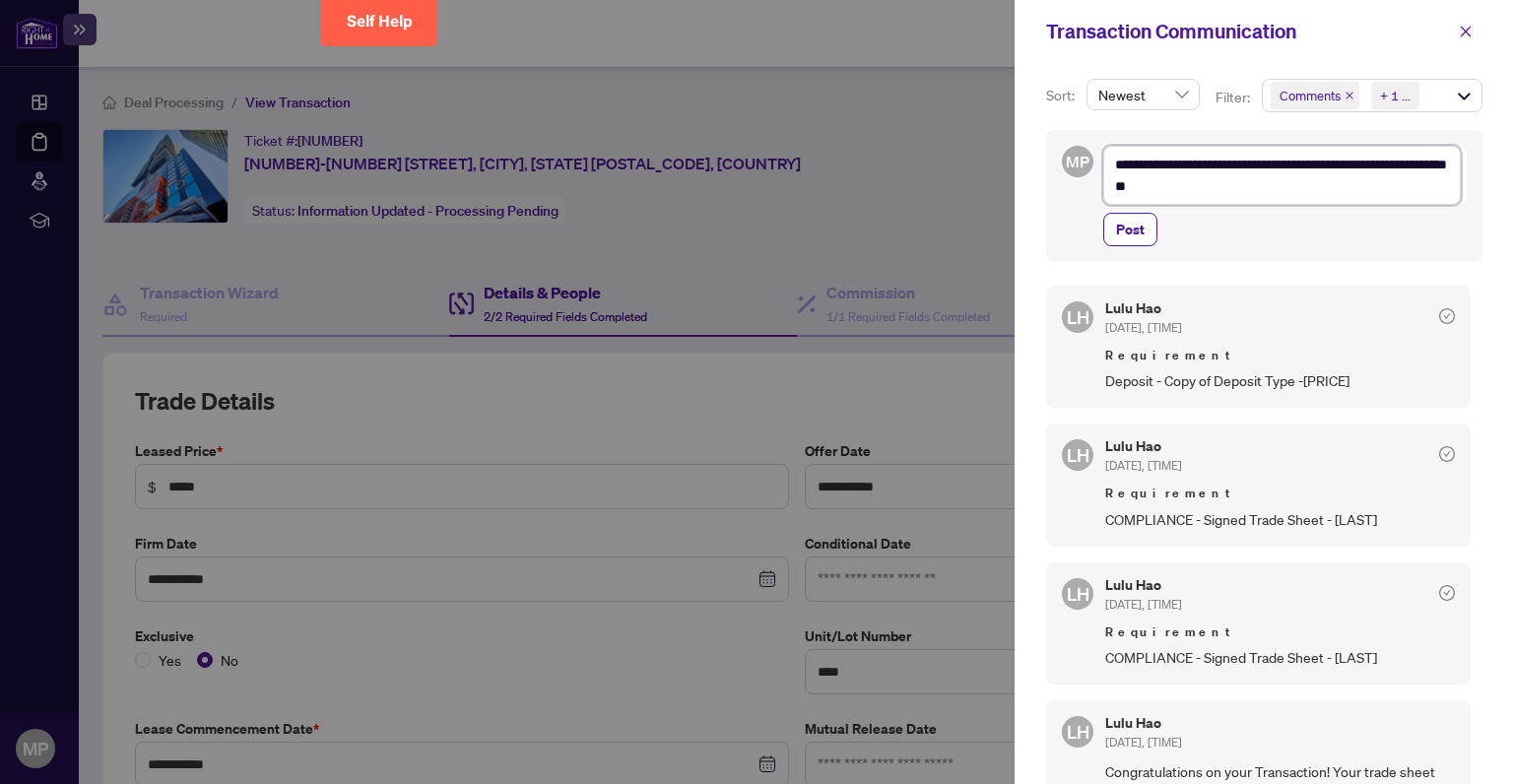 type on "**********" 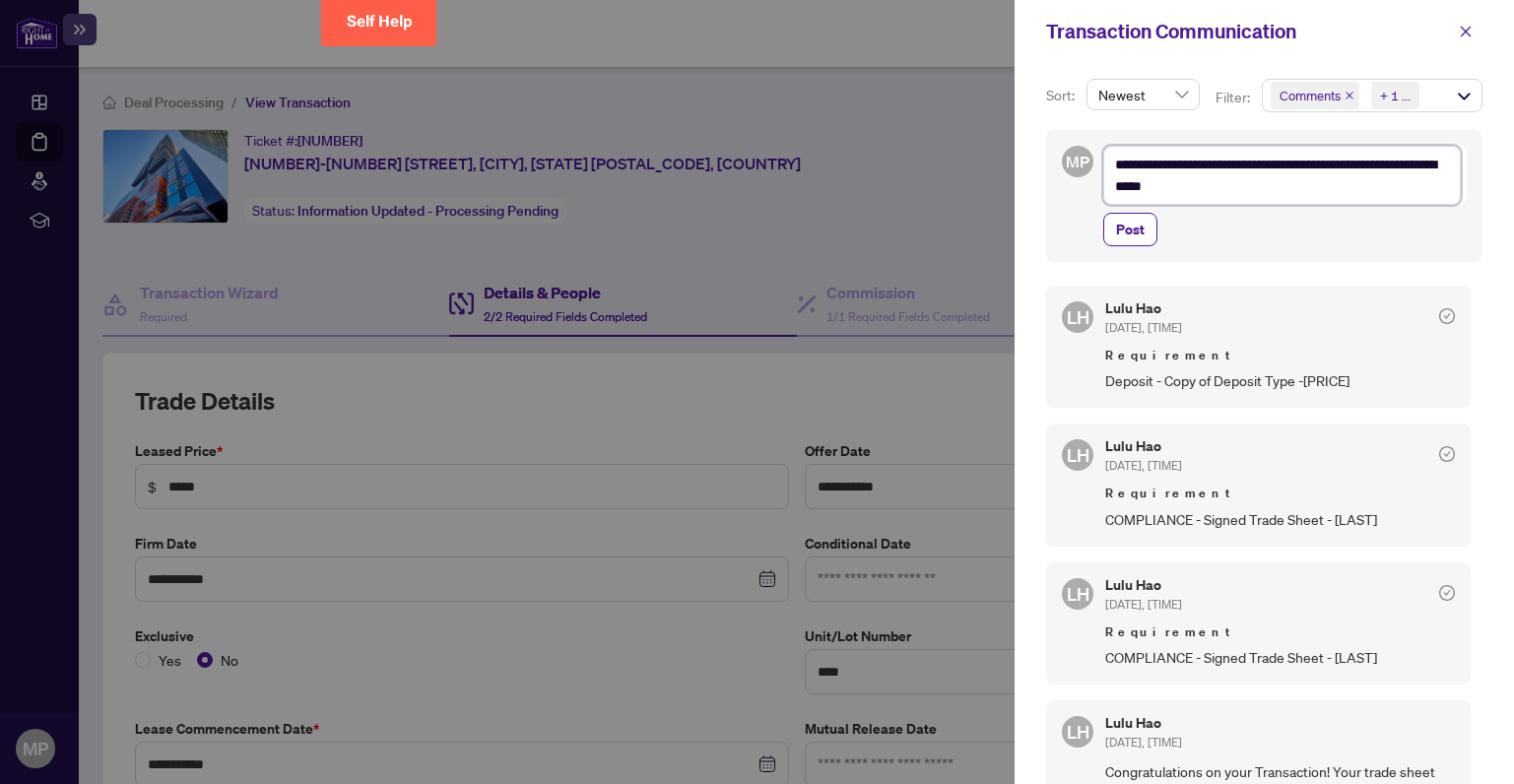 type on "**********" 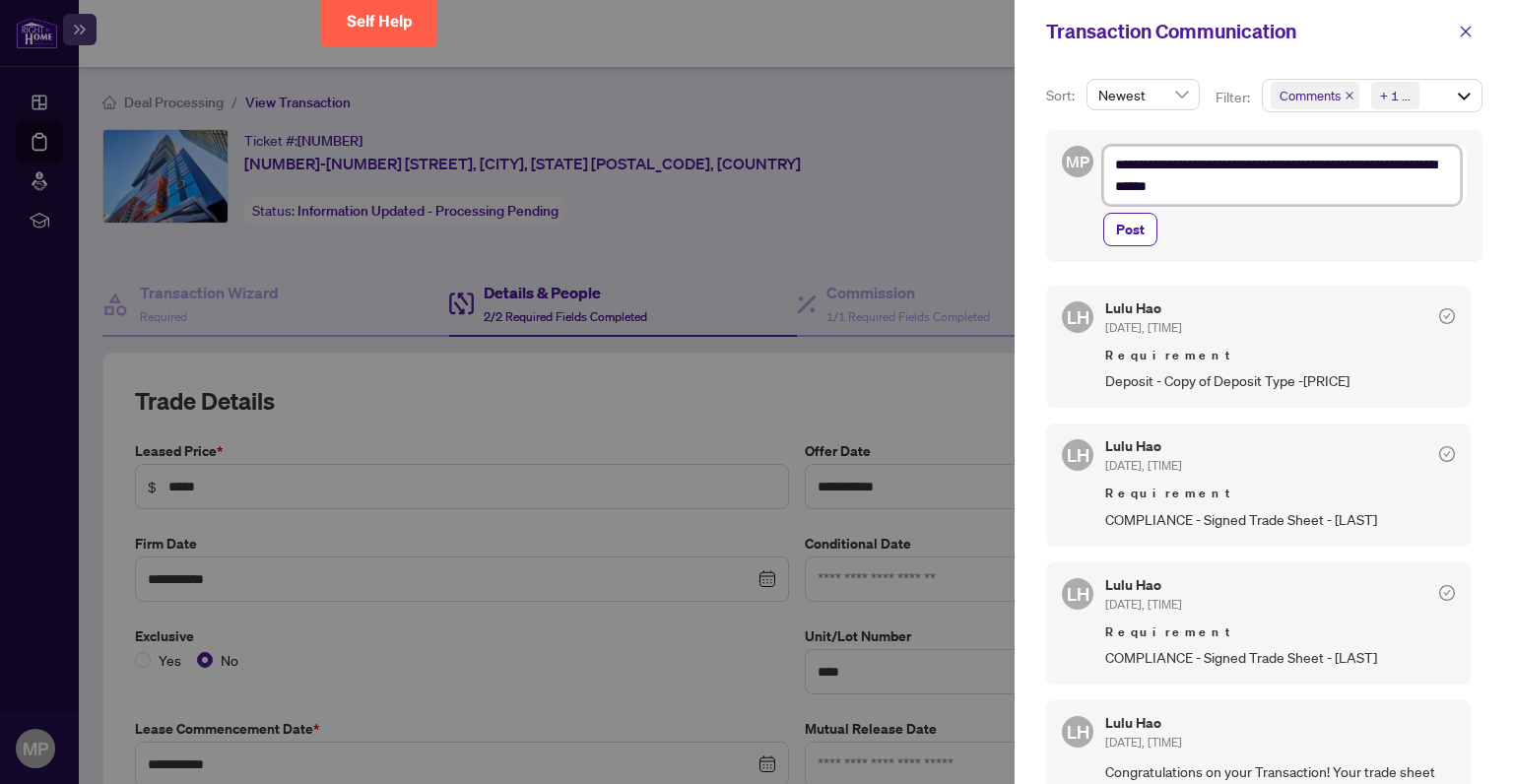 type on "**********" 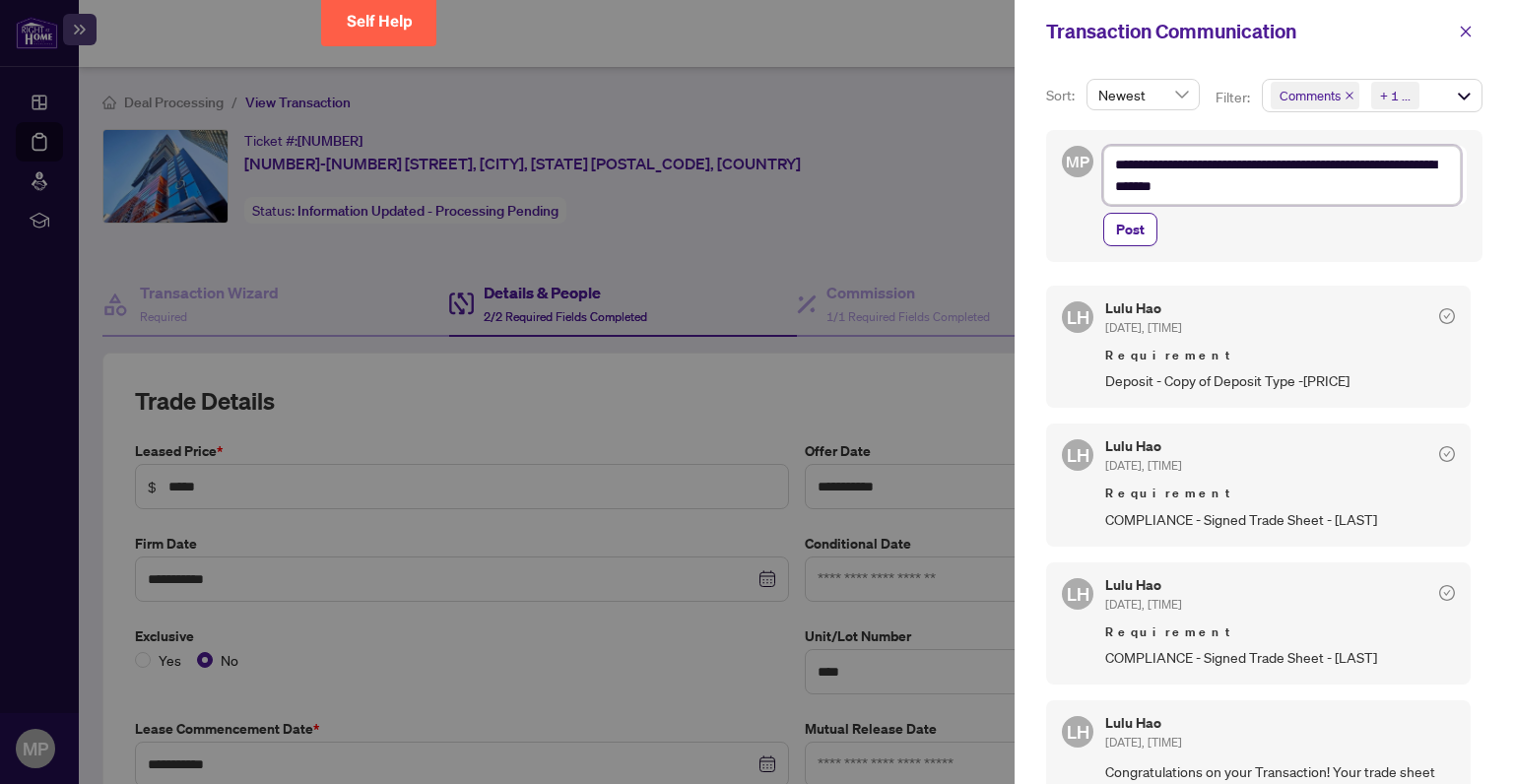 click on "**********" at bounding box center [1282, 175] 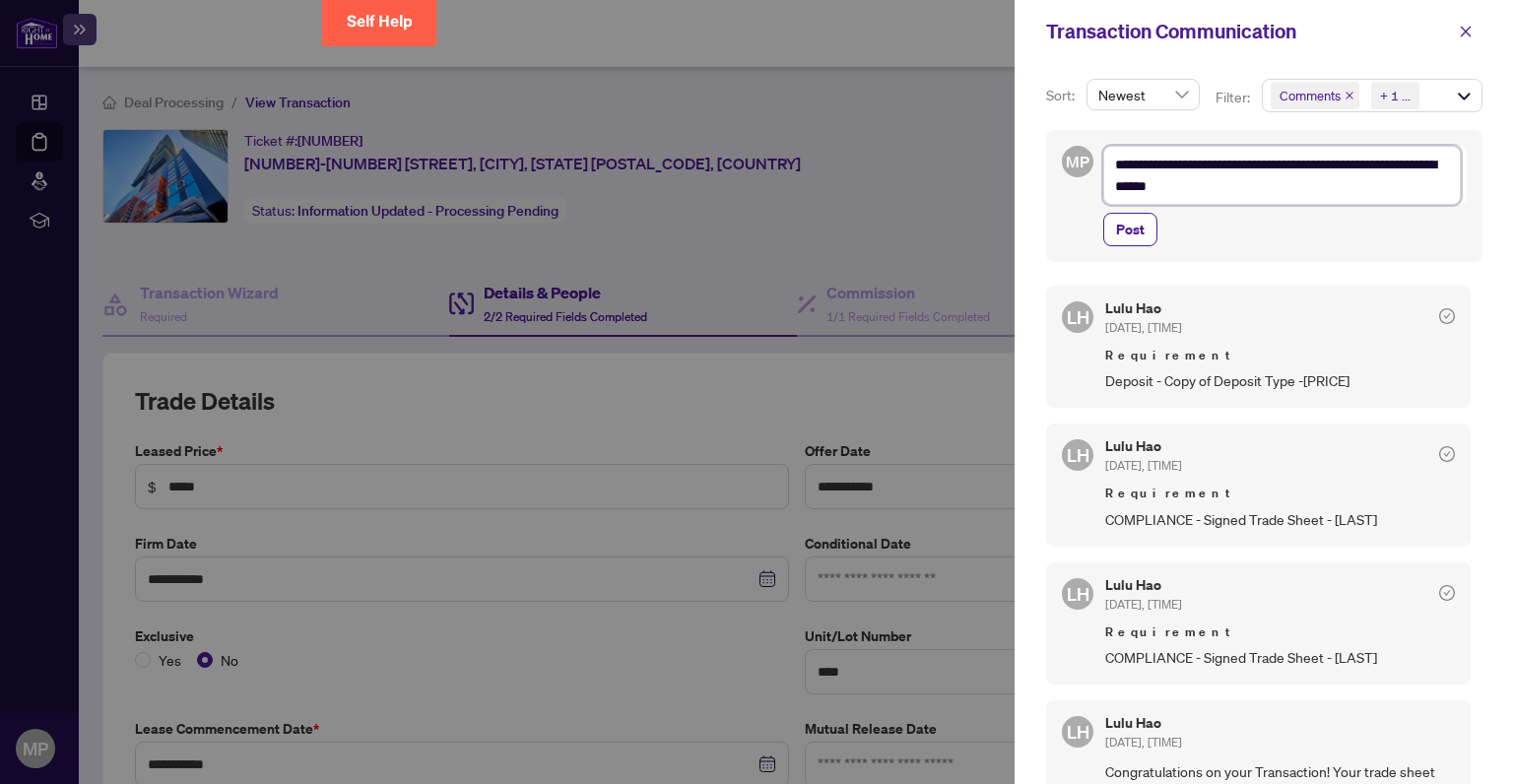 type on "**********" 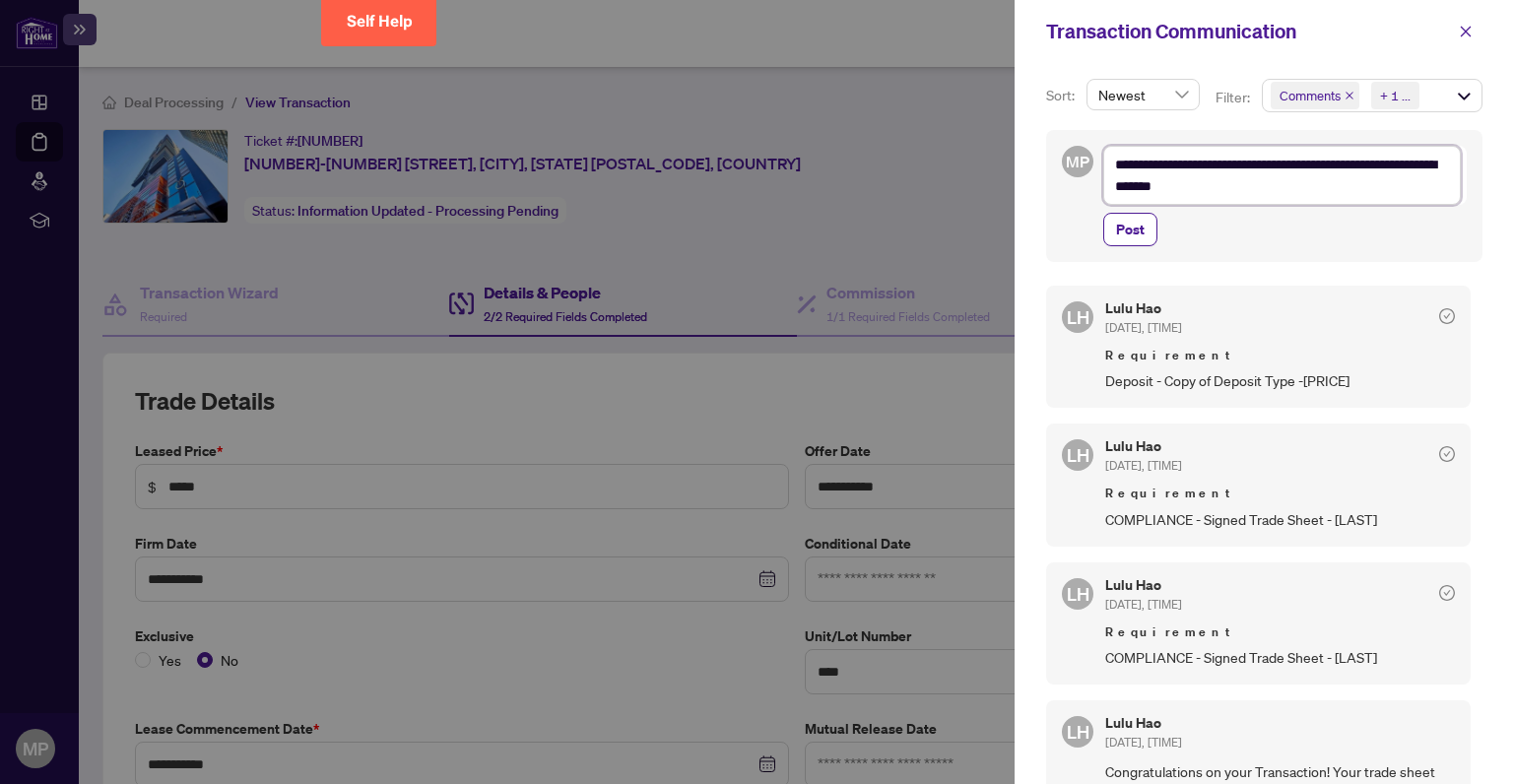 type on "**********" 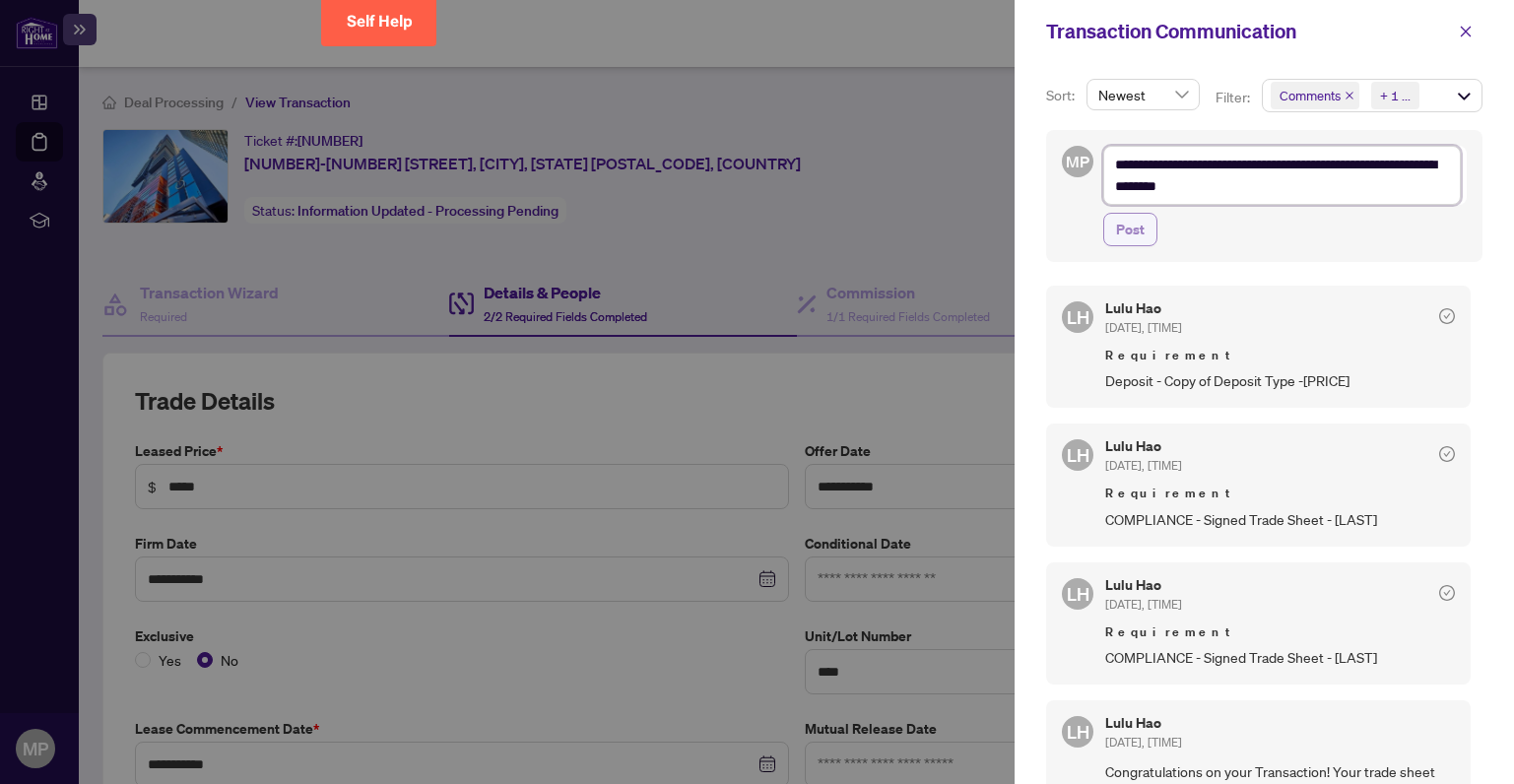 type on "**********" 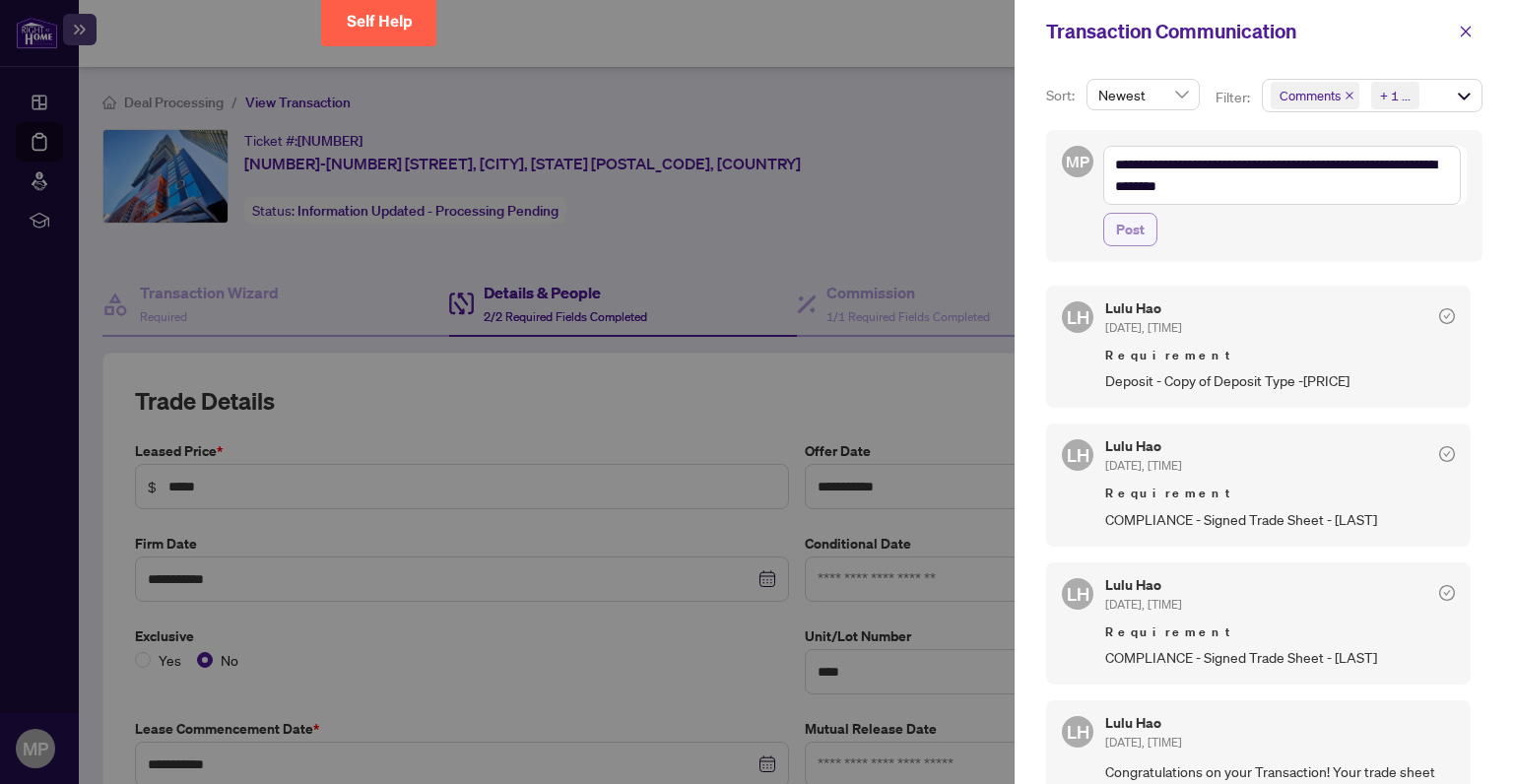 click on "Post" at bounding box center [1130, 229] 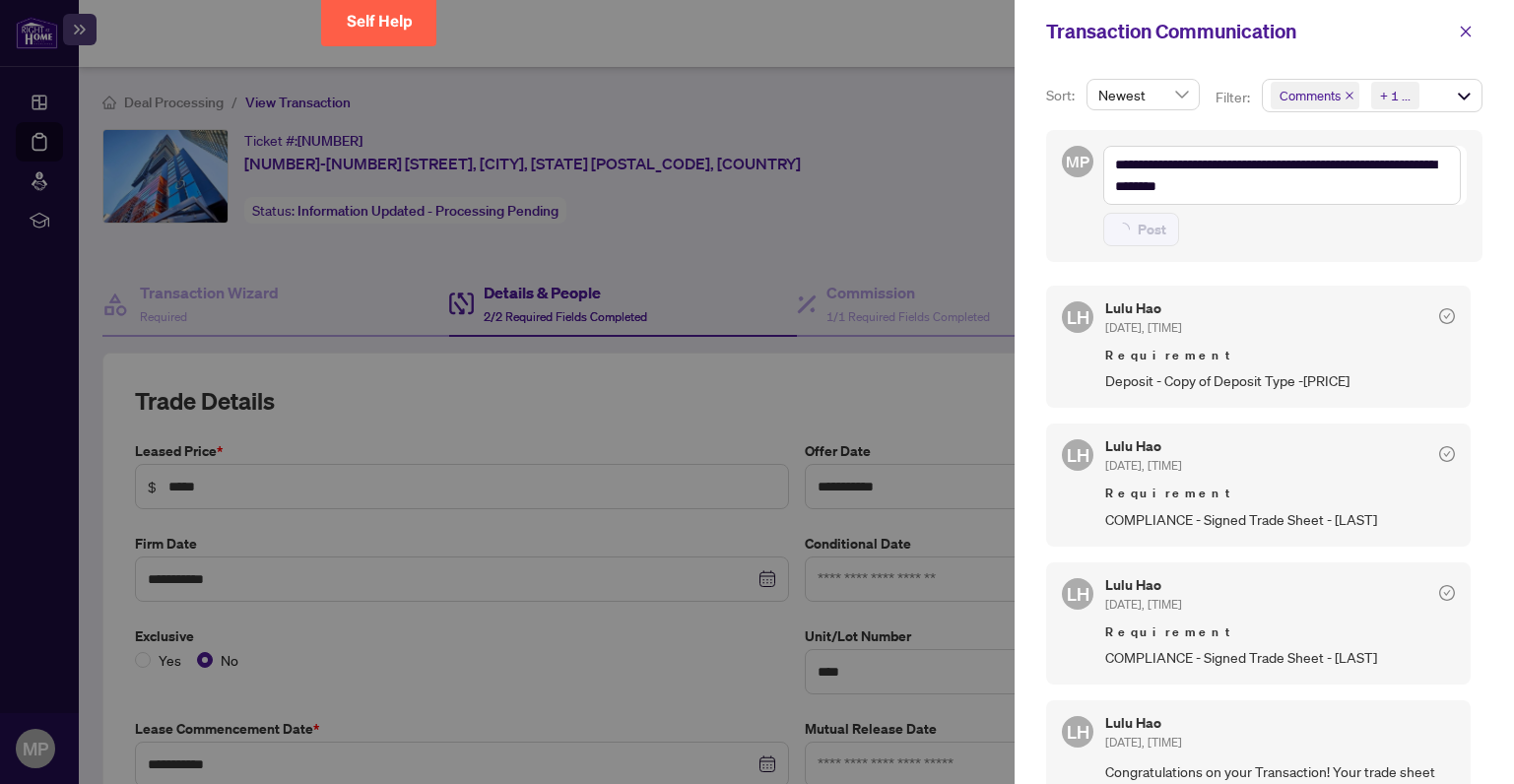 type on "**********" 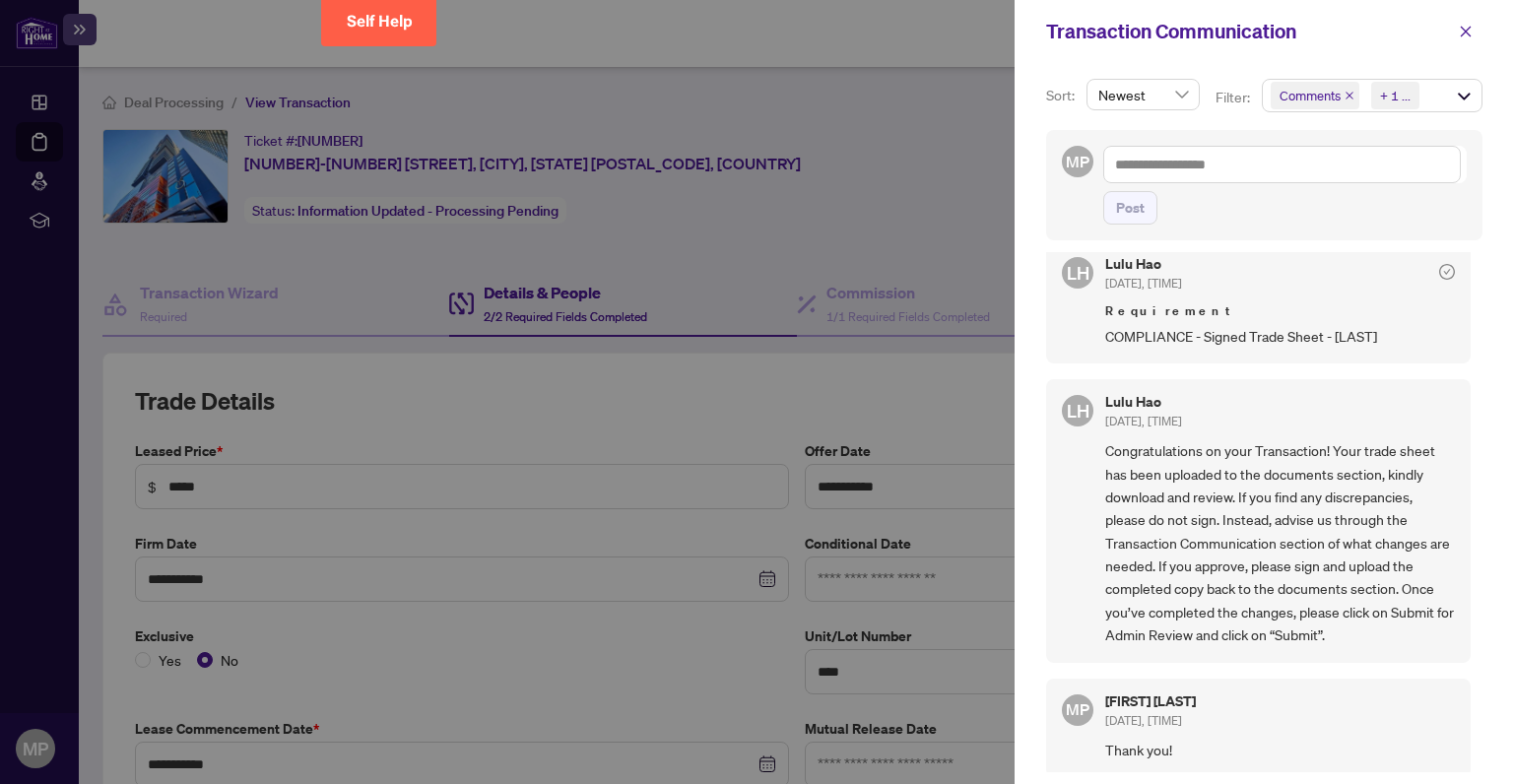 scroll, scrollTop: 436, scrollLeft: 0, axis: vertical 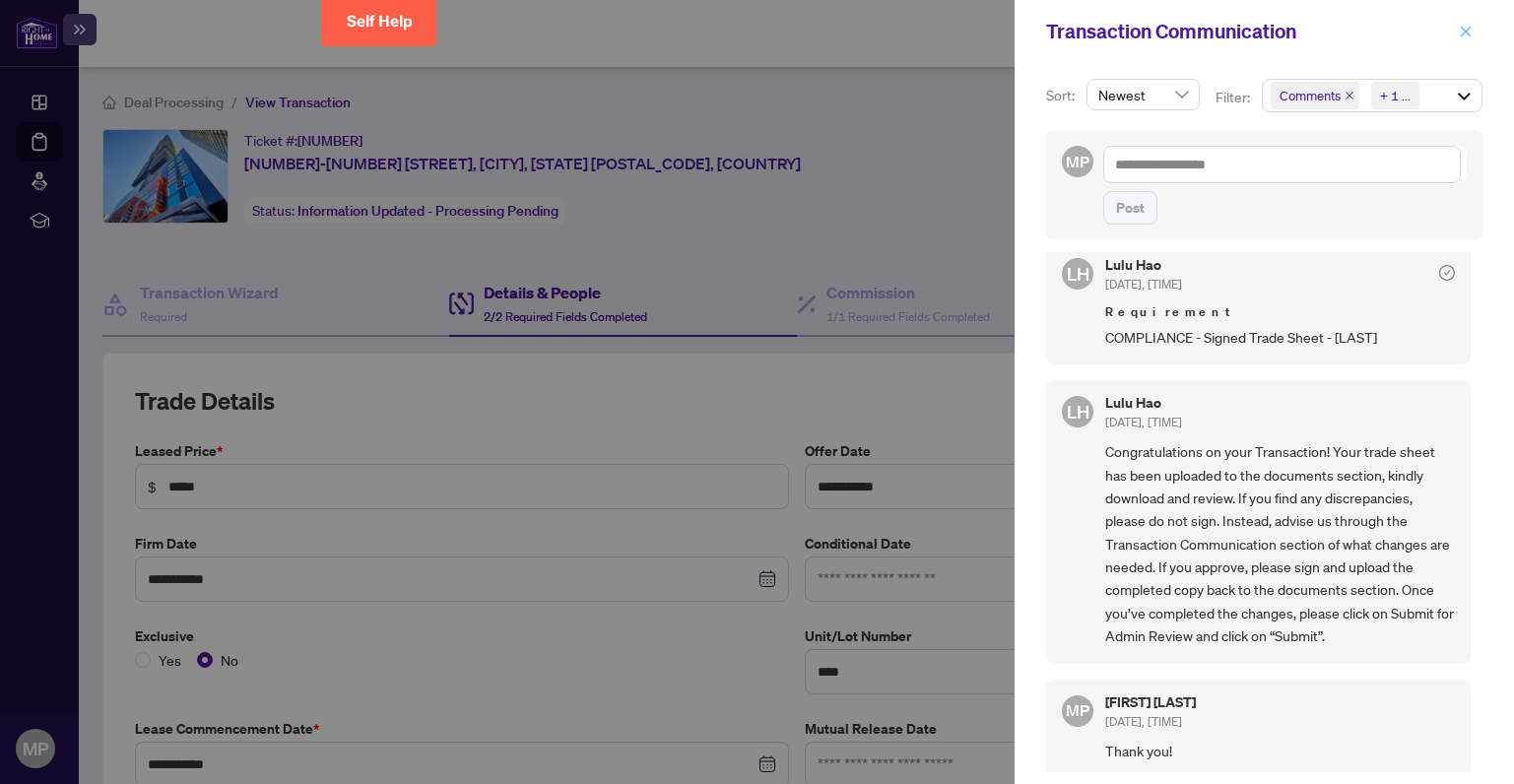 click 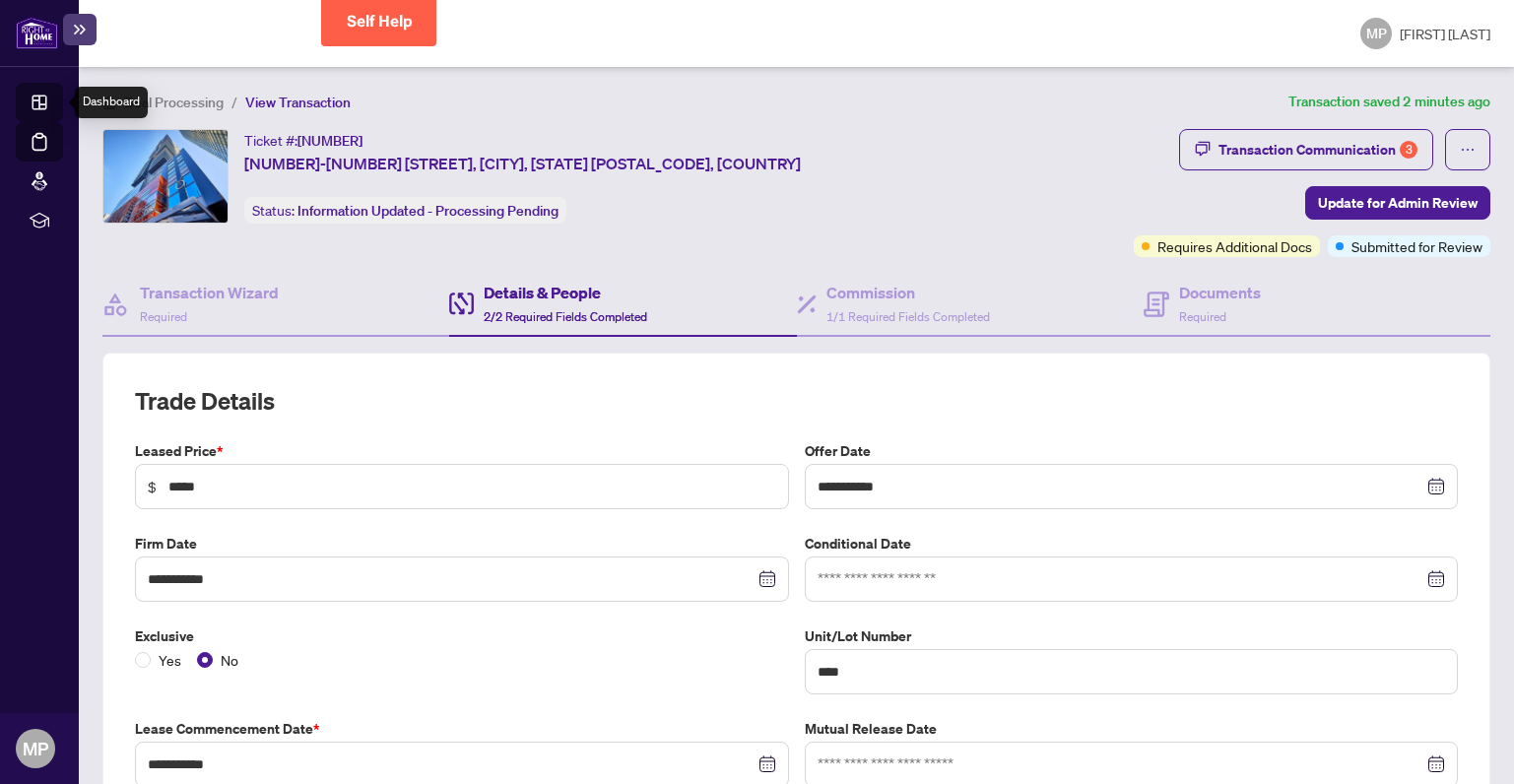click on "Dashboard" at bounding box center [61, 105] 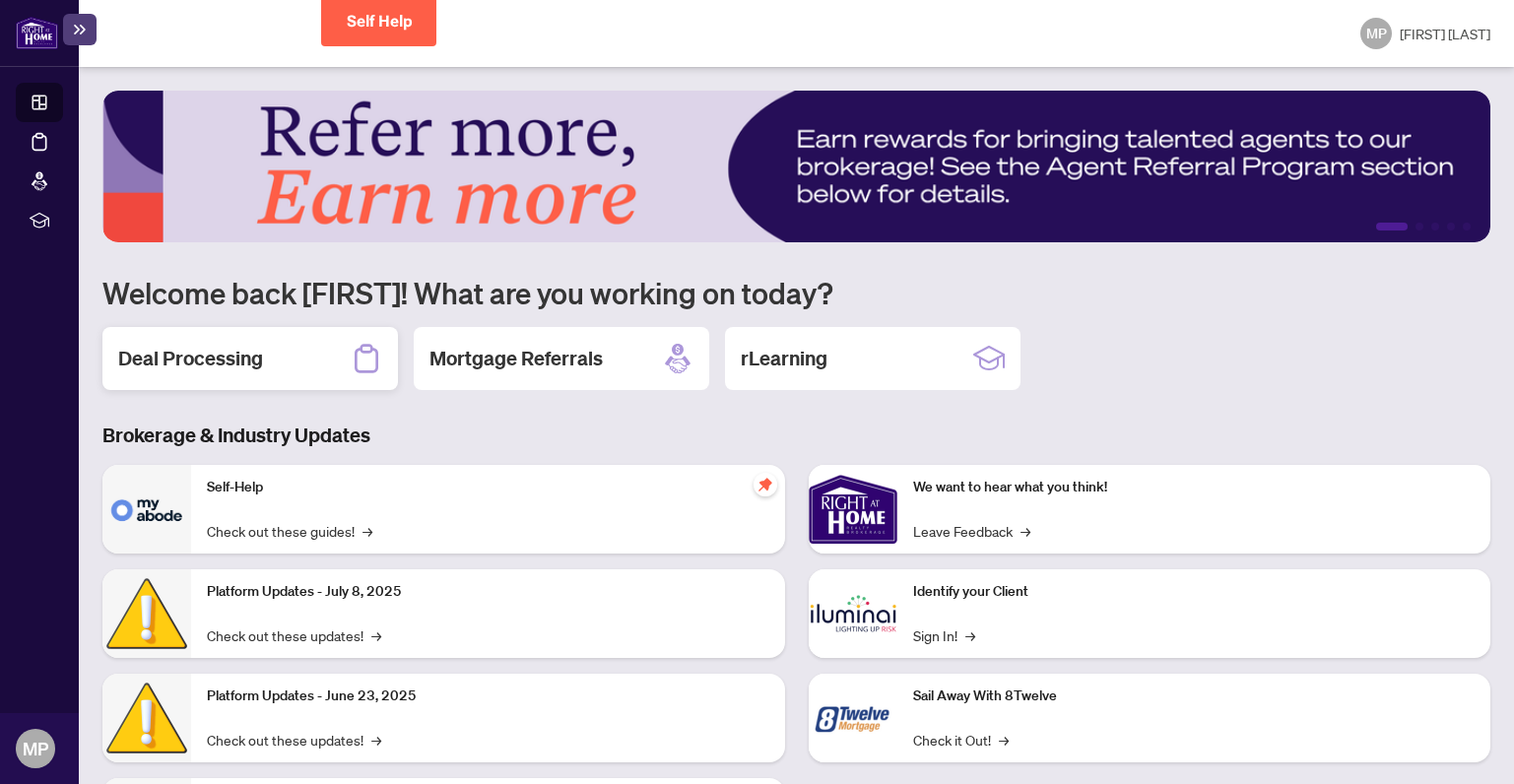 click on "Deal Processing" at bounding box center [190, 359] 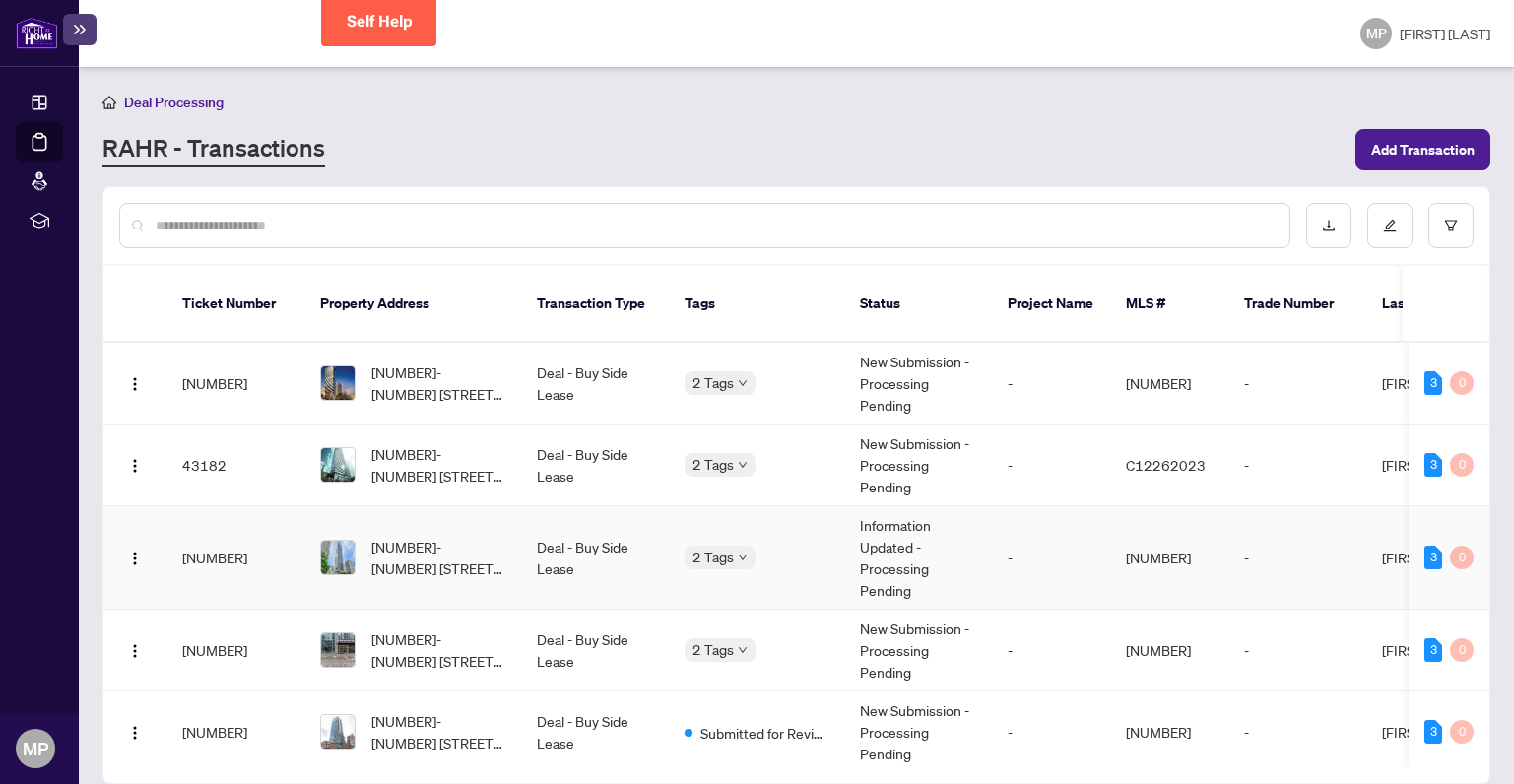 scroll, scrollTop: 0, scrollLeft: 0, axis: both 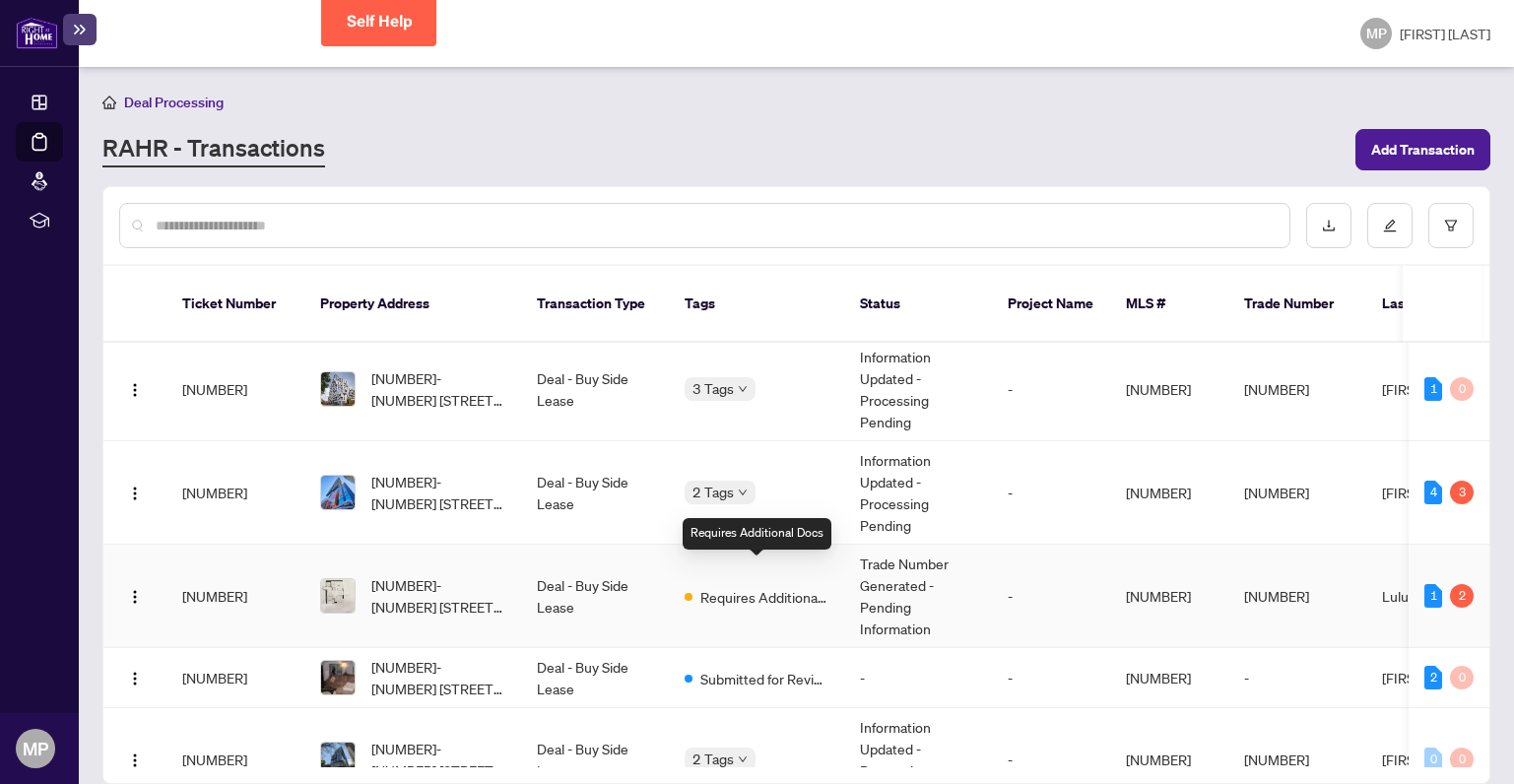 click on "Requires Additional Docs" at bounding box center (764, 597) 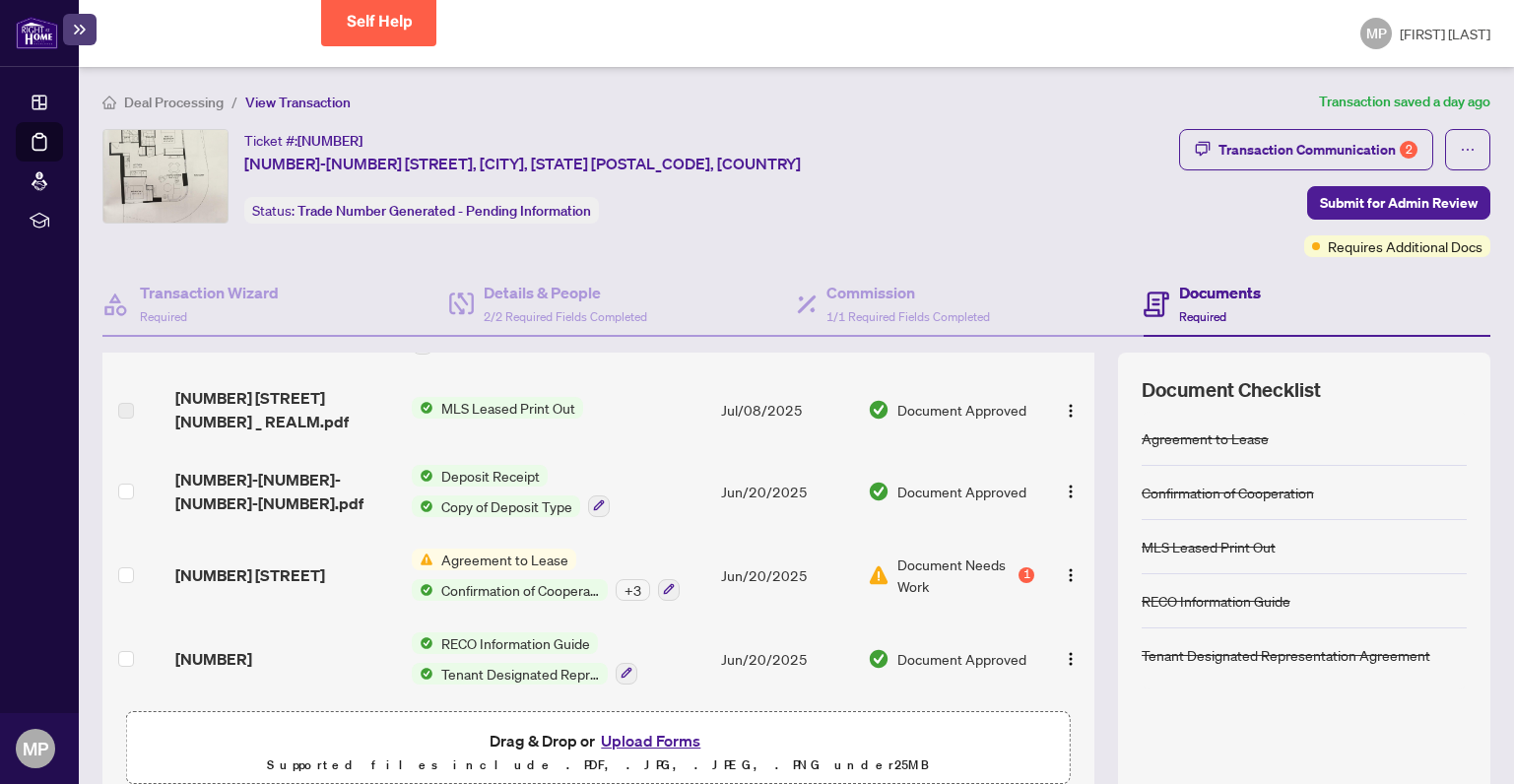 scroll, scrollTop: 206, scrollLeft: 0, axis: vertical 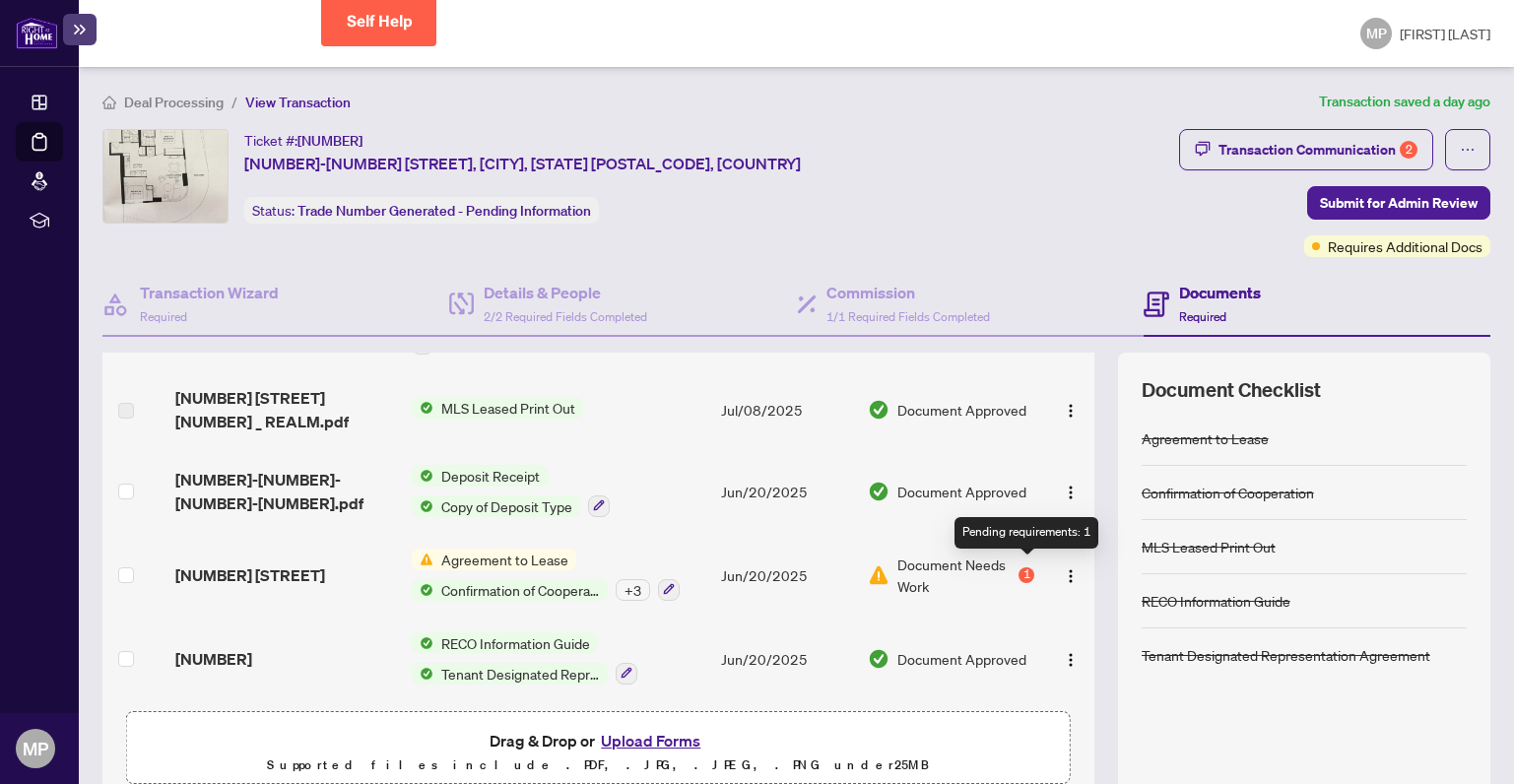 click on "1" at bounding box center [1026, 575] 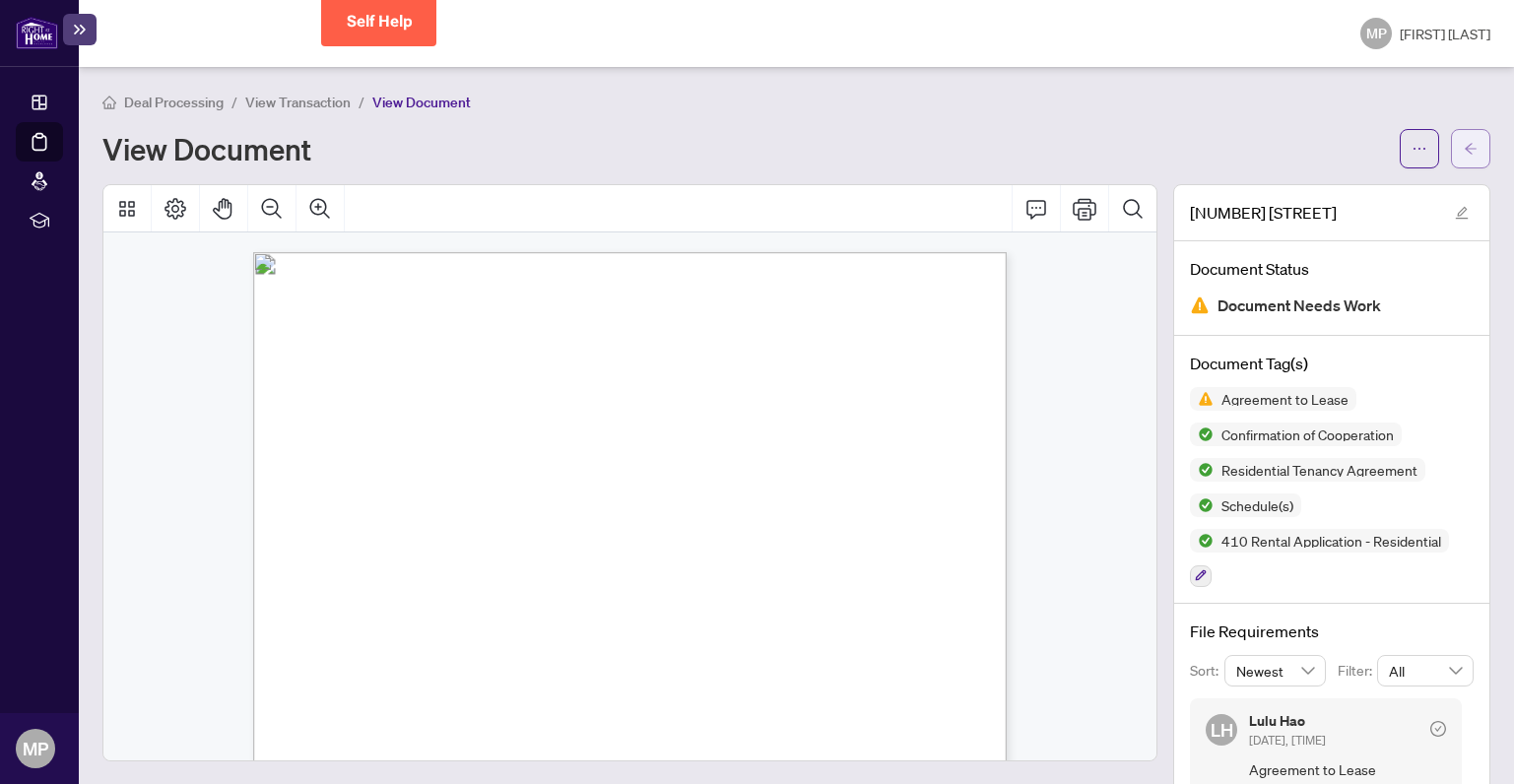 click at bounding box center [1471, 149] 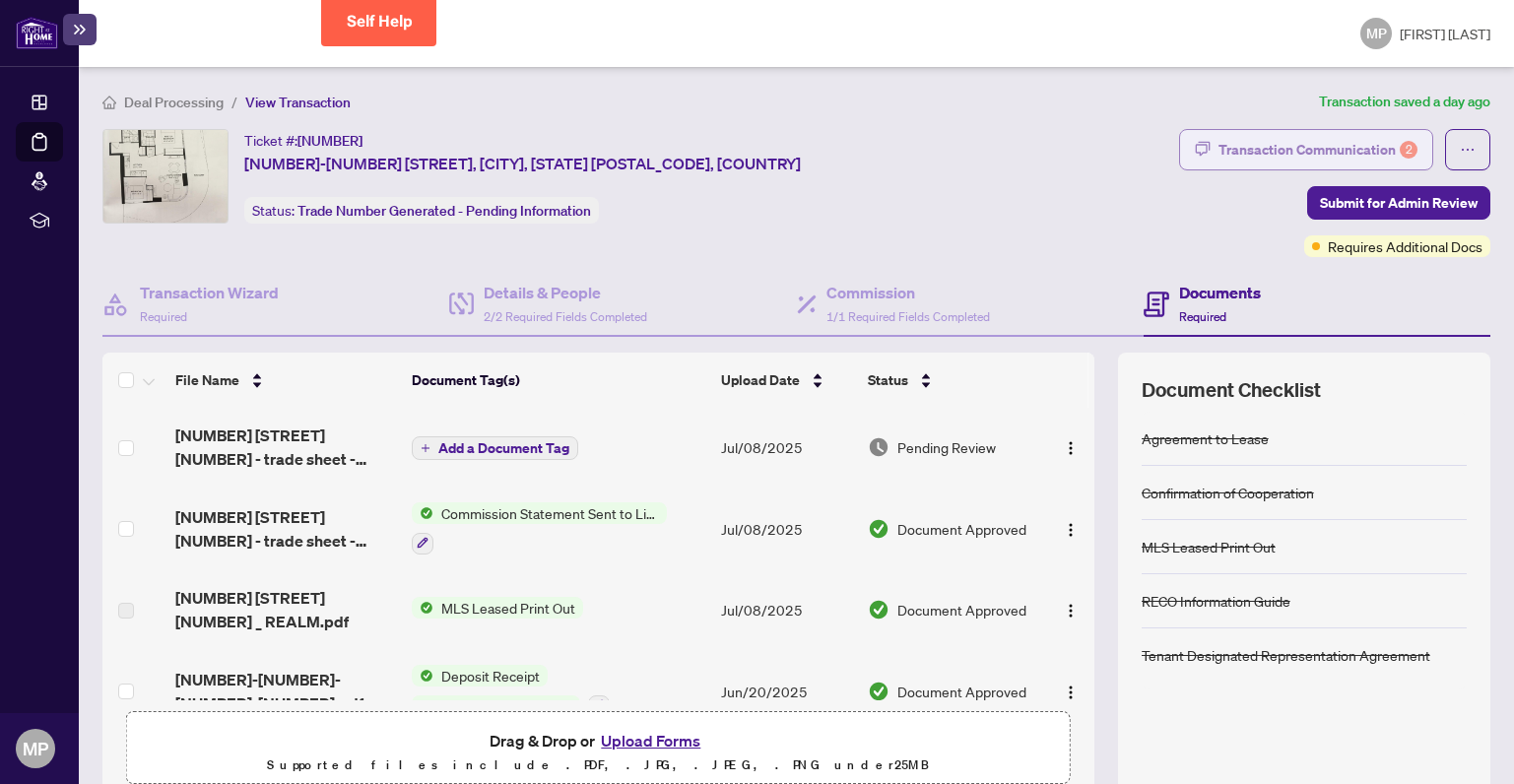 click on "Transaction Communication 2" at bounding box center [1318, 150] 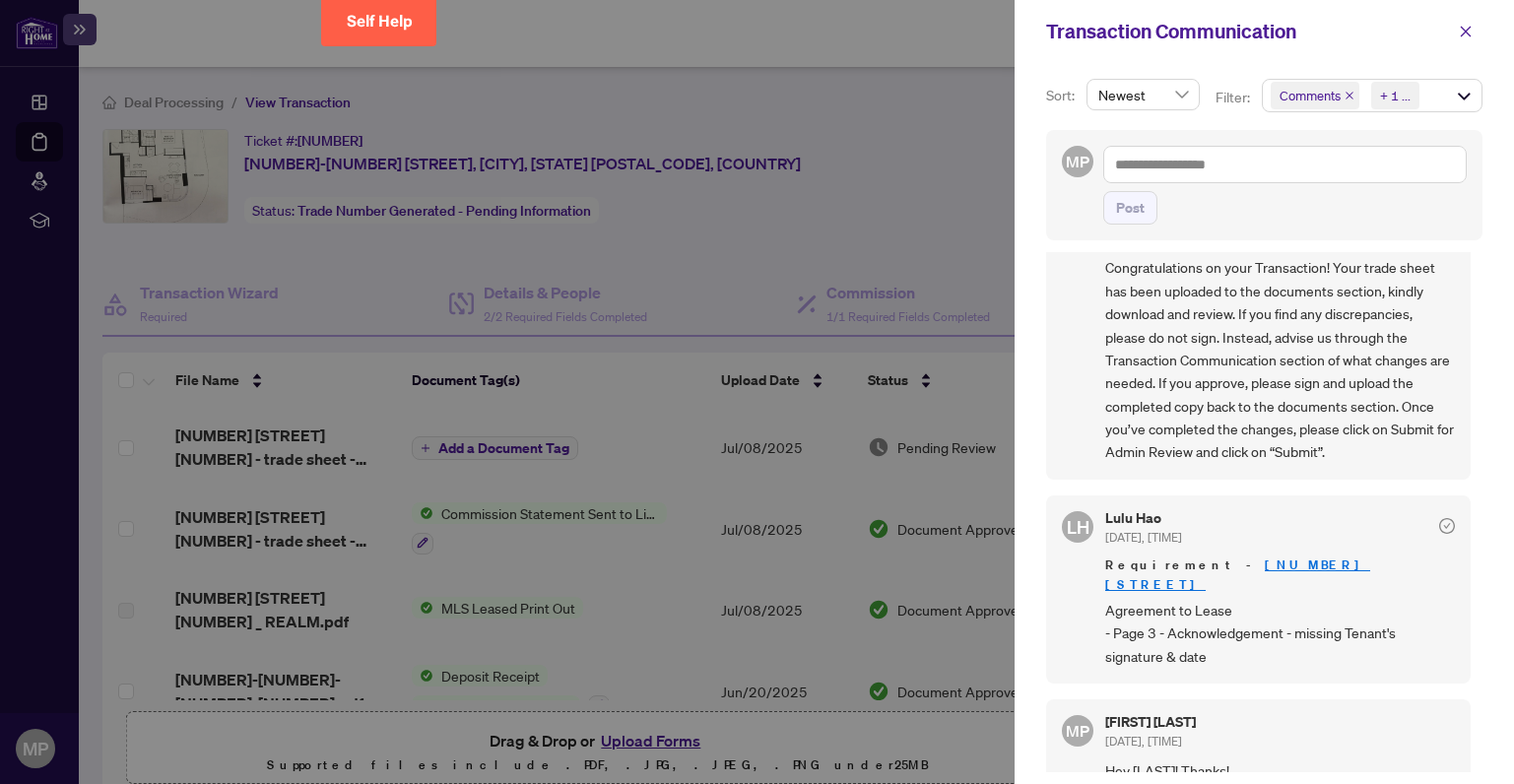 scroll, scrollTop: 208, scrollLeft: 0, axis: vertical 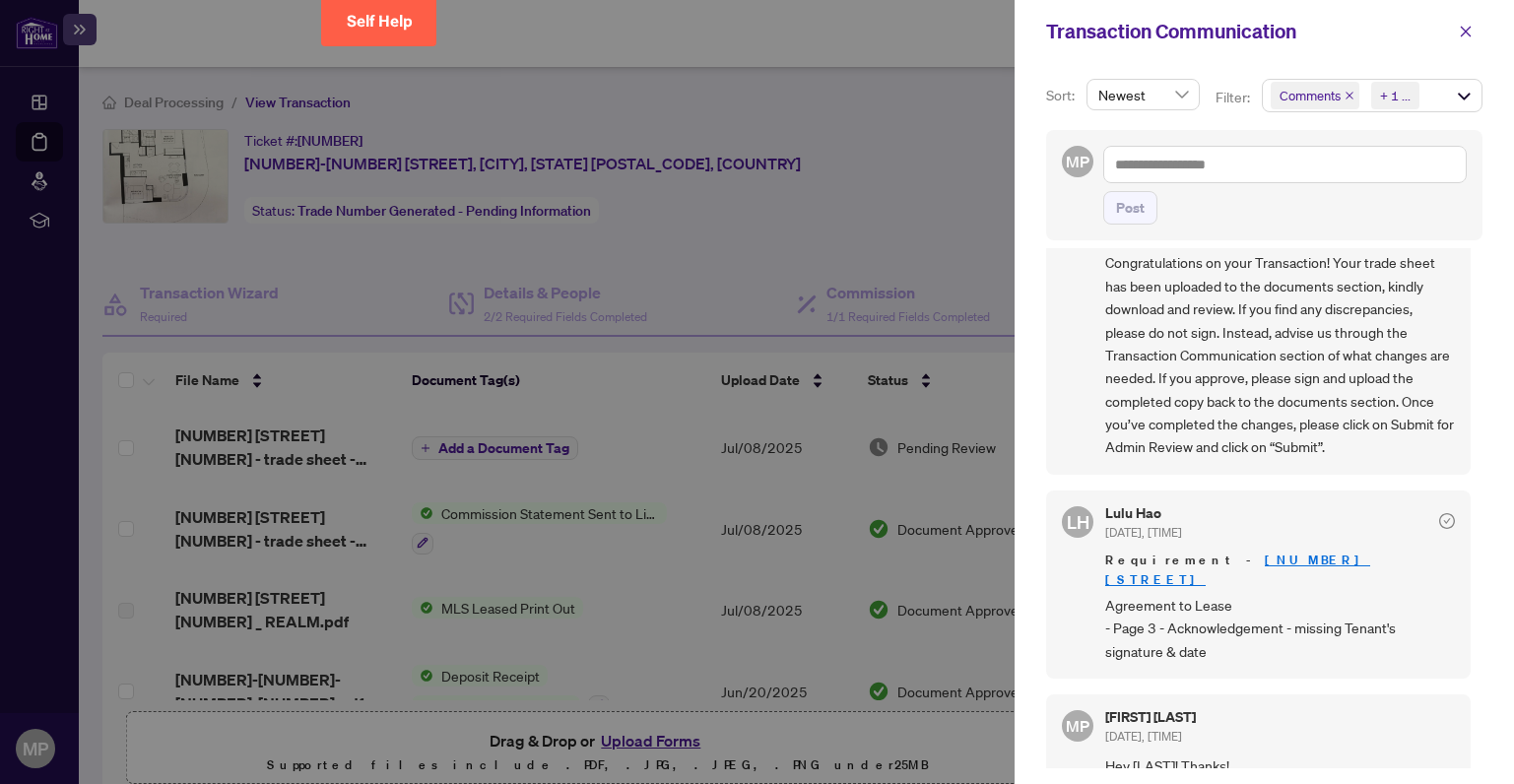 click at bounding box center (757, 392) 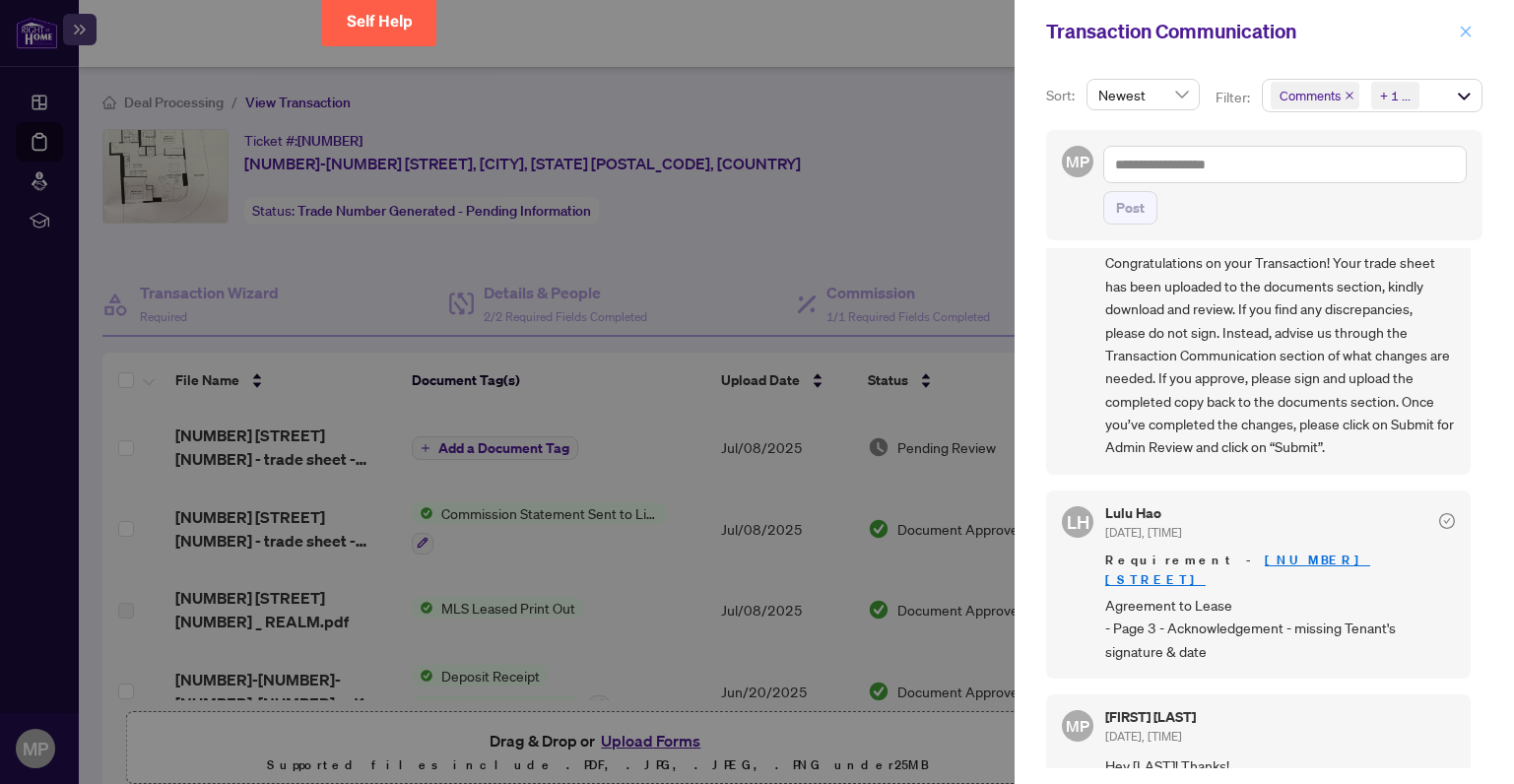 click 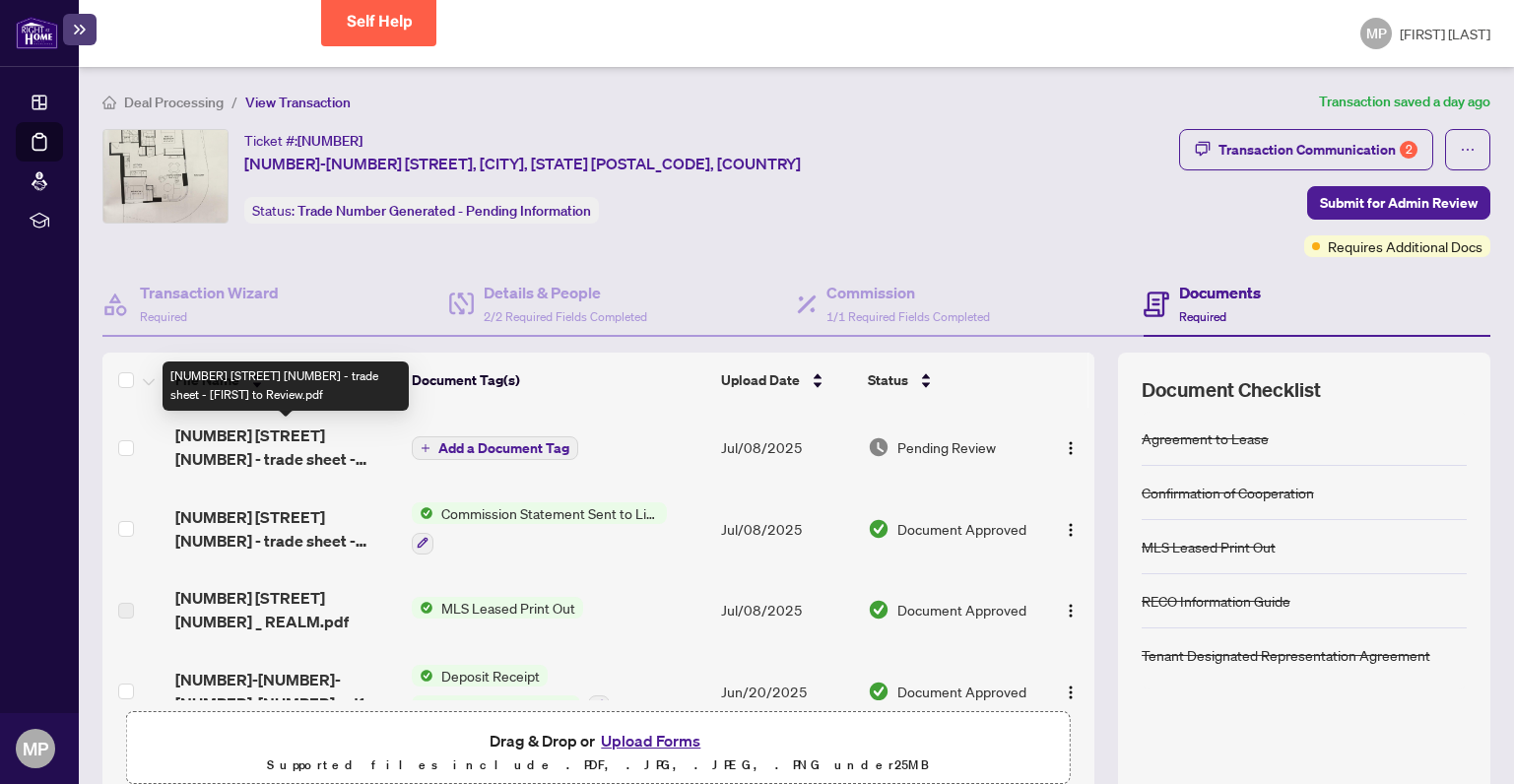click on "[NUMBER] [STREET] [NUMBER] - trade sheet - [FIRST] to Review.pdf" at bounding box center [286, 447] 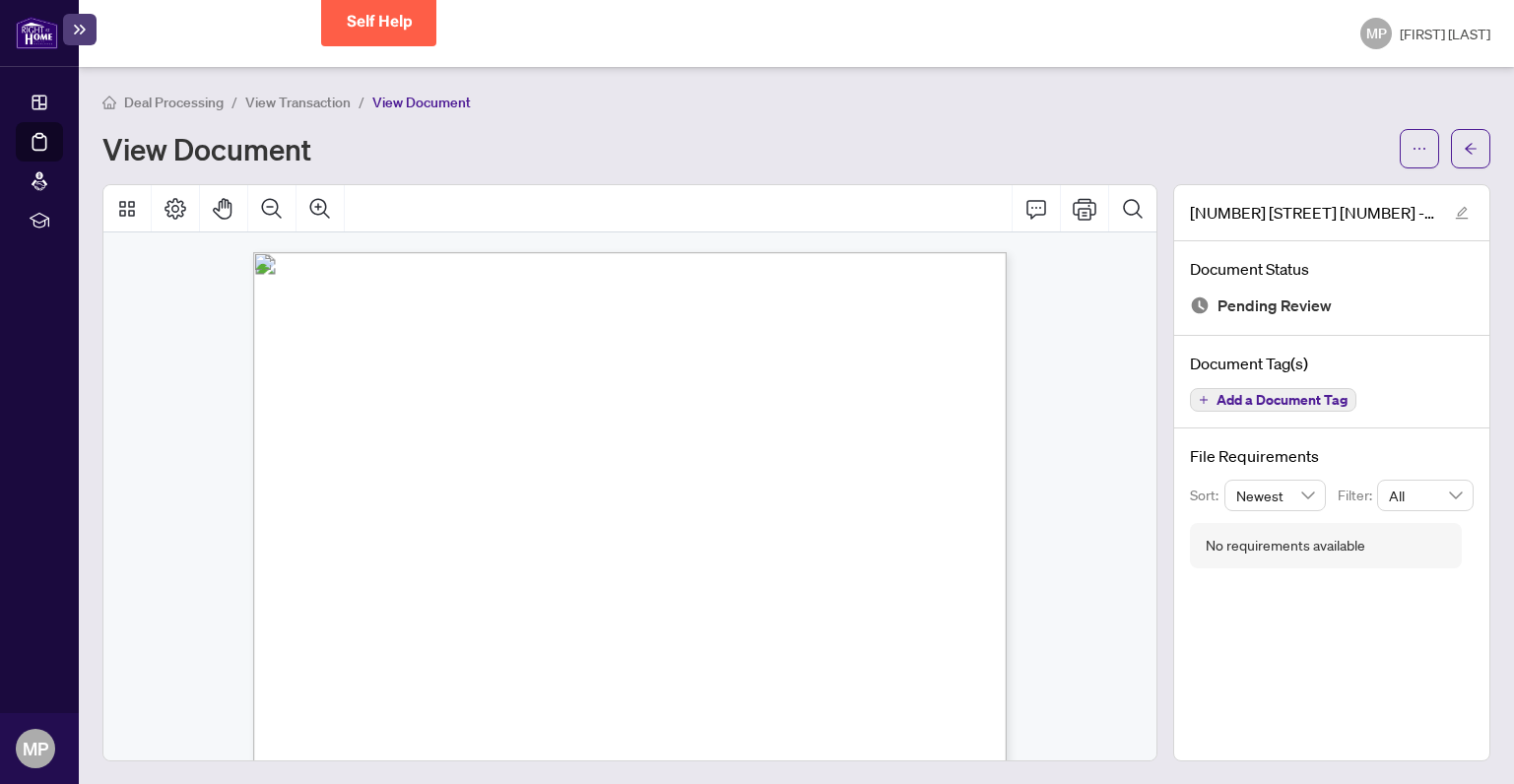 scroll, scrollTop: 0, scrollLeft: 0, axis: both 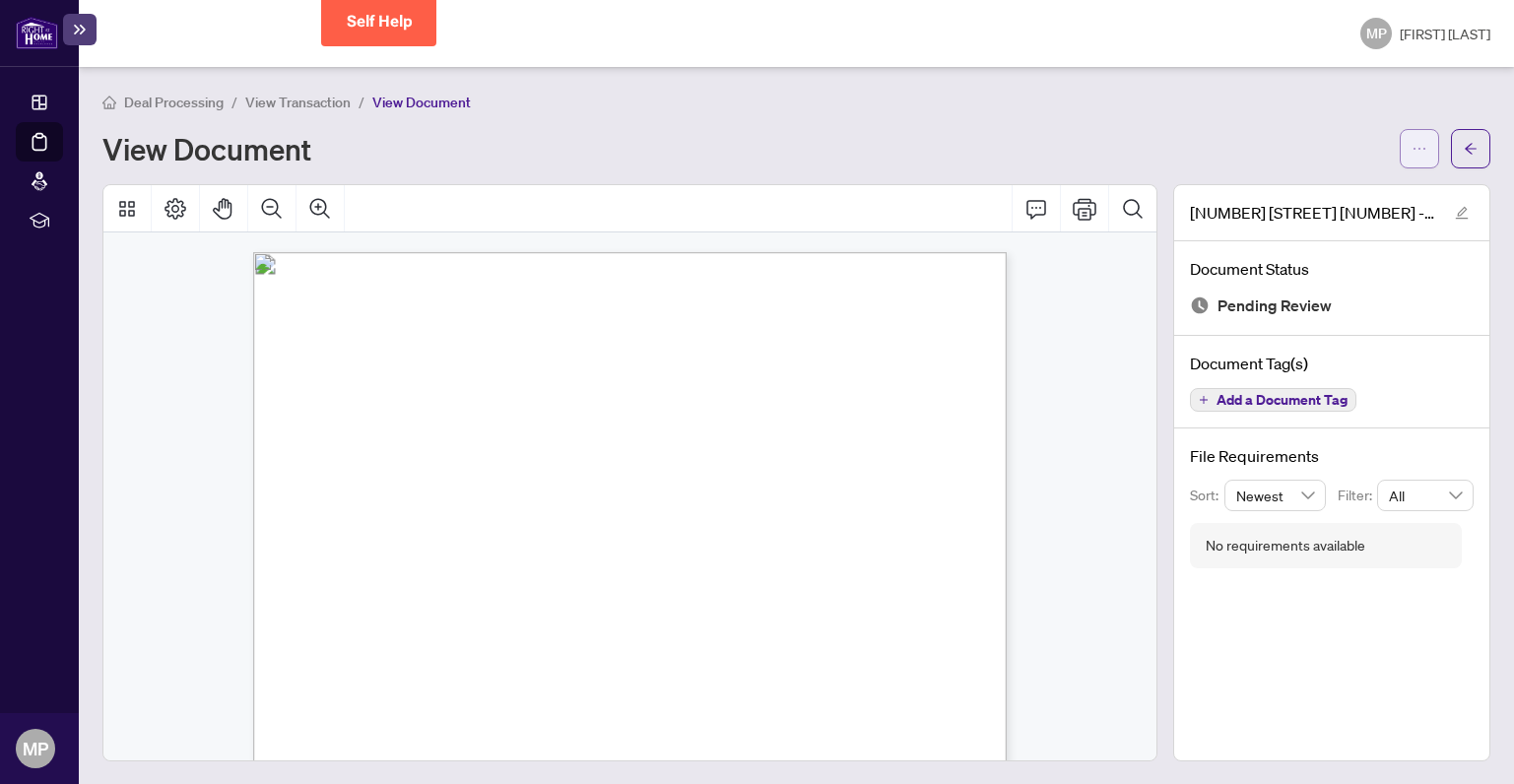 click 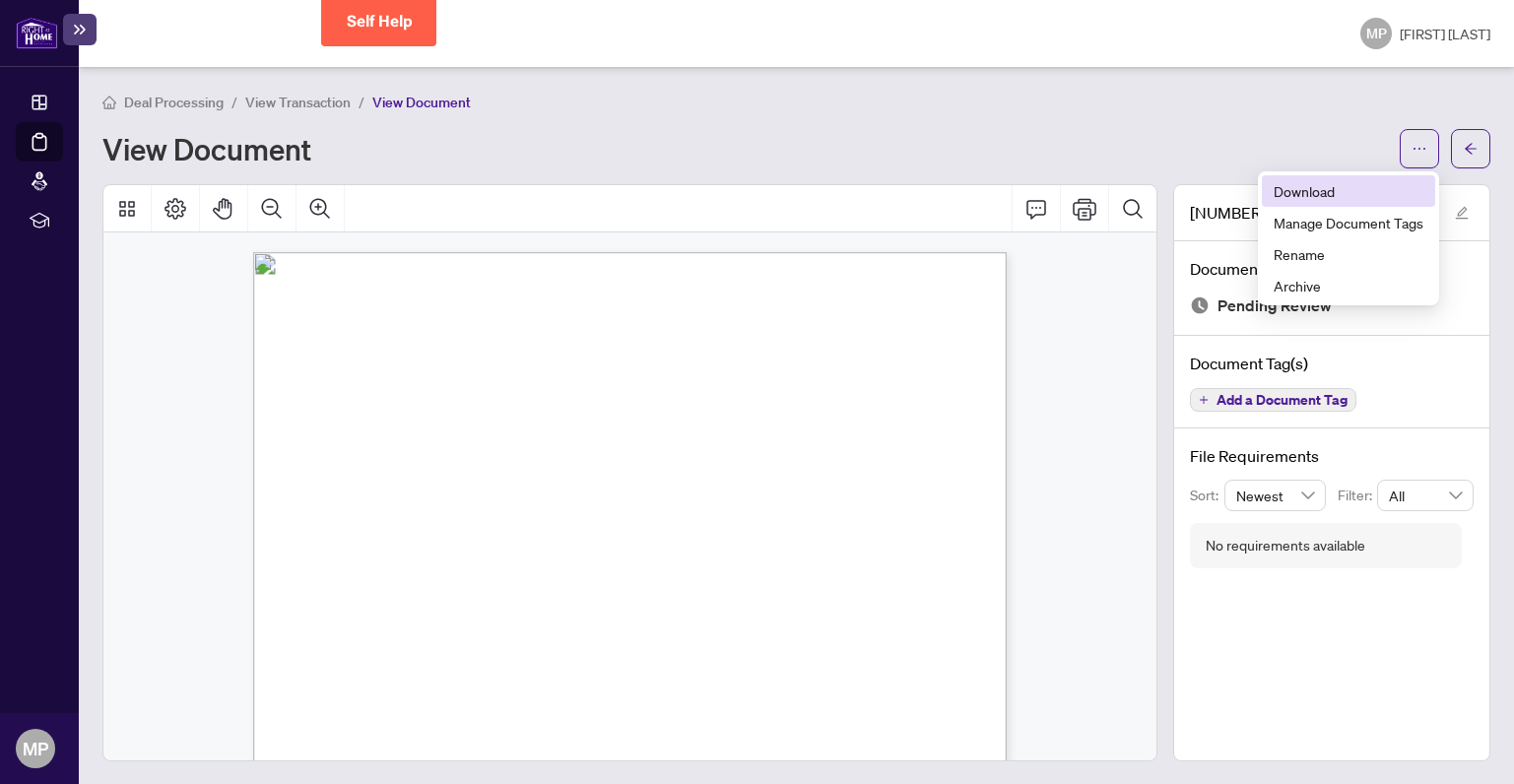 click on "Download" at bounding box center (1349, 191) 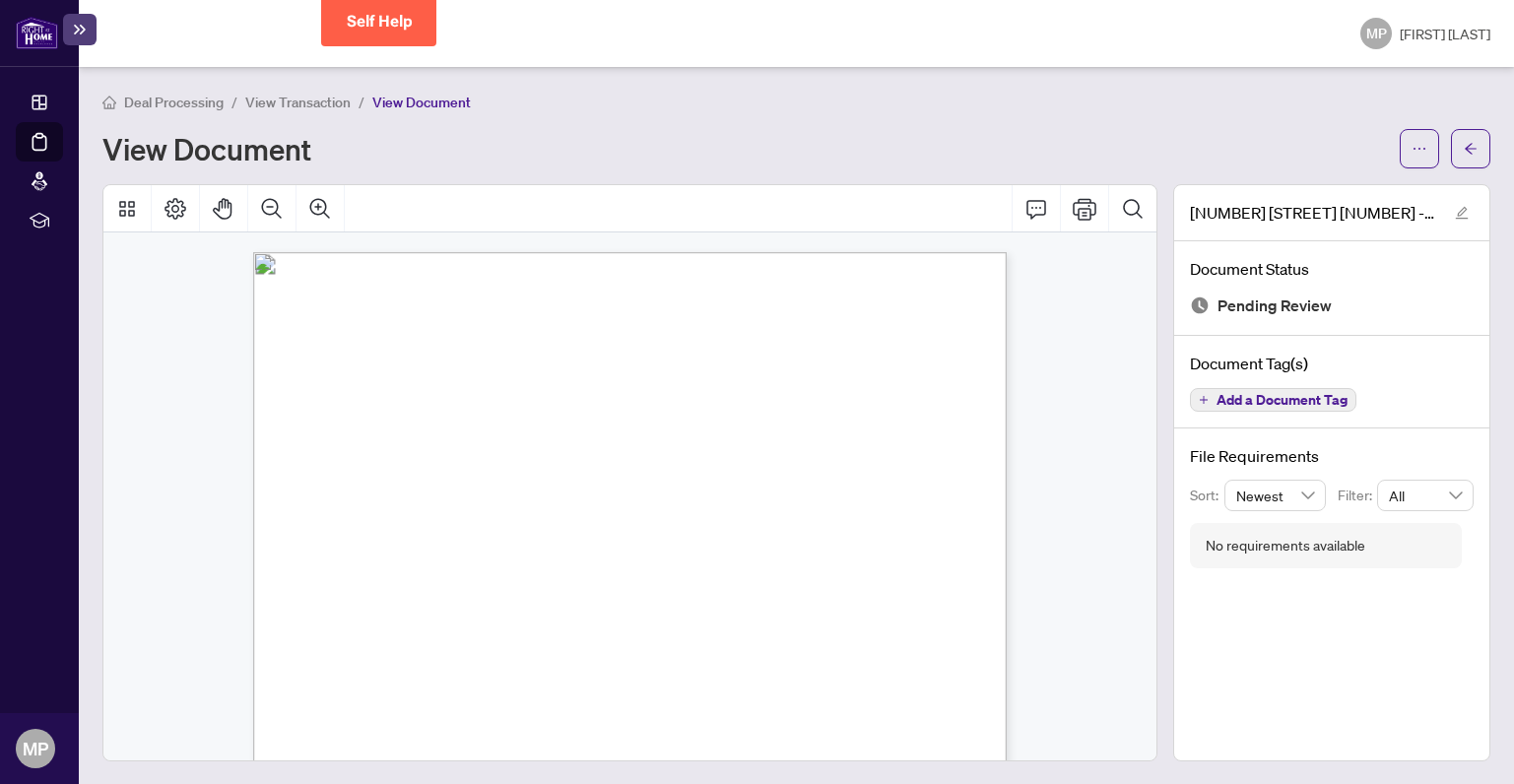 click on "Right at Home Realty  [NUMBER]
[NUMBER] [STREET] [NUMBER]
[CITY] [STATE] [POSTAL_CODE]  Property:
Type:  RESIDENTIAL
Class.:  SELLING SIDE - LEASE  Status: Open  MLS #:  [NUMBER]
Offer Date:  [DATE]  Entry Date:  [DATE]  No Conditions
Firm Date:  [DATE]  Close Date:  [DATE]
Settlement Date:  [DATE]
Contacts:
Type  End Name  Phone #  Address  Contact  Work/Fax
Buyer  S  [FIRST] [MIDDLE] [LAST]  [PROVINCE], [COUNTRY]
Buyer  S  [FIRST] [MIDDLE] [LAST]  [PROVINCE], [COUNTRY]
Seller  L  [FIRST] [LAST]  [NUMBER] [STREET], [NUMBER], [CITY] [STATE],
[POSTAL_CODE], [COUNTRY]
Outside Brokers:
Type  End Name  Phone #  Address  Agent  Fax
Outside Broker L  [COMPANY NAME] - EFT  ([PHONE]) [NUMBER] [STREET], [CITY], [PROVINCE],
[POSTAL_CODE]
[FIRST] [LAST]  ([PHONE])
Deposit:
Bank Account  Date  Amount  Int. Included  Received  Int. Held By  Received From
[DATE] $[AMOUNT] $[AMOUNT]  N [COMPANY NAME] - Eft /  [FIRST] [MIDDLE] [LAST] & [FIRST]
Financial:
Selling Price:  $[AMOUNT]  0.00%  50.00%  HST" at bounding box center [639, 750] 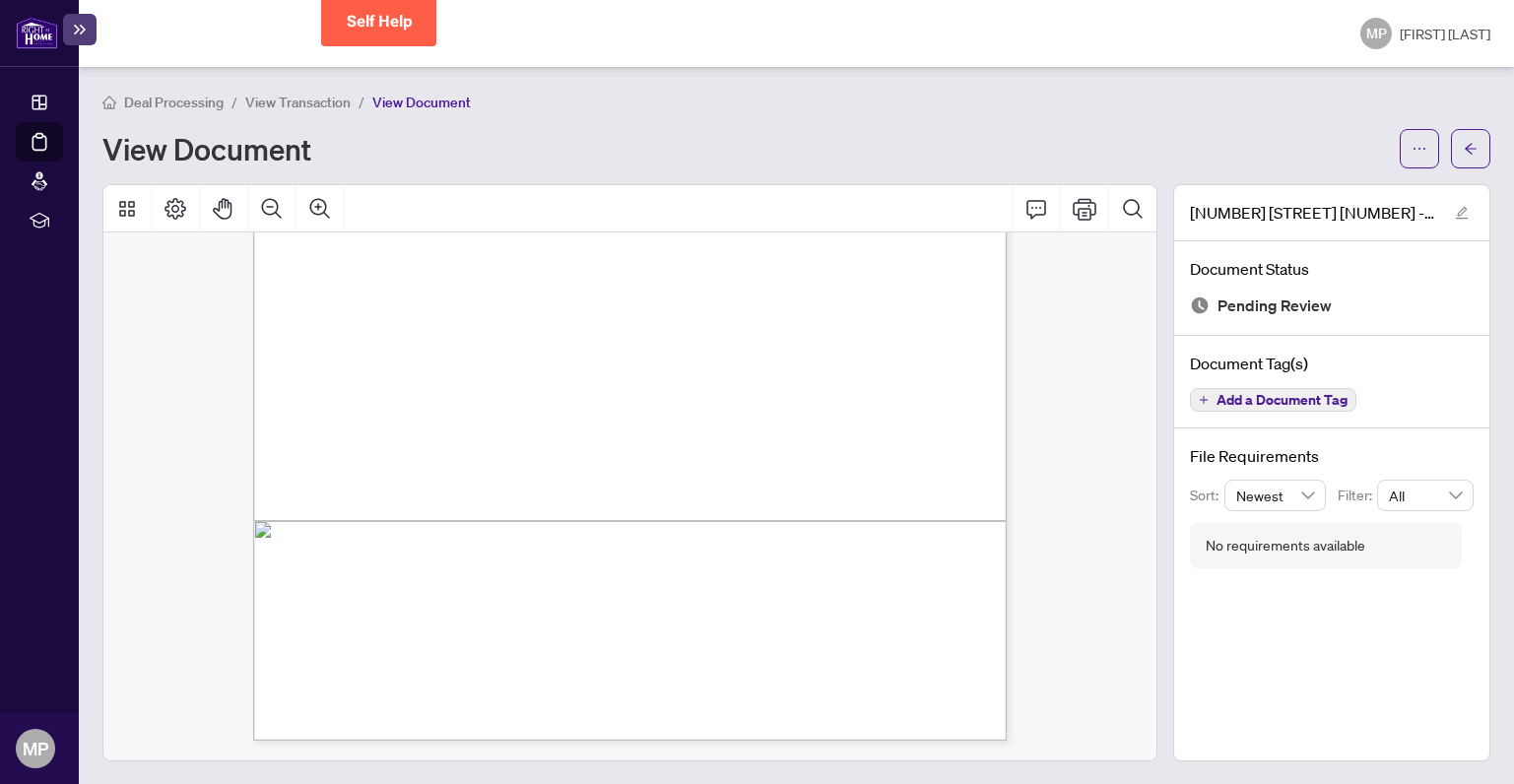 scroll, scrollTop: 487, scrollLeft: 0, axis: vertical 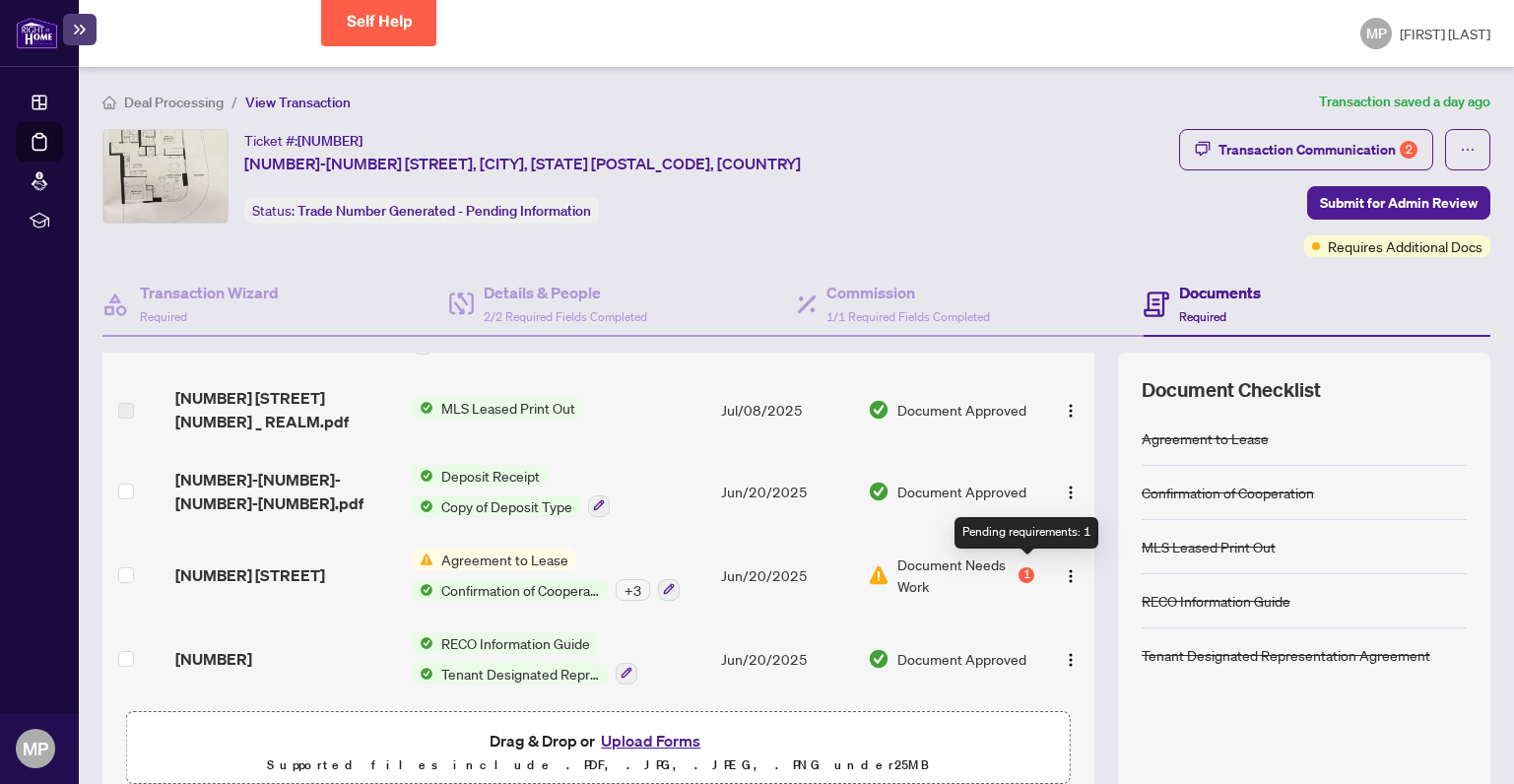 click on "1" at bounding box center (1026, 575) 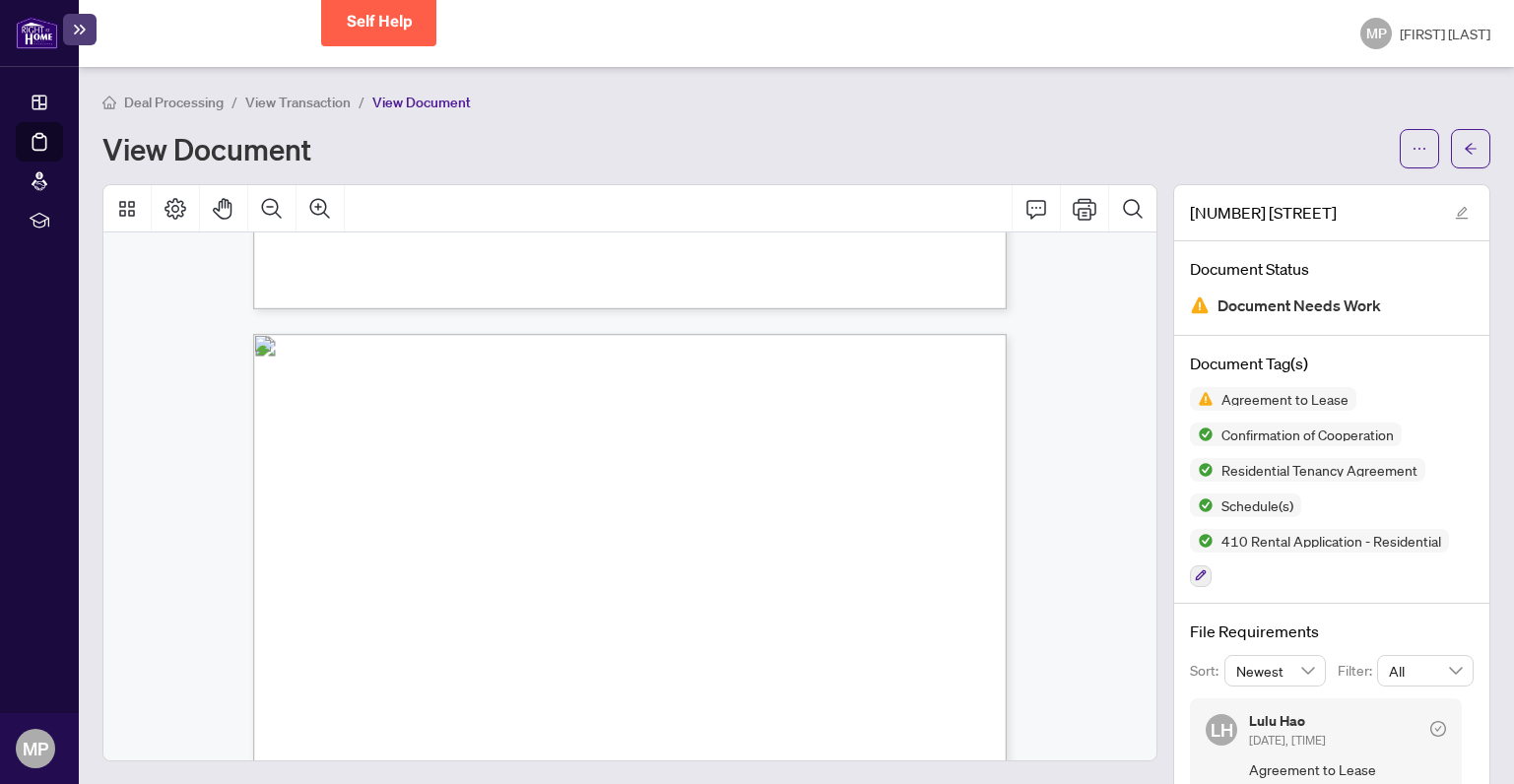 scroll, scrollTop: 920, scrollLeft: 0, axis: vertical 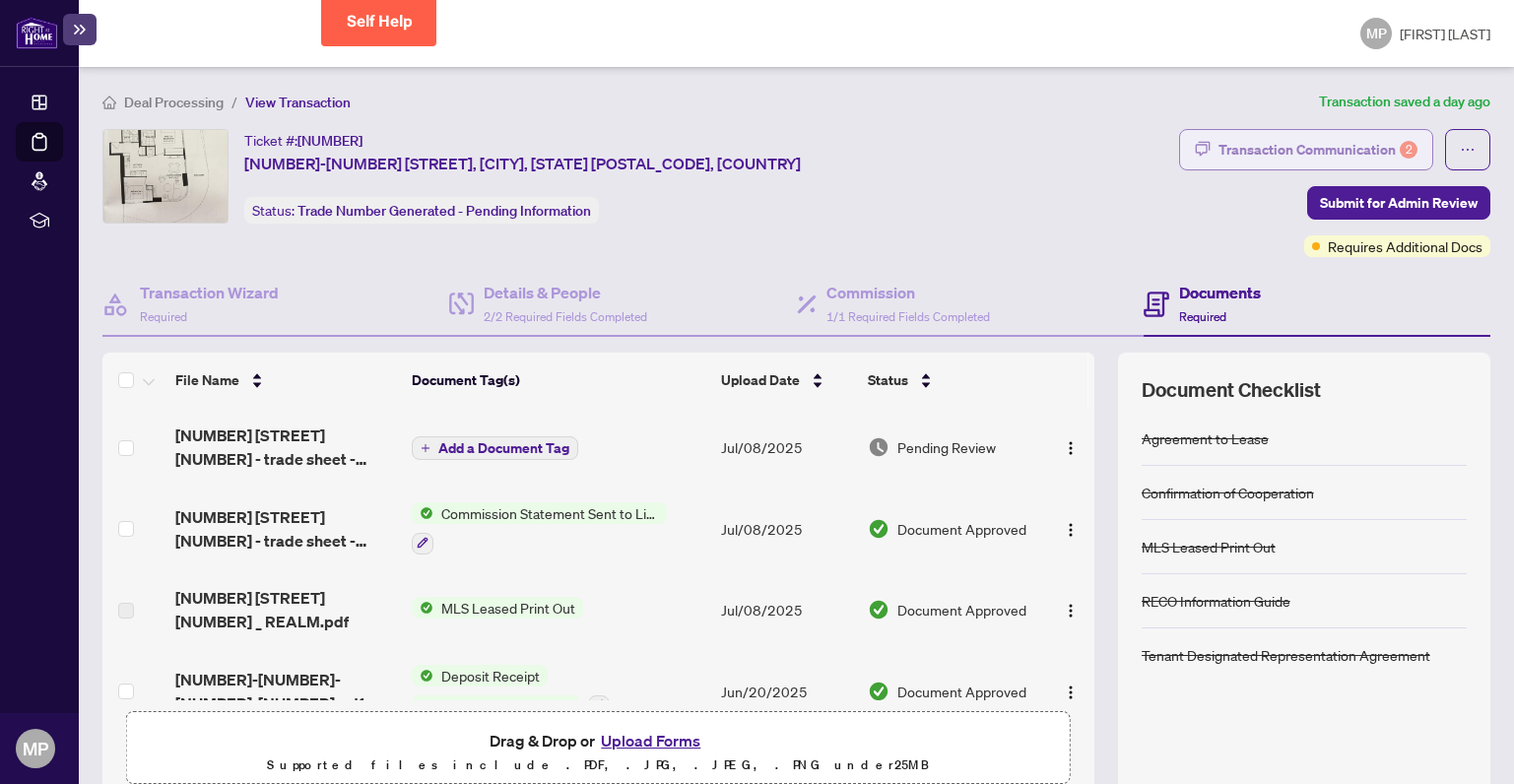 click on "Transaction Communication 2" at bounding box center (1318, 150) 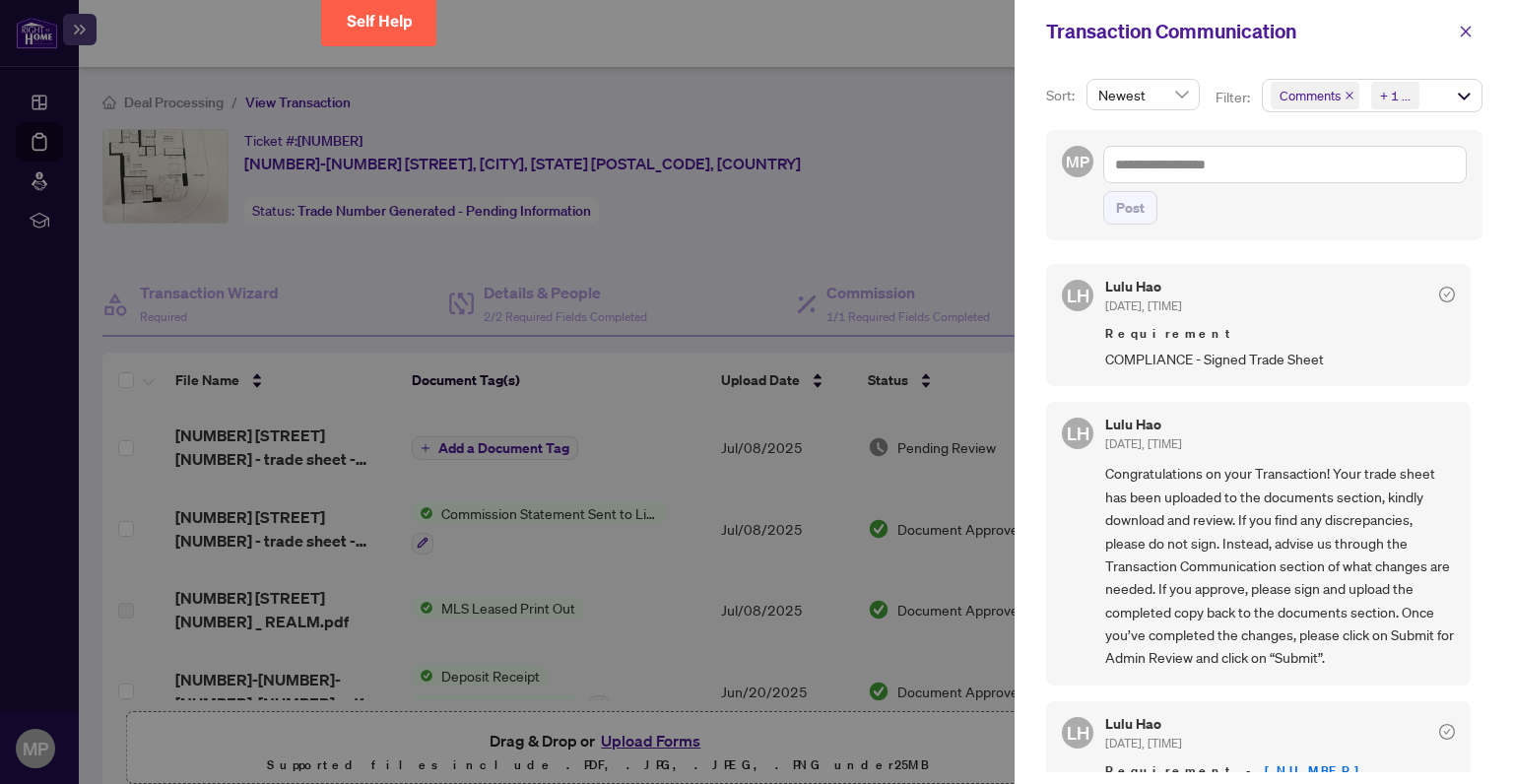 scroll, scrollTop: 0, scrollLeft: 0, axis: both 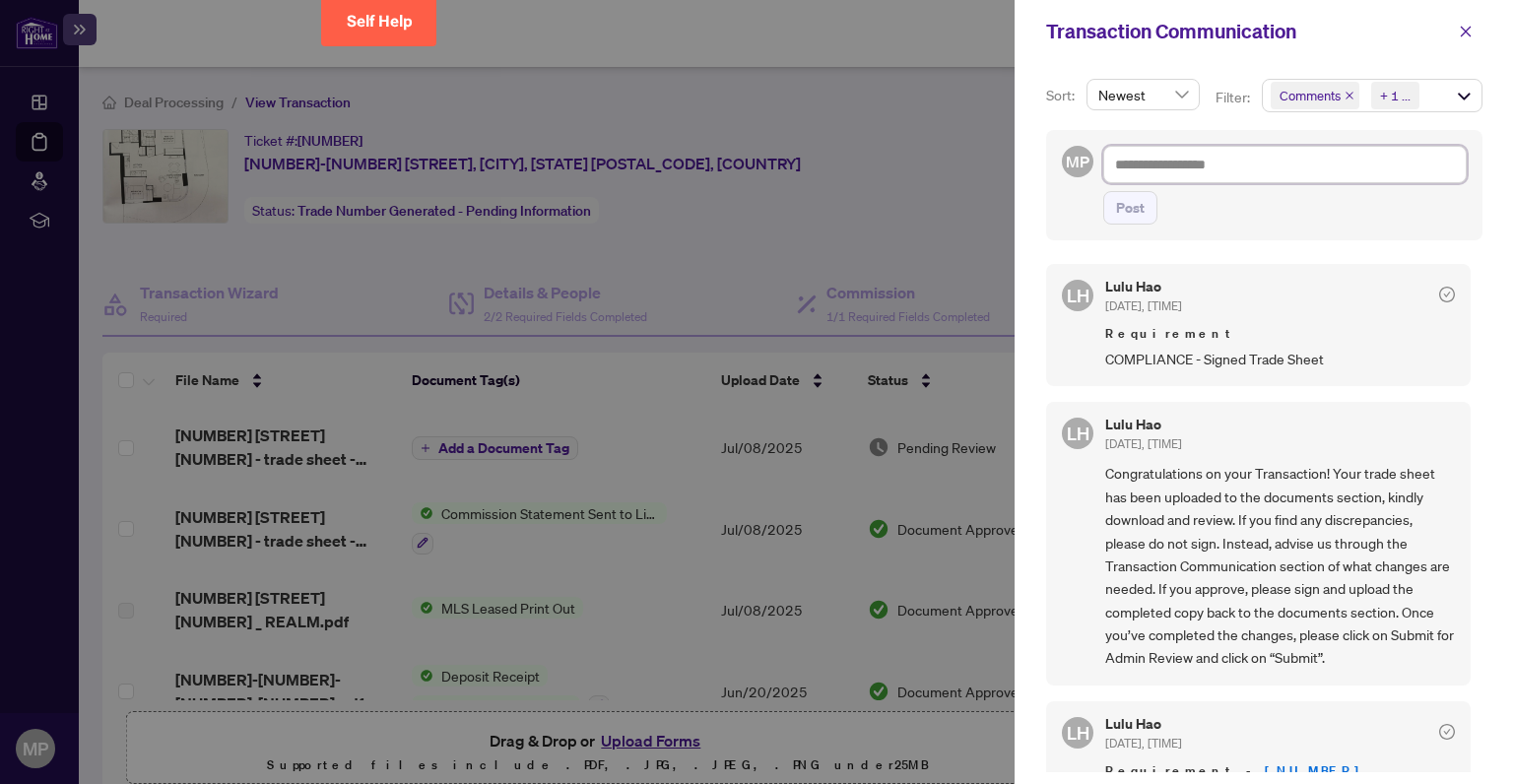 click at bounding box center (1284, 164) 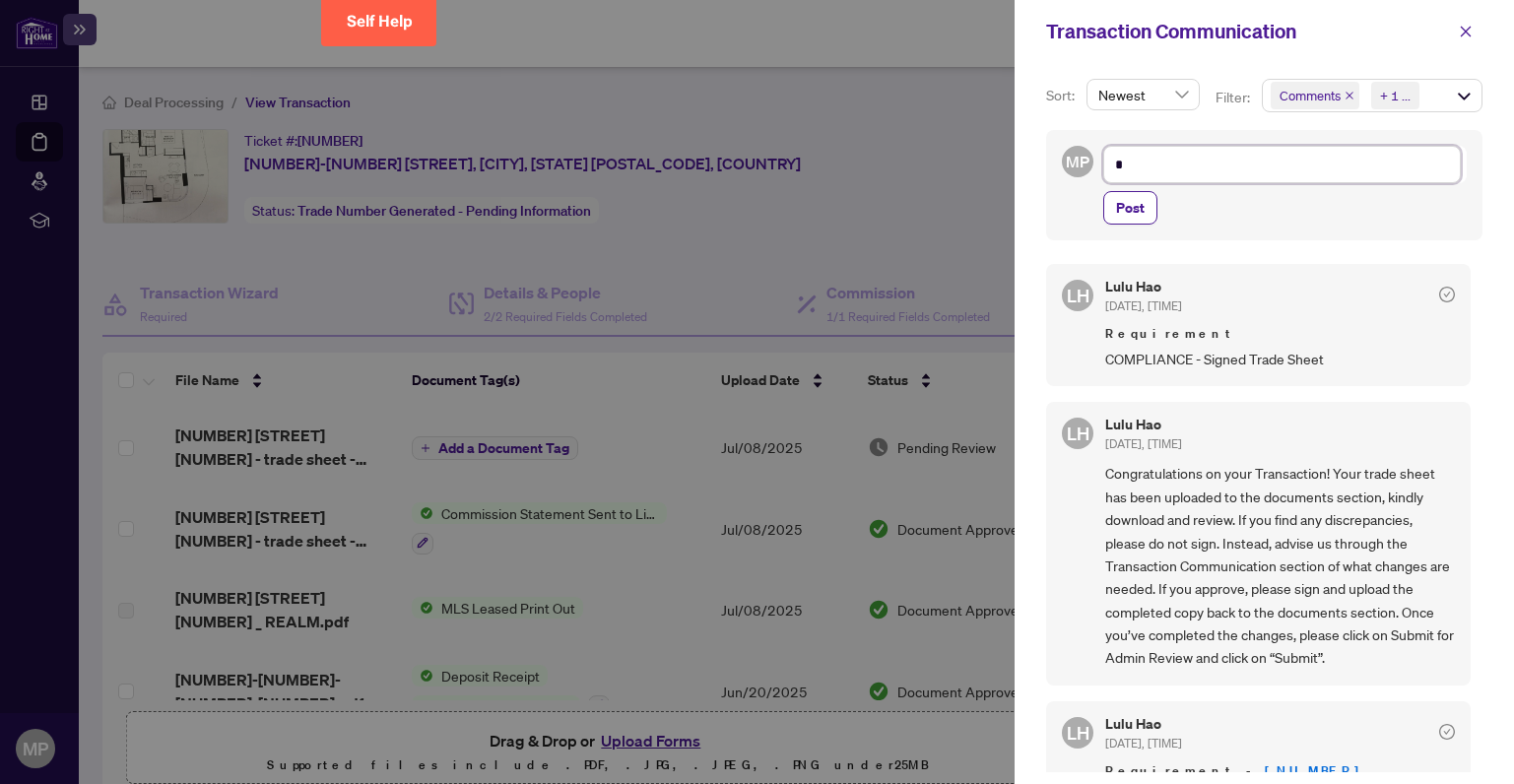 type on "**" 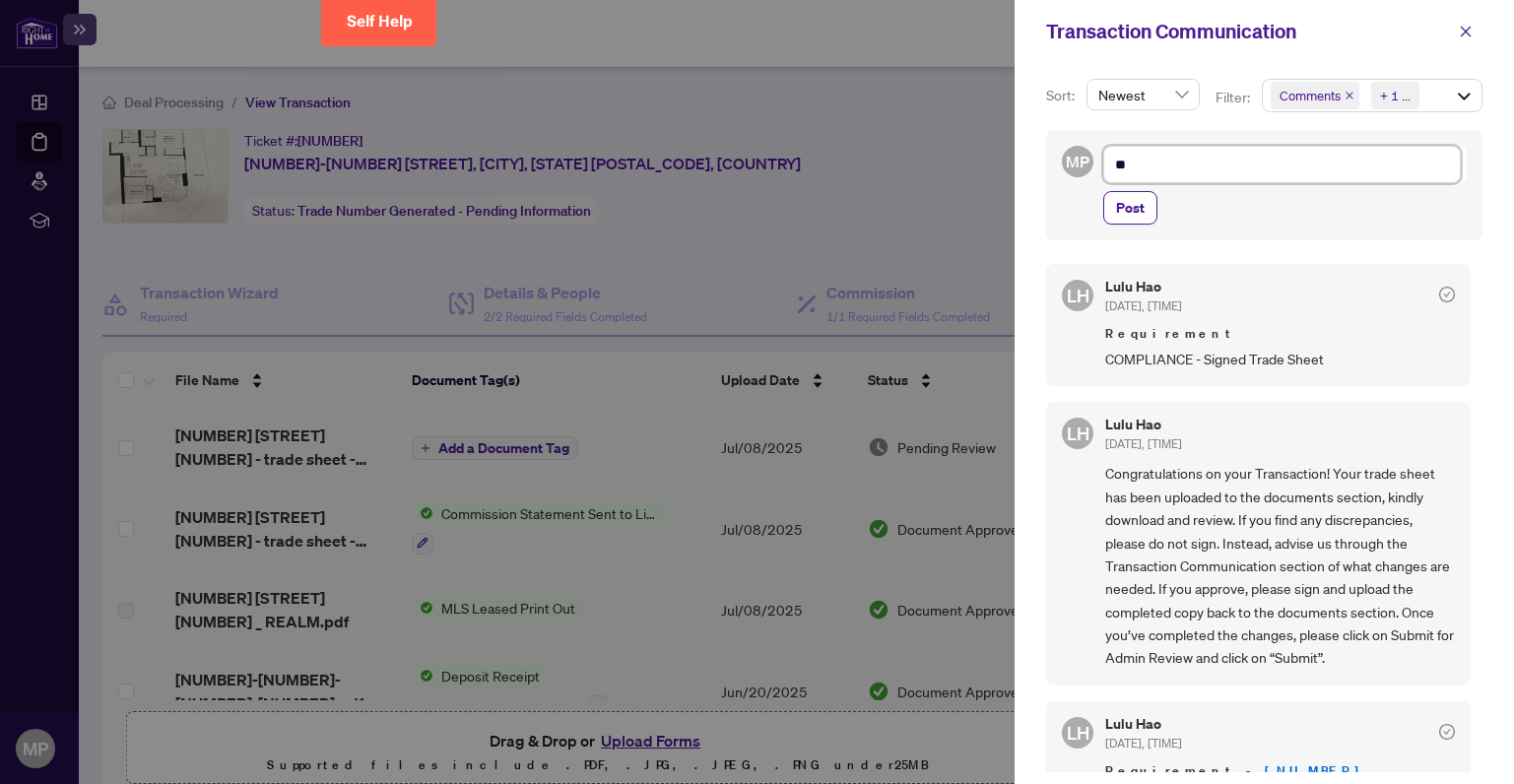 type on "**" 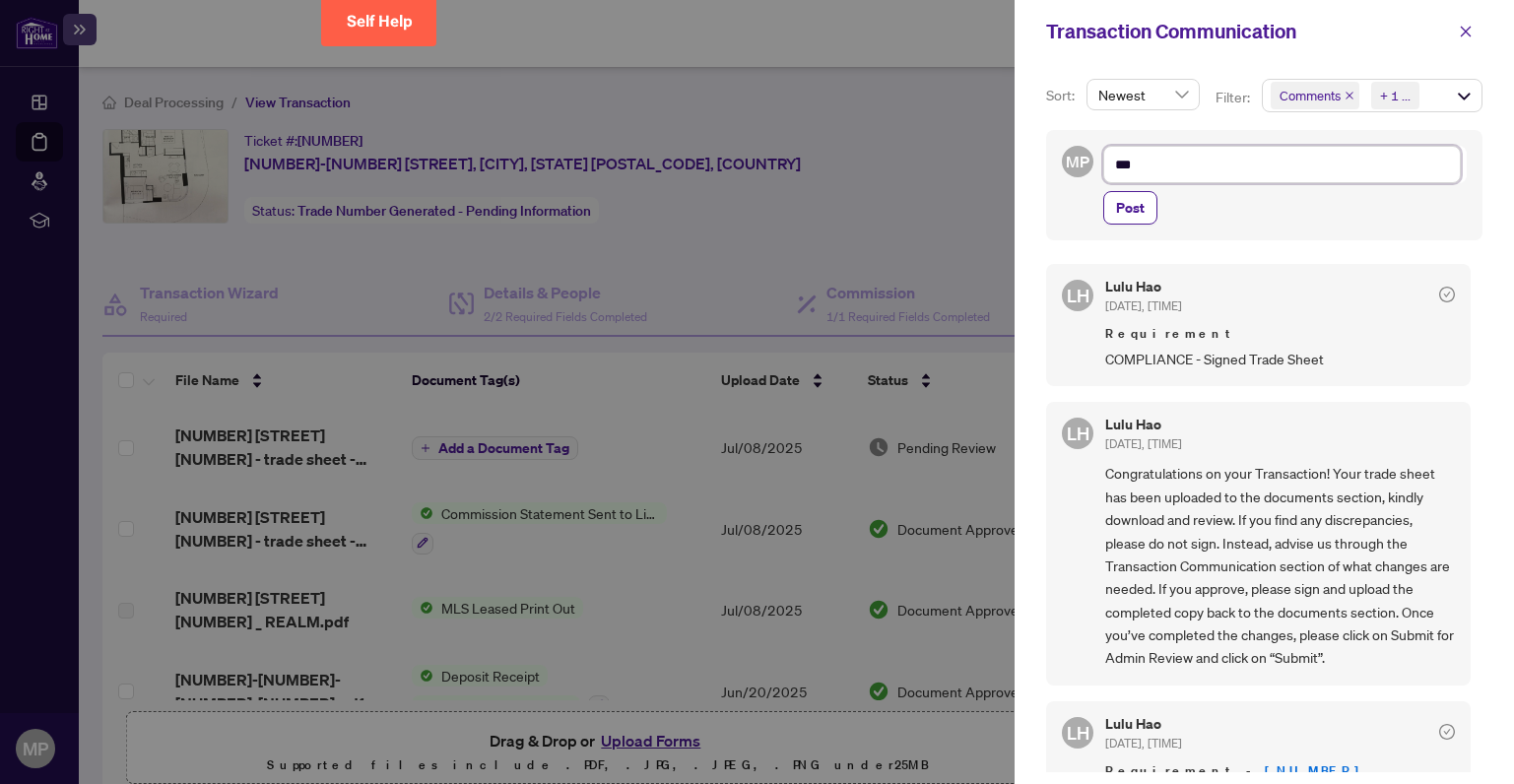 type on "****" 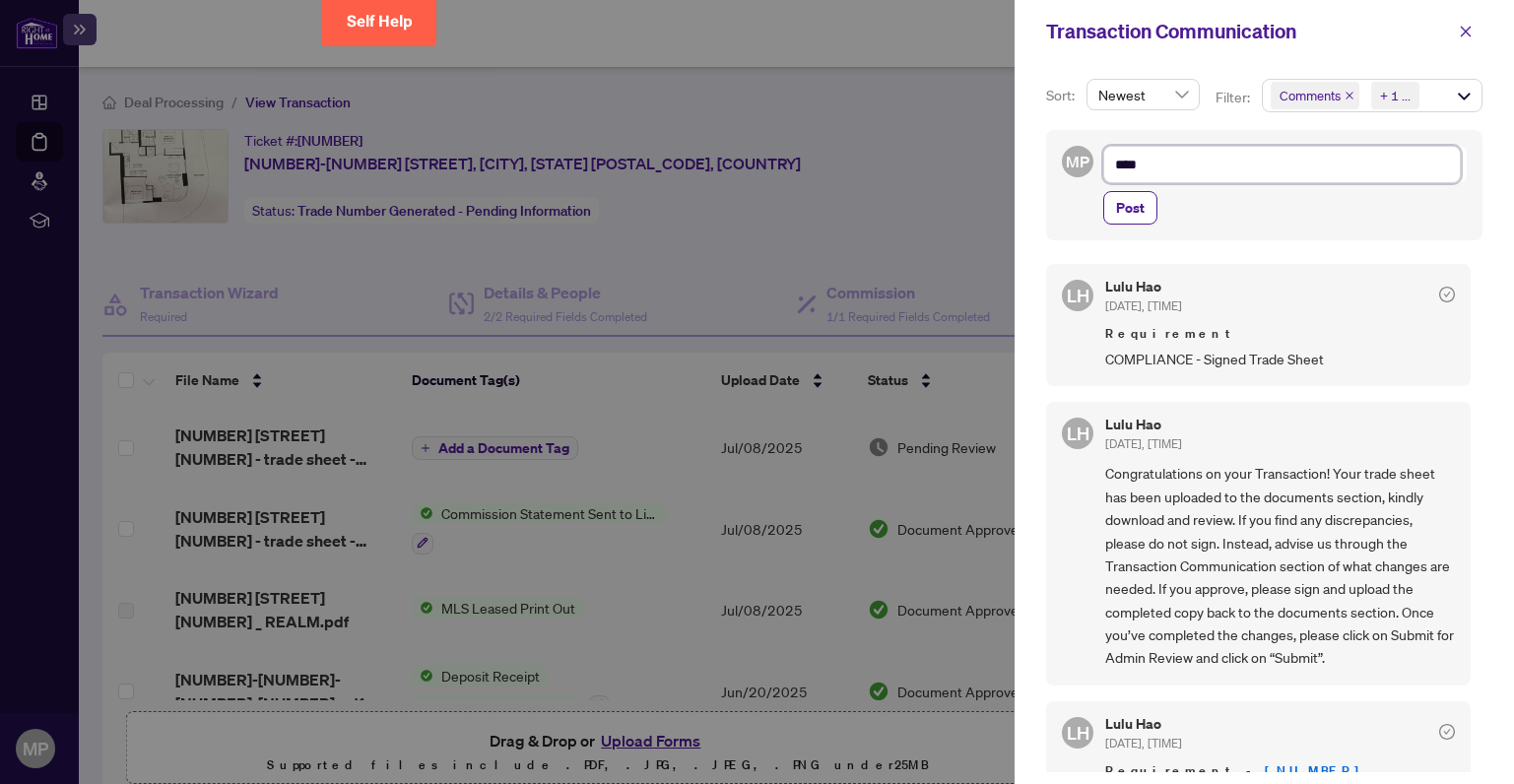 type on "*****" 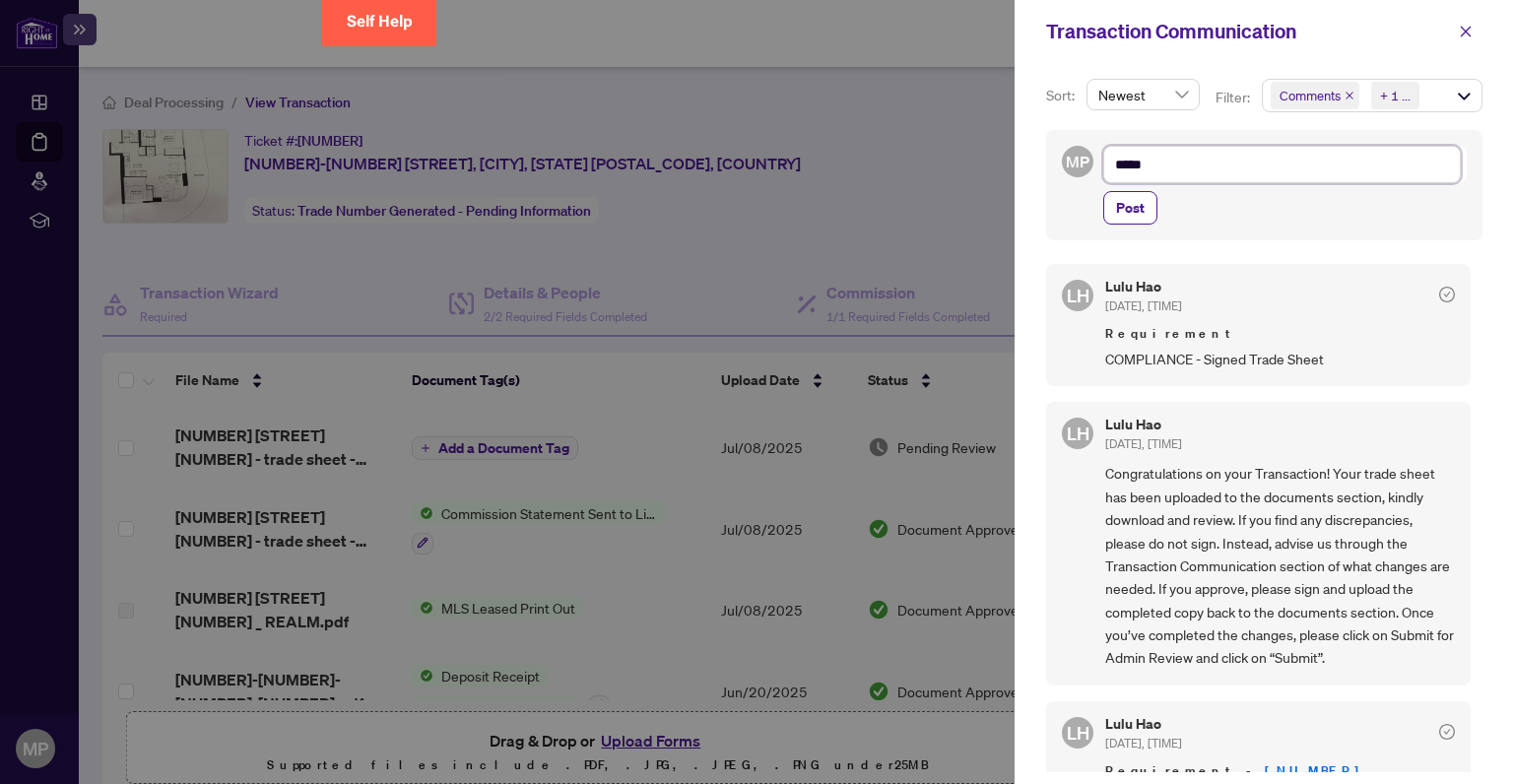 type on "******" 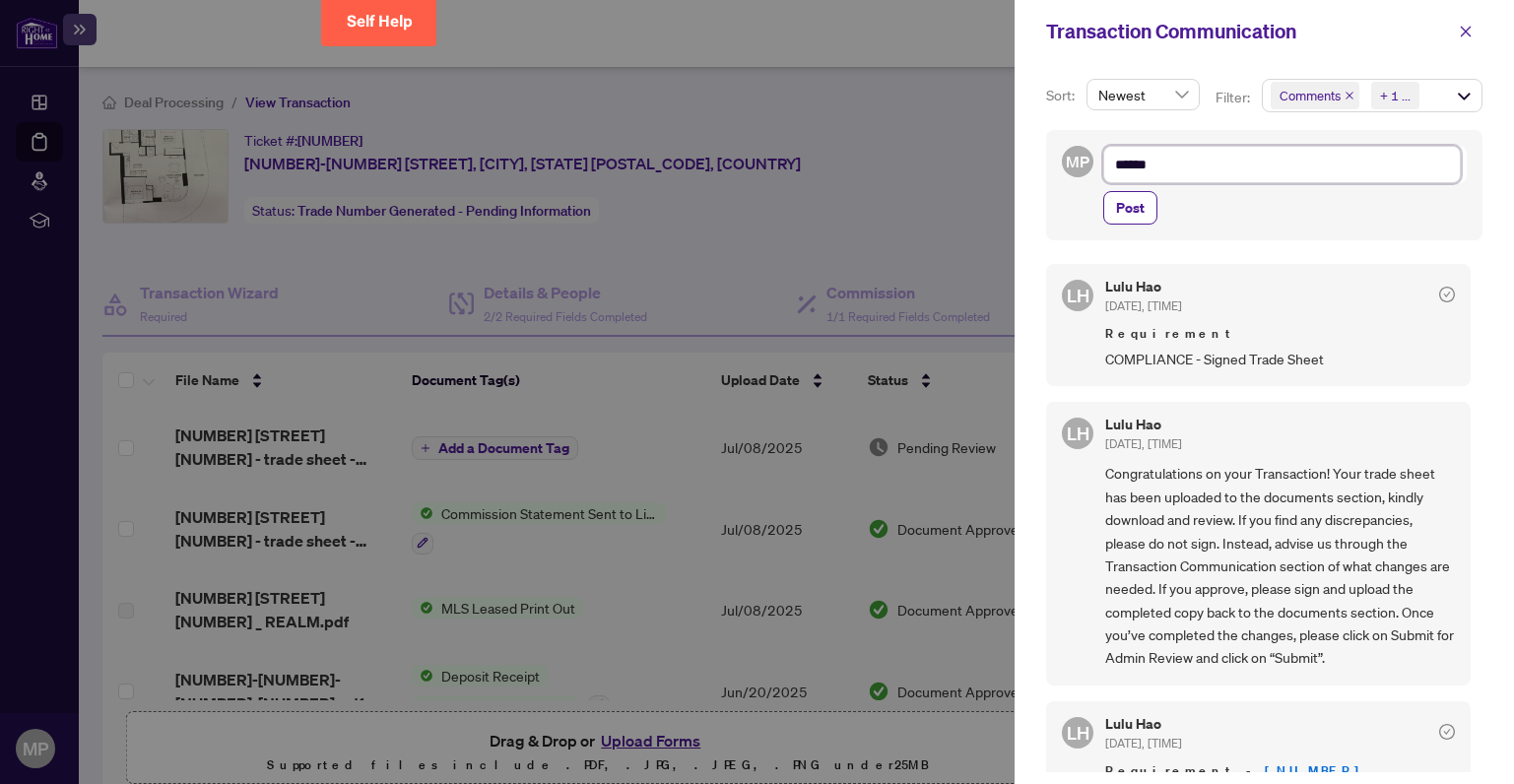 type on "*******" 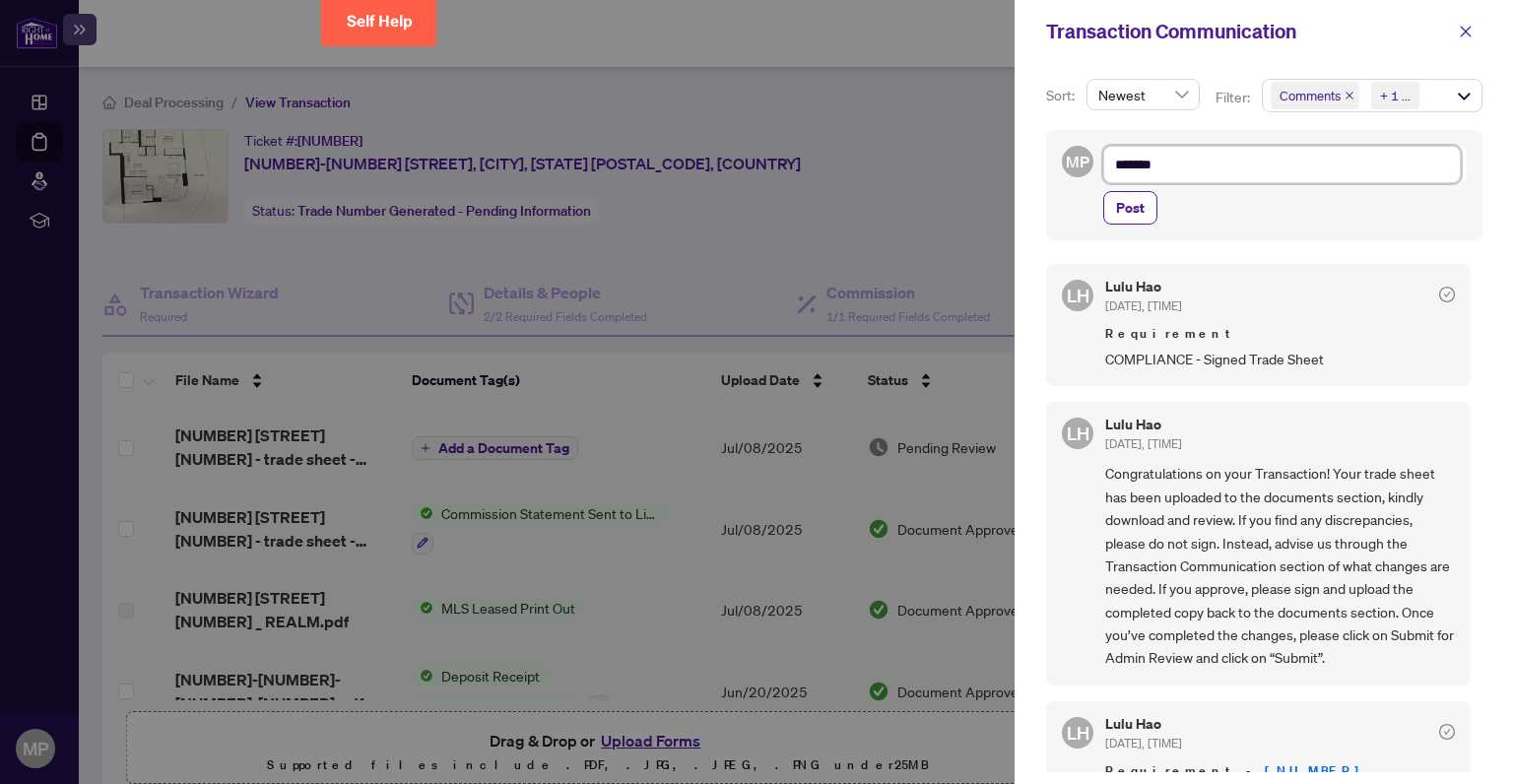 type on "********" 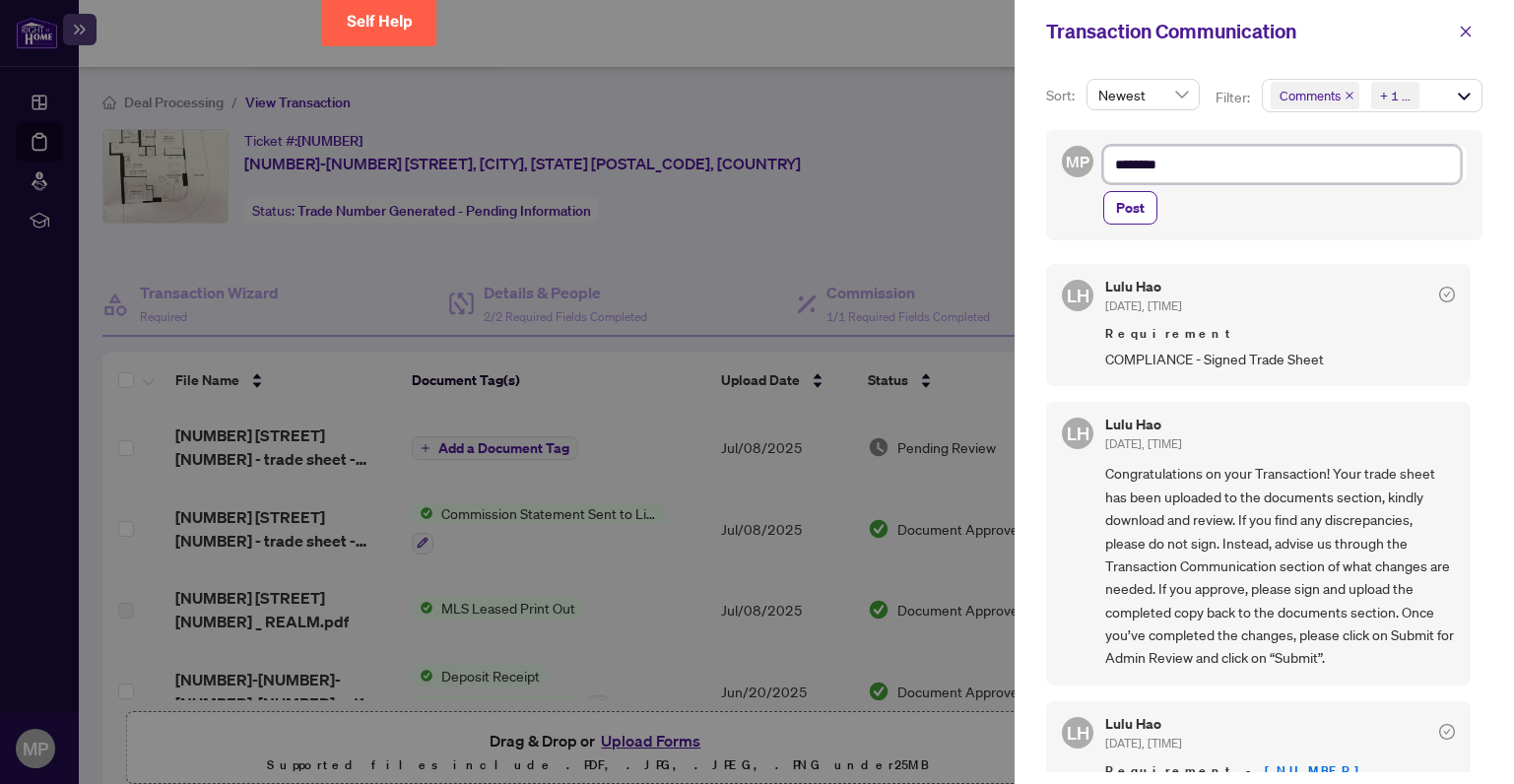 type on "********" 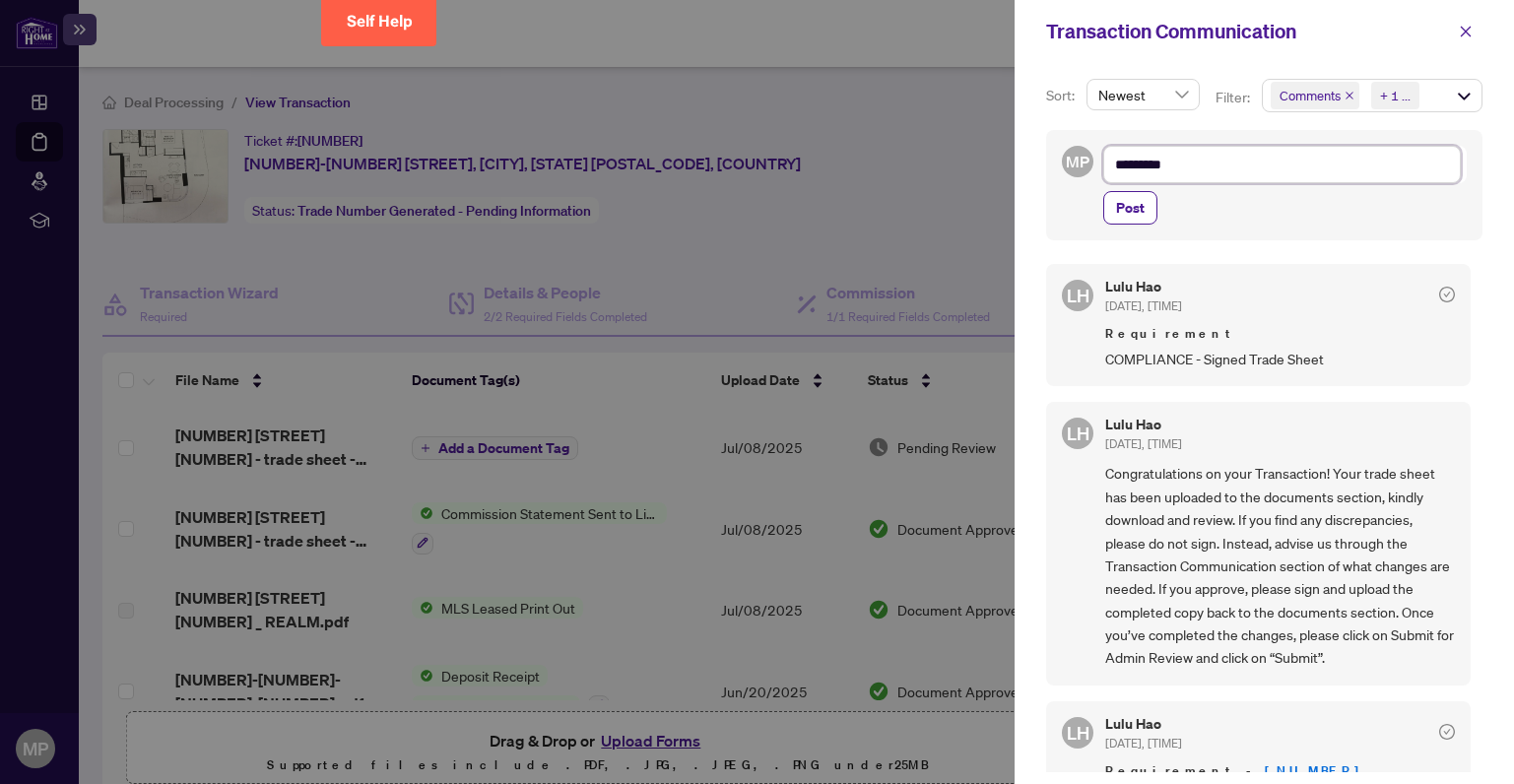 type on "**********" 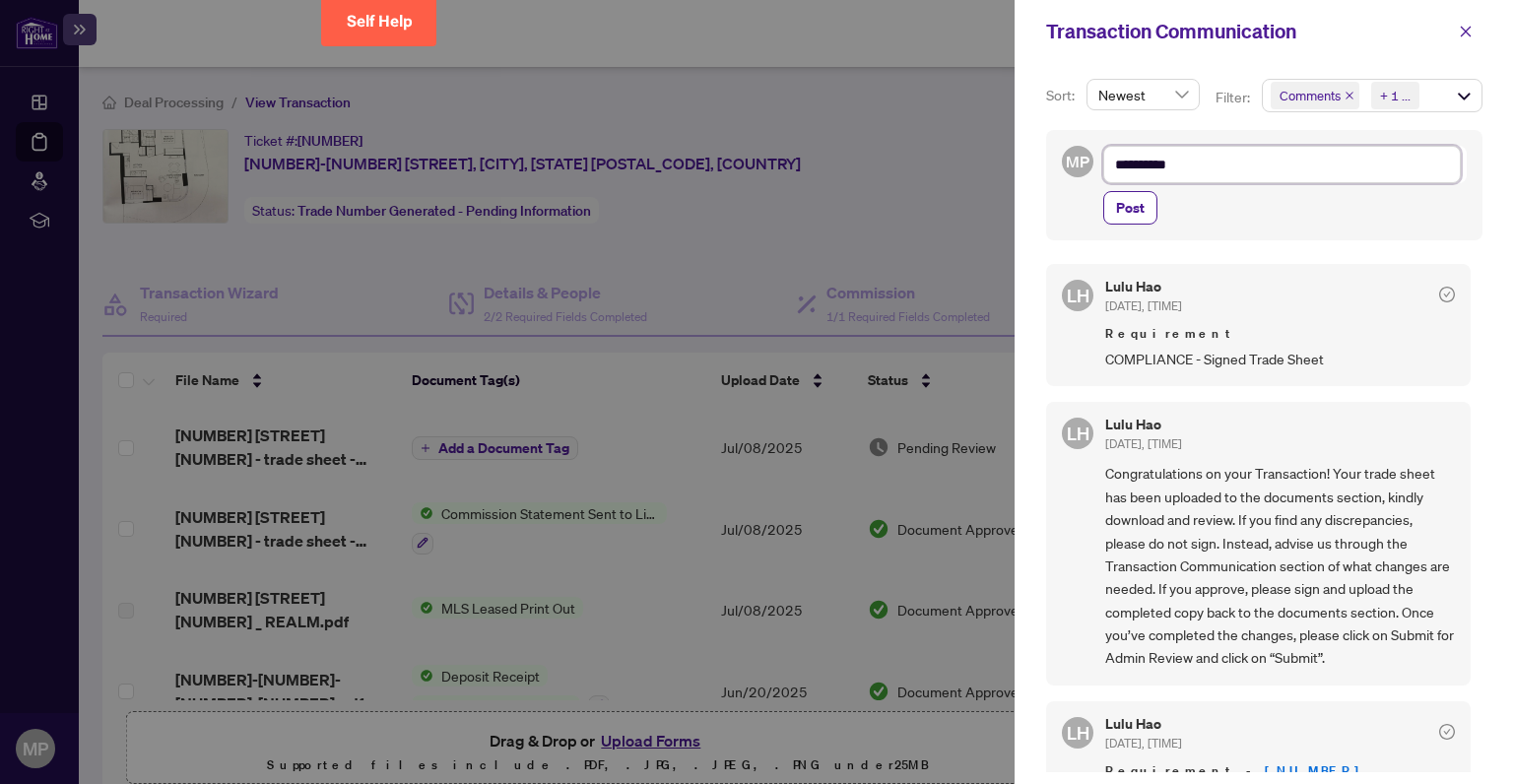 type on "**********" 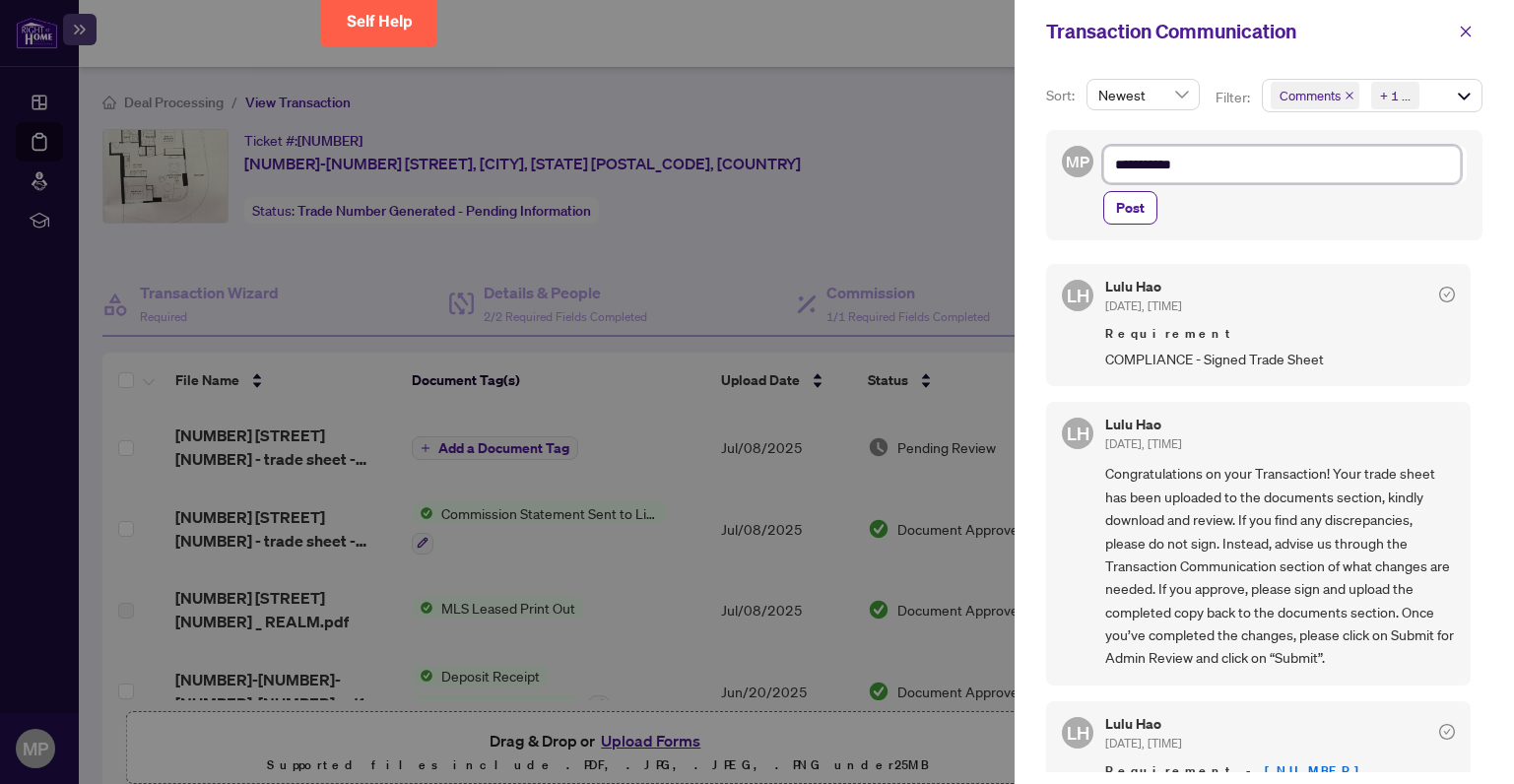 type on "**********" 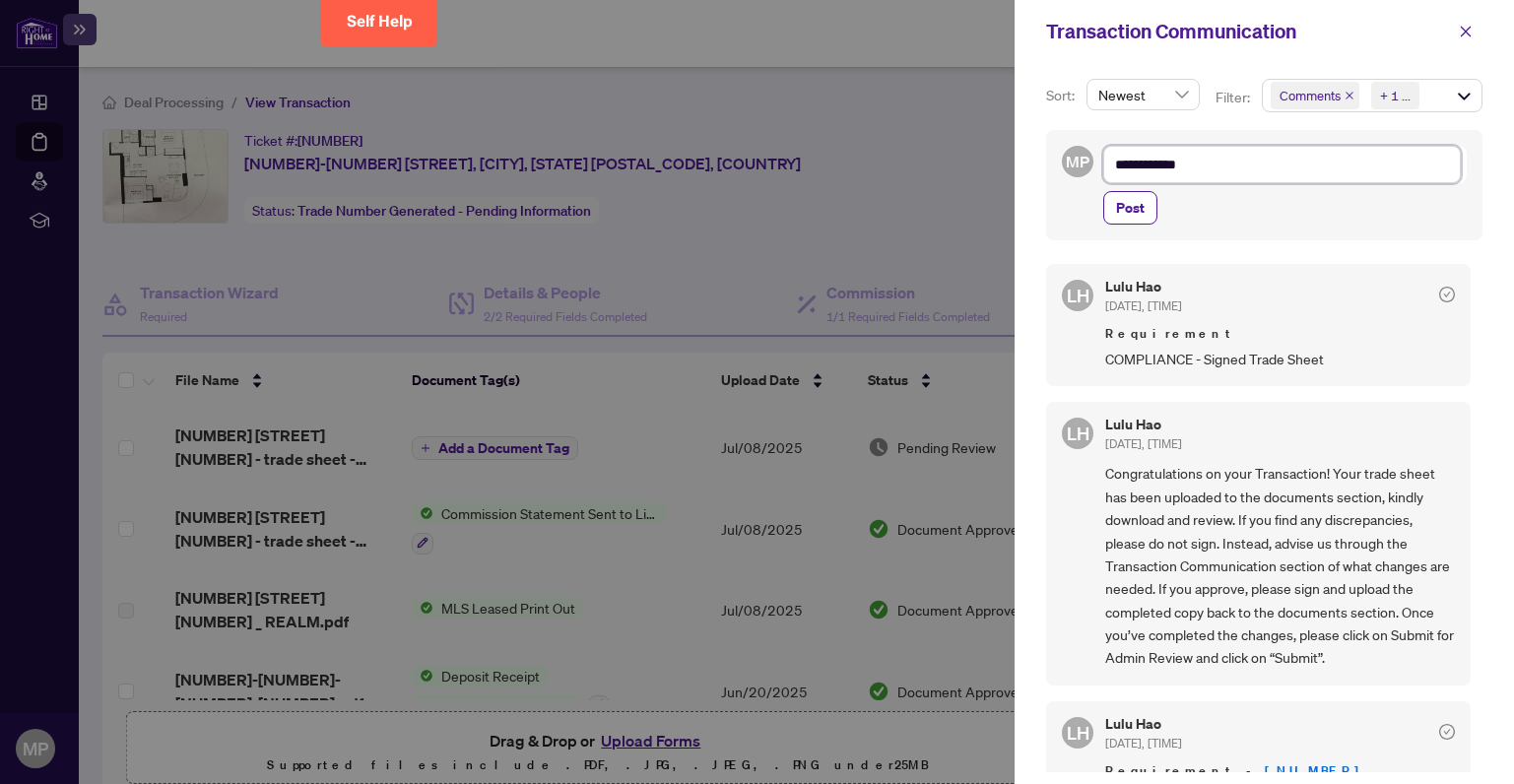 type on "**********" 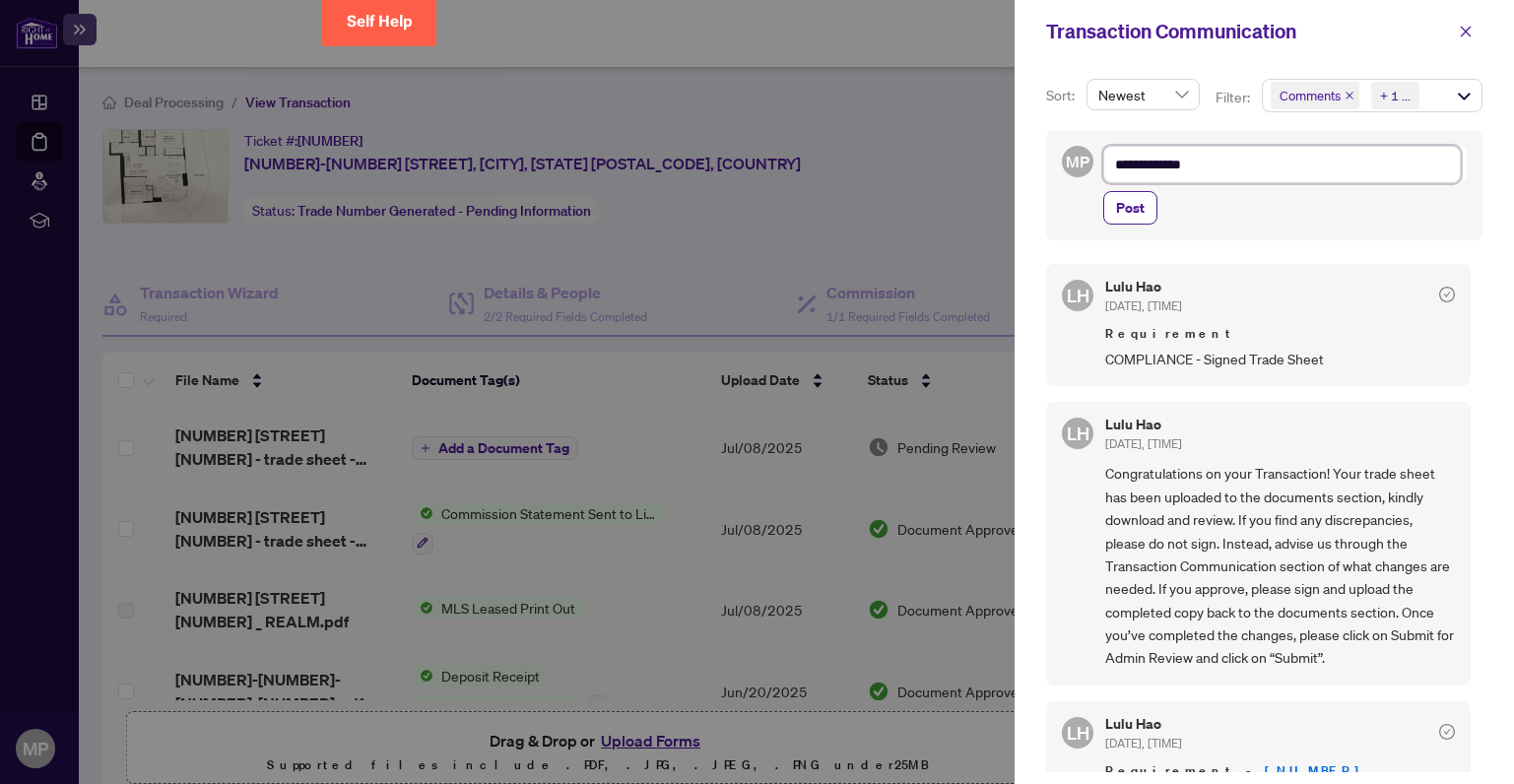 type on "**********" 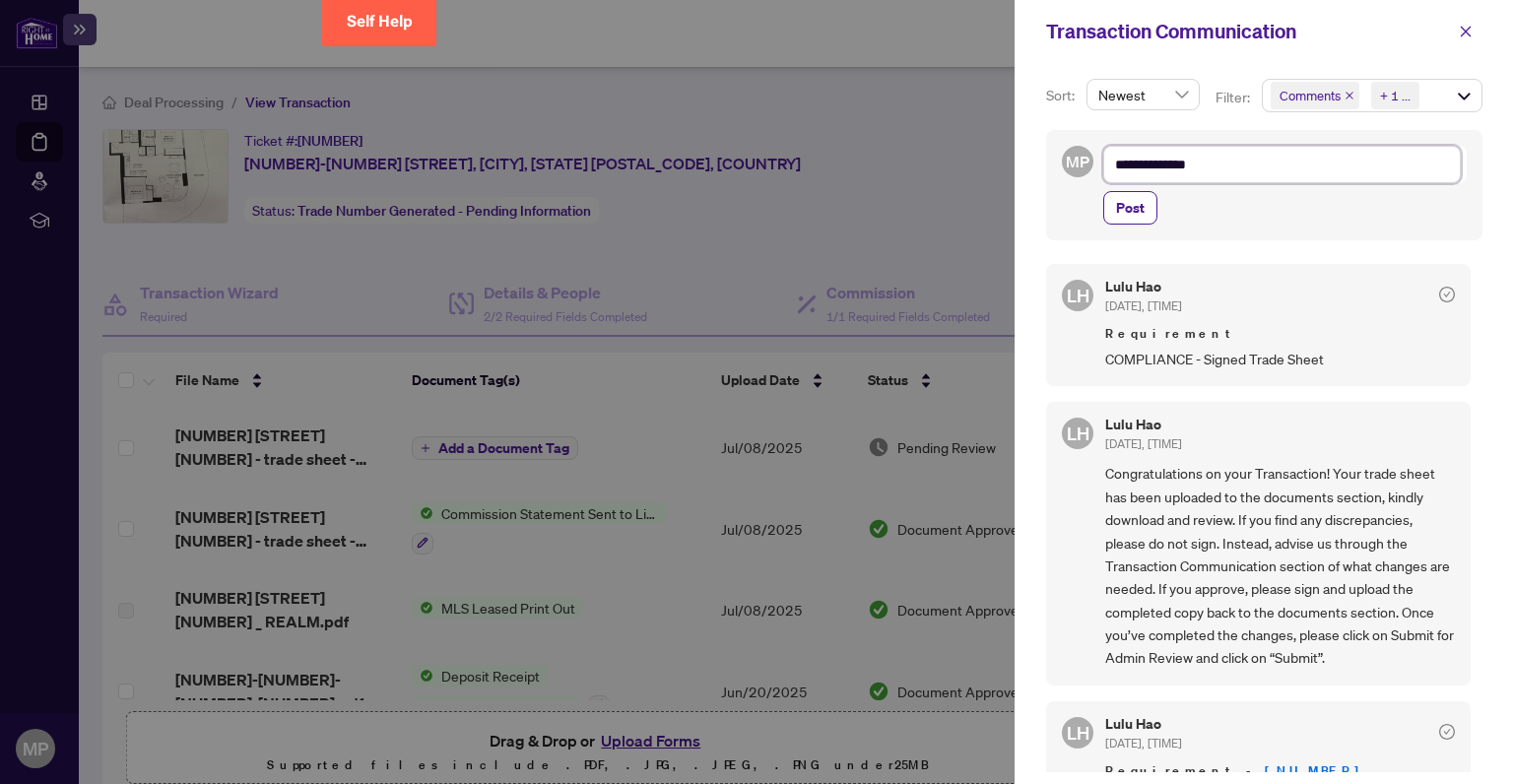 type on "**********" 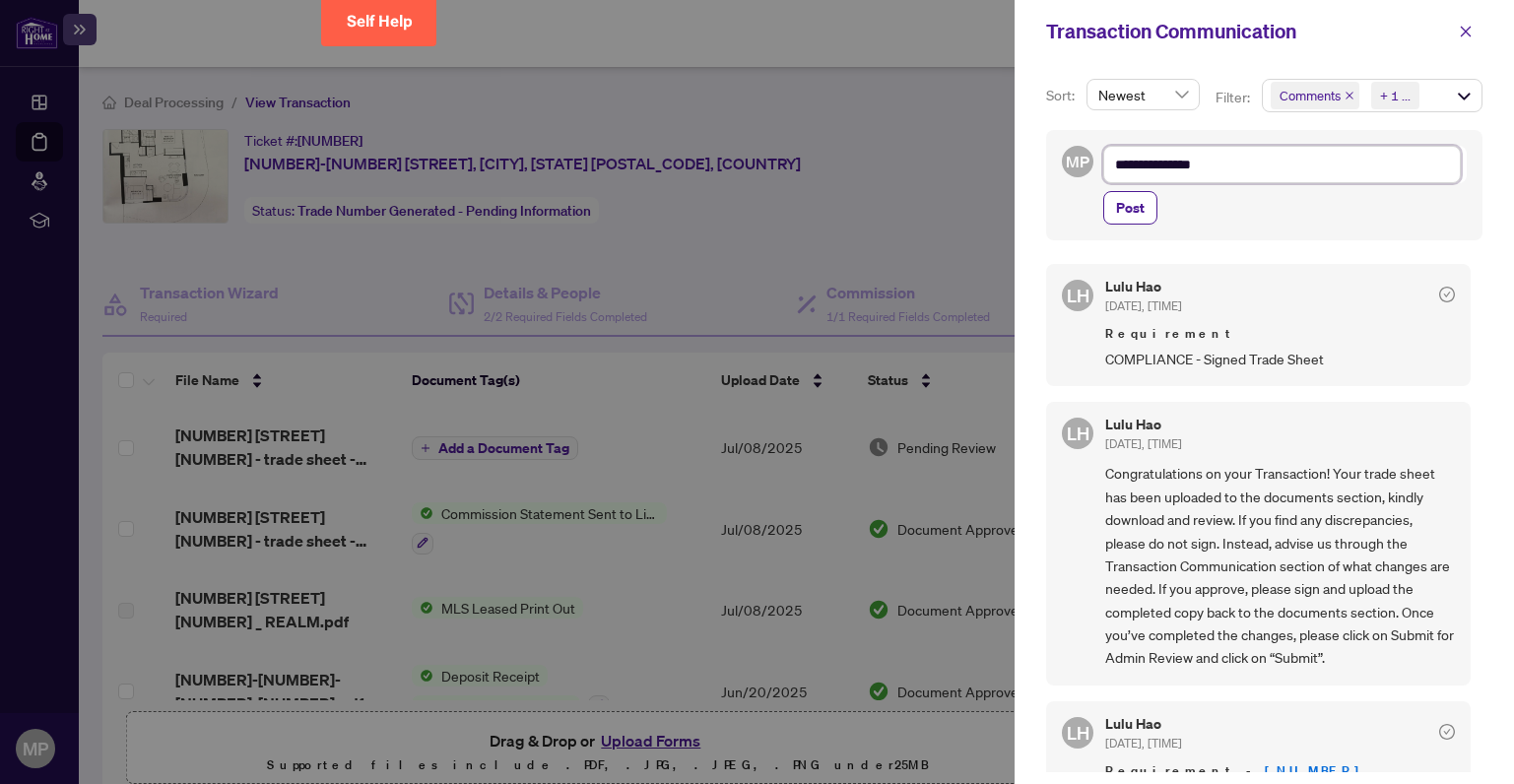 type on "**********" 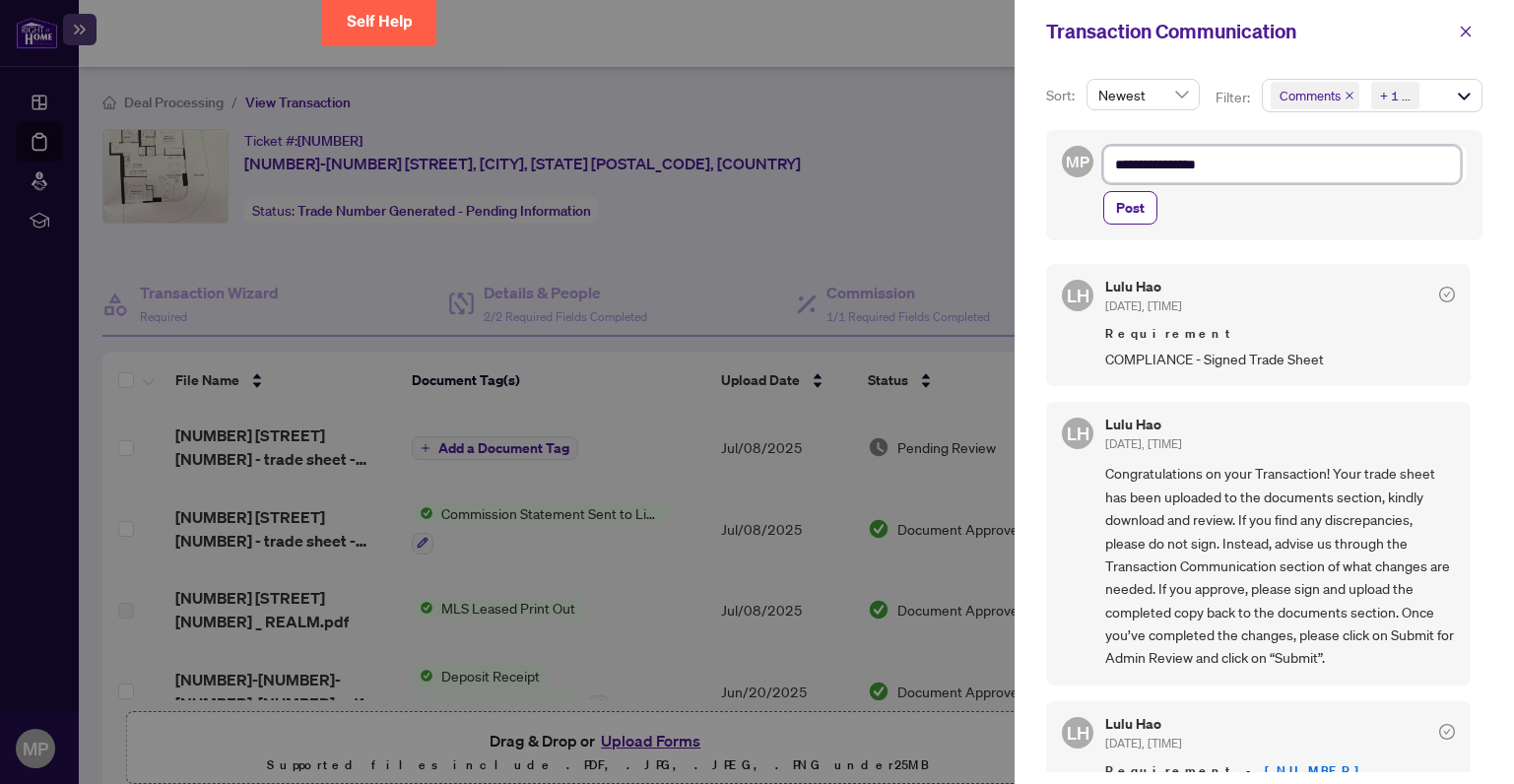 type on "**********" 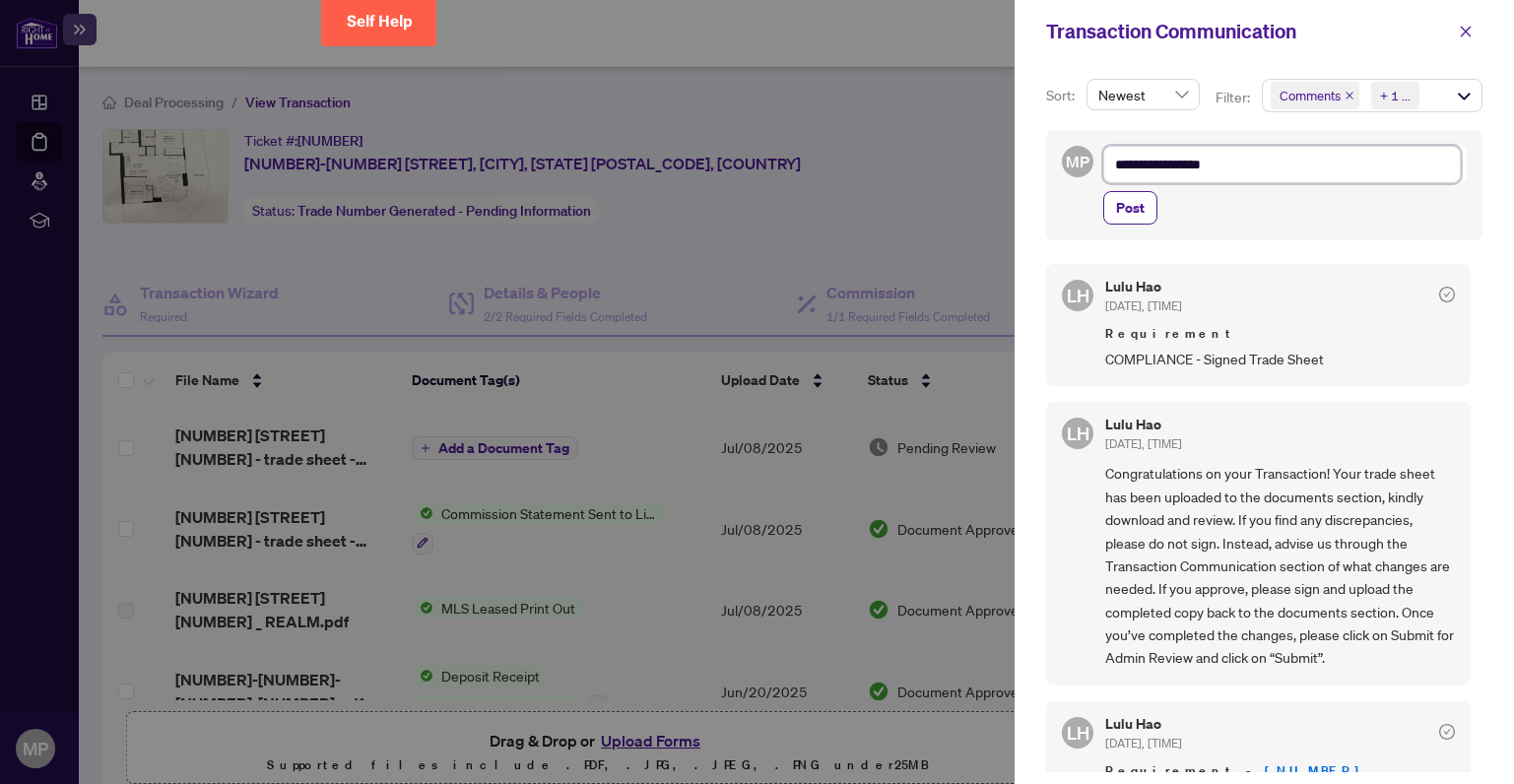 type on "**********" 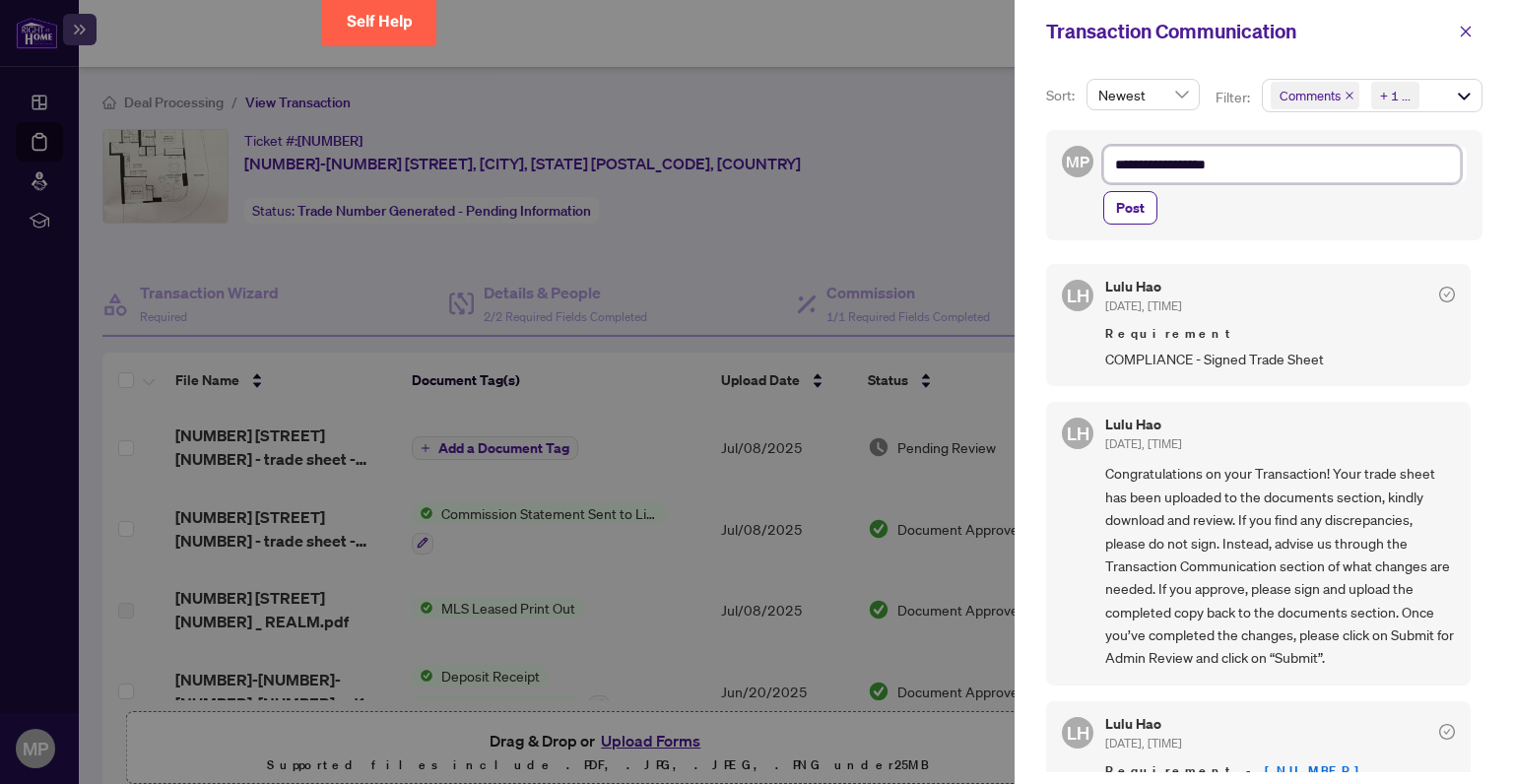 type on "**********" 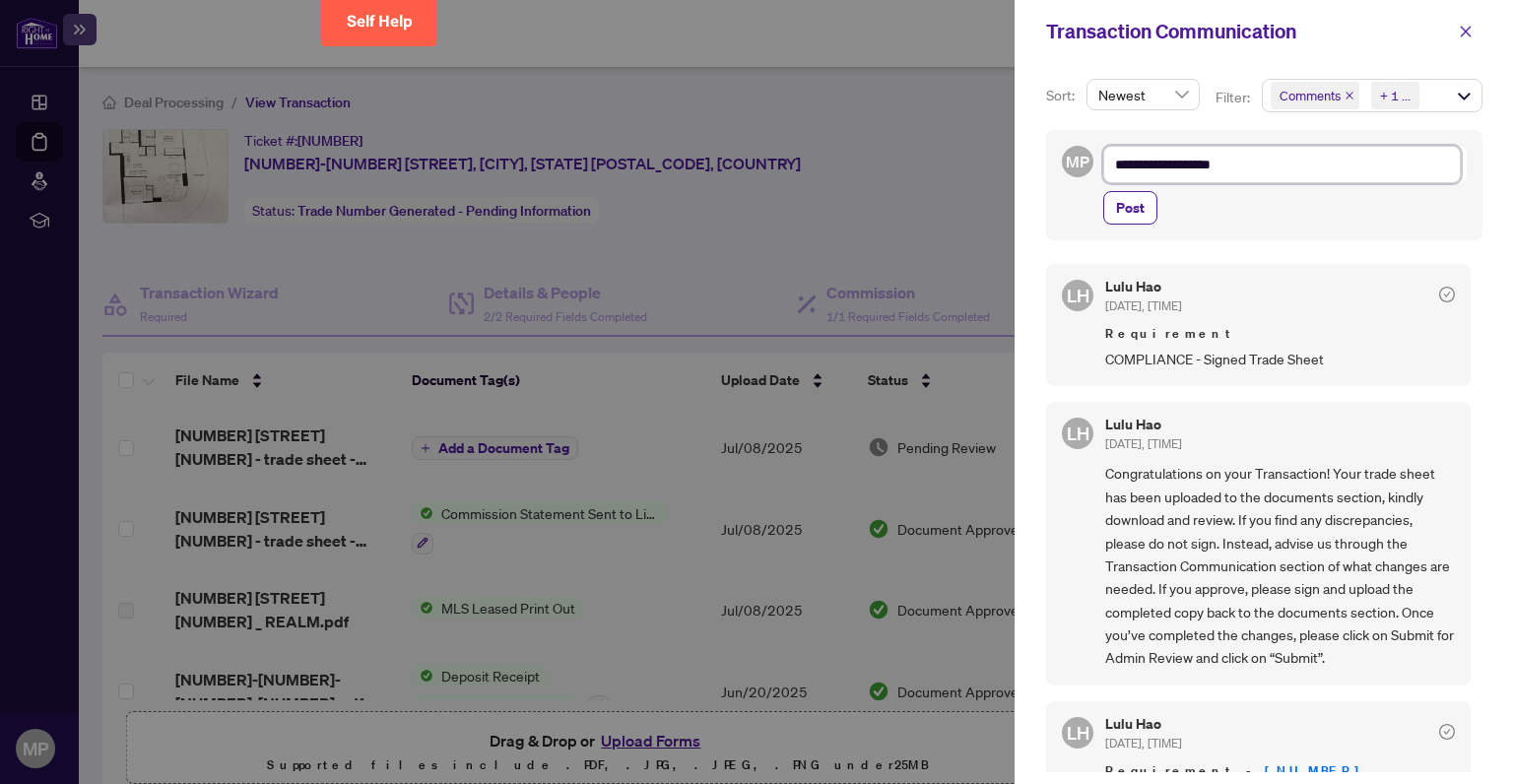type on "**********" 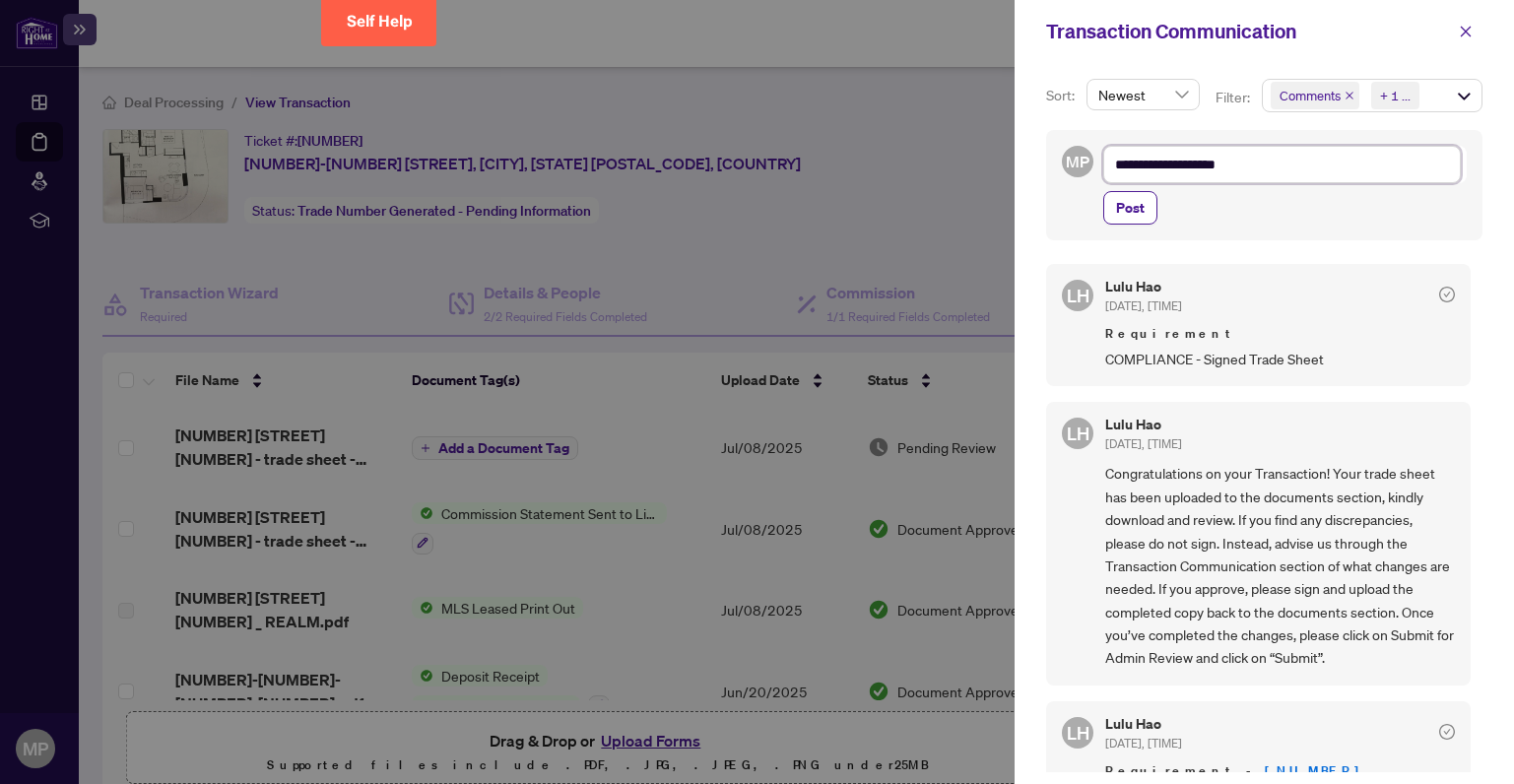 type on "**********" 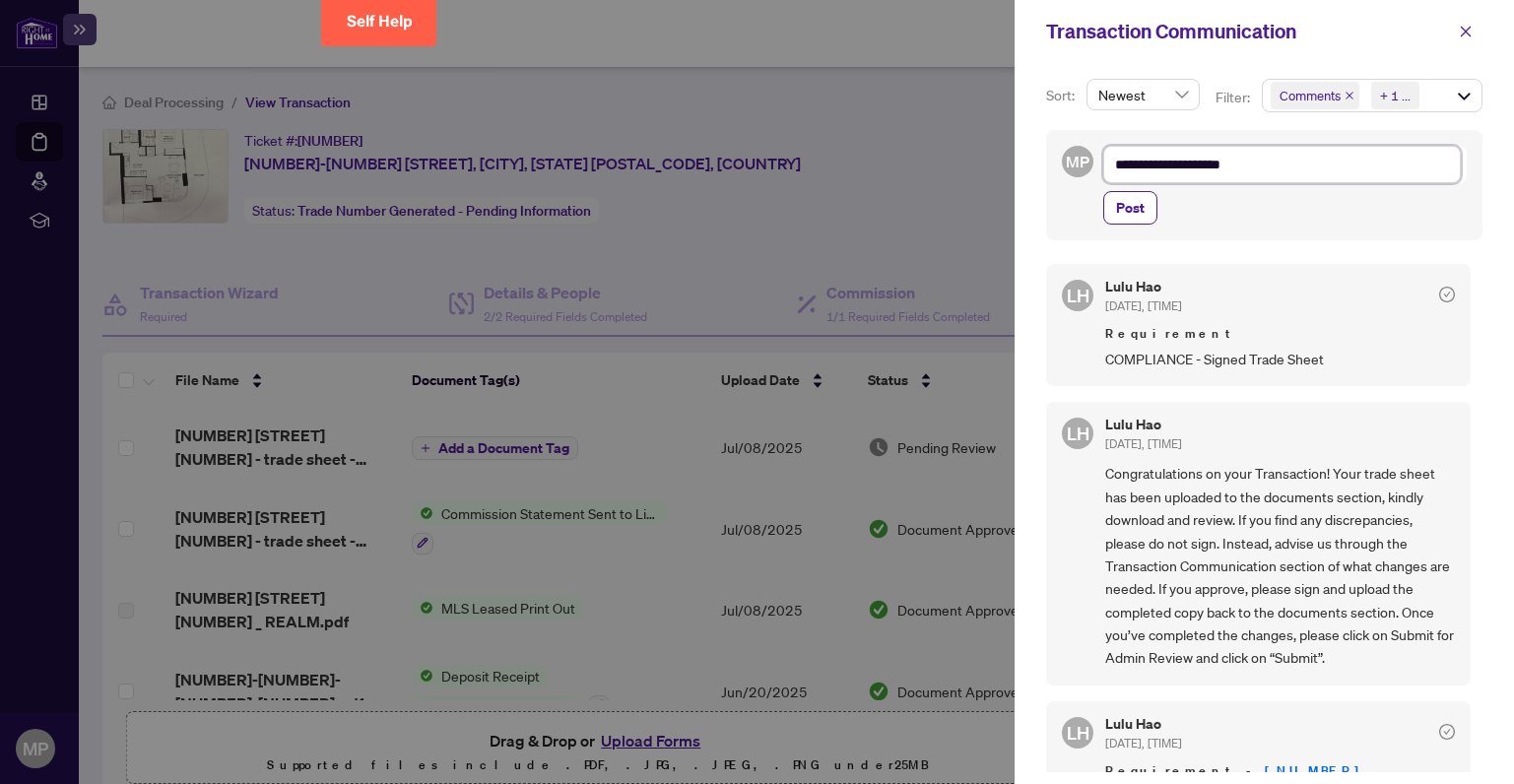 type on "**********" 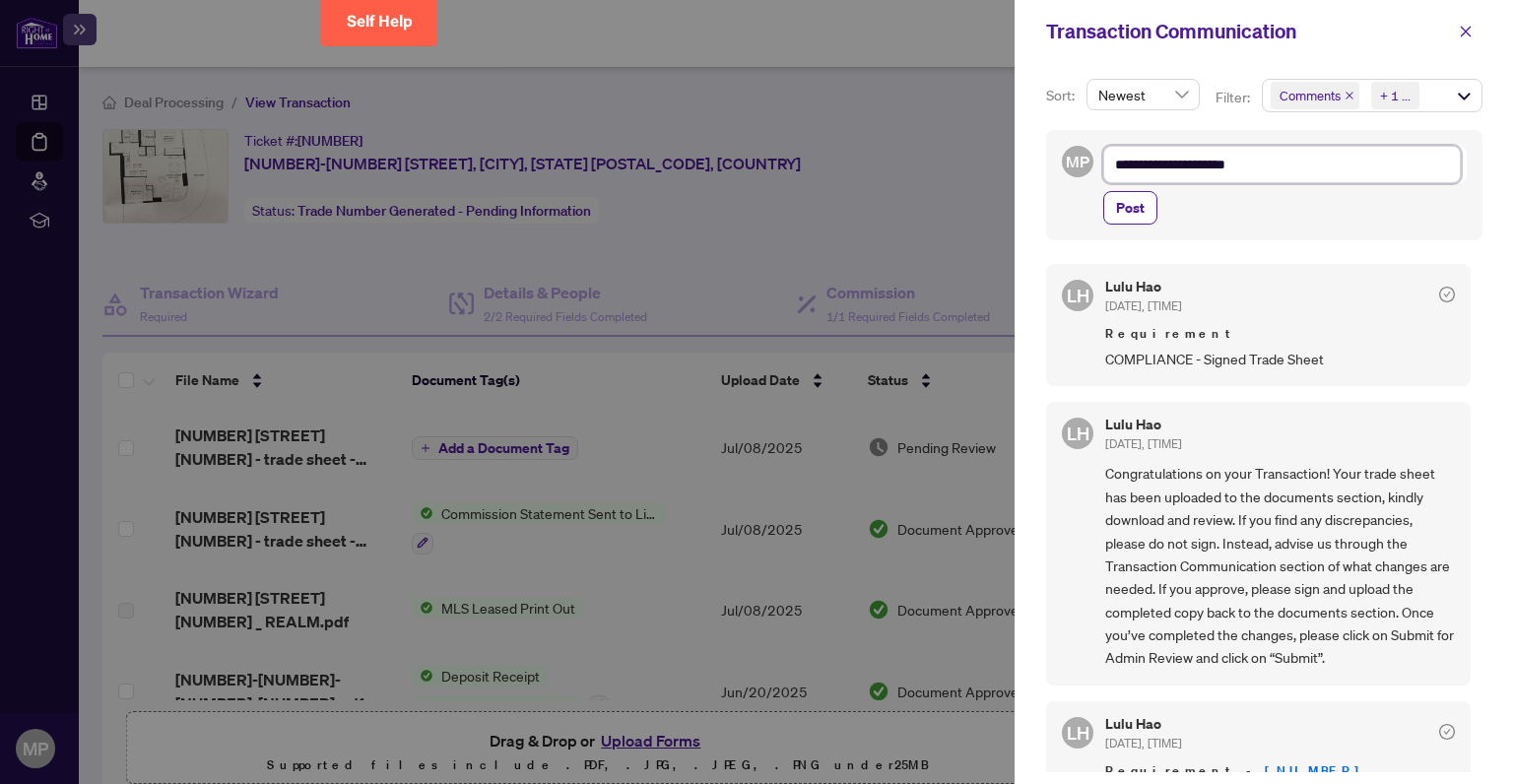 type on "**********" 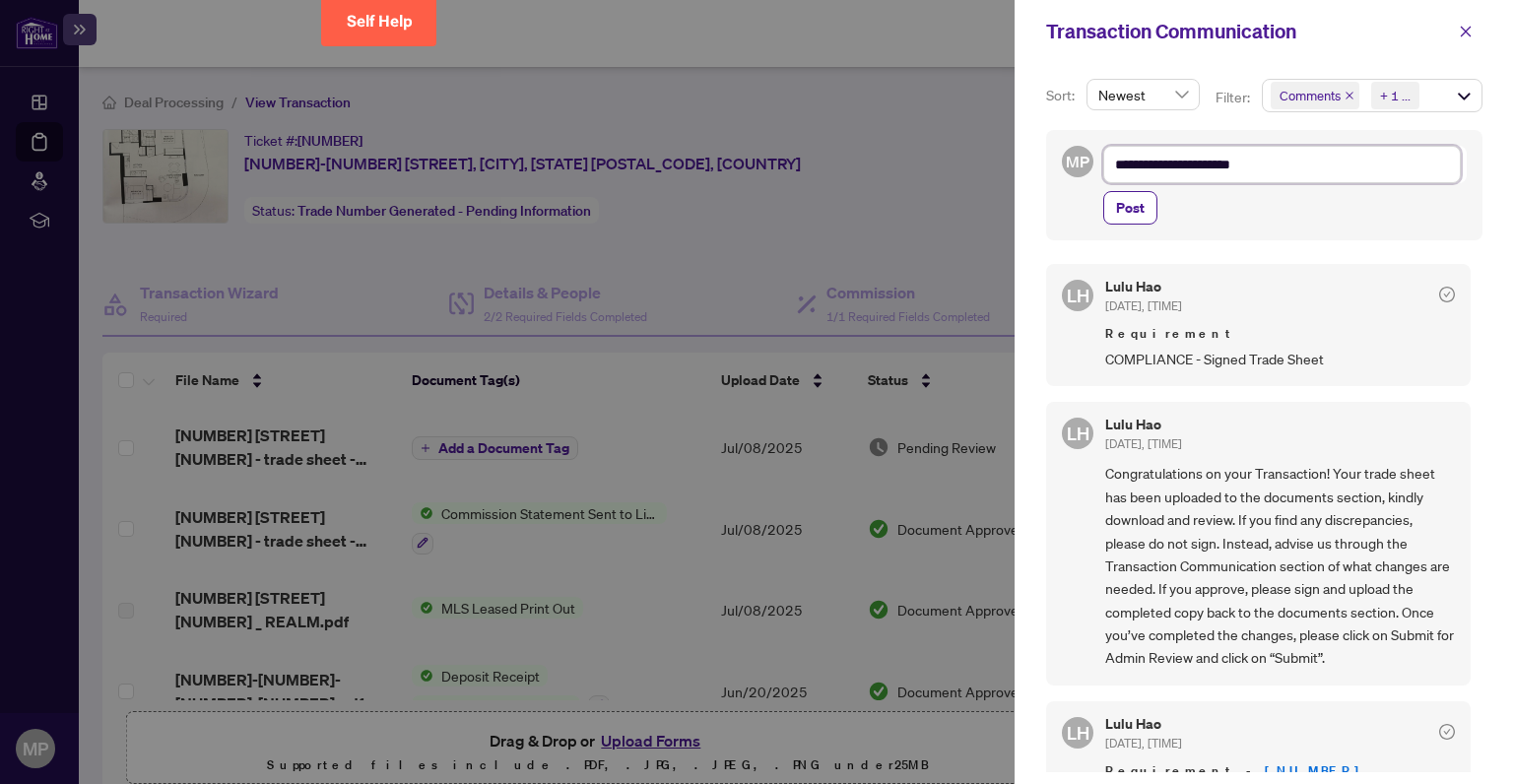 type 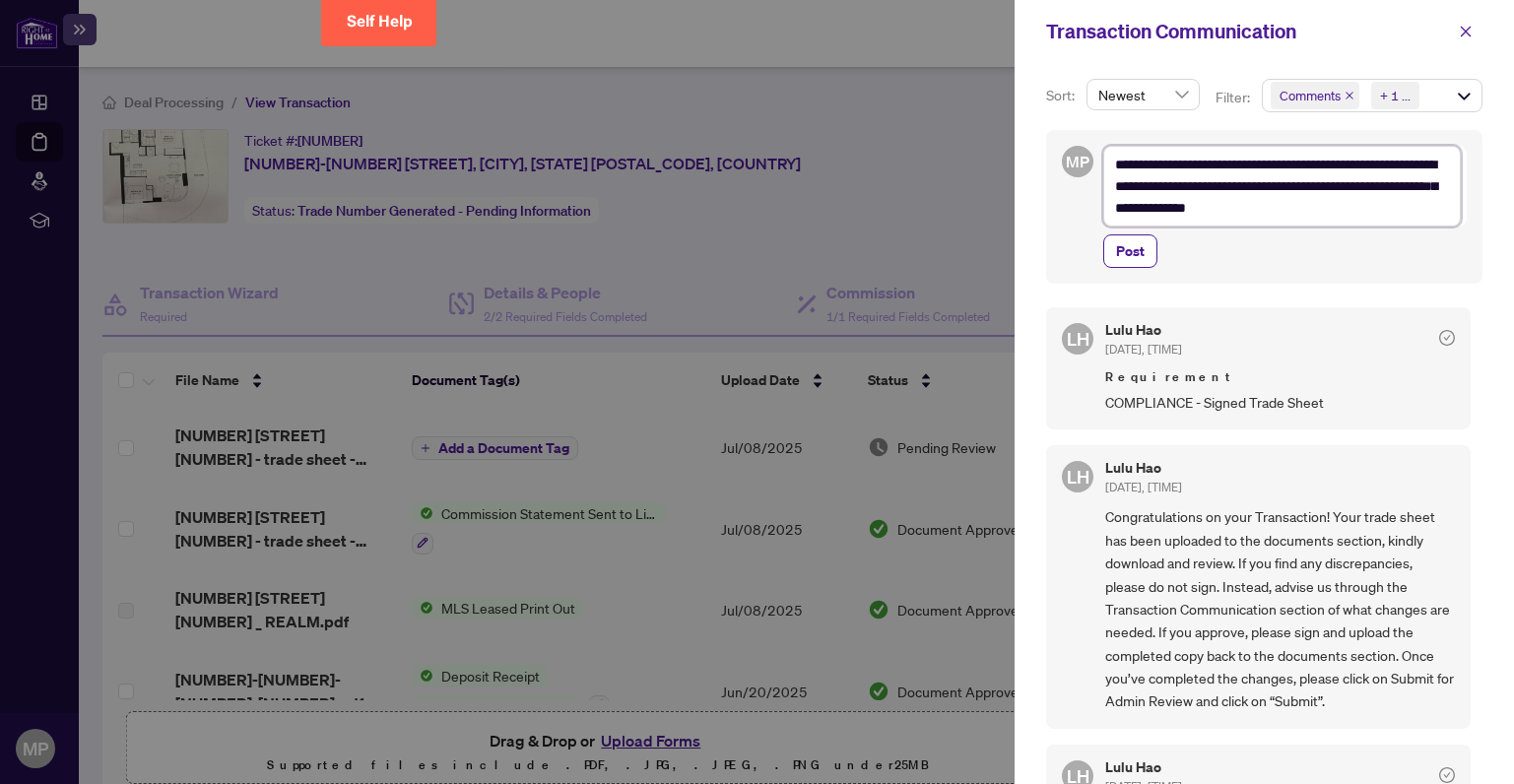 click on "**********" at bounding box center [1282, 186] 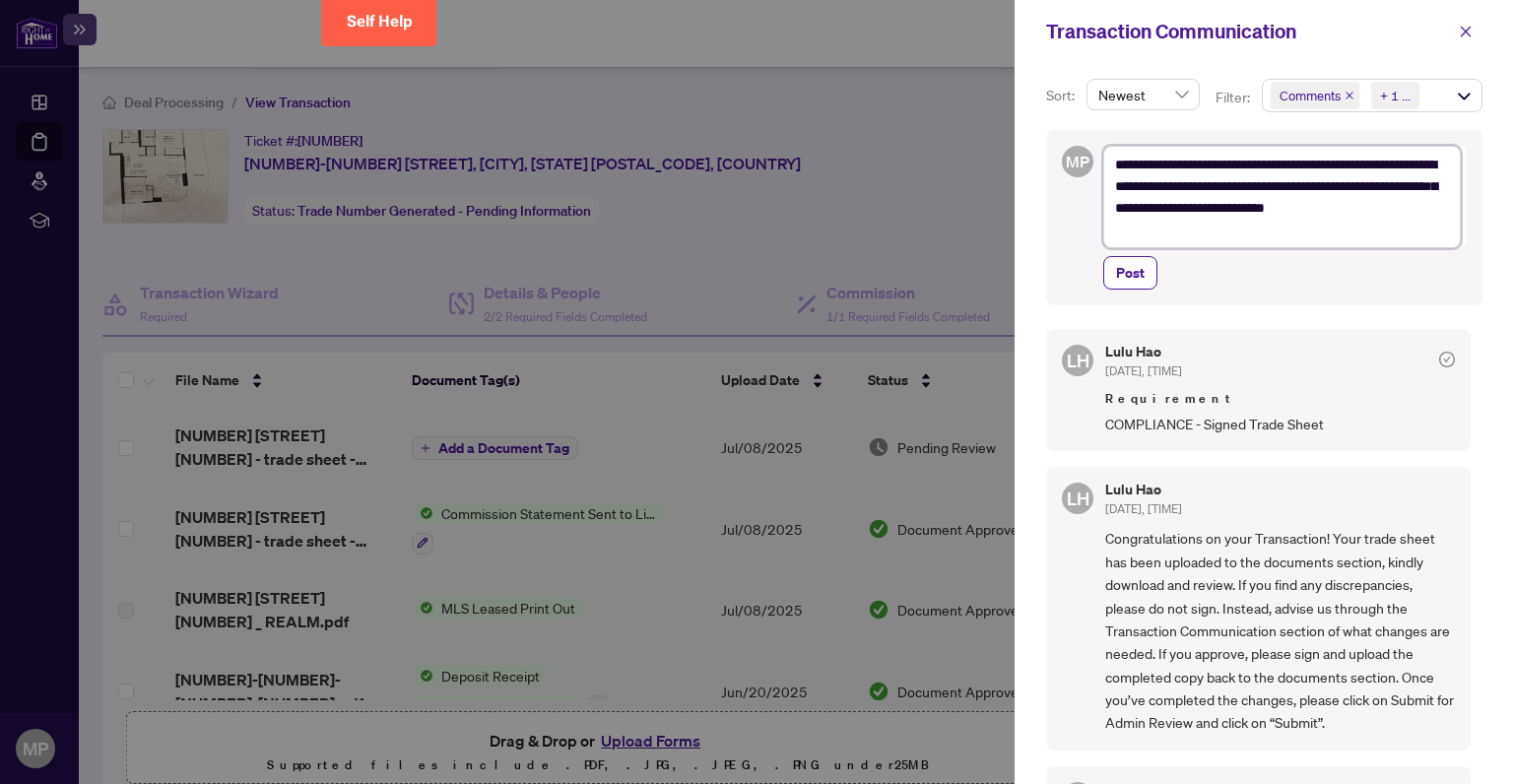 drag, startPoint x: 1116, startPoint y: 163, endPoint x: 1171, endPoint y: 229, distance: 85.91275 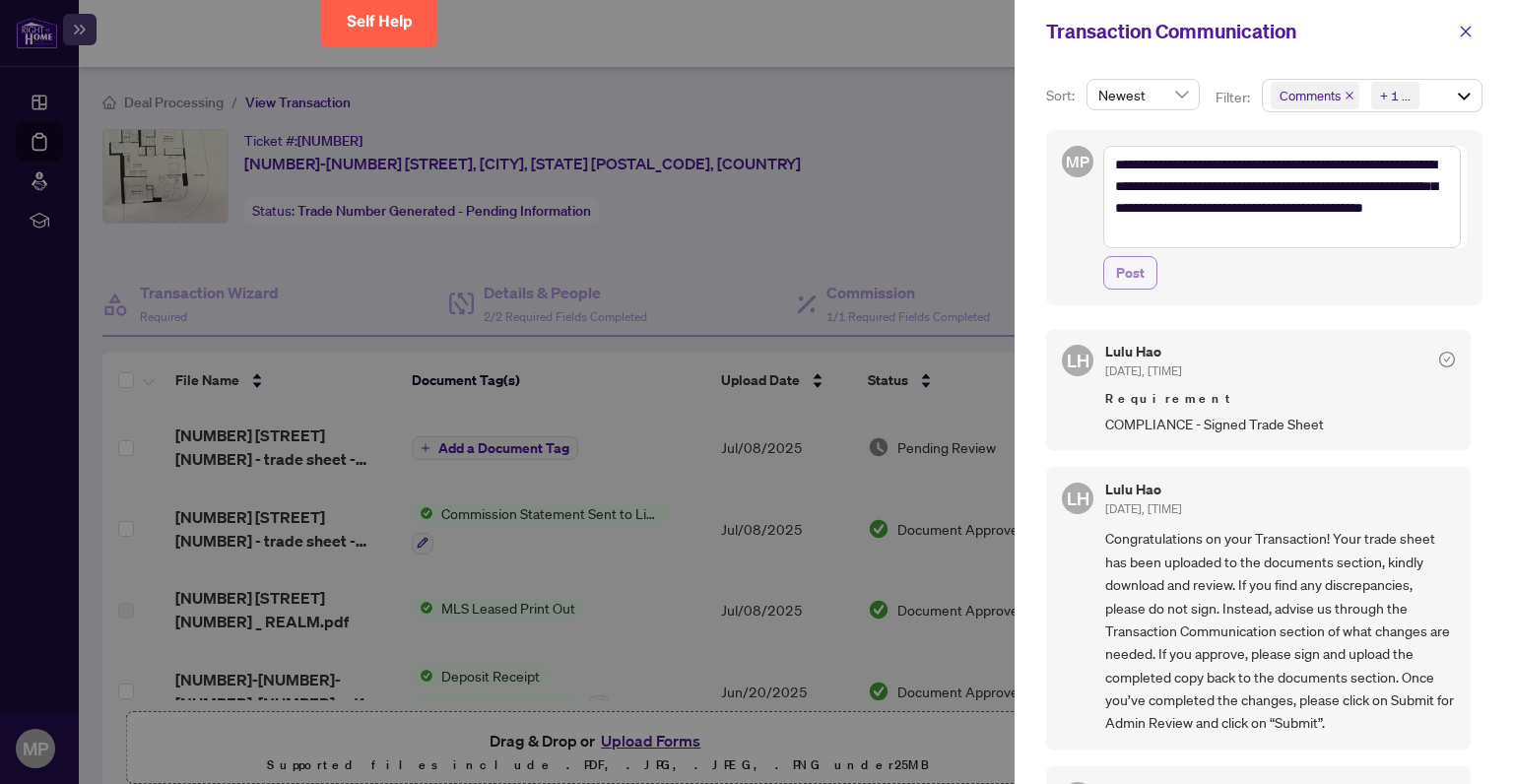 click on "Post" at bounding box center (1130, 273) 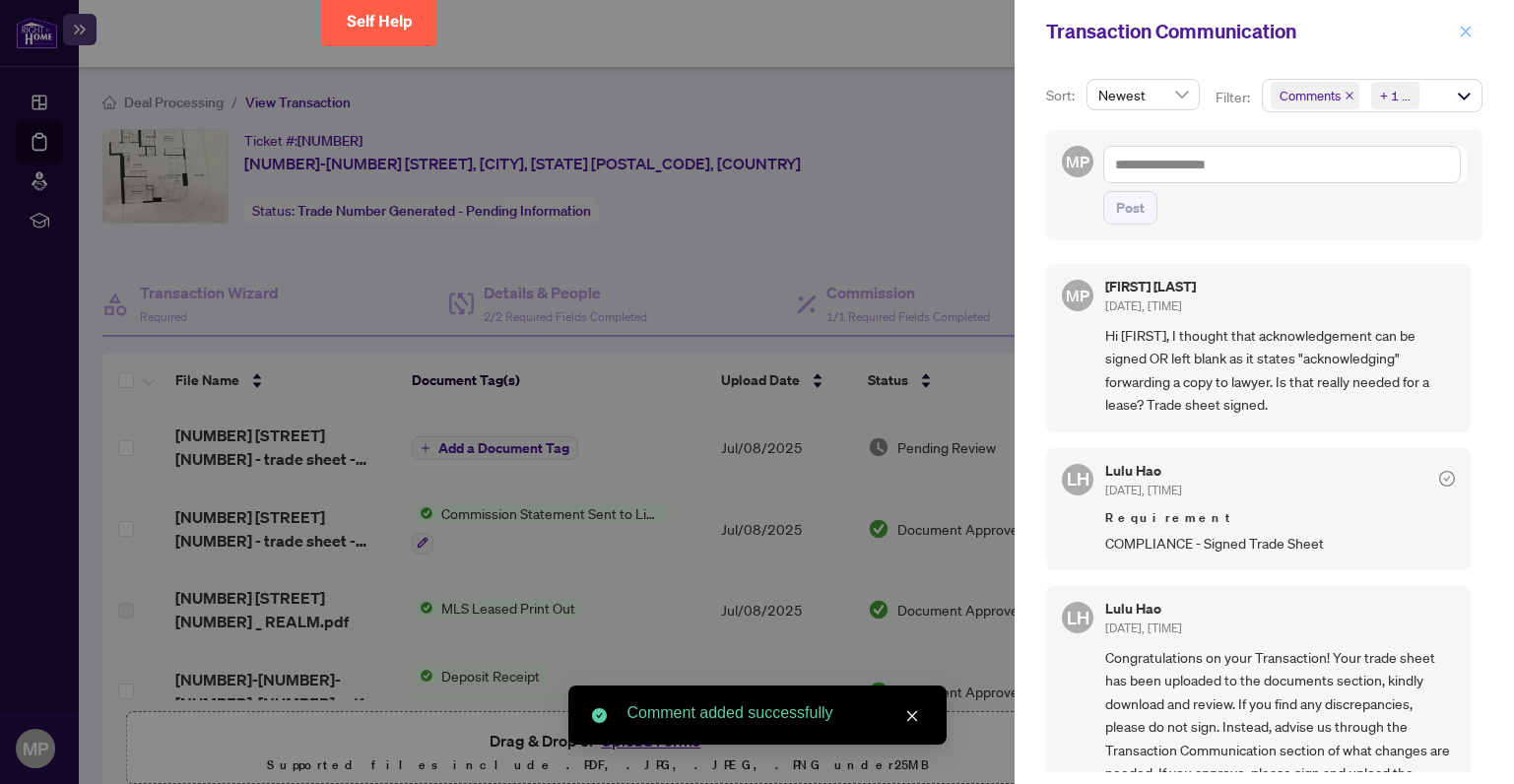click 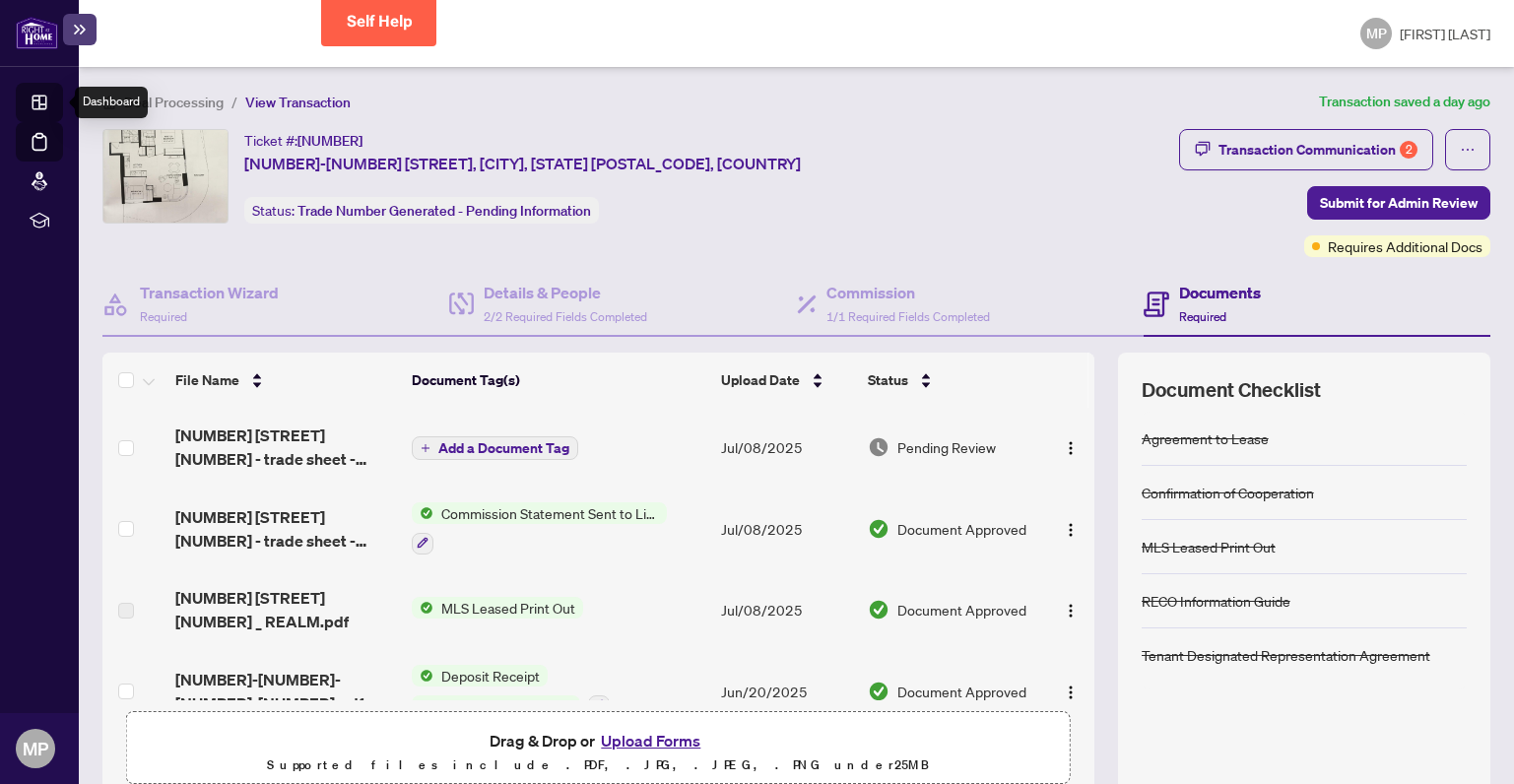 click on "Dashboard" at bounding box center [61, 105] 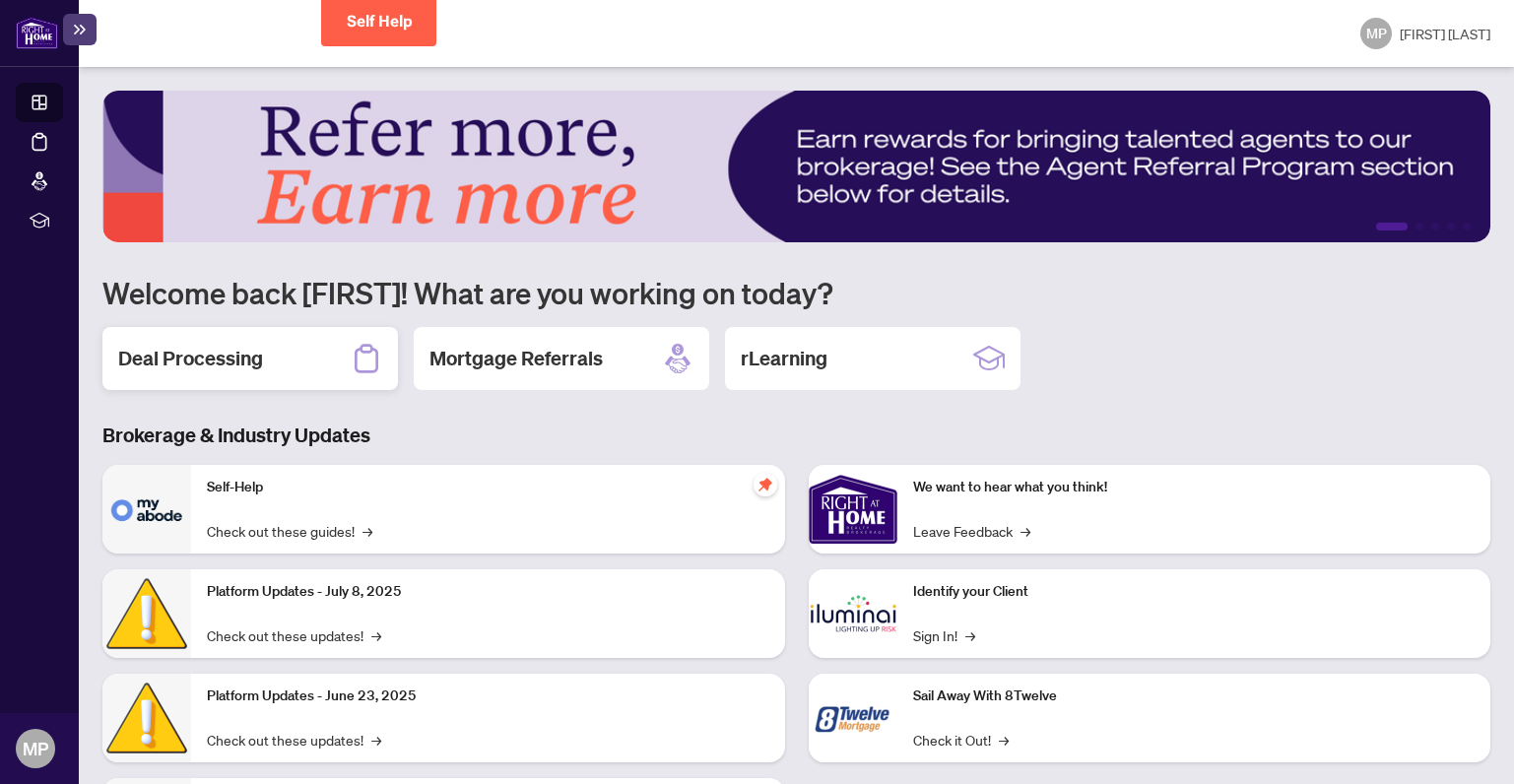 click on "Deal Processing" at bounding box center (190, 359) 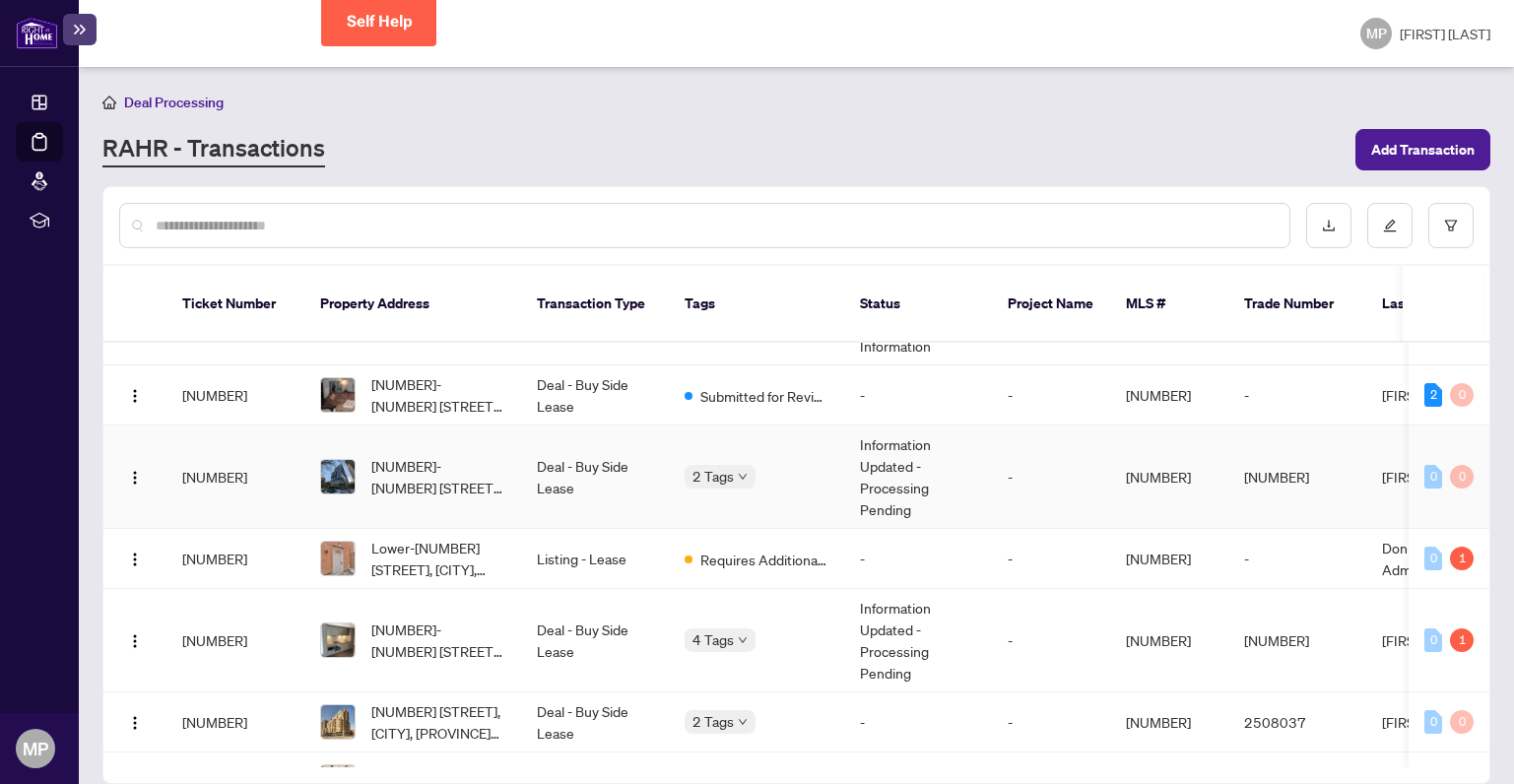 scroll, scrollTop: 1131, scrollLeft: 0, axis: vertical 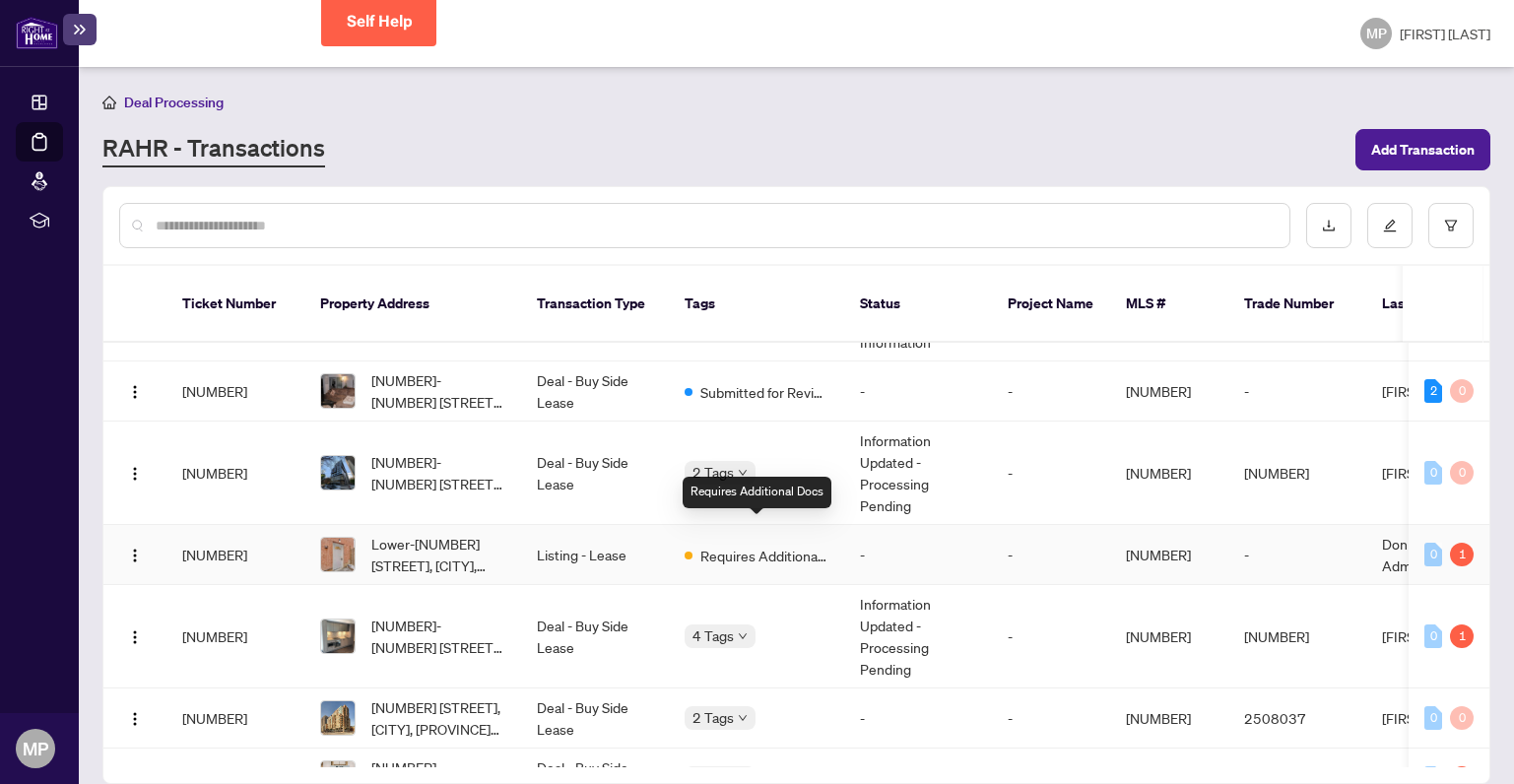 click on "Requires Additional Docs" at bounding box center [764, 555] 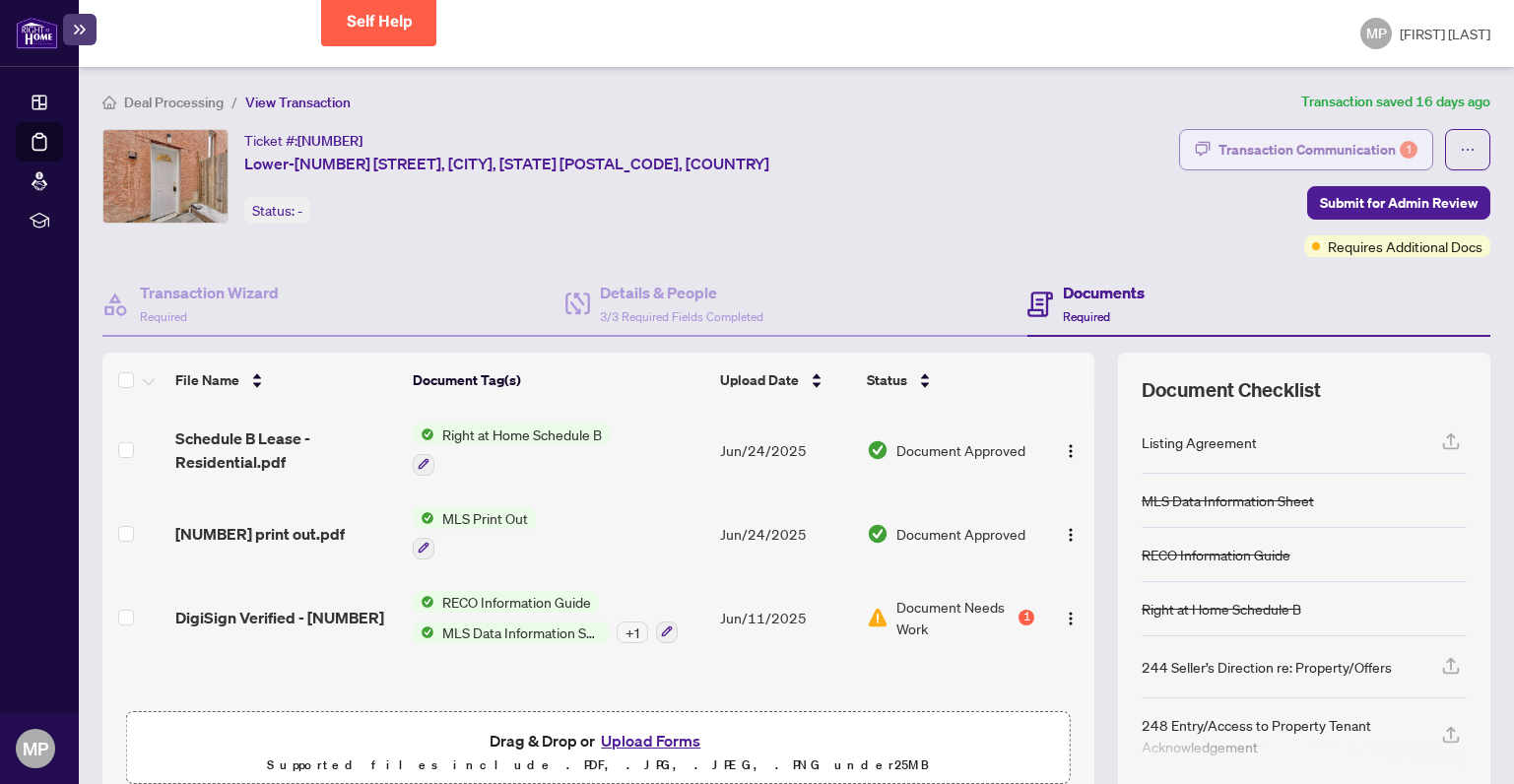 click on "Transaction Communication 1" at bounding box center [1318, 150] 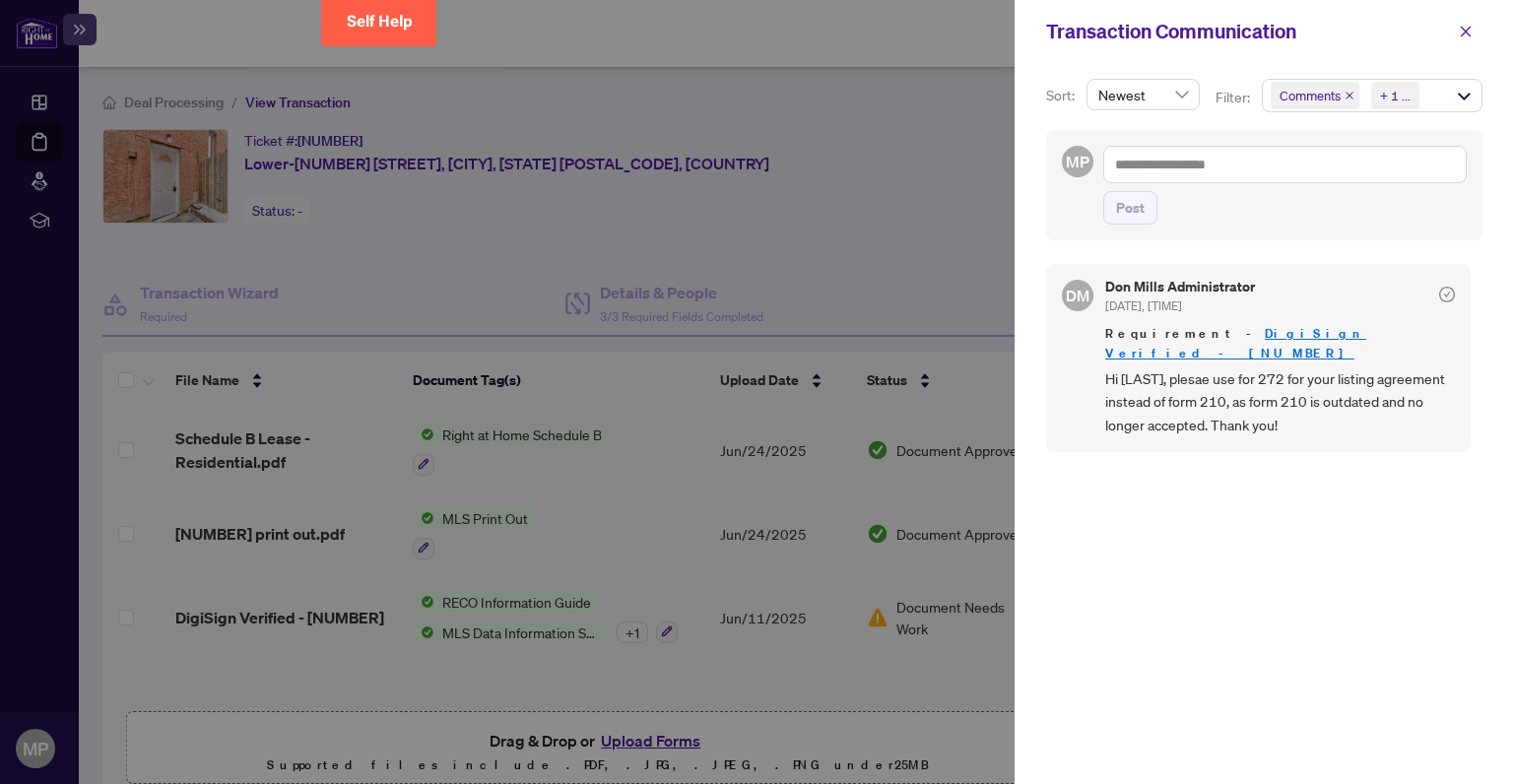 click on "DigiSign Verified - [NUMBER]" at bounding box center [1235, 343] 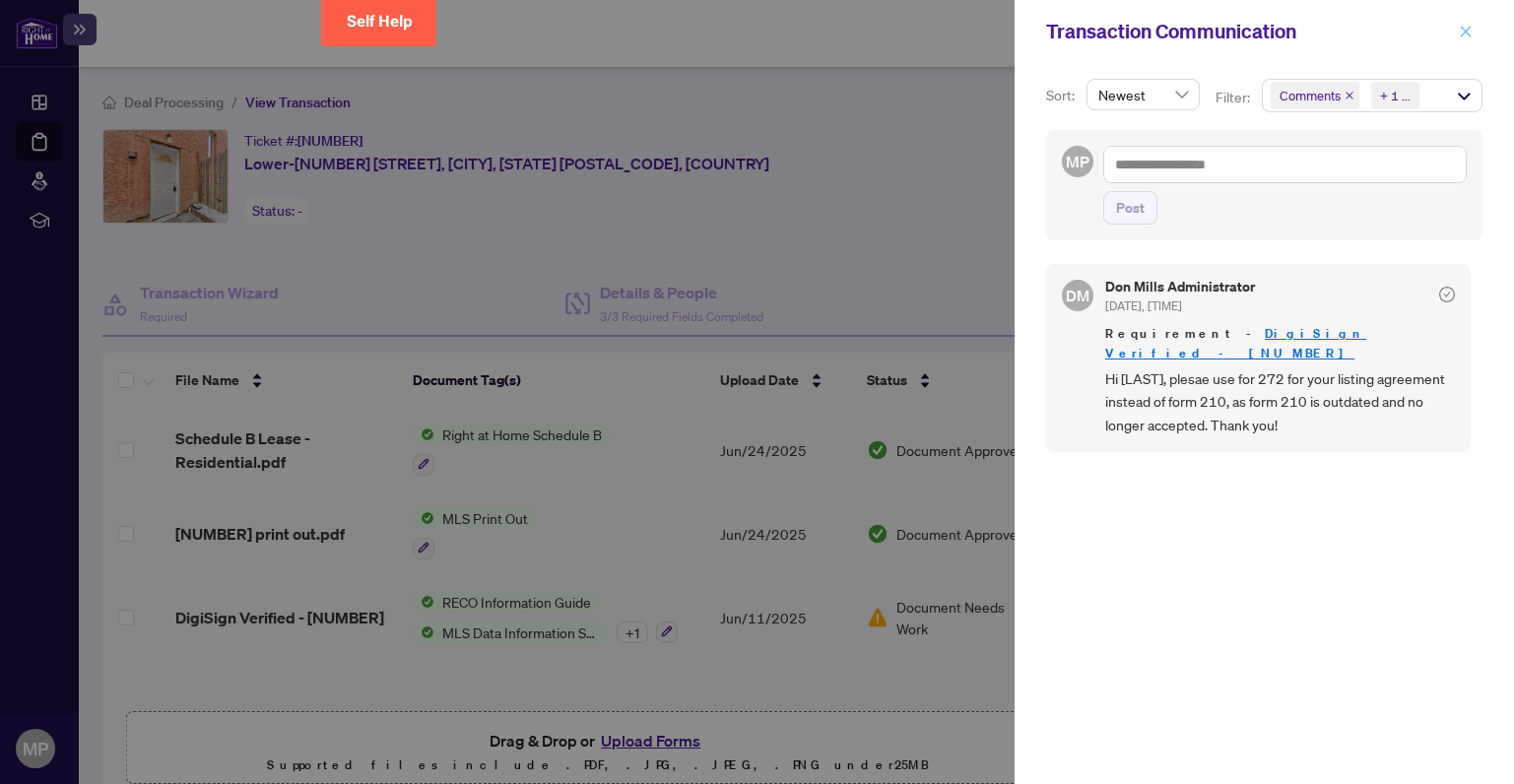 click 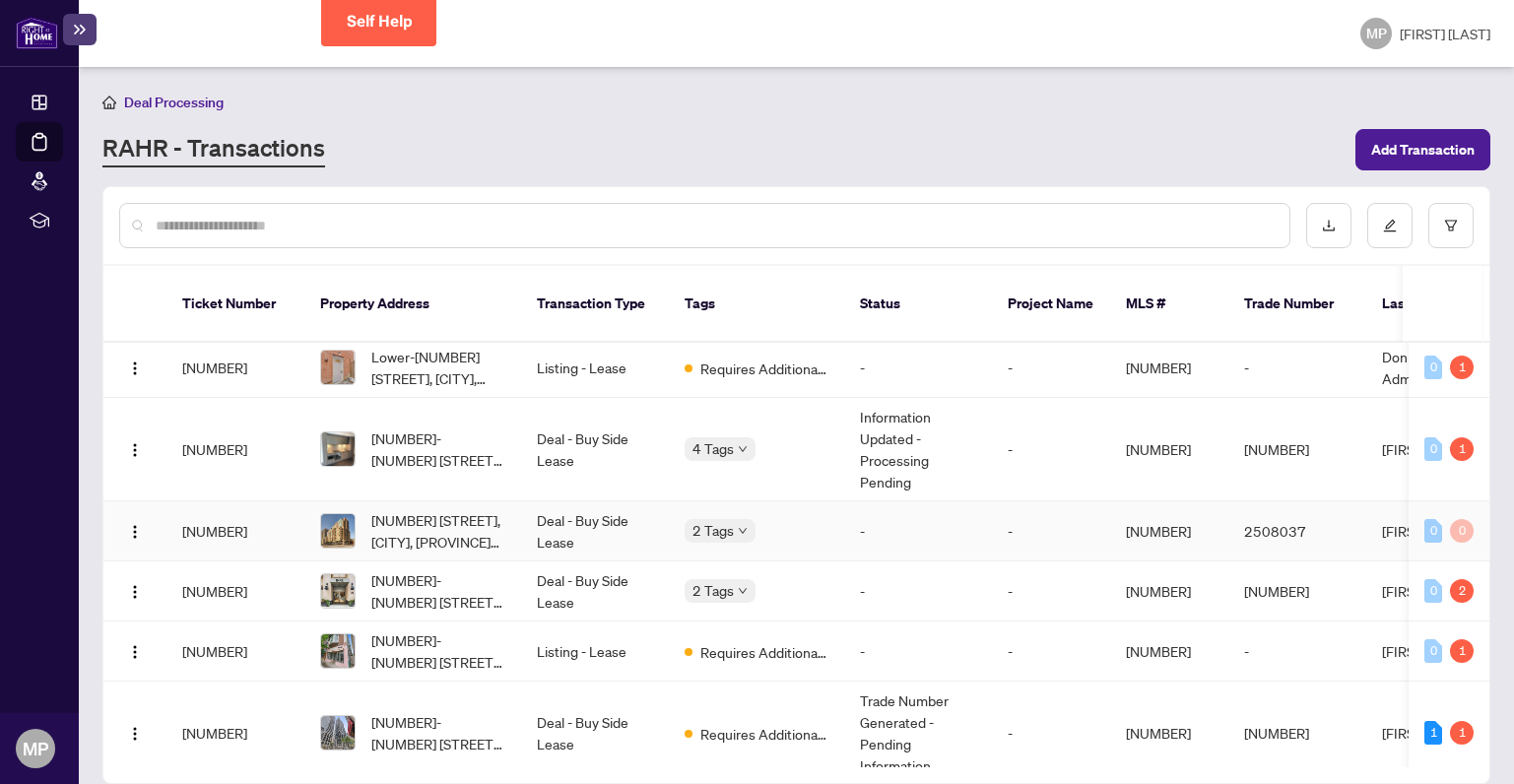 scroll, scrollTop: 1328, scrollLeft: 0, axis: vertical 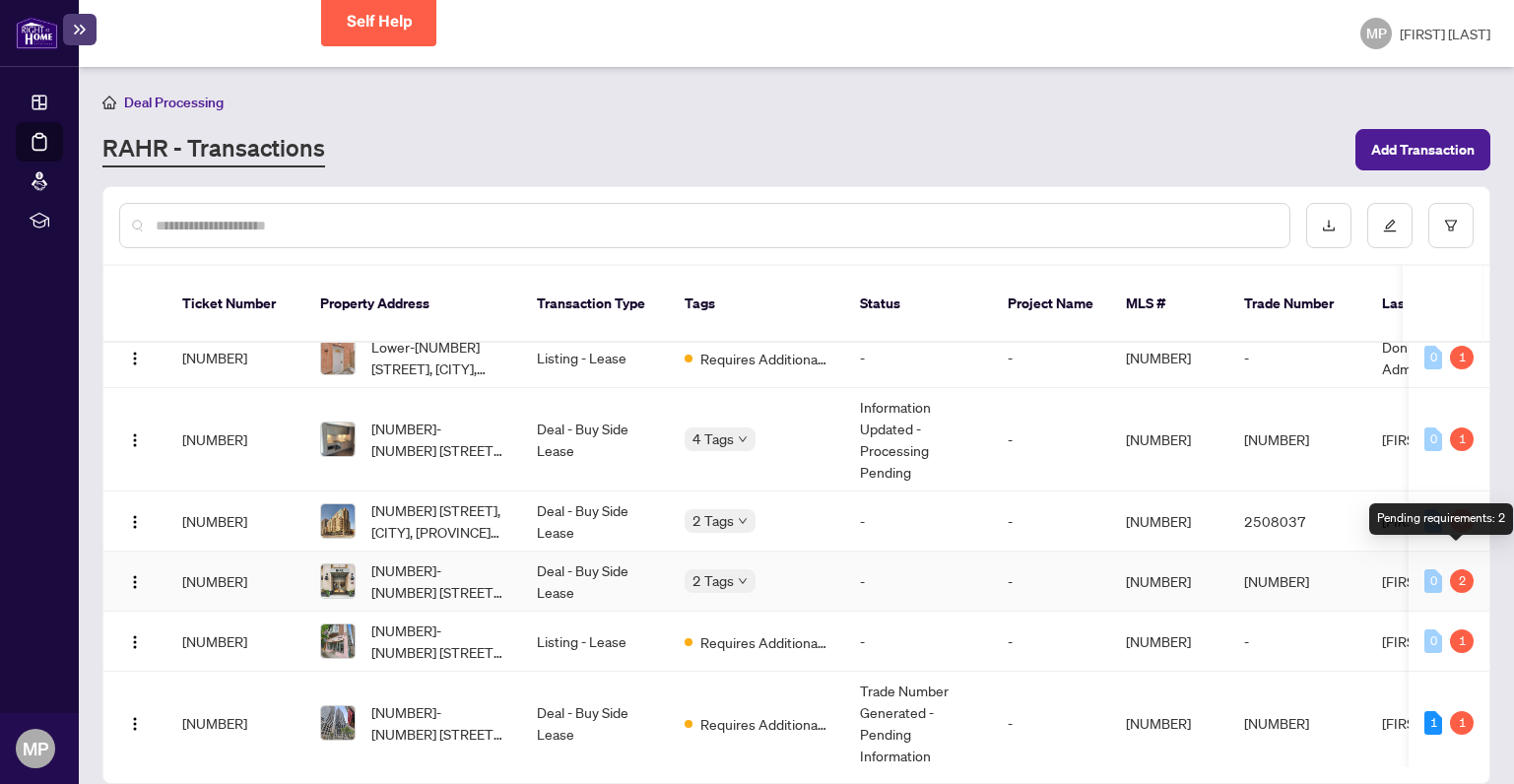 click on "2" at bounding box center (1462, 581) 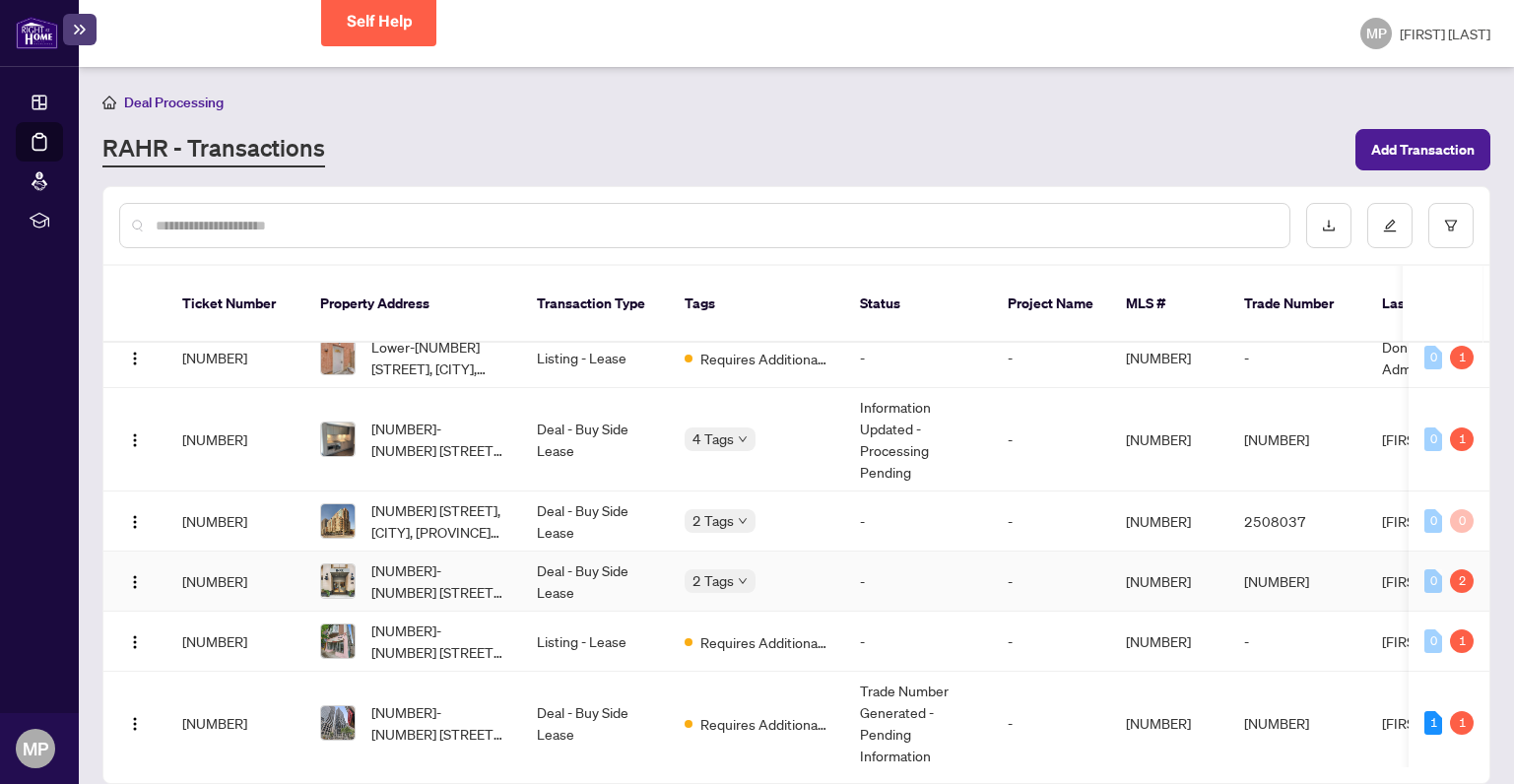 click on "Deal - Buy Side Lease" at bounding box center (595, 581) 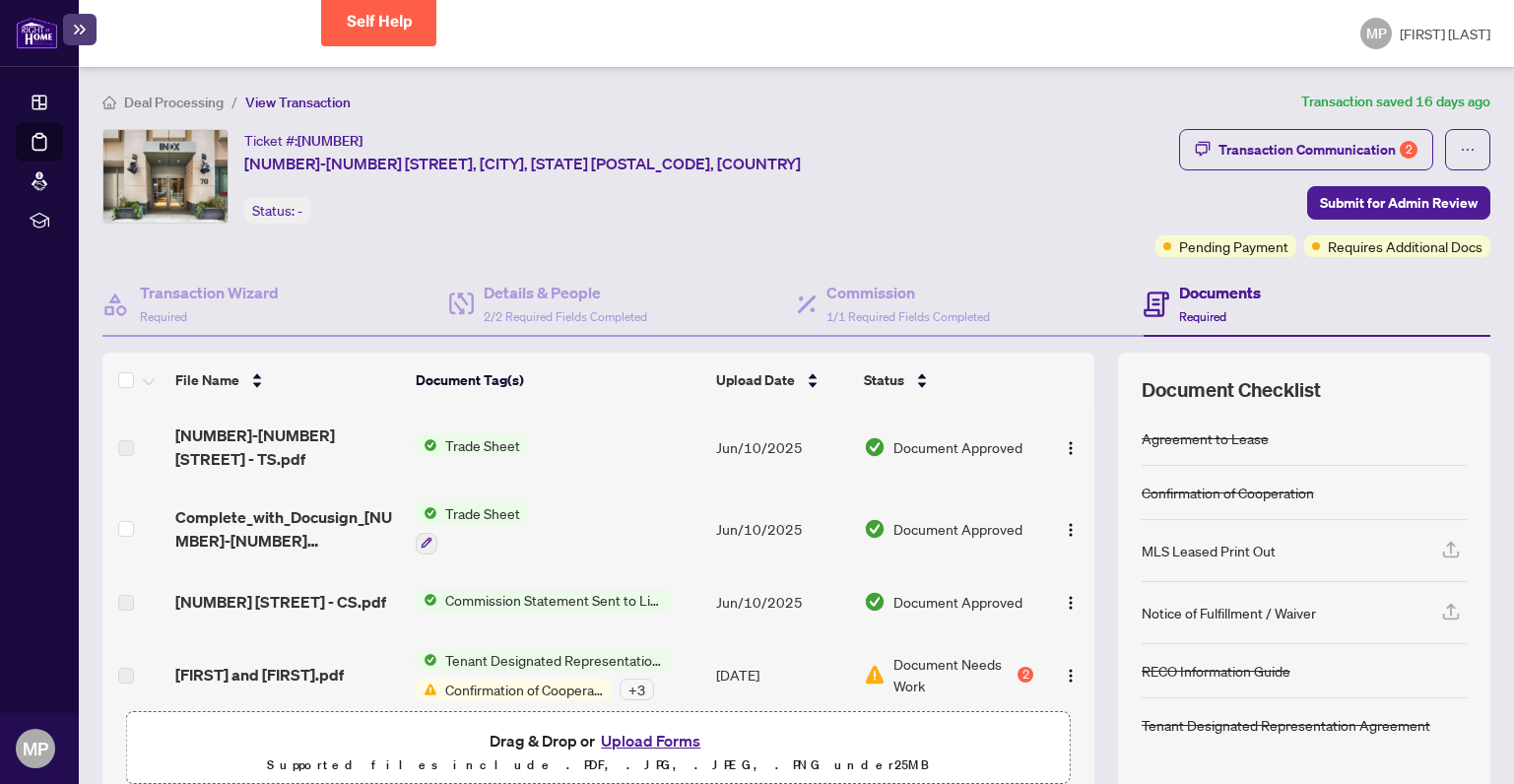 scroll, scrollTop: 0, scrollLeft: 0, axis: both 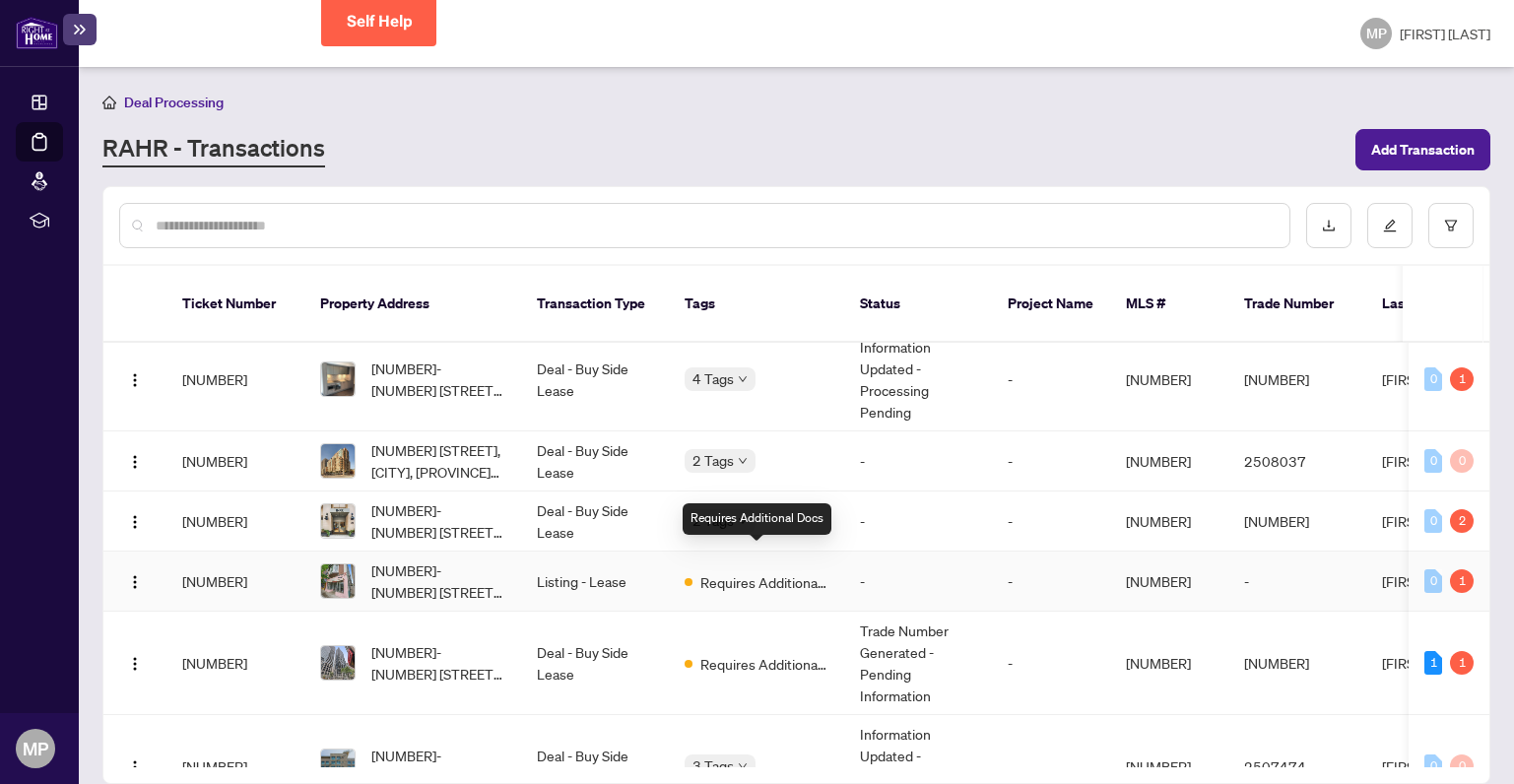 click on "Requires Additional Docs" at bounding box center [764, 582] 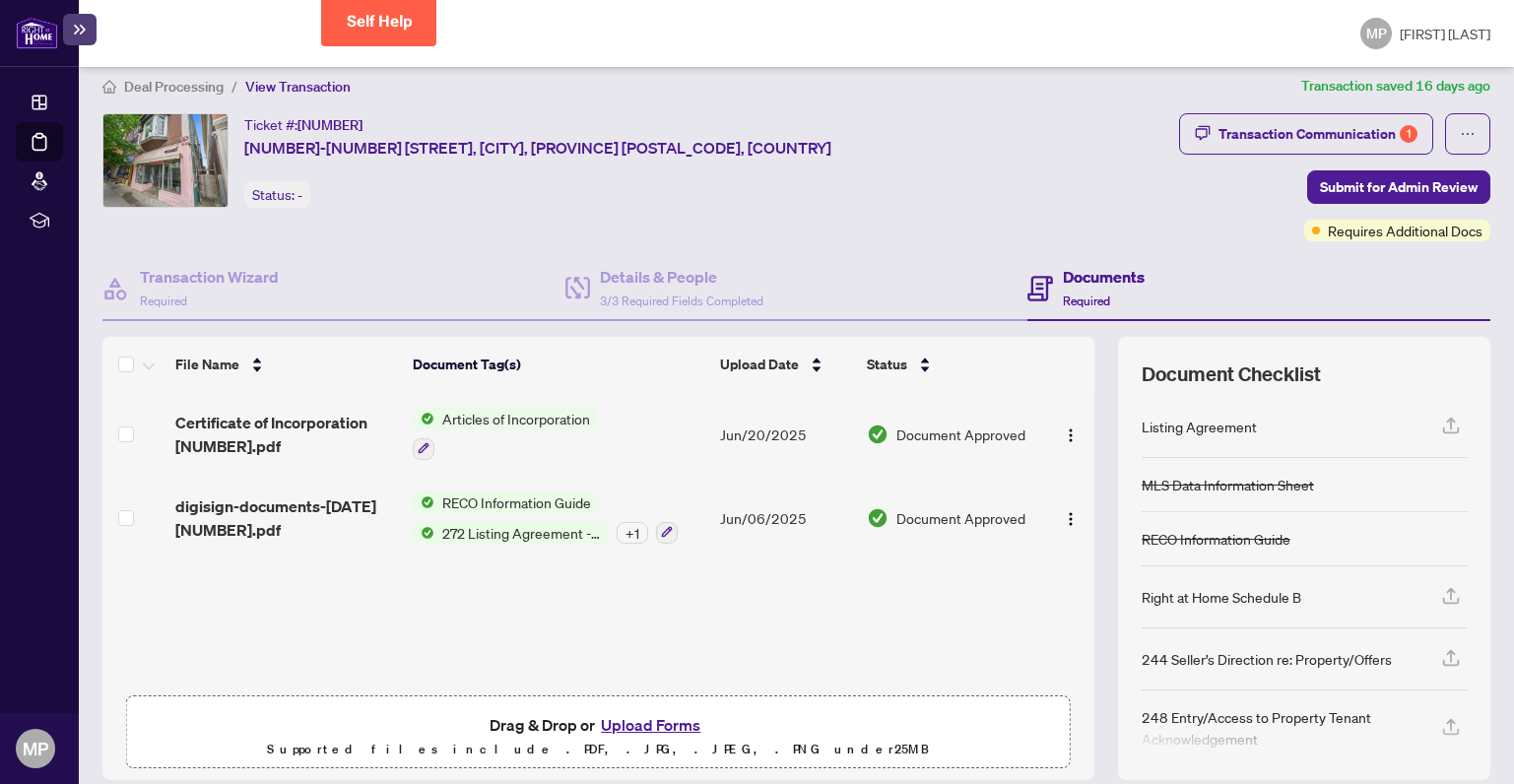 scroll, scrollTop: 20, scrollLeft: 0, axis: vertical 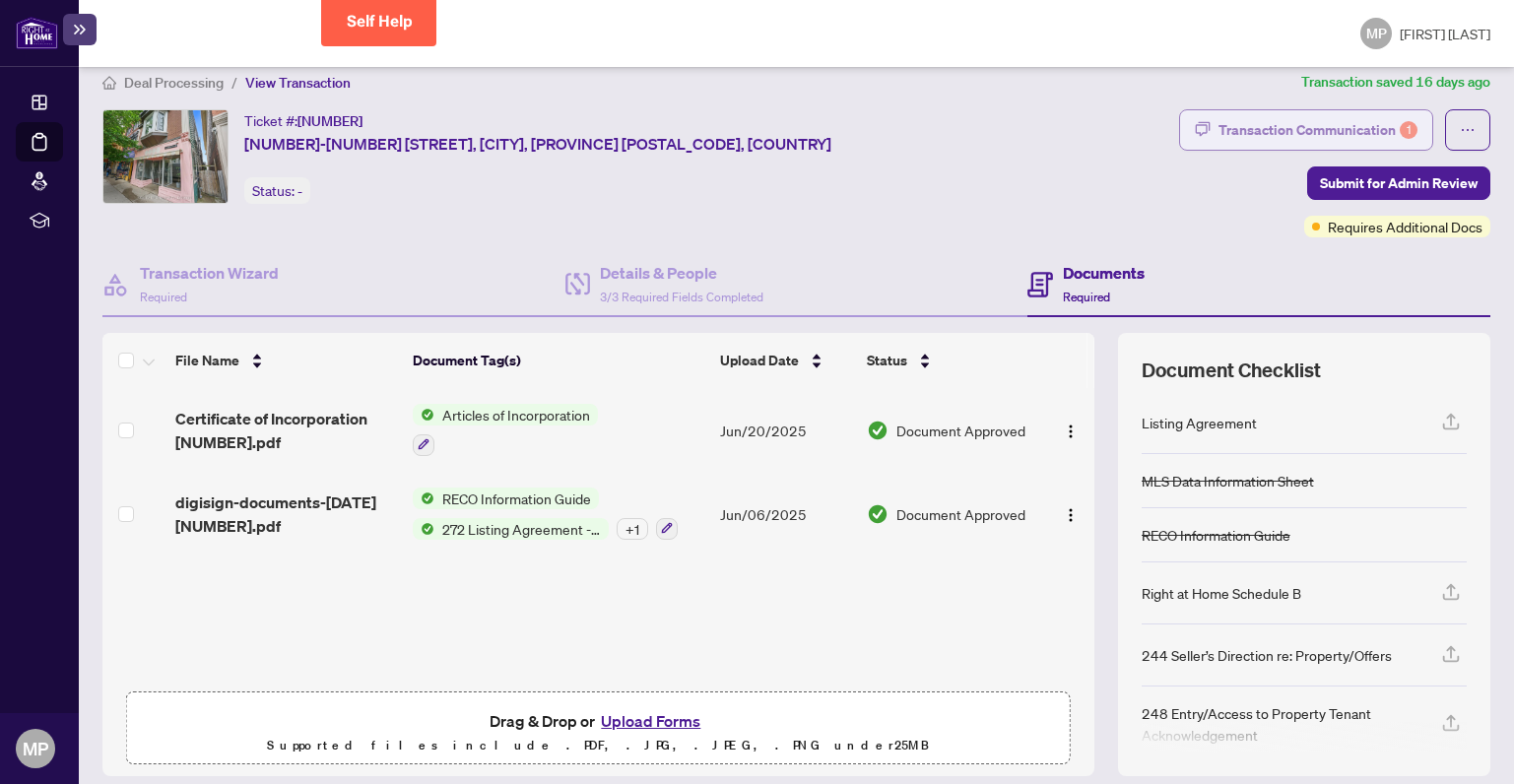 click on "Transaction Communication 1" at bounding box center (1318, 130) 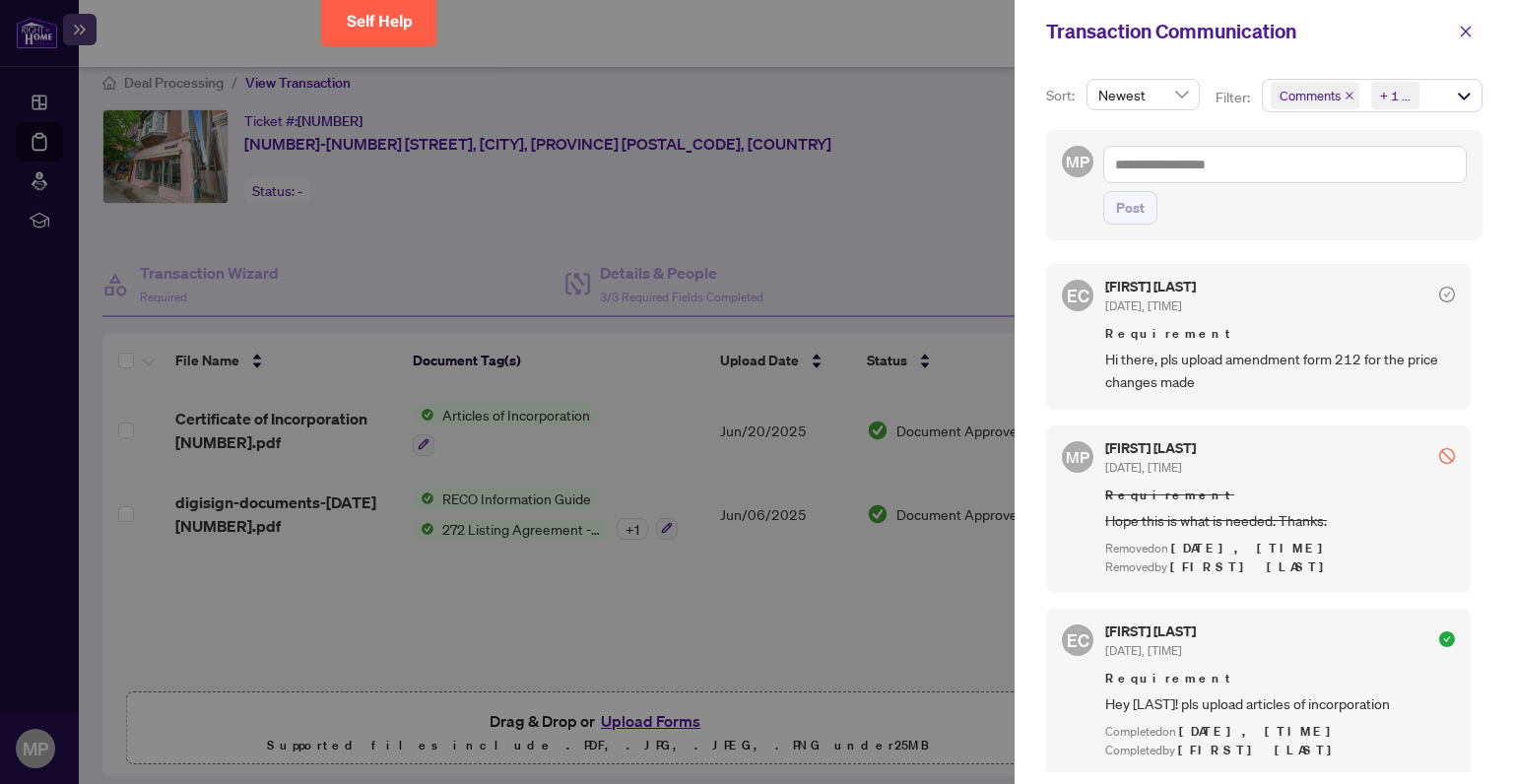 click at bounding box center (757, 392) 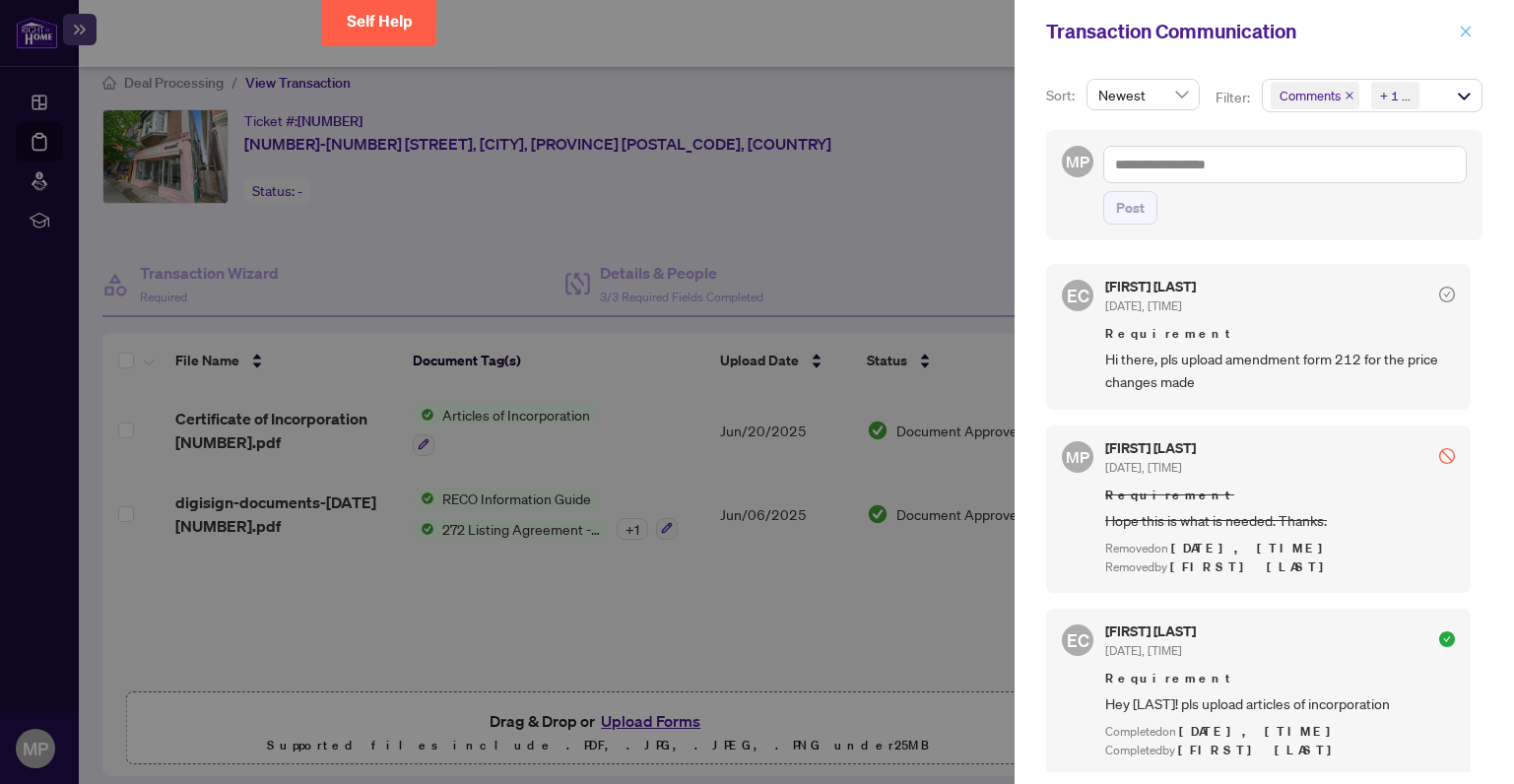 click at bounding box center [1466, 32] 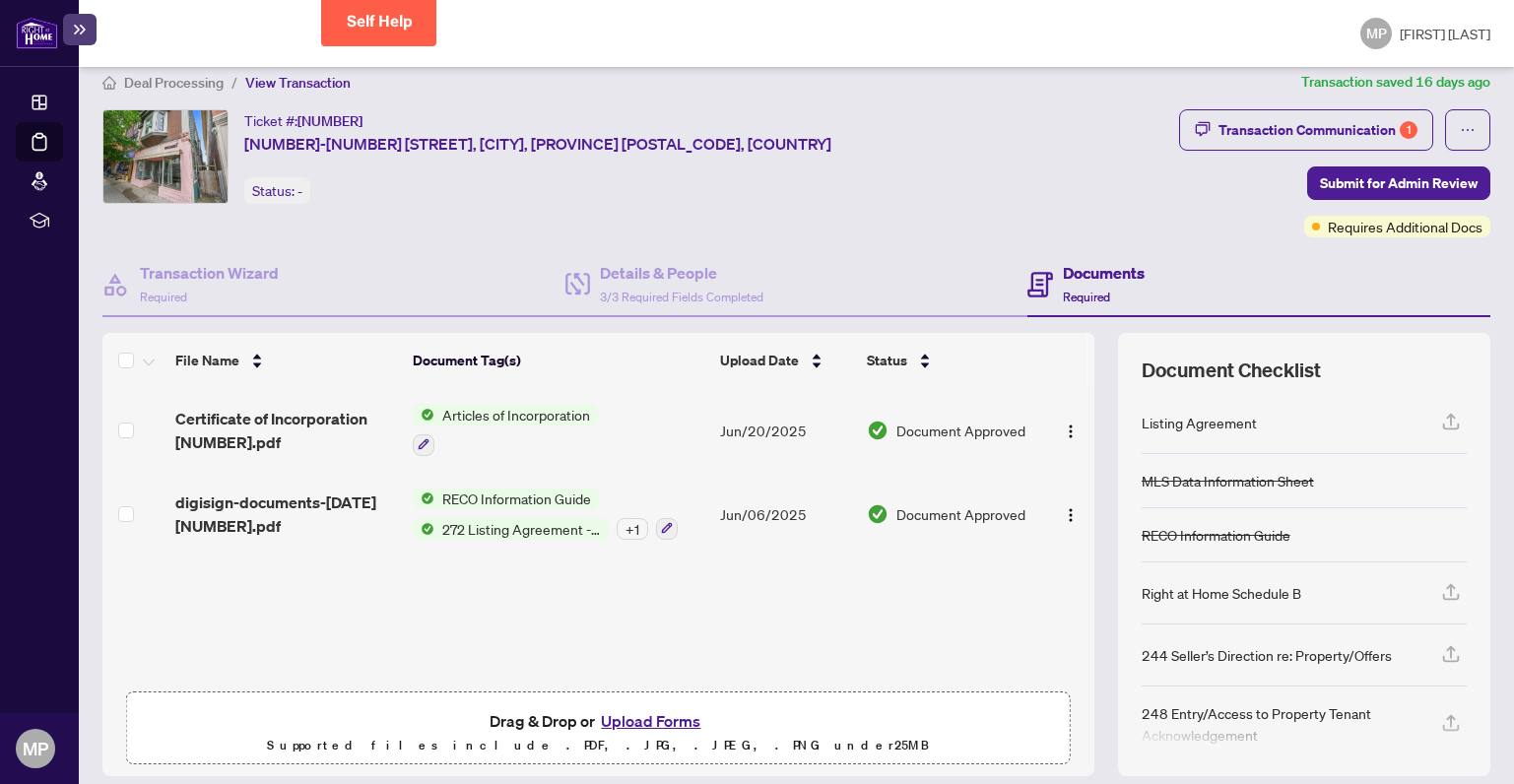 click on "Documents" at bounding box center [1103, 273] 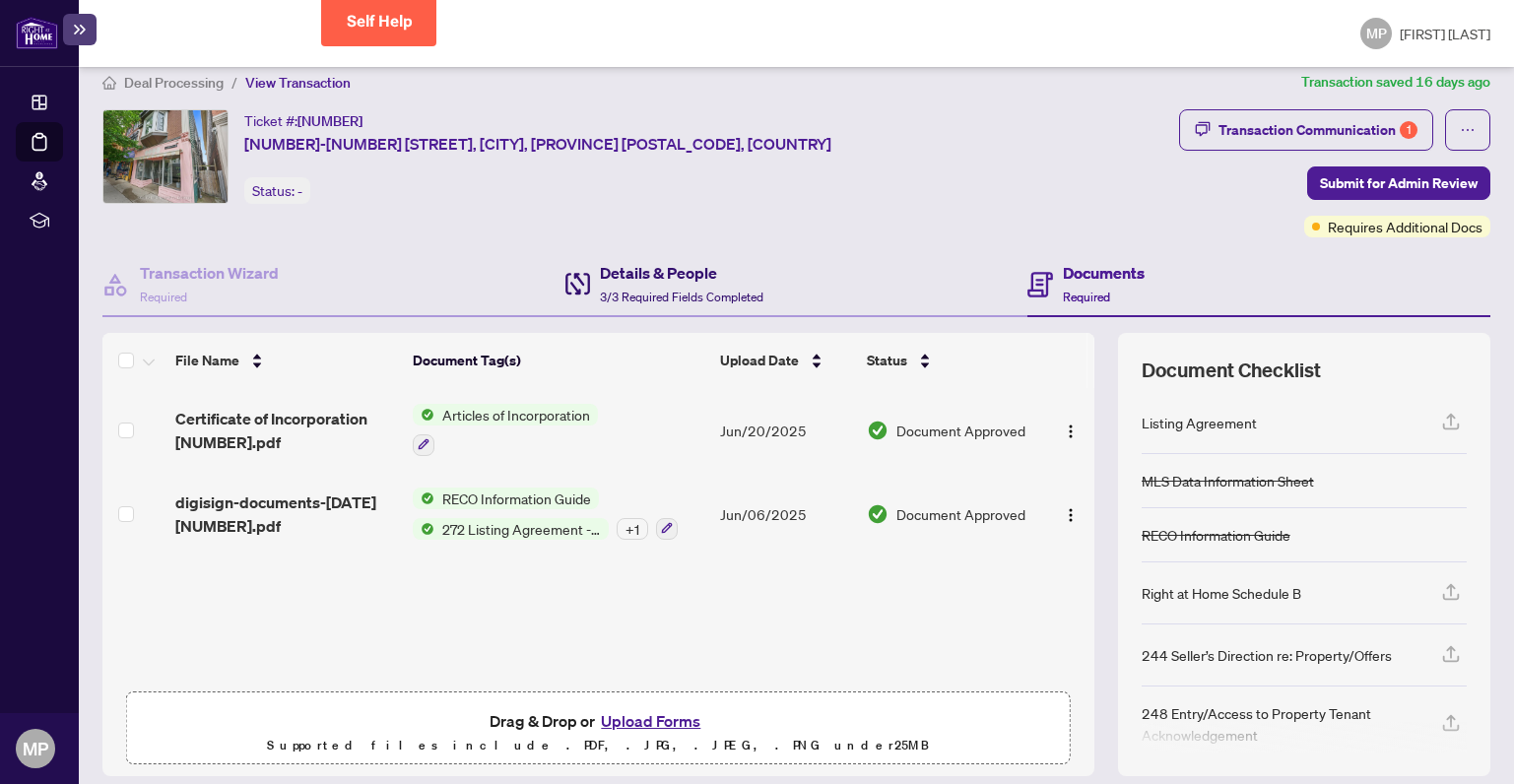 click on "3/3 Required Fields Completed" at bounding box center (682, 296) 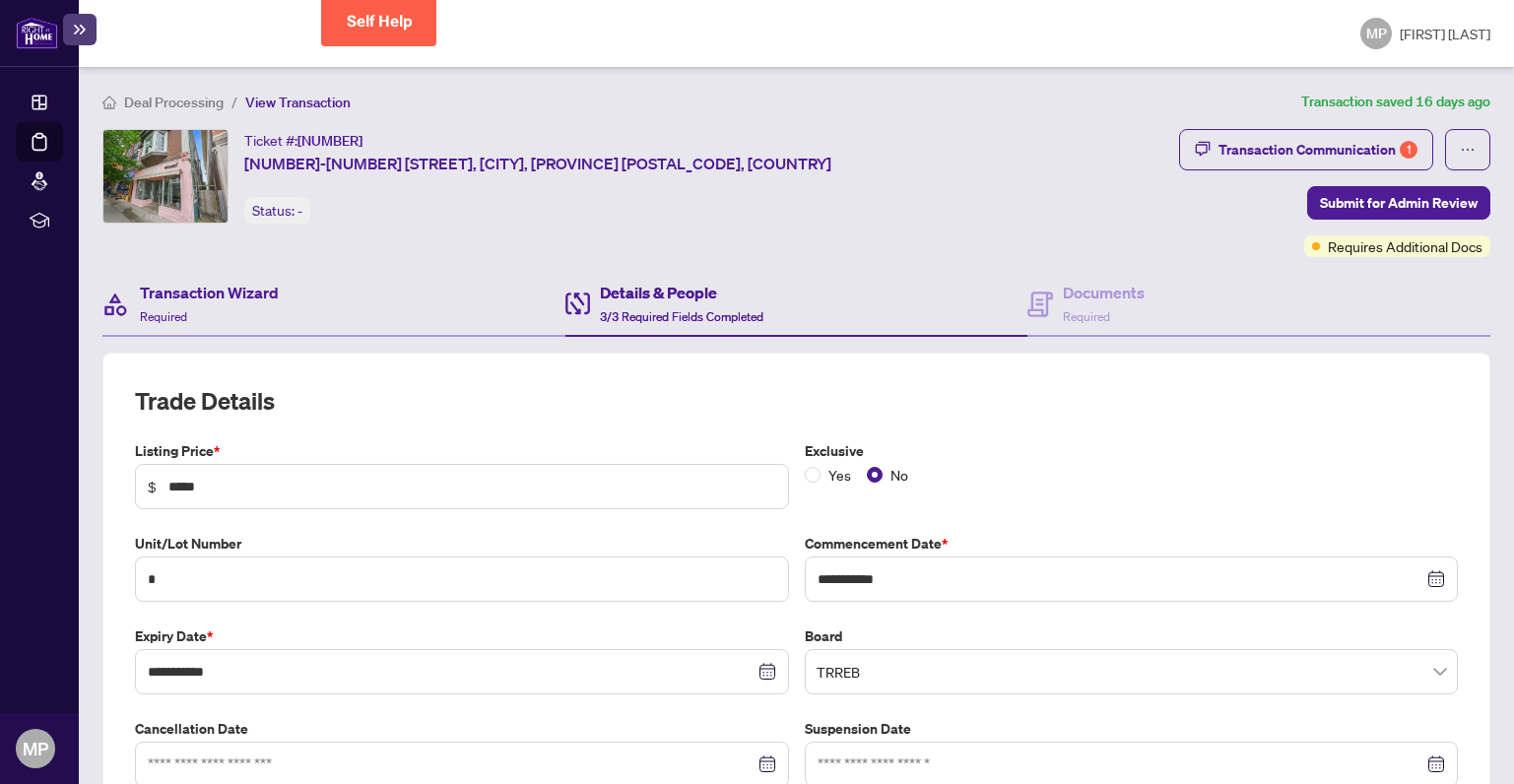 scroll, scrollTop: 0, scrollLeft: 0, axis: both 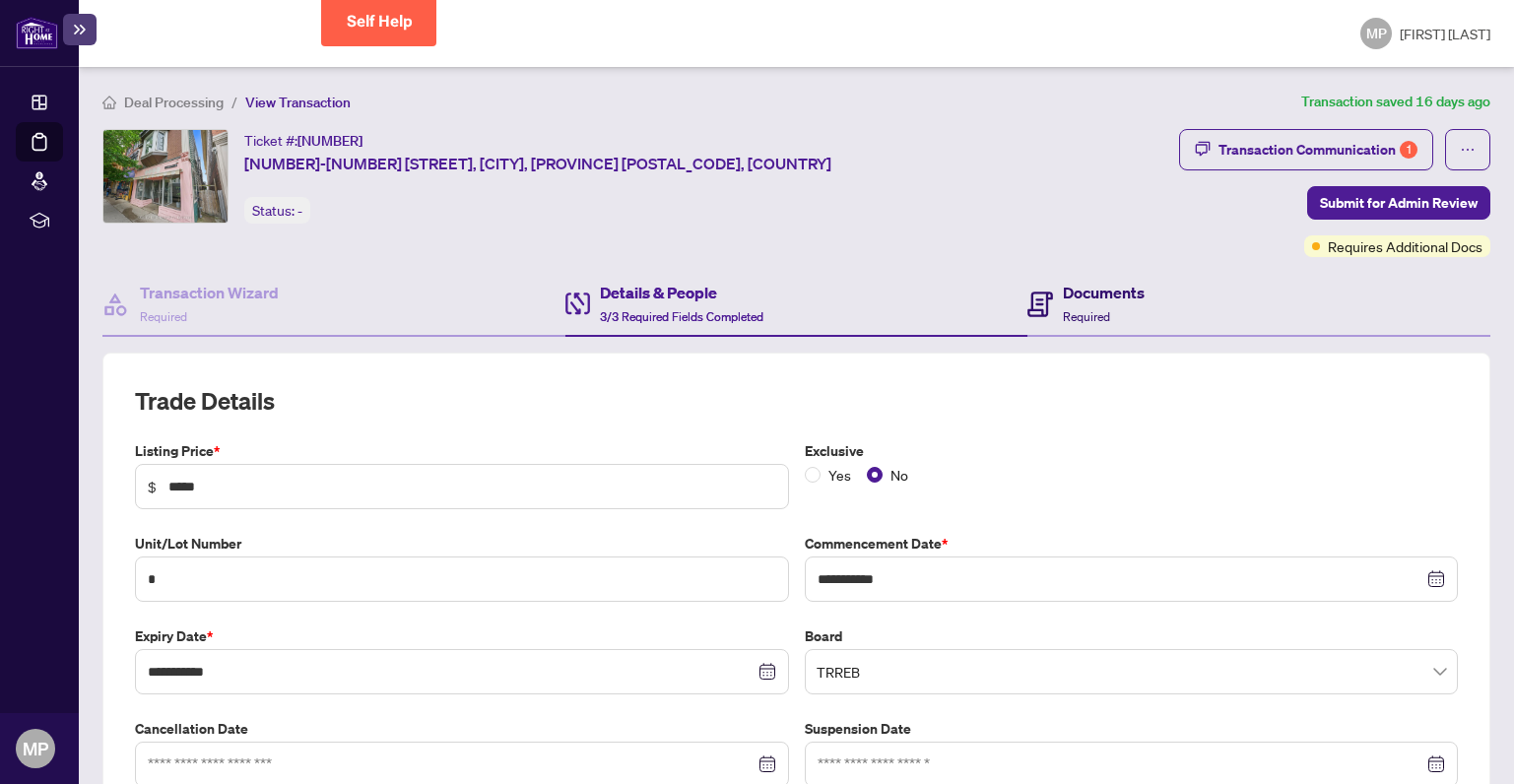 click on "Documents" at bounding box center [1103, 293] 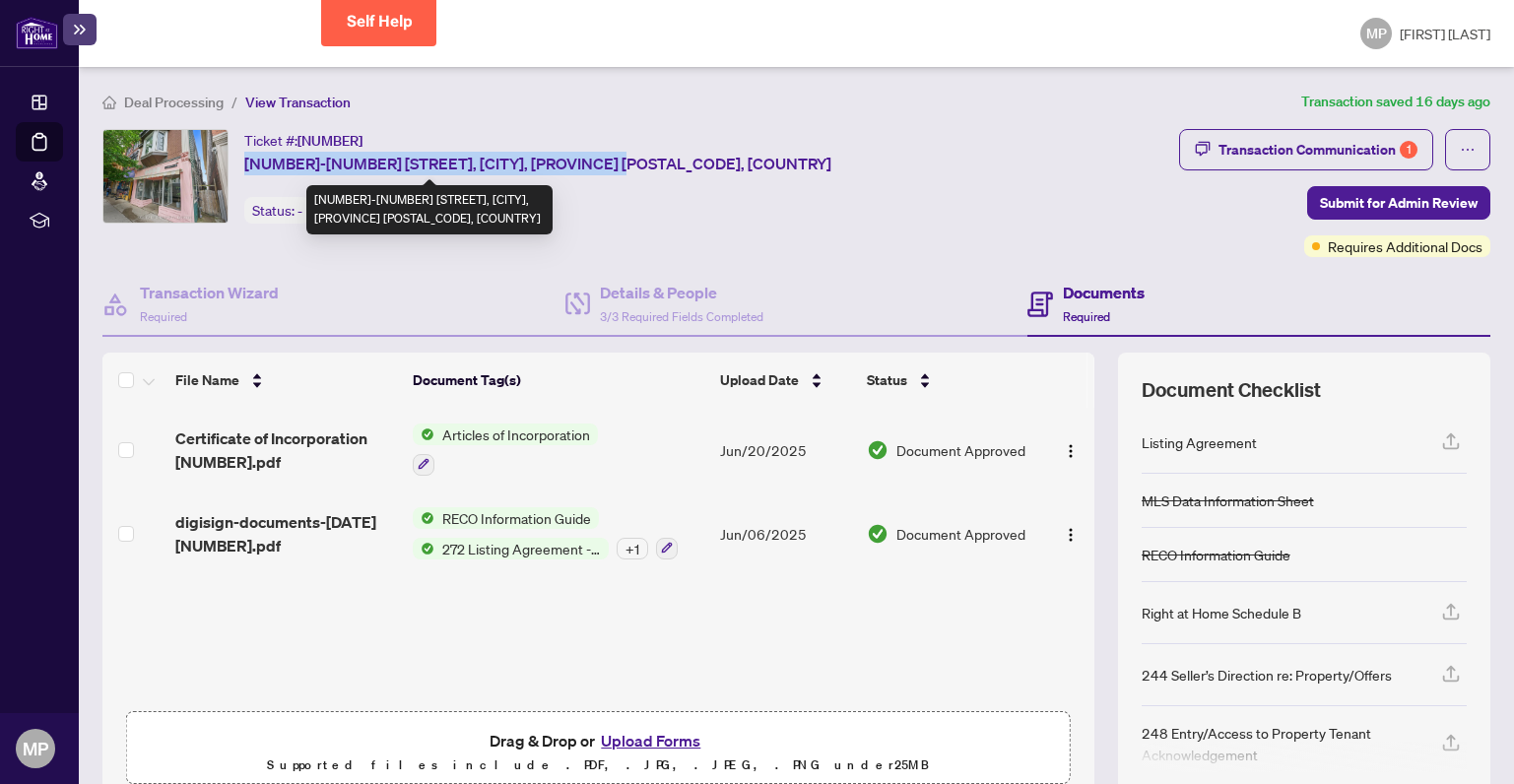 drag, startPoint x: 246, startPoint y: 163, endPoint x: 610, endPoint y: 163, distance: 364 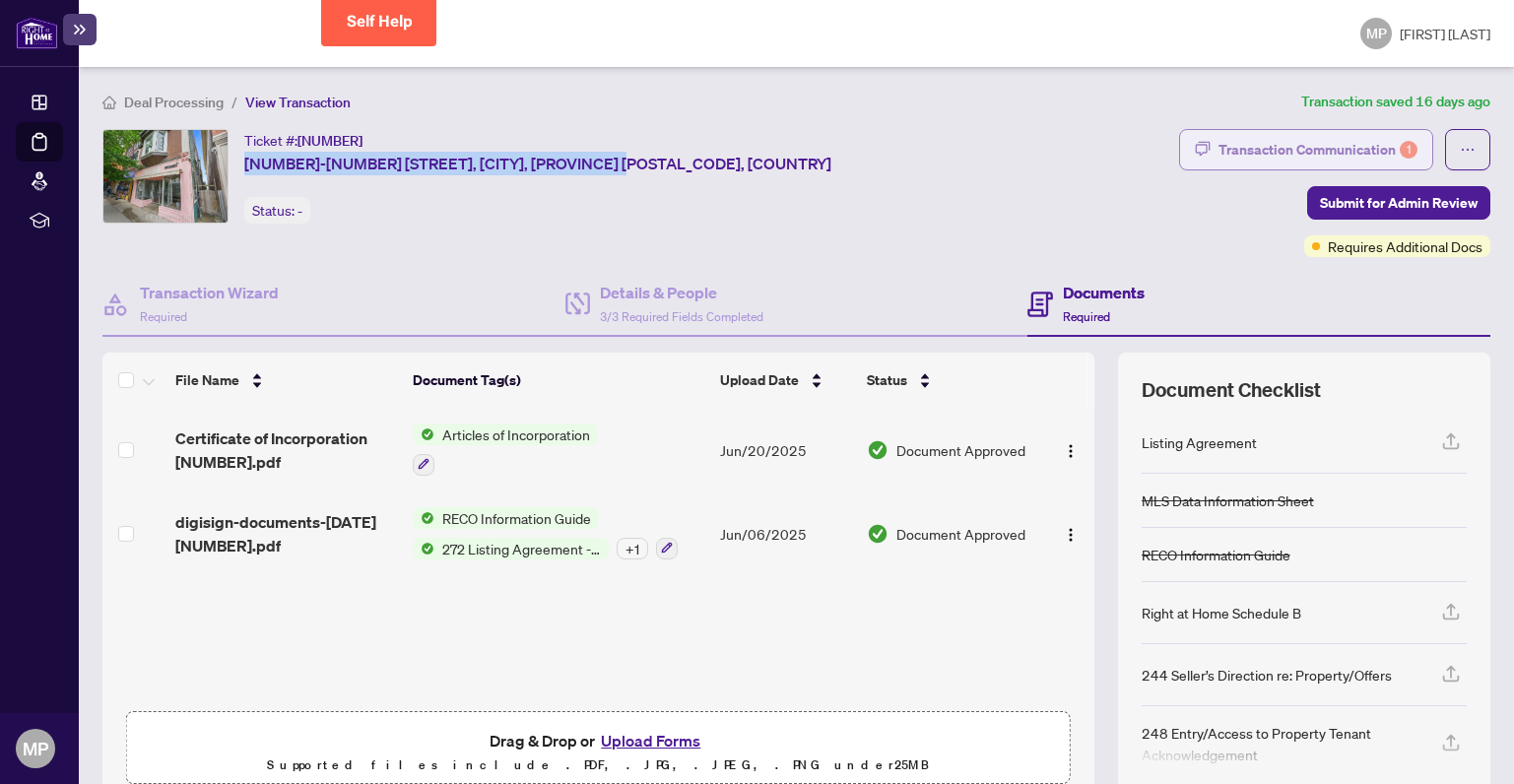 click on "Transaction Communication 1" at bounding box center (1318, 150) 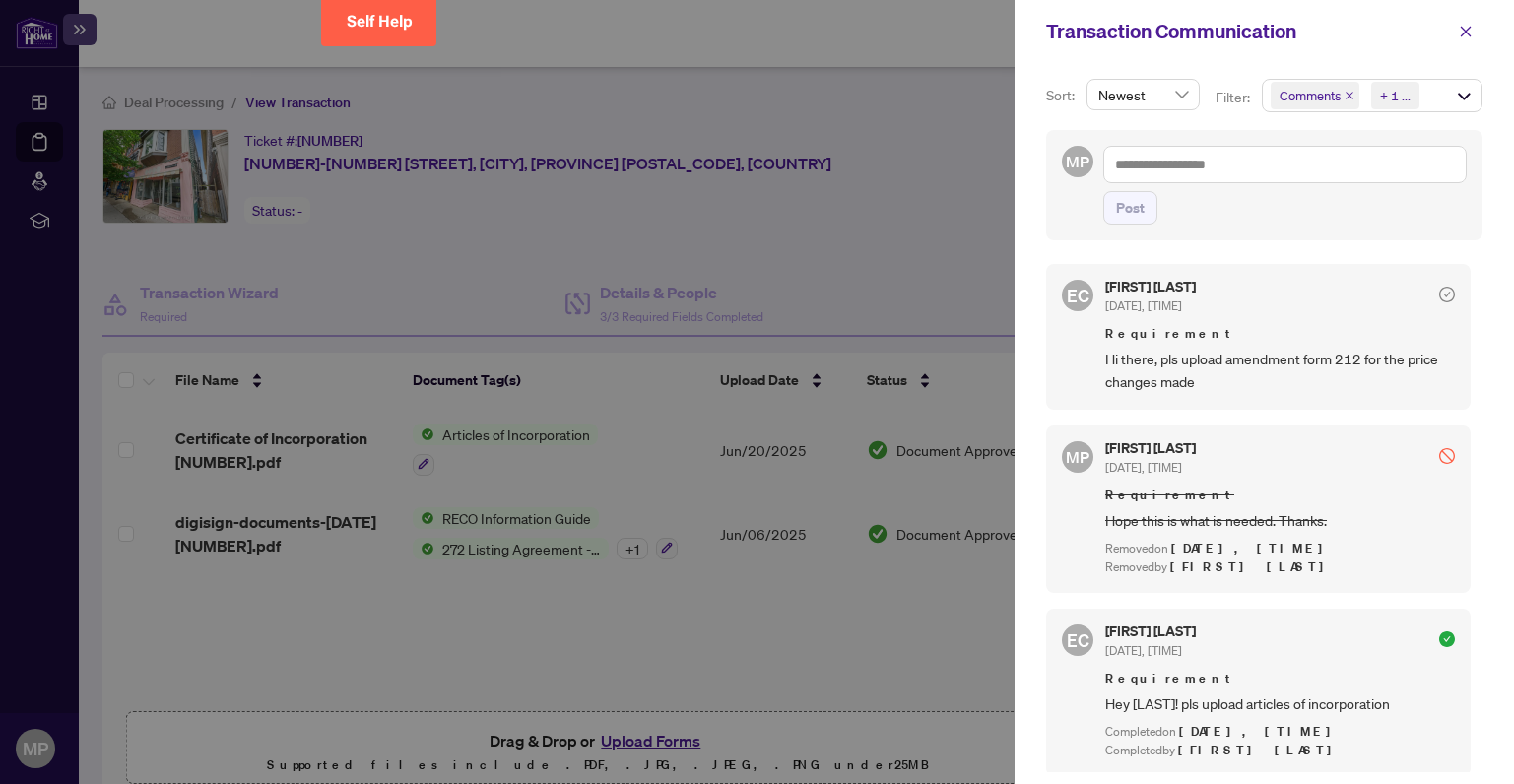 click at bounding box center [757, 392] 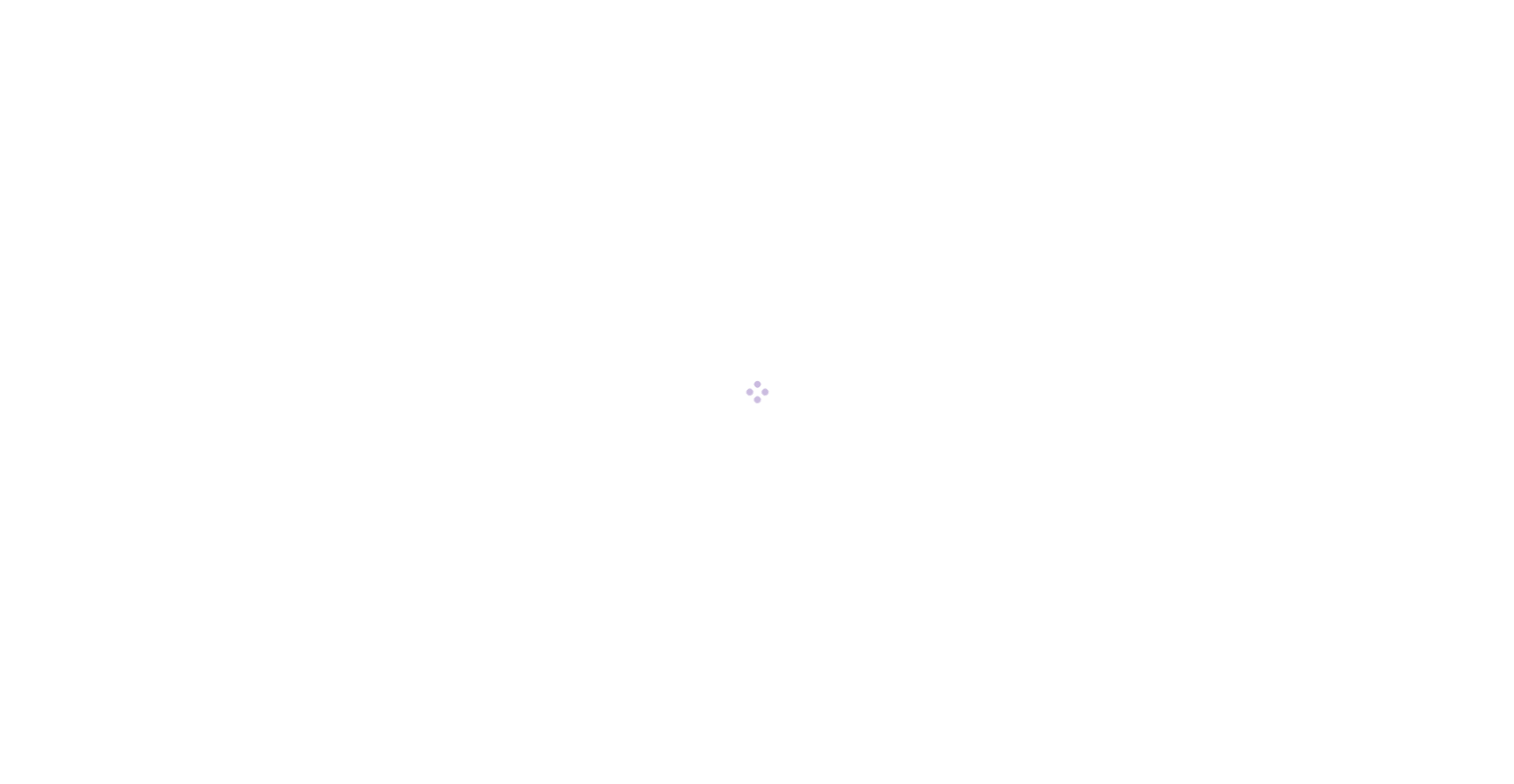 scroll, scrollTop: 0, scrollLeft: 0, axis: both 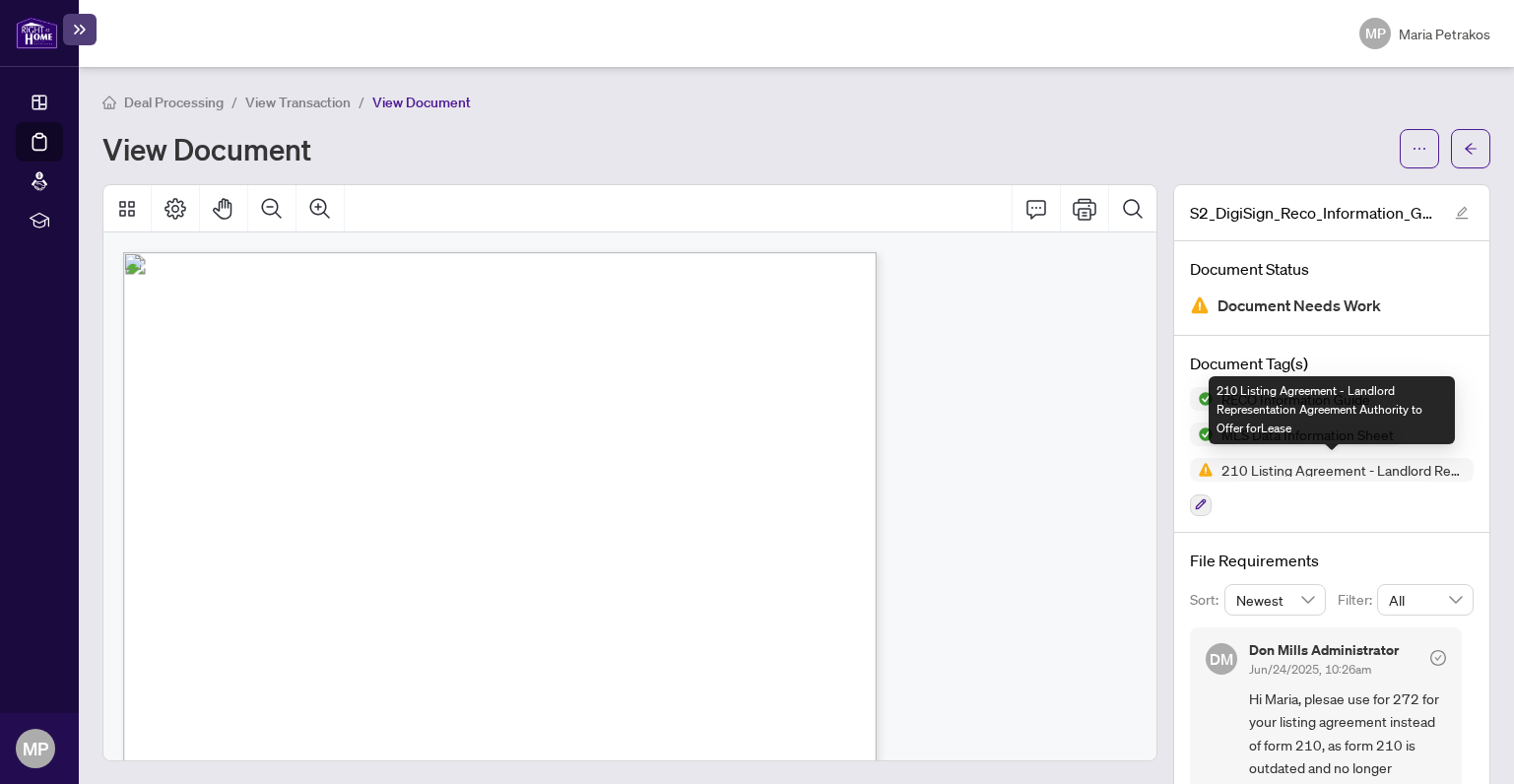 click on "210 Listing Agreement - Landlord Representation Agreement Authority to Offer forLease" at bounding box center [1344, 470] 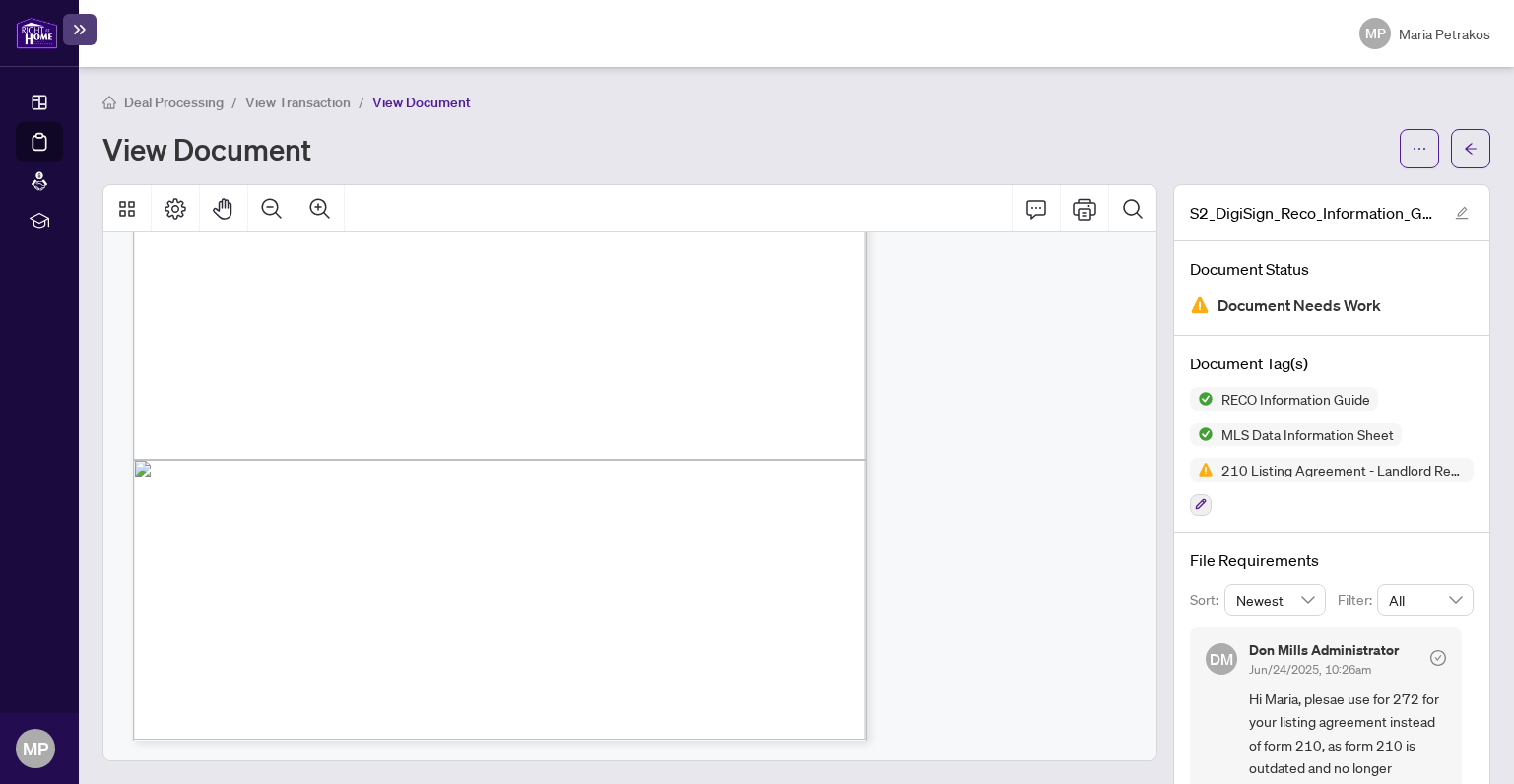 scroll, scrollTop: 18542, scrollLeft: 0, axis: vertical 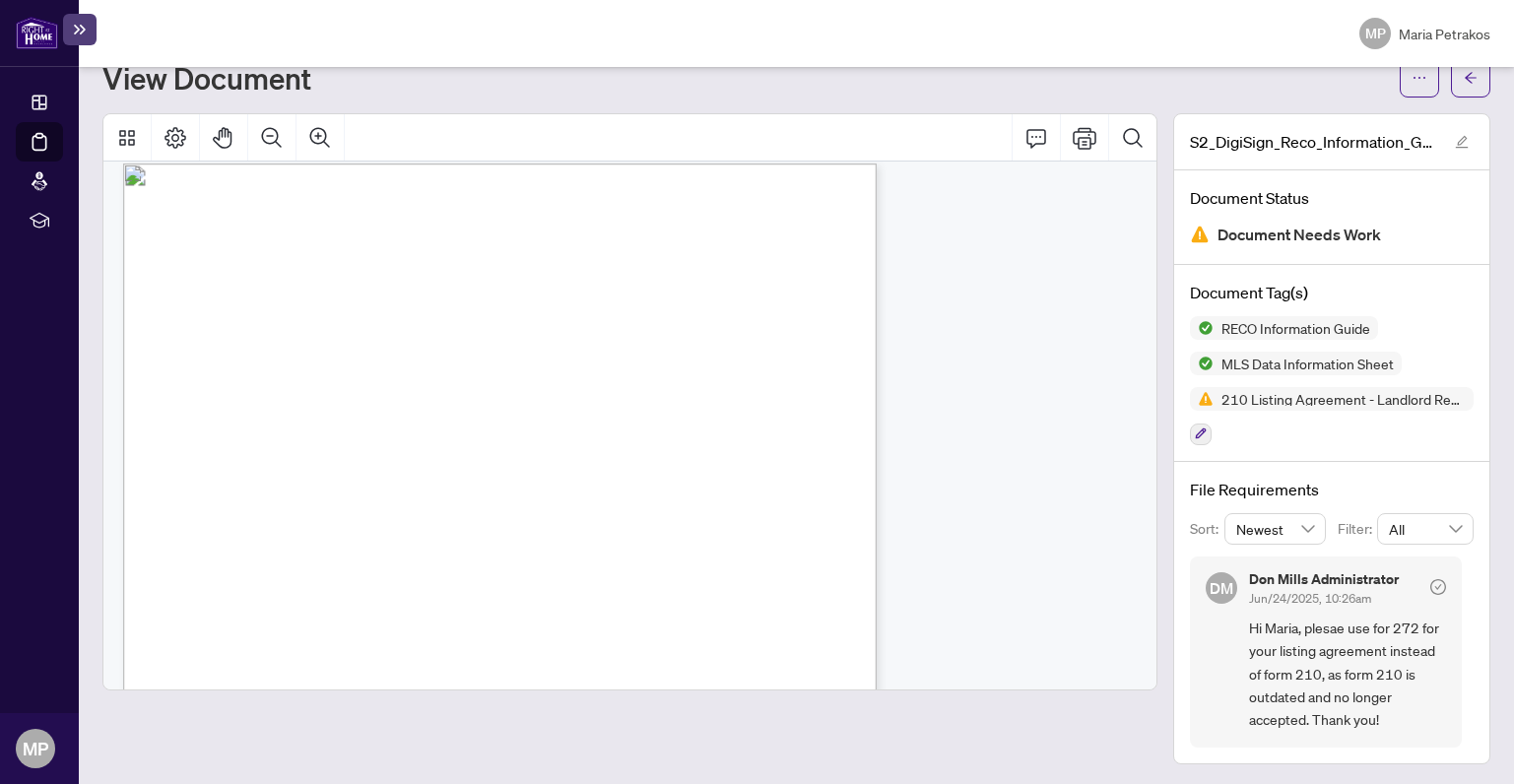 drag, startPoint x: 177, startPoint y: 451, endPoint x: 212, endPoint y: 447, distance: 35.22783 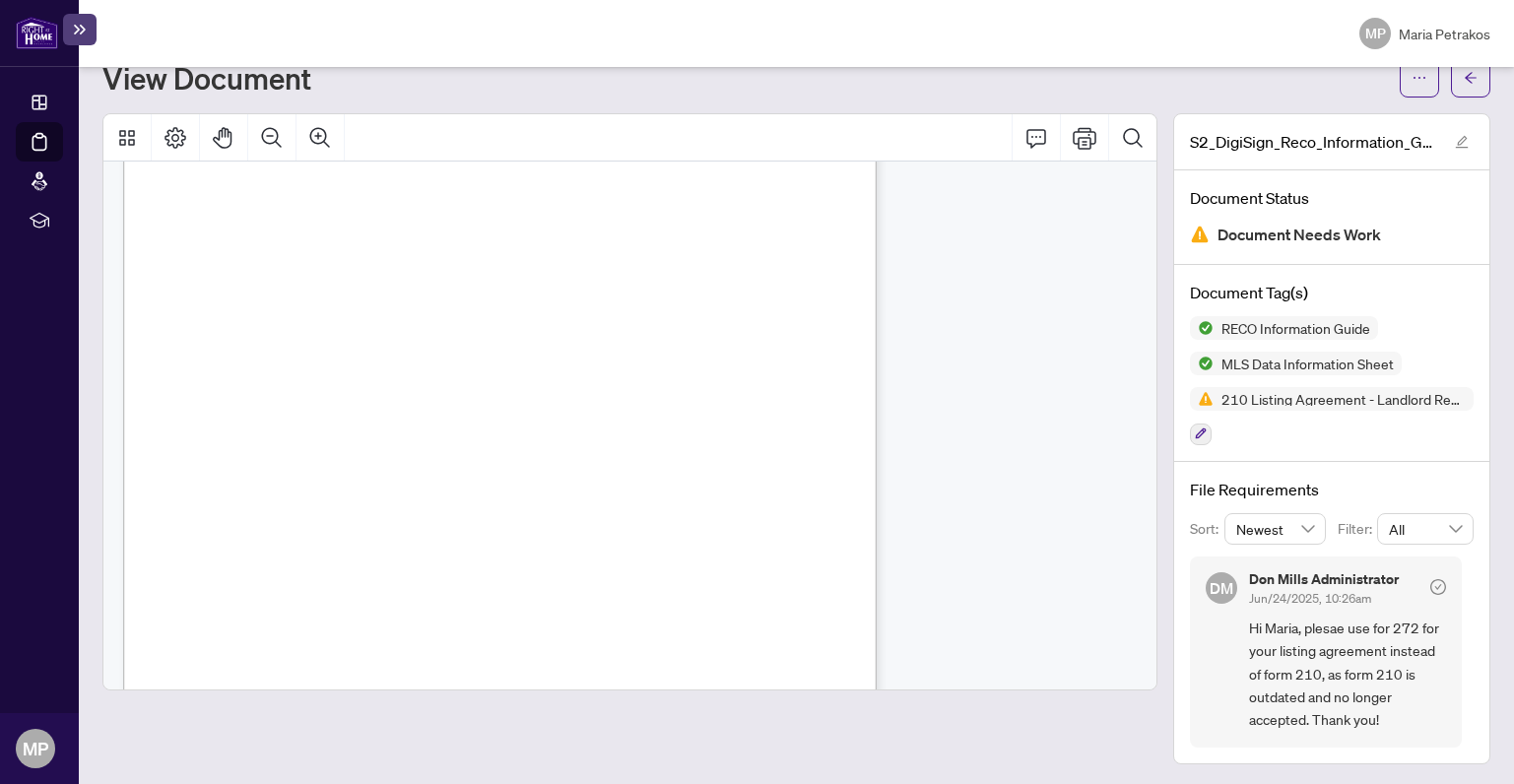 scroll, scrollTop: 16147, scrollLeft: 0, axis: vertical 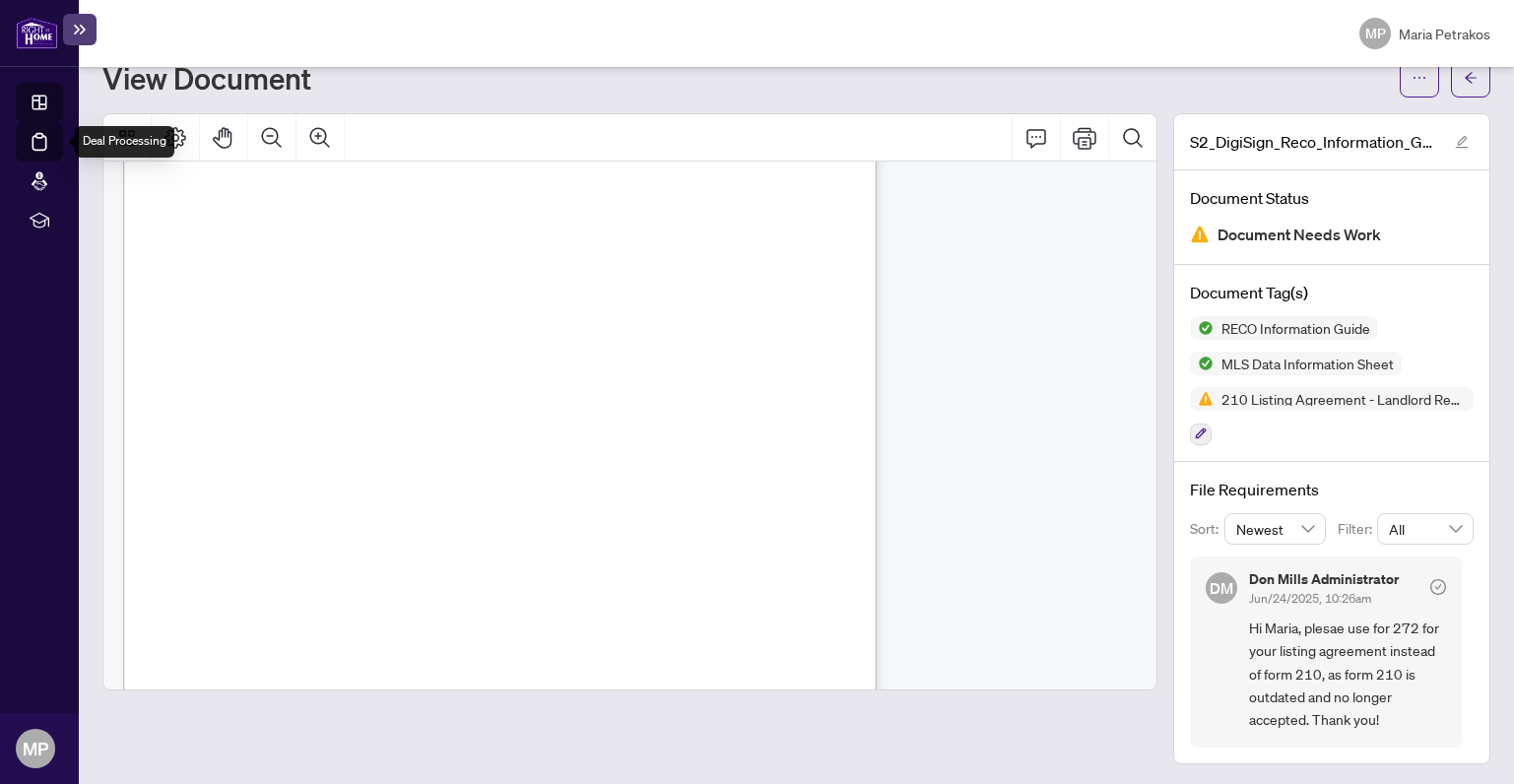 click on "Dashboard" at bounding box center (61, 105) 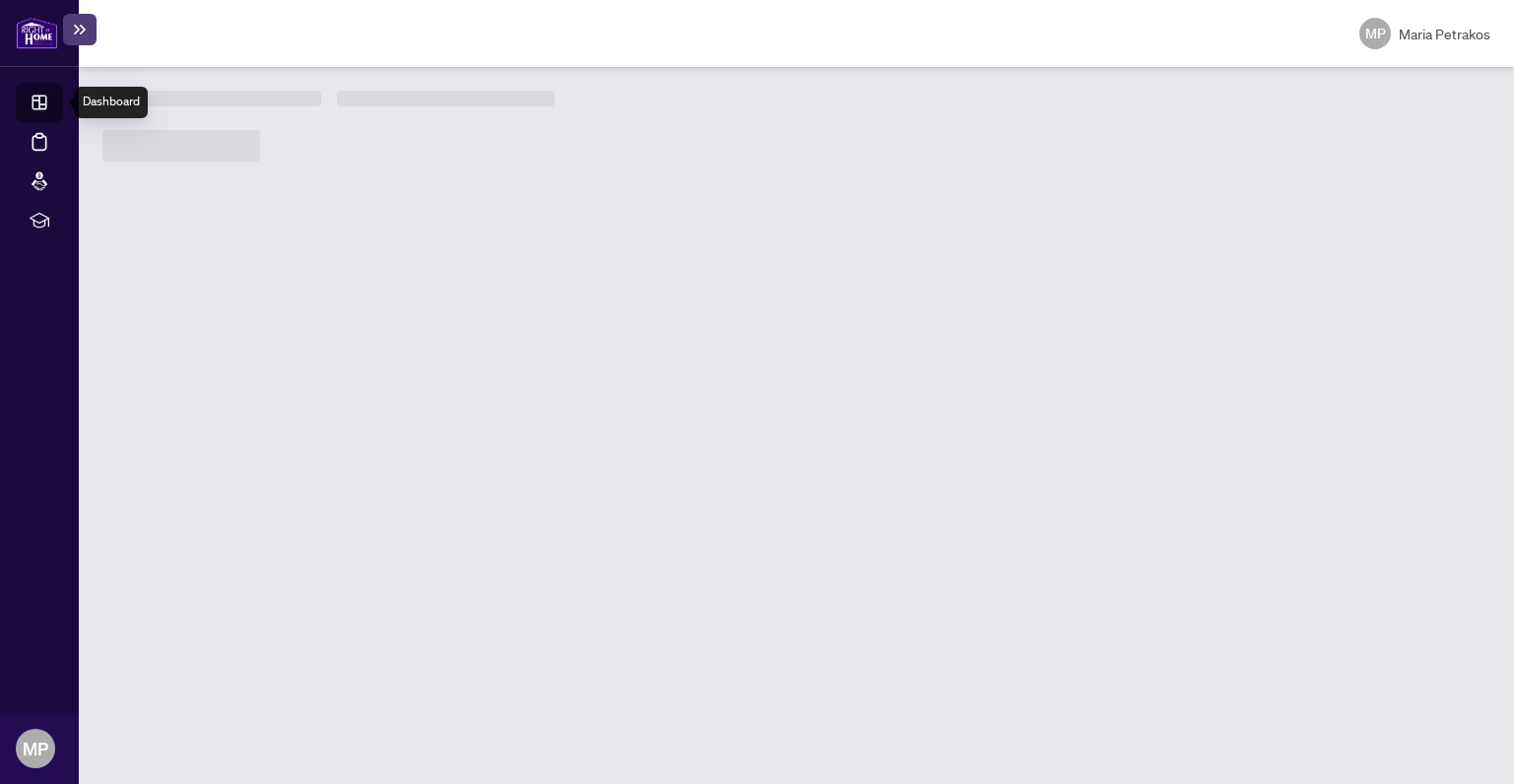 scroll, scrollTop: 0, scrollLeft: 0, axis: both 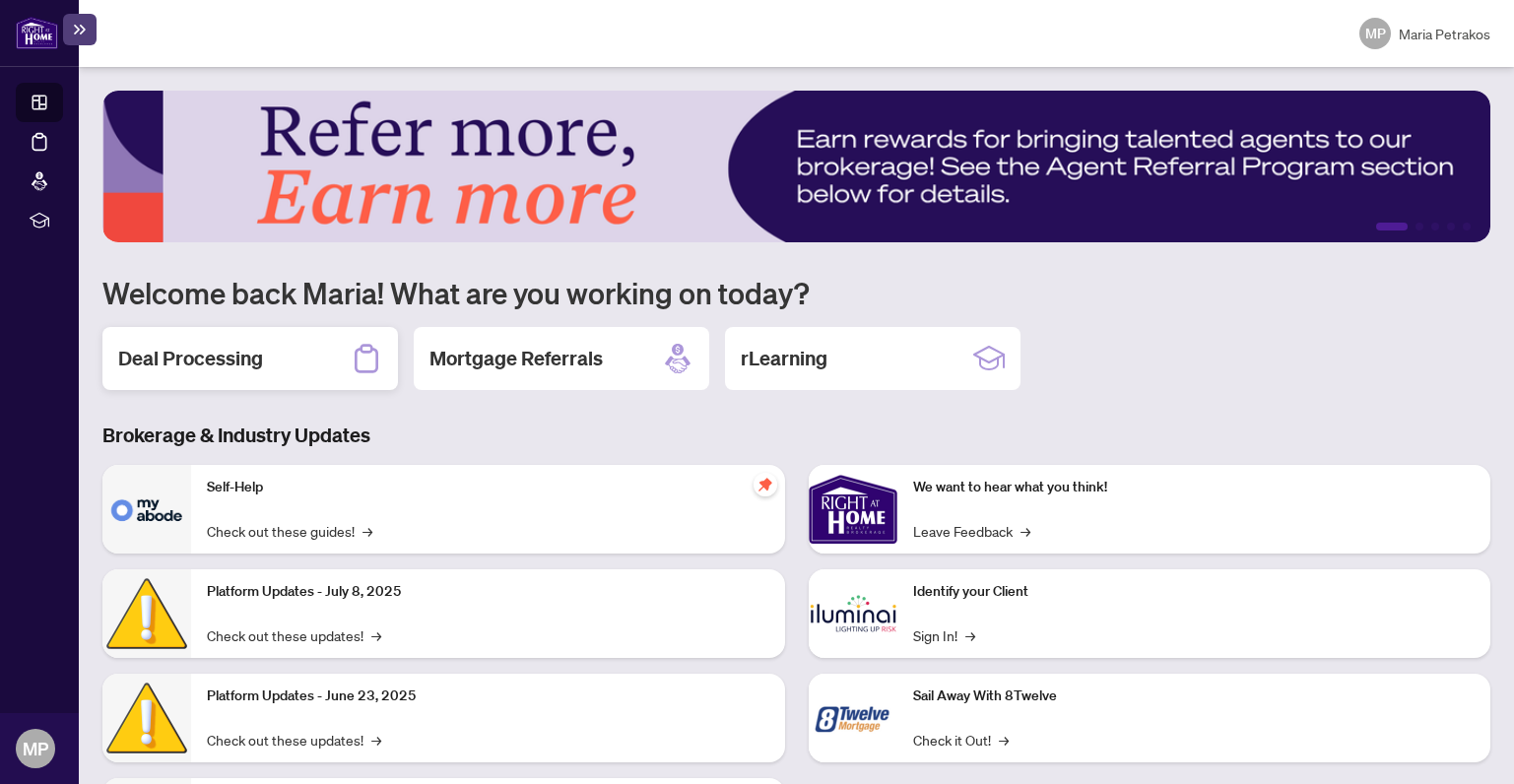 click on "Deal Processing" at bounding box center [250, 359] 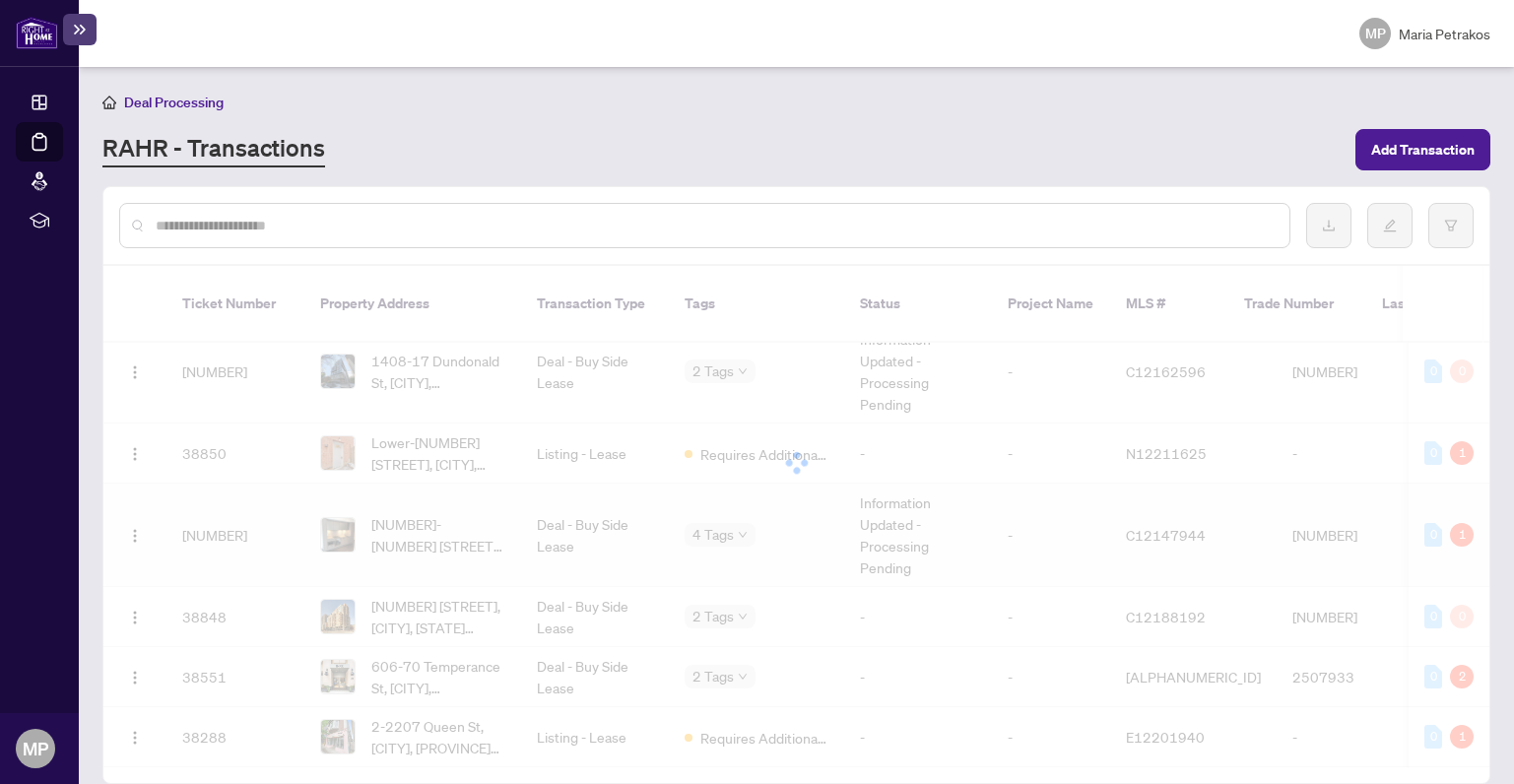 scroll, scrollTop: 1238, scrollLeft: 0, axis: vertical 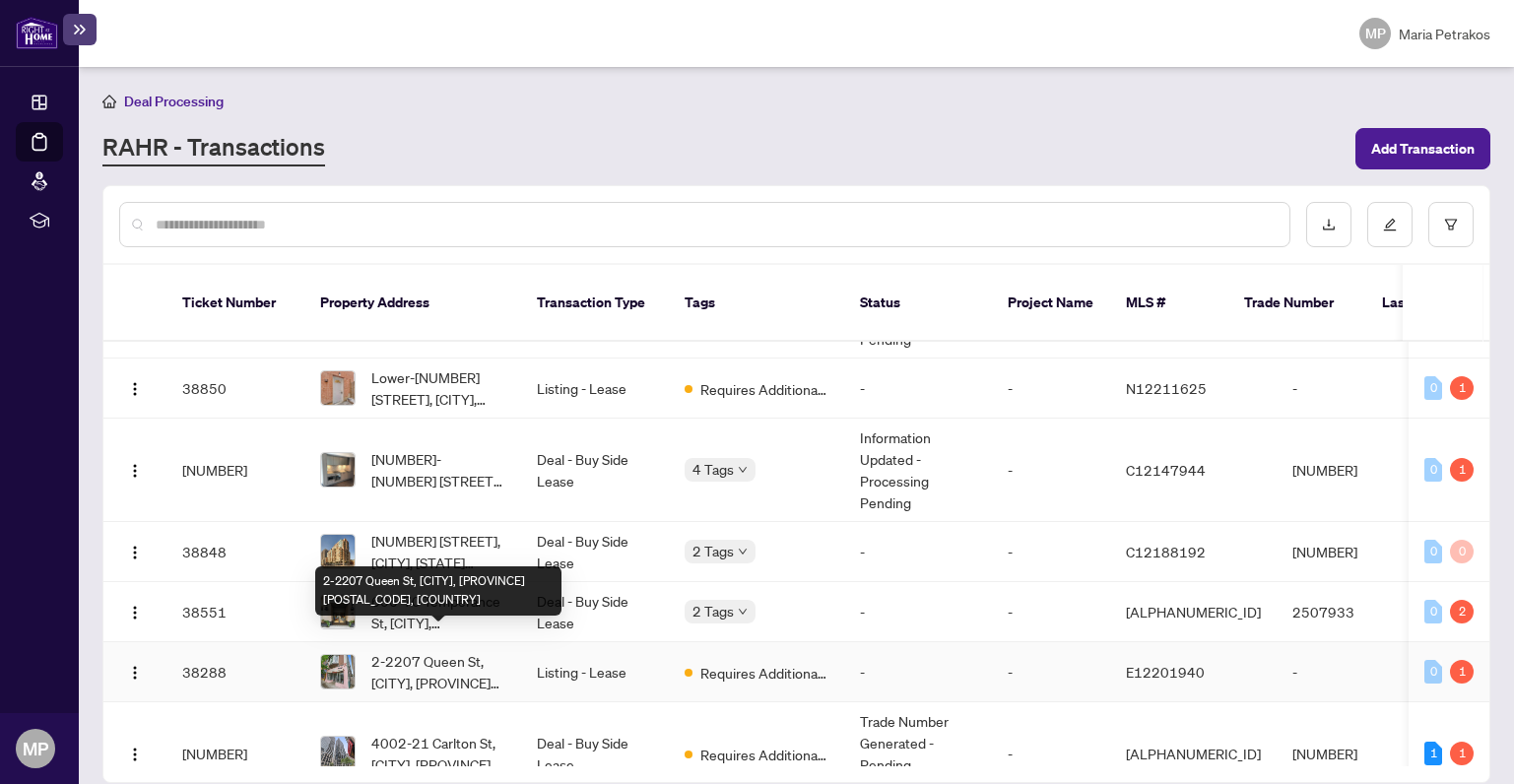 click on "[NUMBER]-[NUMBER] [STREET], [CITY], [PROVINCE] [POSTAL_CODE], [COUNTRY]" at bounding box center (438, 672) 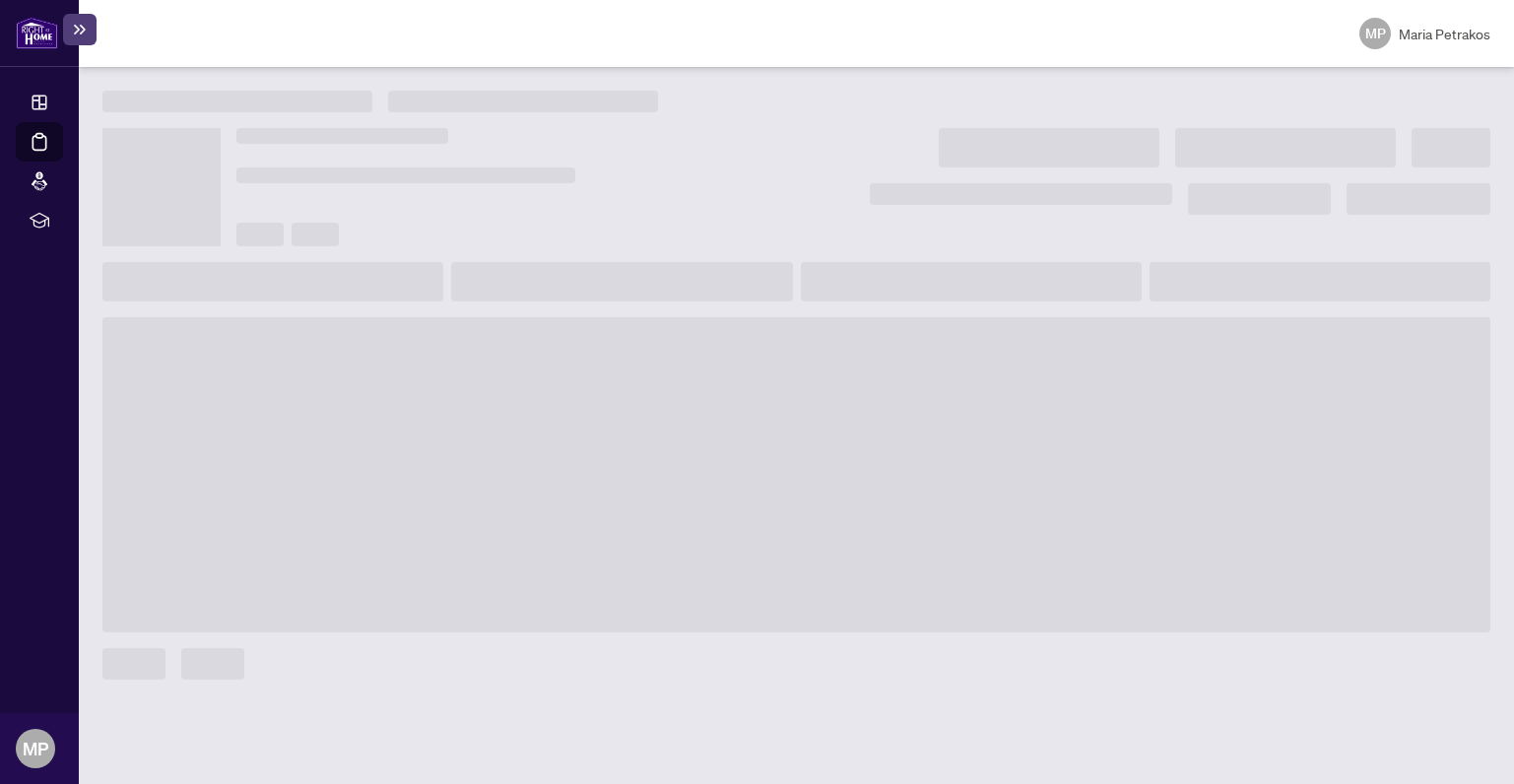 scroll, scrollTop: 0, scrollLeft: 0, axis: both 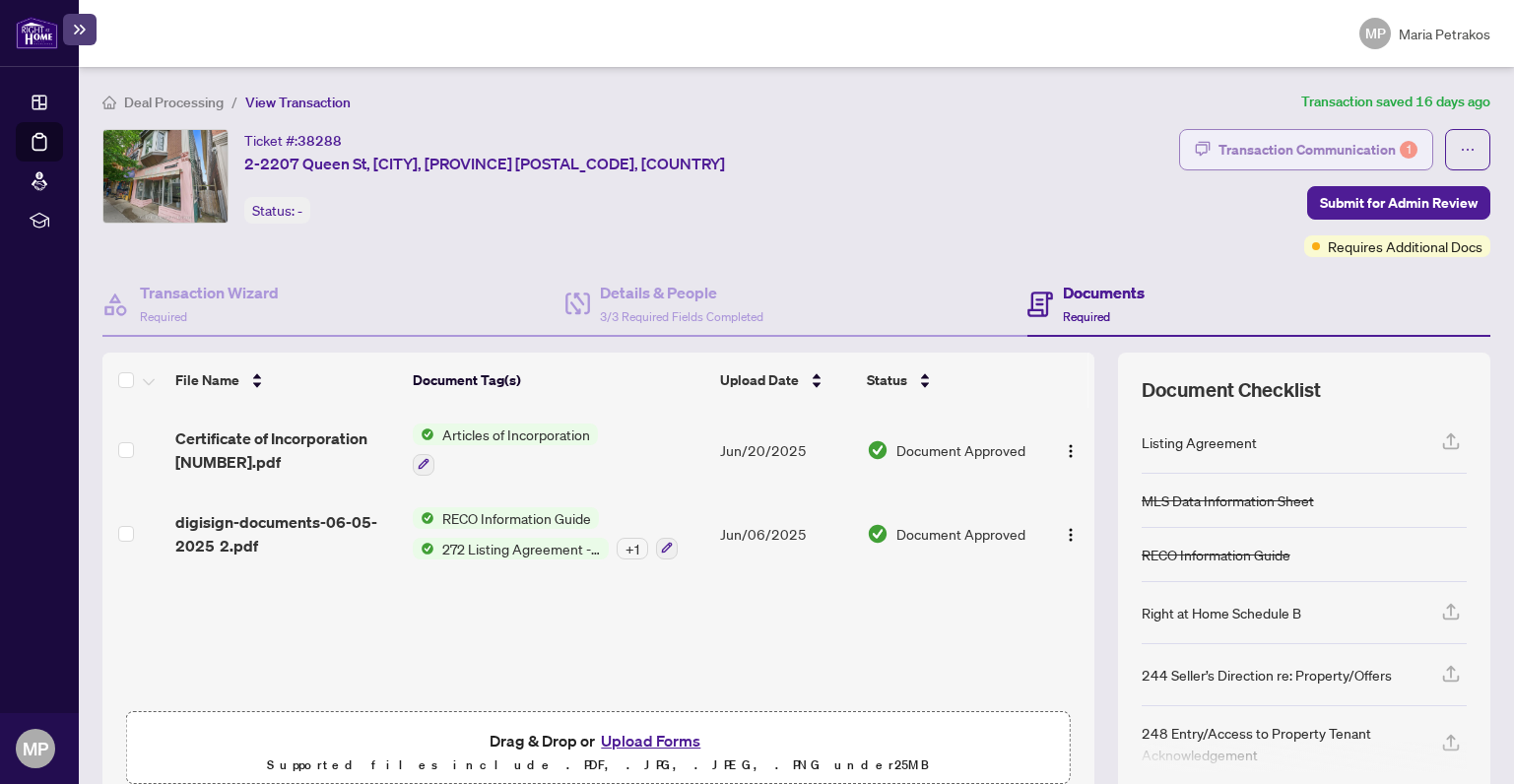 click on "Transaction Communication 1" at bounding box center [1318, 150] 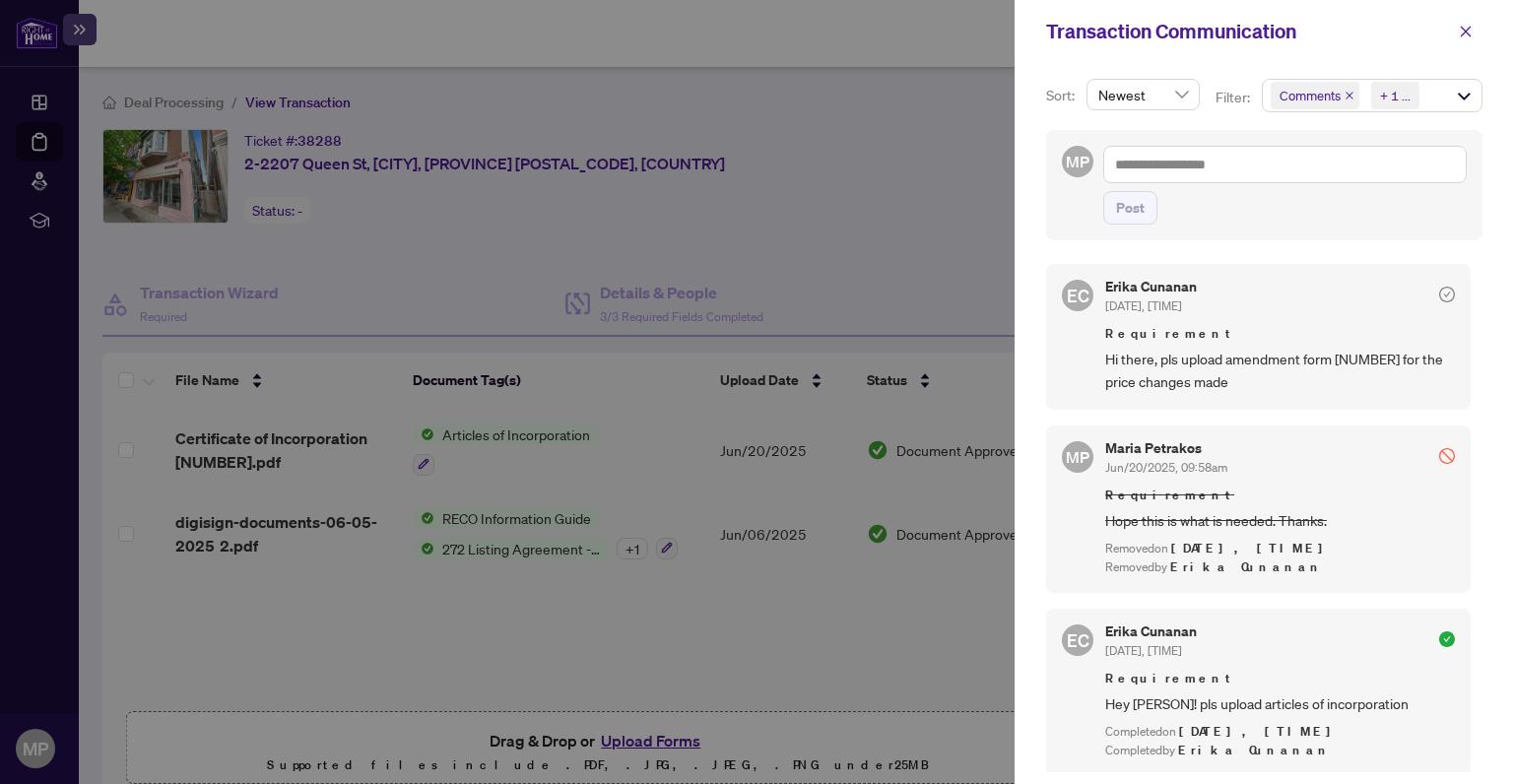 click at bounding box center [757, 392] 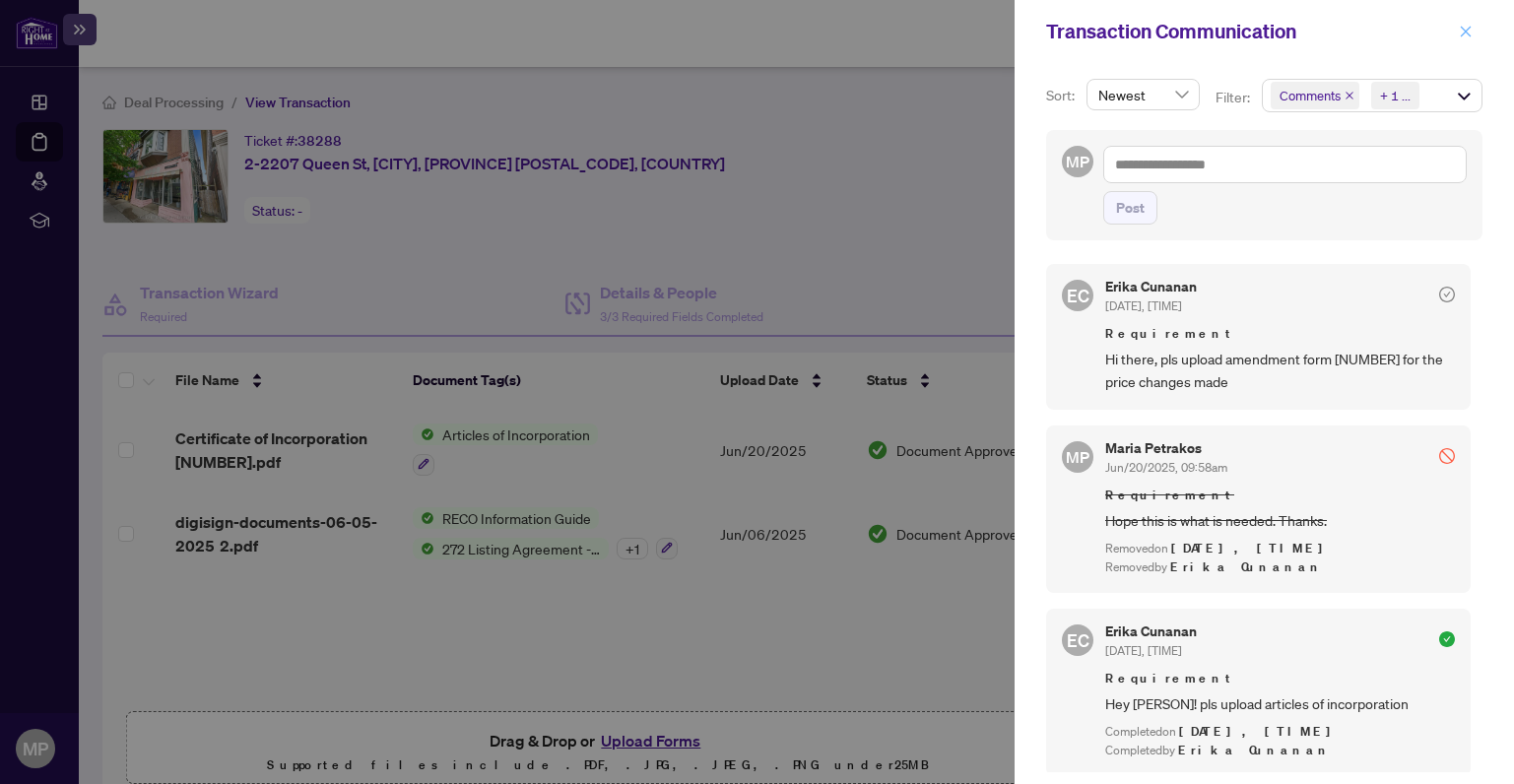 click 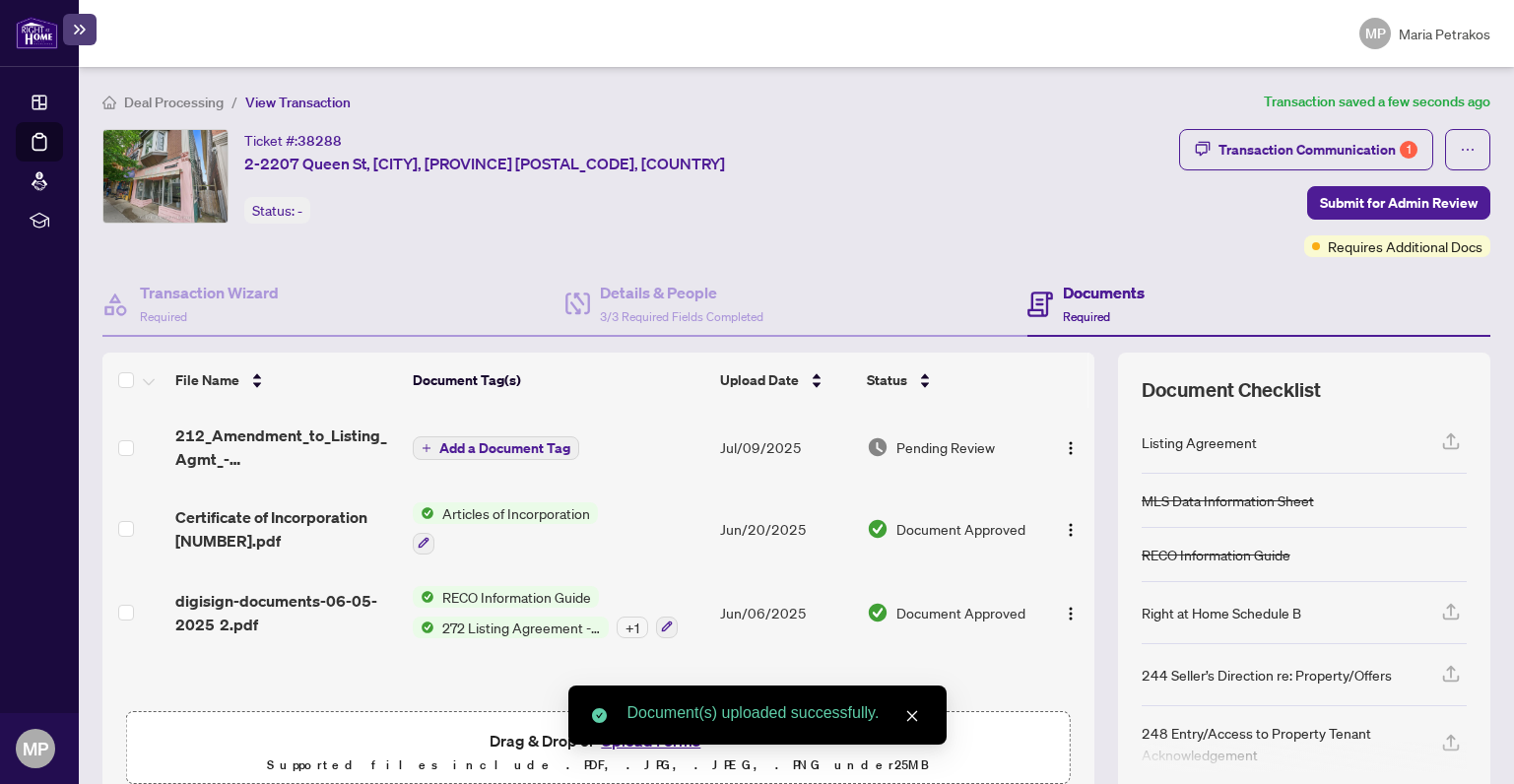 scroll, scrollTop: 0, scrollLeft: 0, axis: both 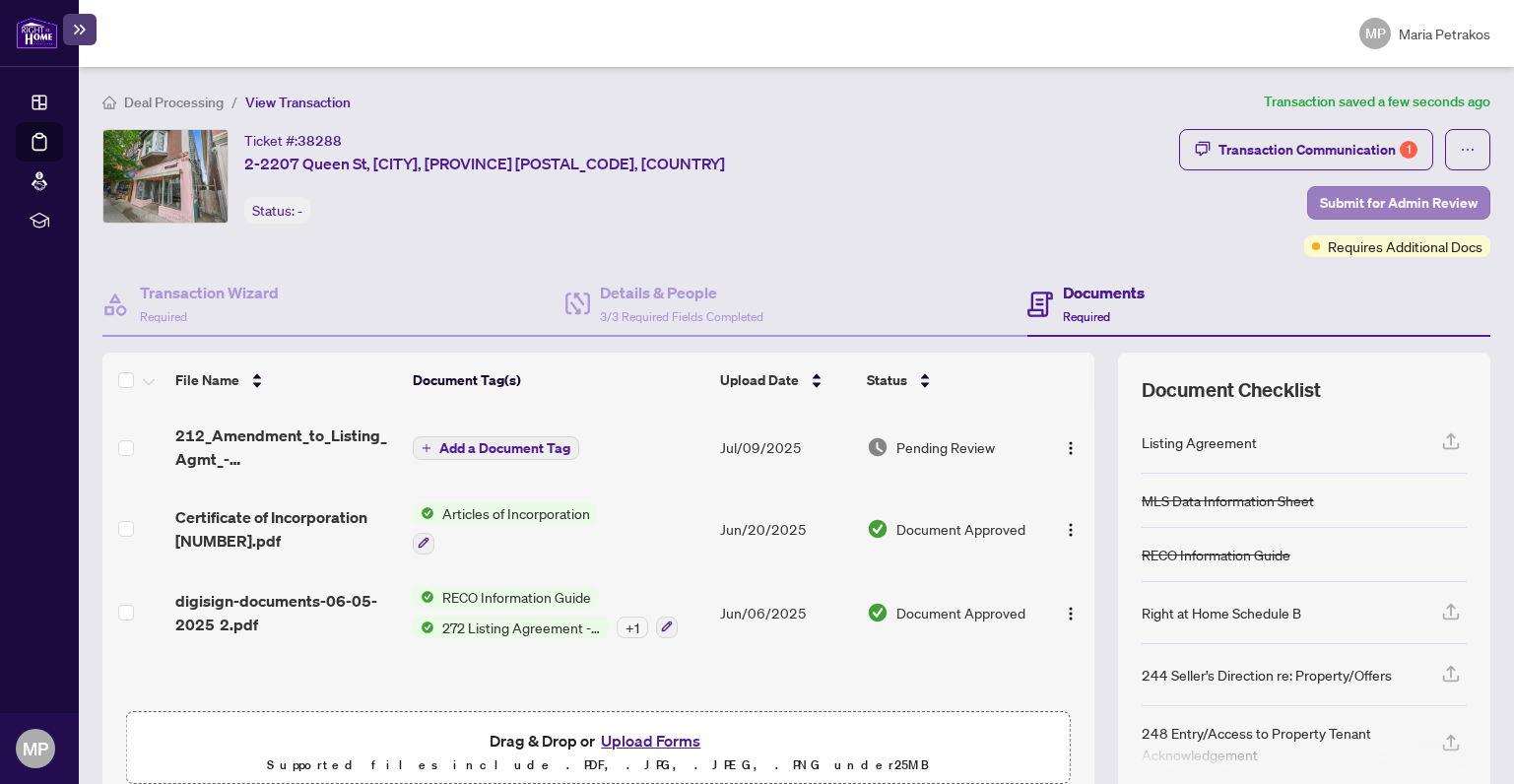 click on "Submit for Admin Review" at bounding box center [1399, 203] 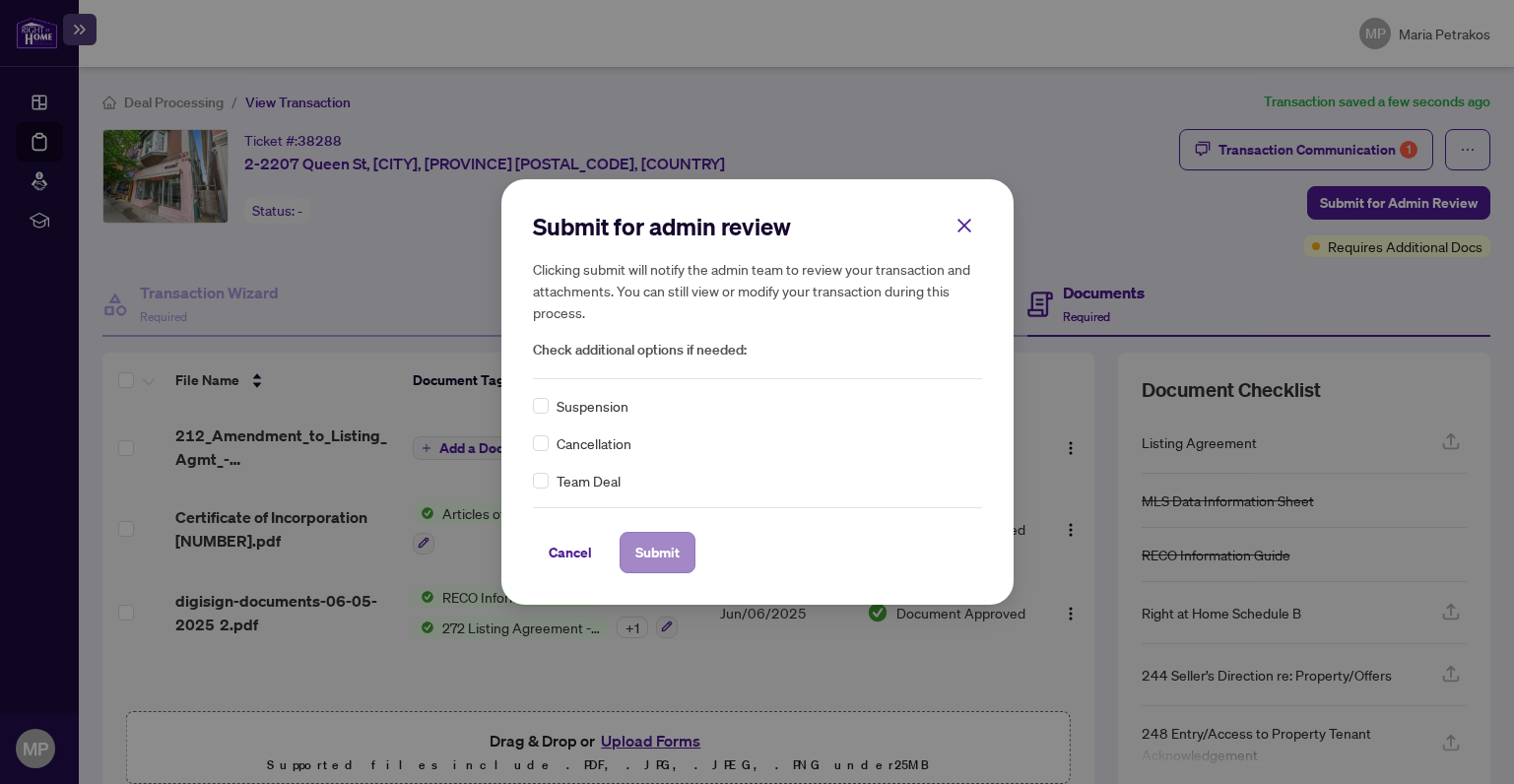 click on "Submit" at bounding box center [657, 553] 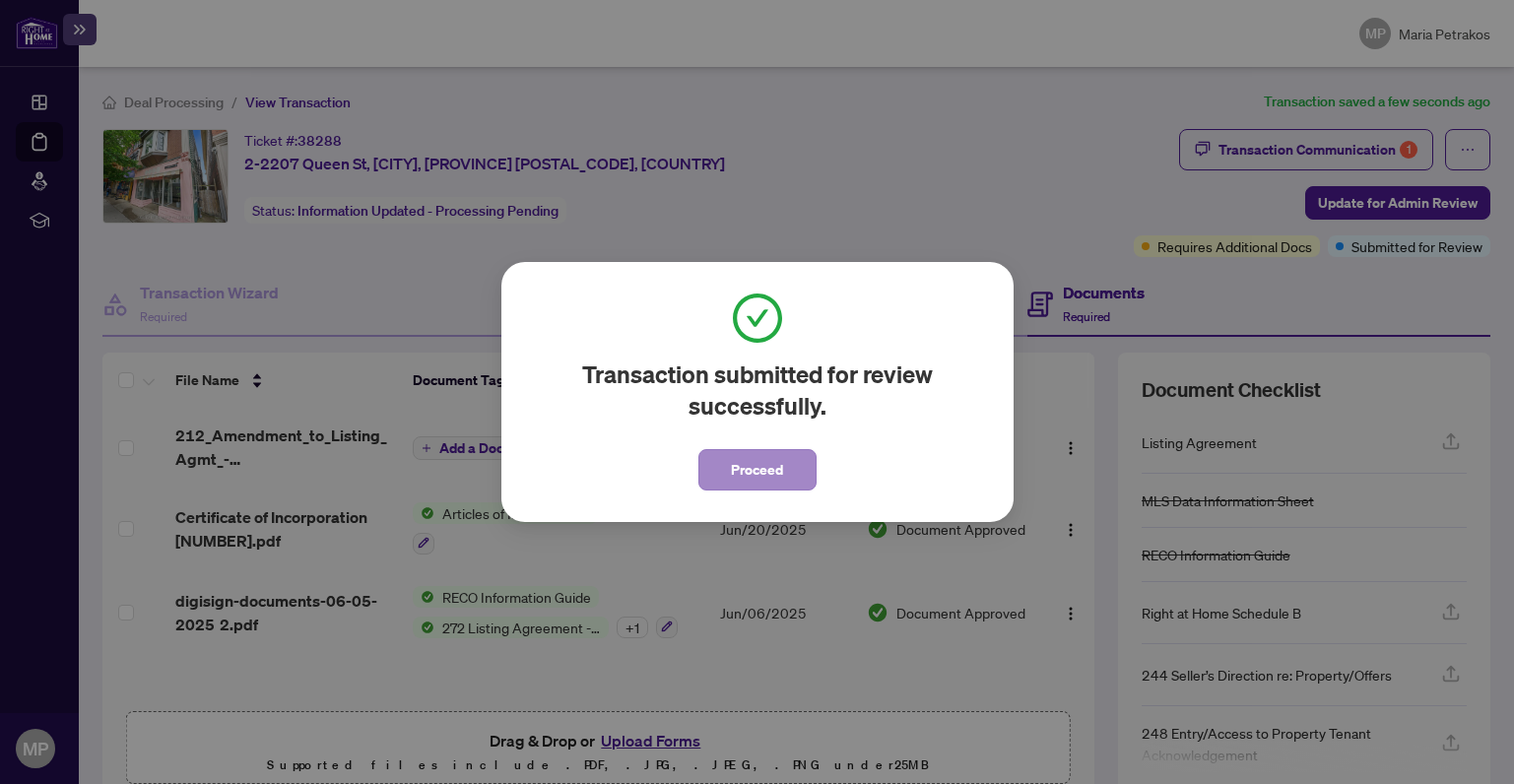 click on "Proceed" at bounding box center [757, 470] 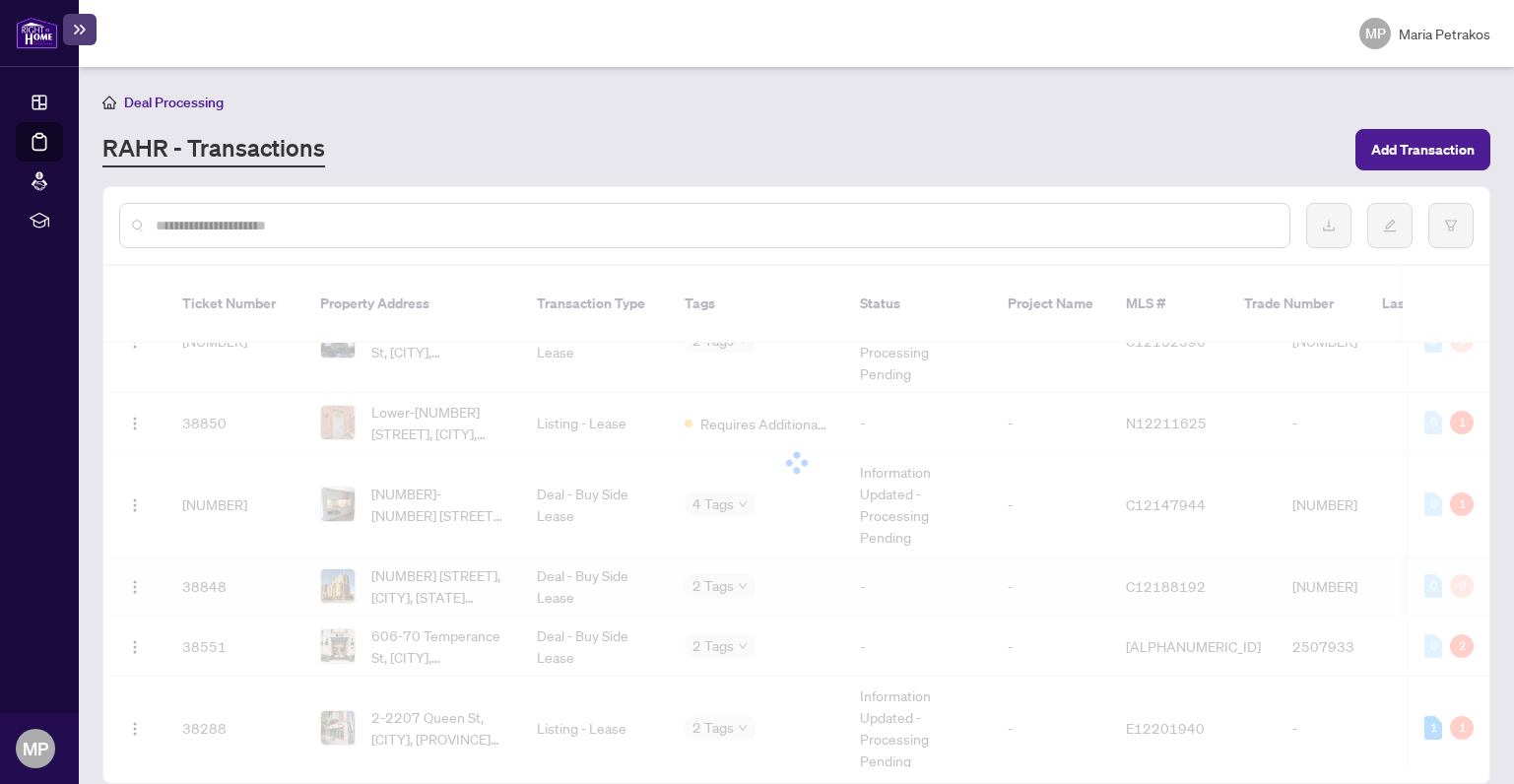 scroll, scrollTop: 1281, scrollLeft: 0, axis: vertical 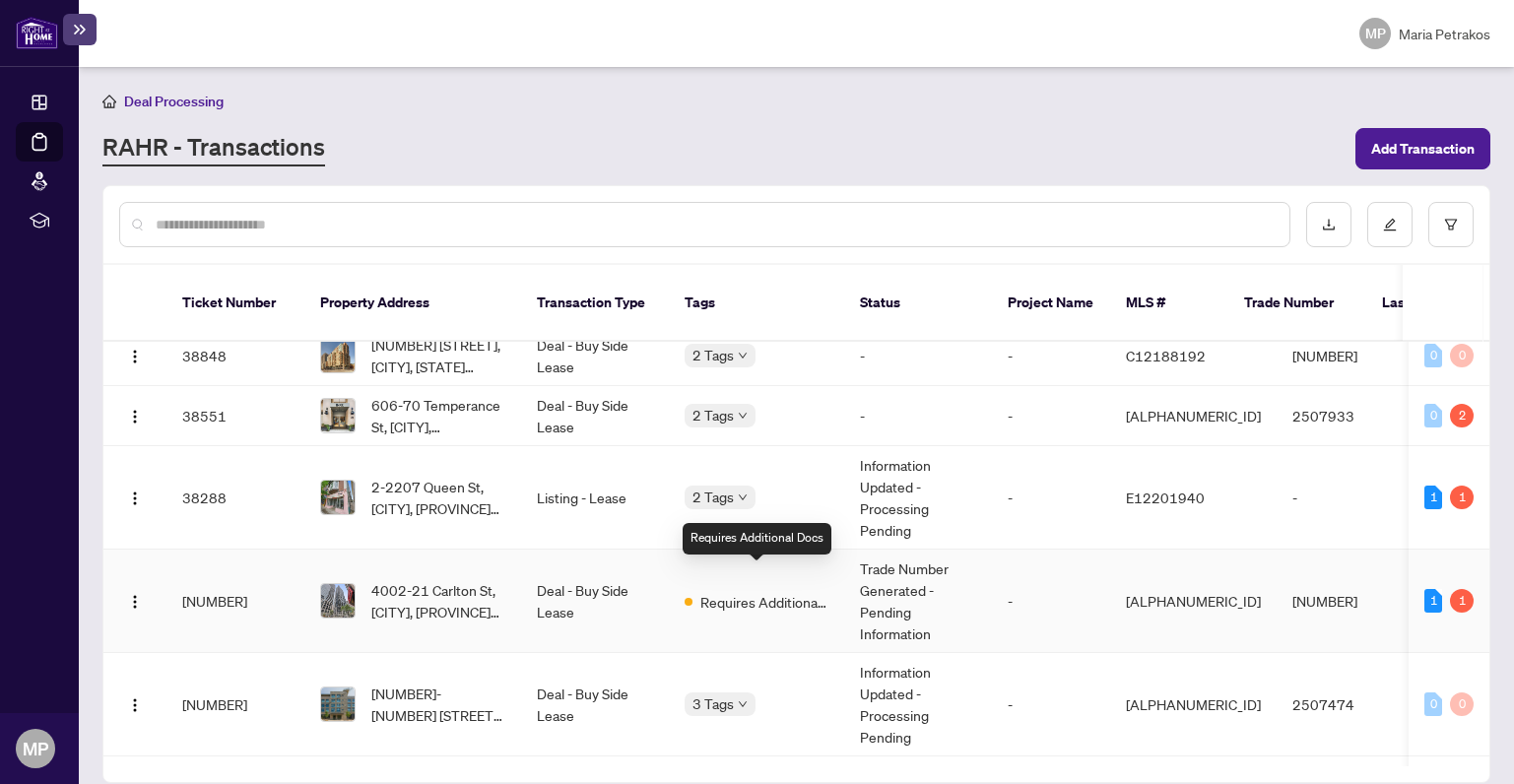 click on "Requires Additional Docs" at bounding box center [764, 602] 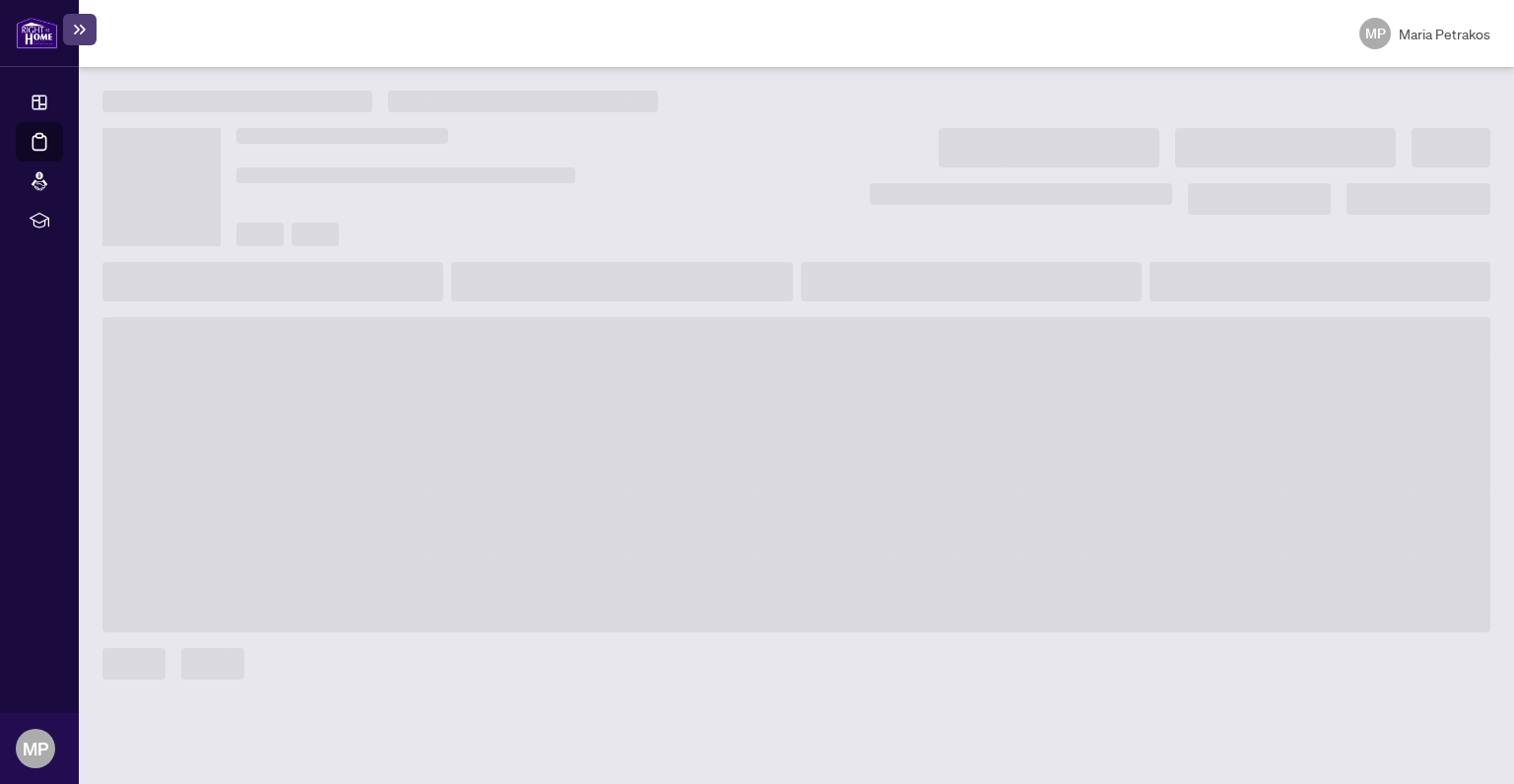 scroll, scrollTop: 0, scrollLeft: 0, axis: both 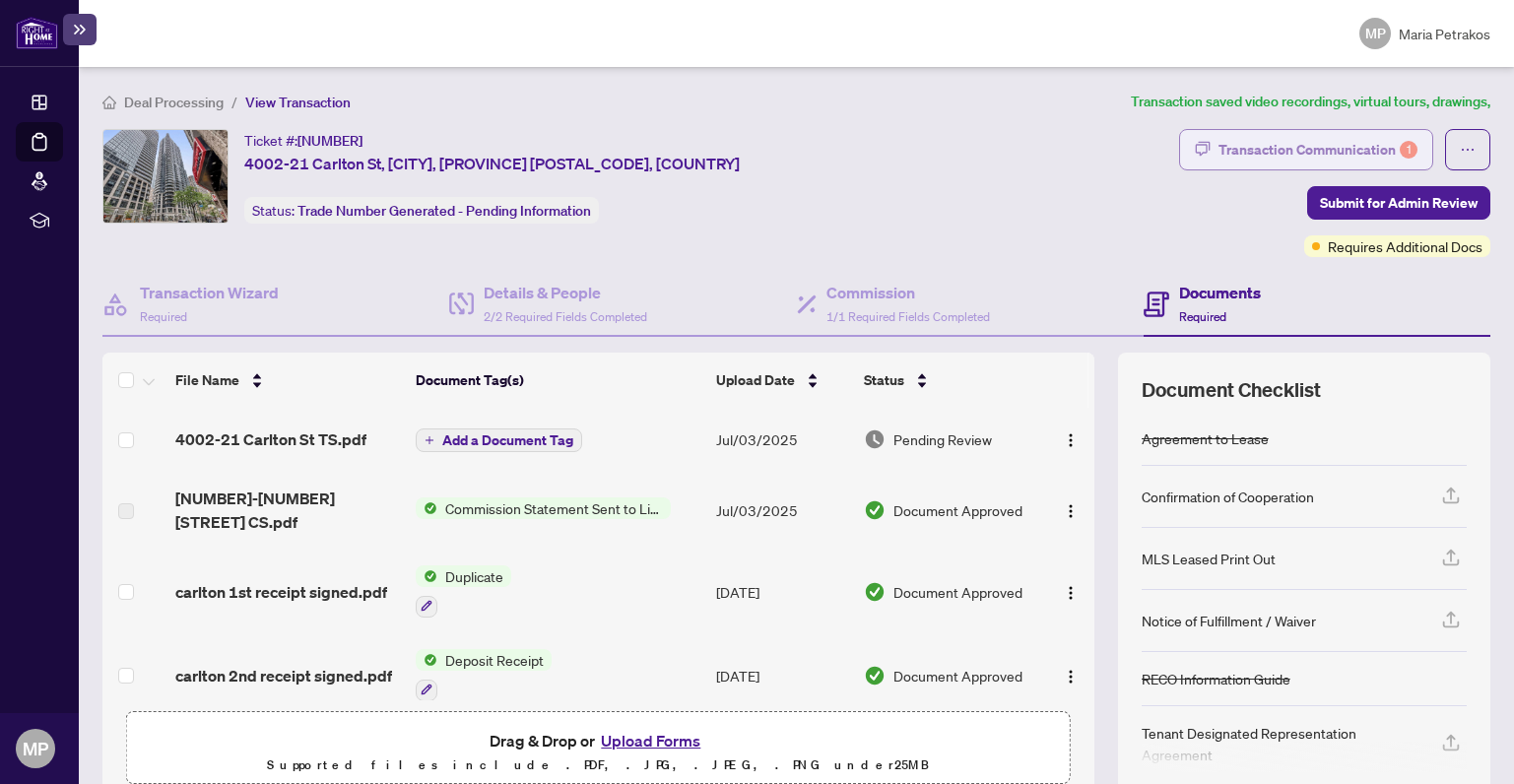 click on "Transaction Communication 1" at bounding box center [1318, 150] 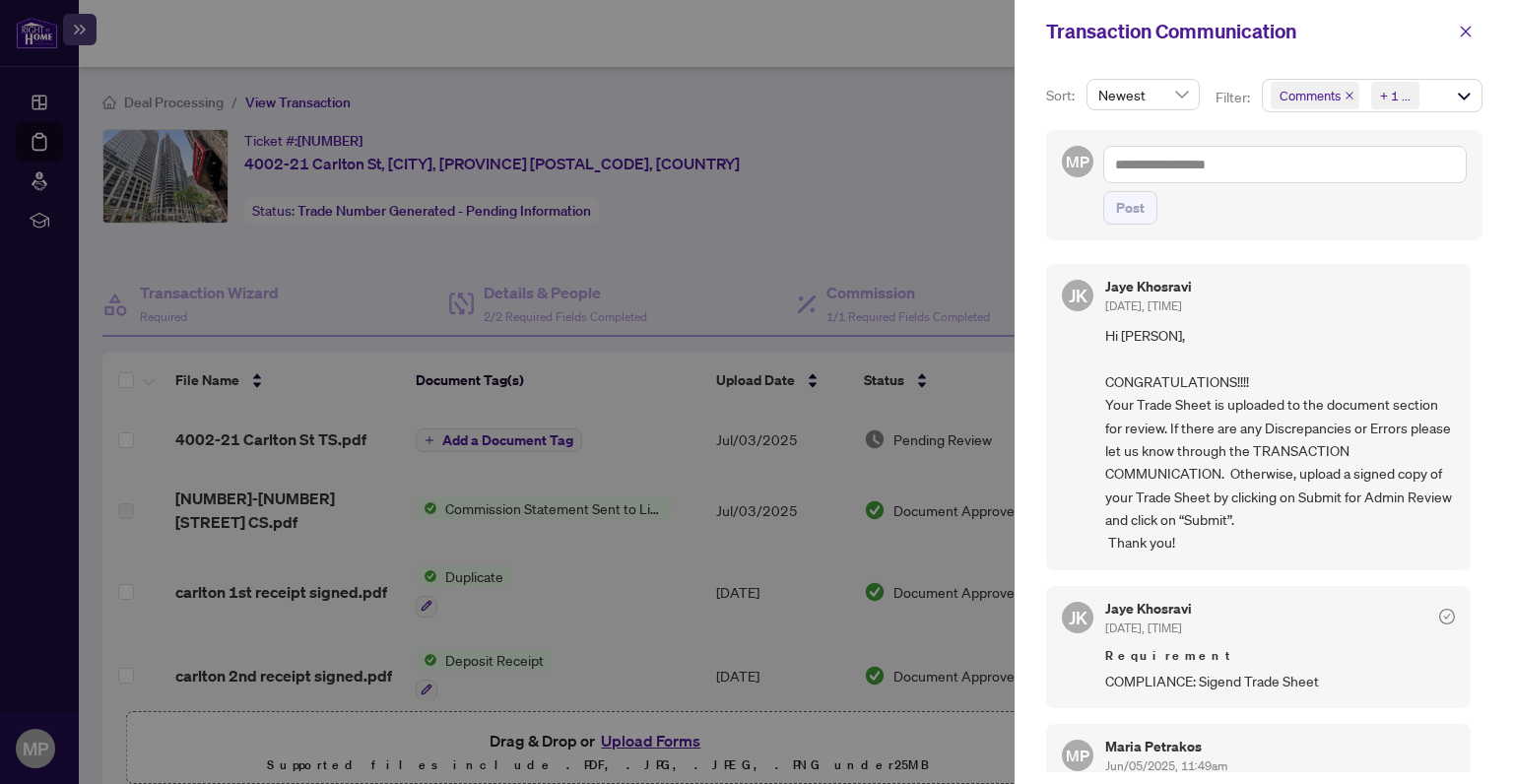 scroll, scrollTop: 0, scrollLeft: 0, axis: both 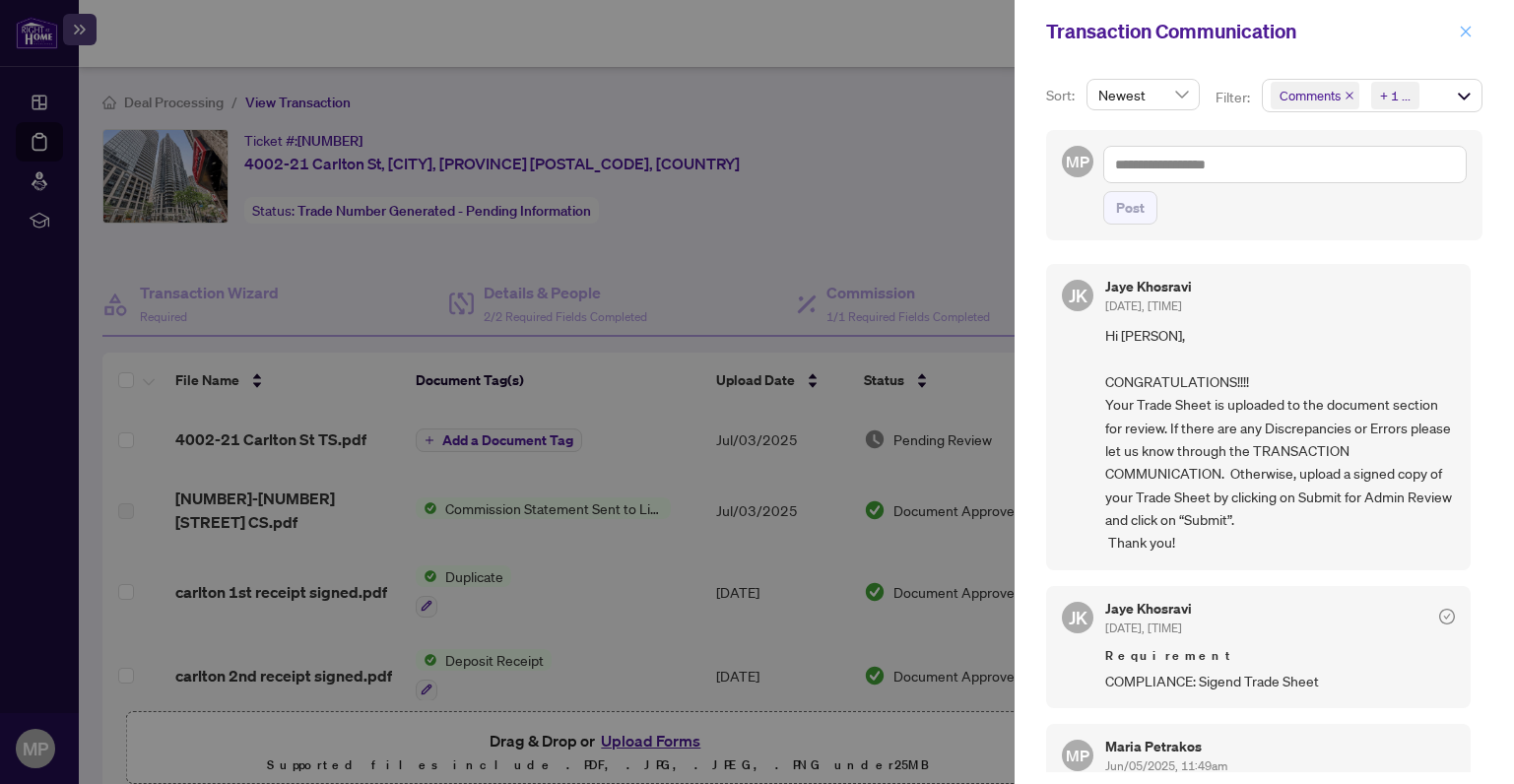 click at bounding box center [1466, 32] 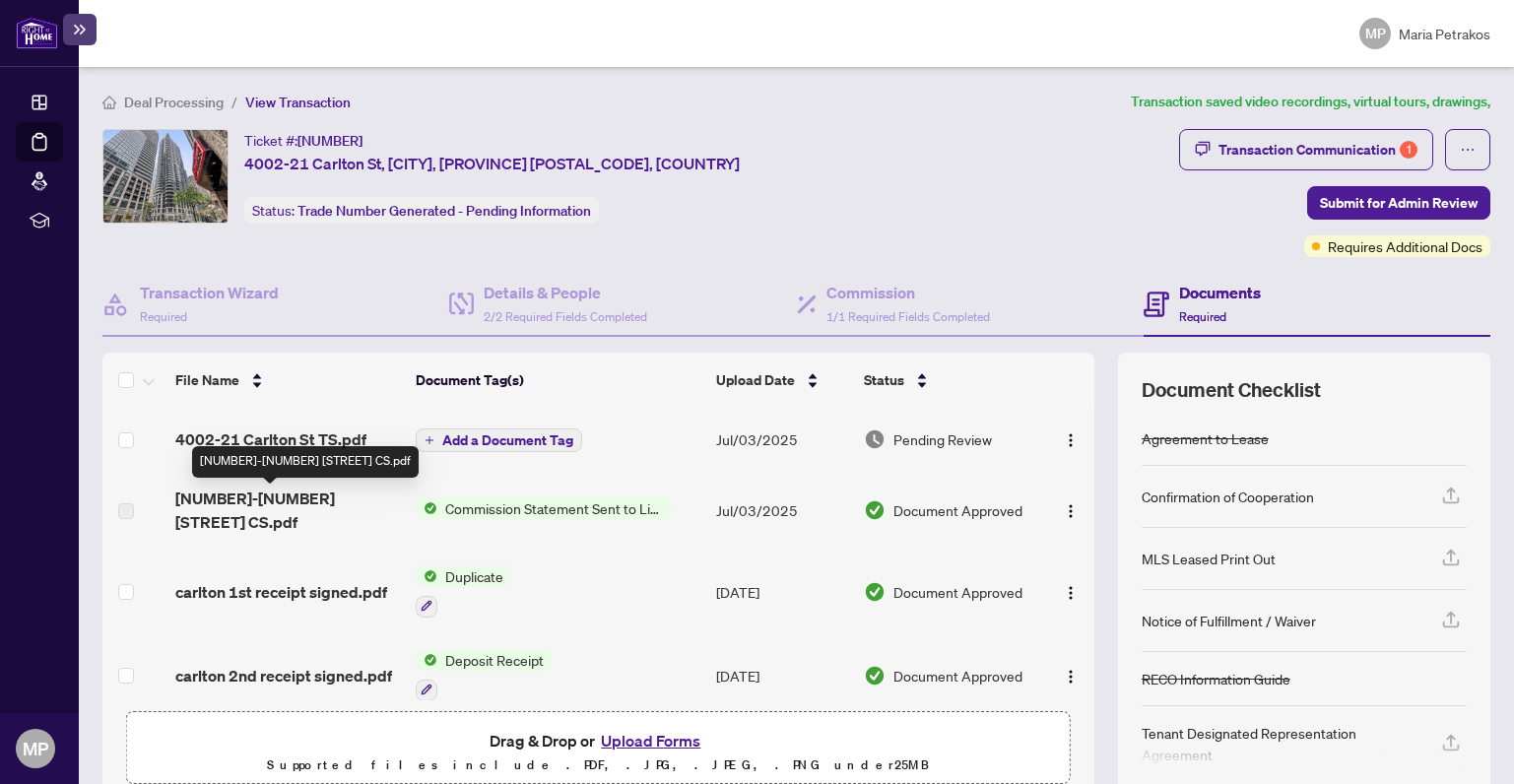 scroll, scrollTop: 1, scrollLeft: 0, axis: vertical 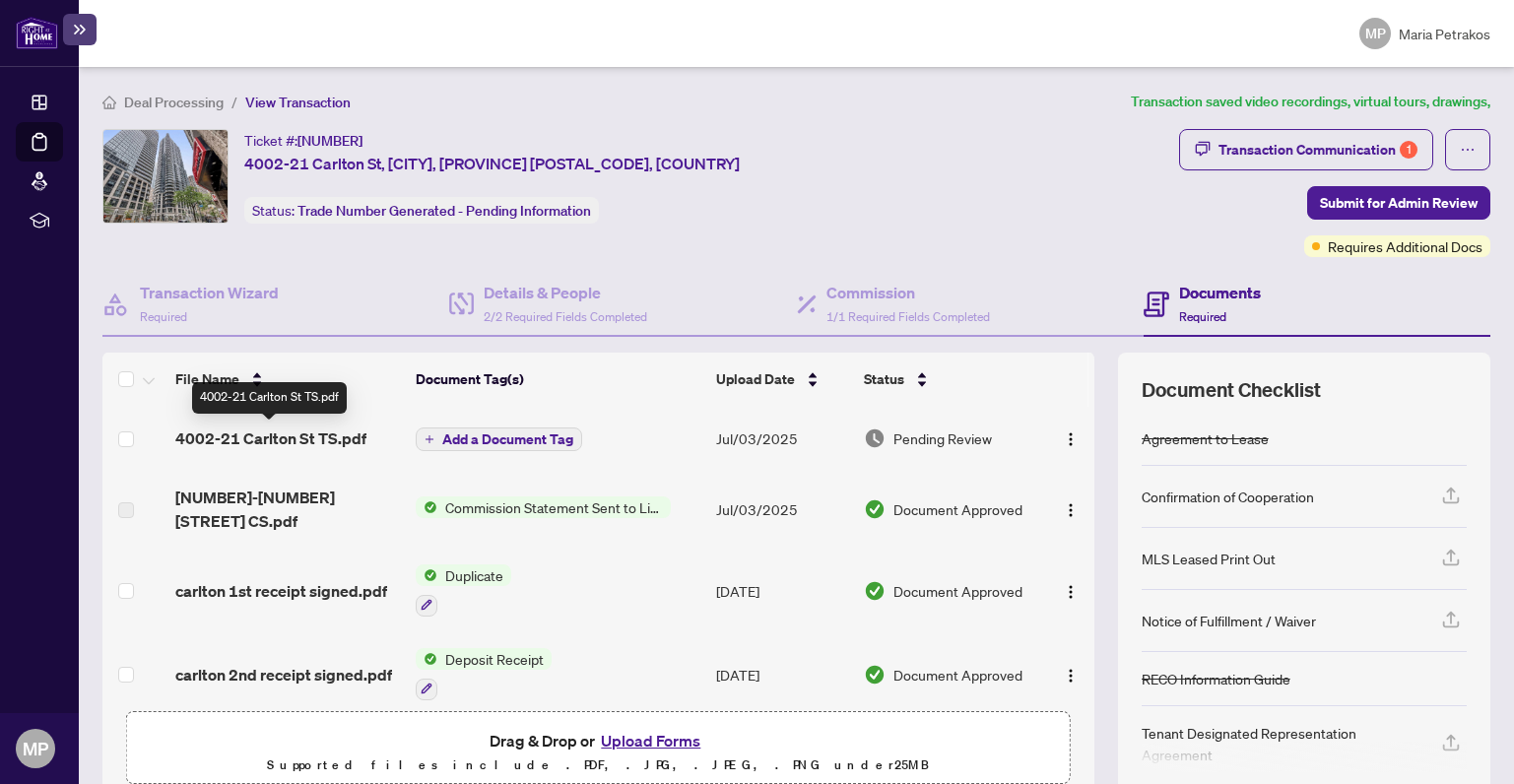 click on "4002-21 Carlton St TS.pdf" at bounding box center [271, 438] 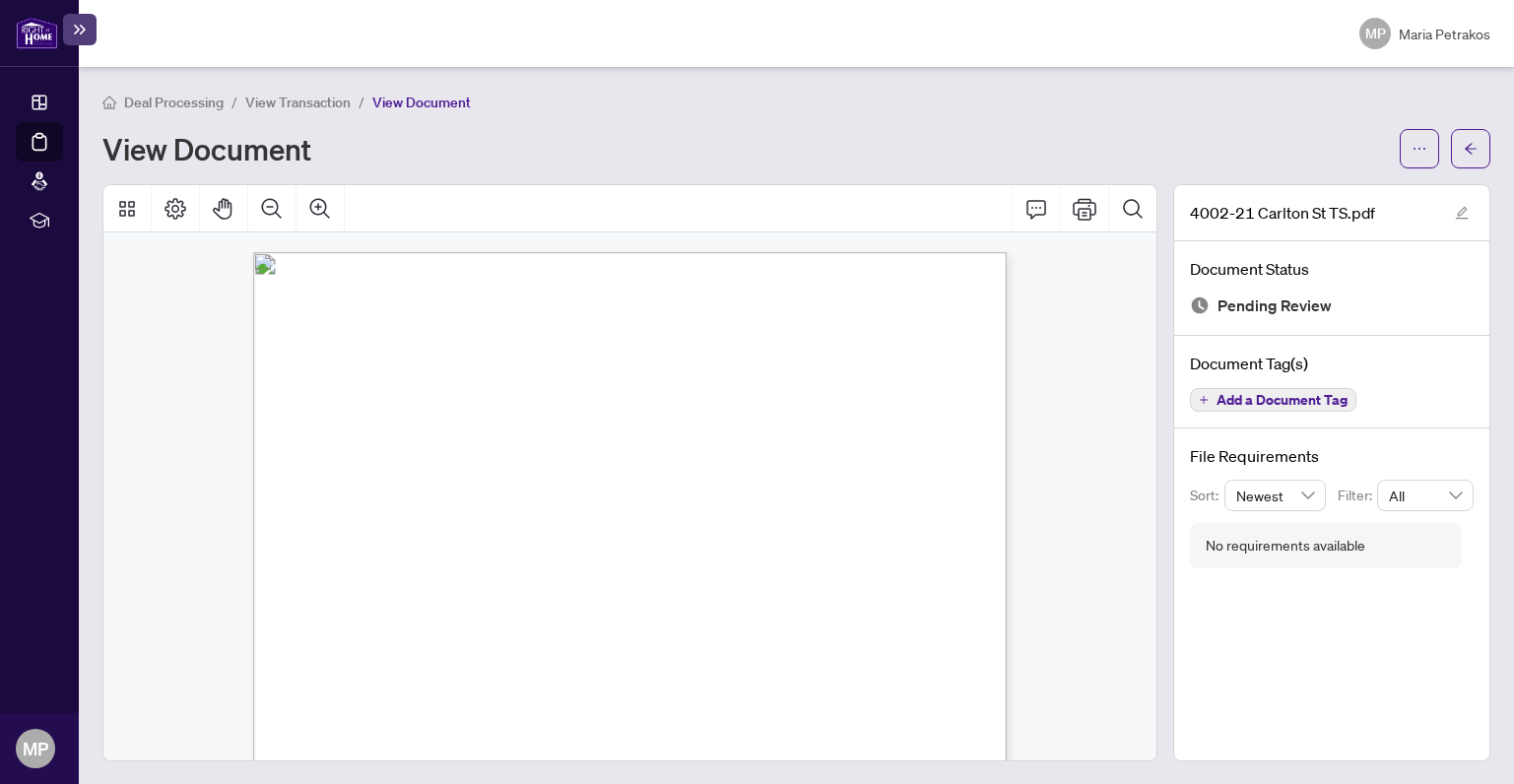 scroll, scrollTop: 0, scrollLeft: 0, axis: both 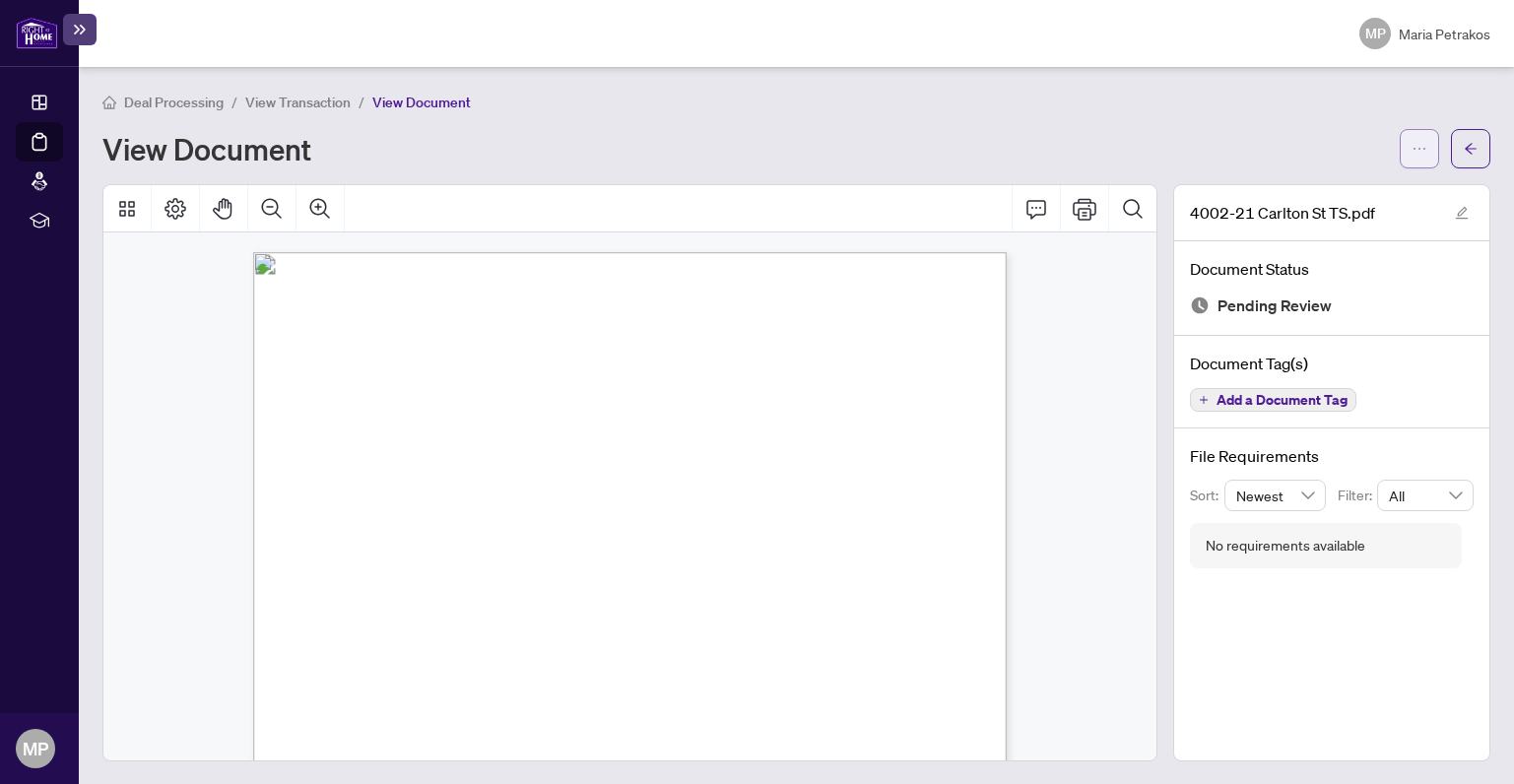 click 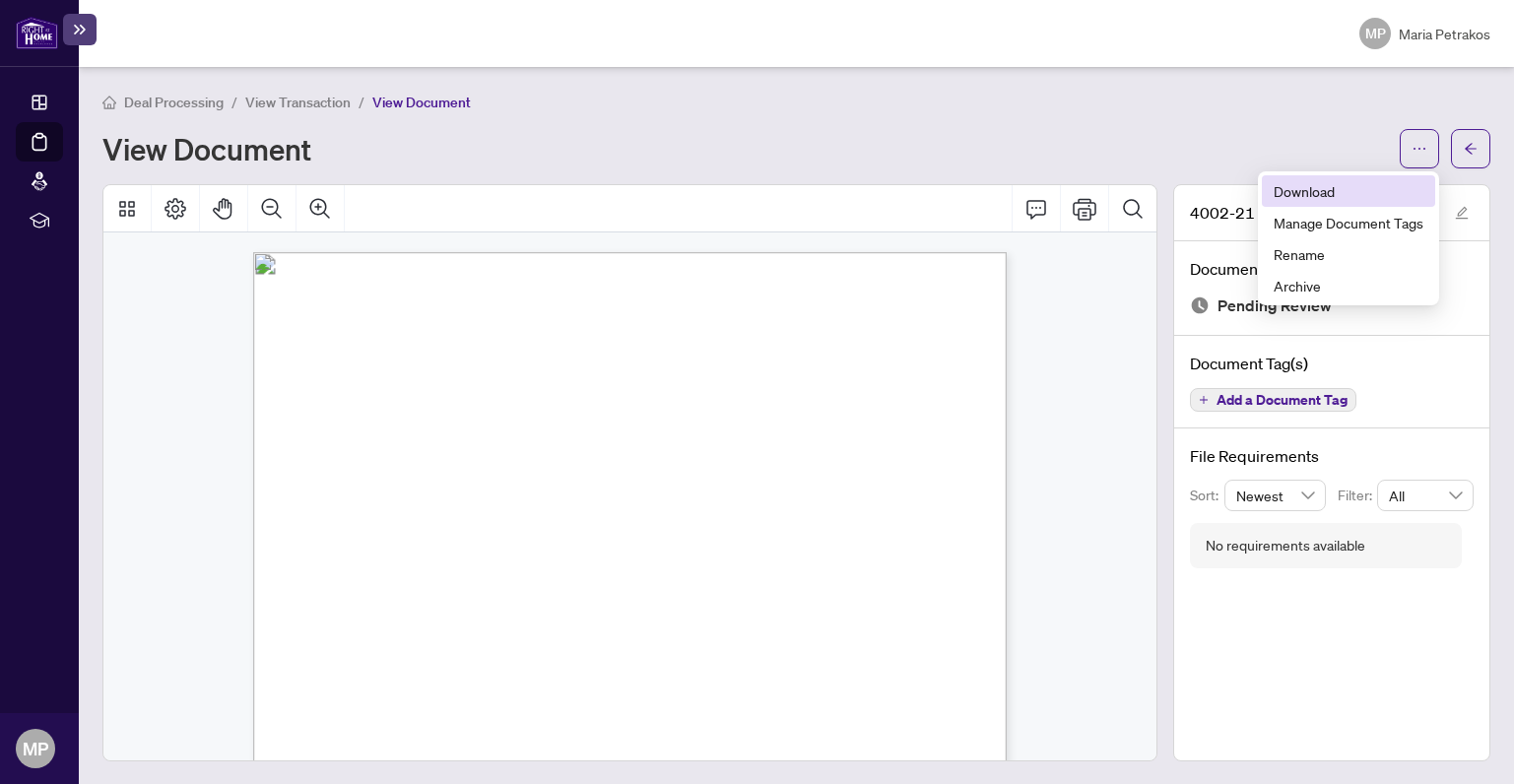 click on "Download" at bounding box center (1349, 191) 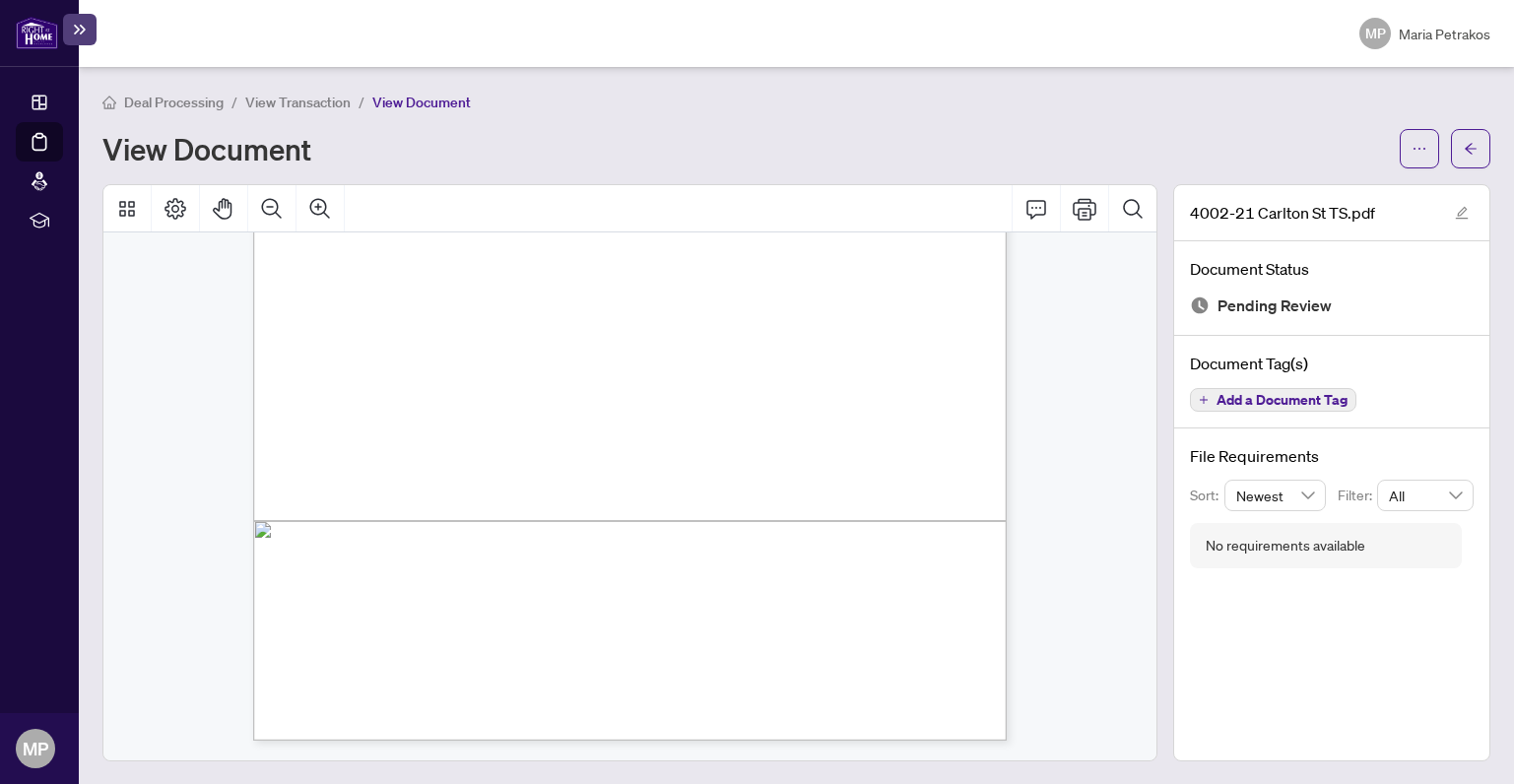 scroll, scrollTop: 487, scrollLeft: 0, axis: vertical 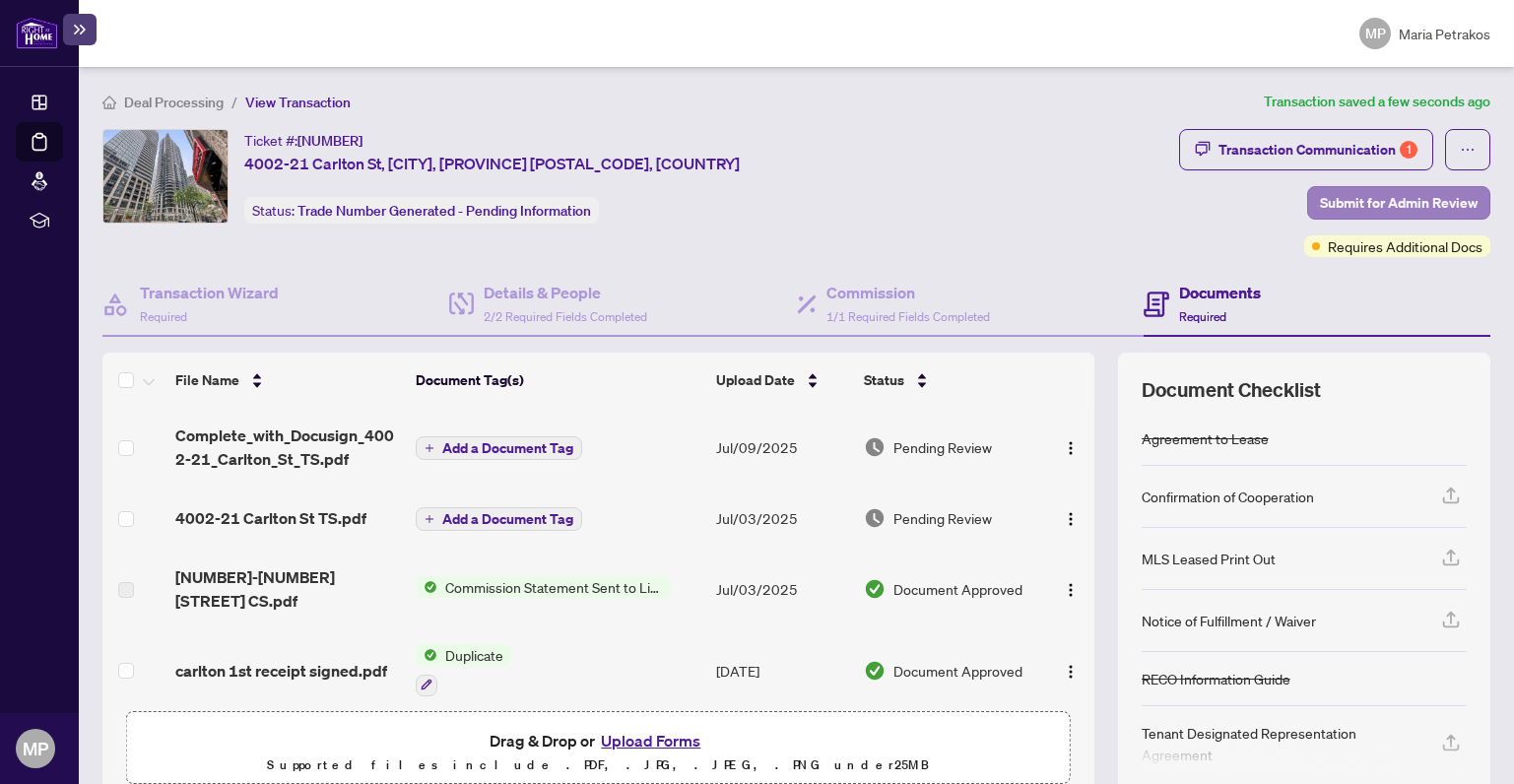 click on "Submit for Admin Review" at bounding box center (1399, 203) 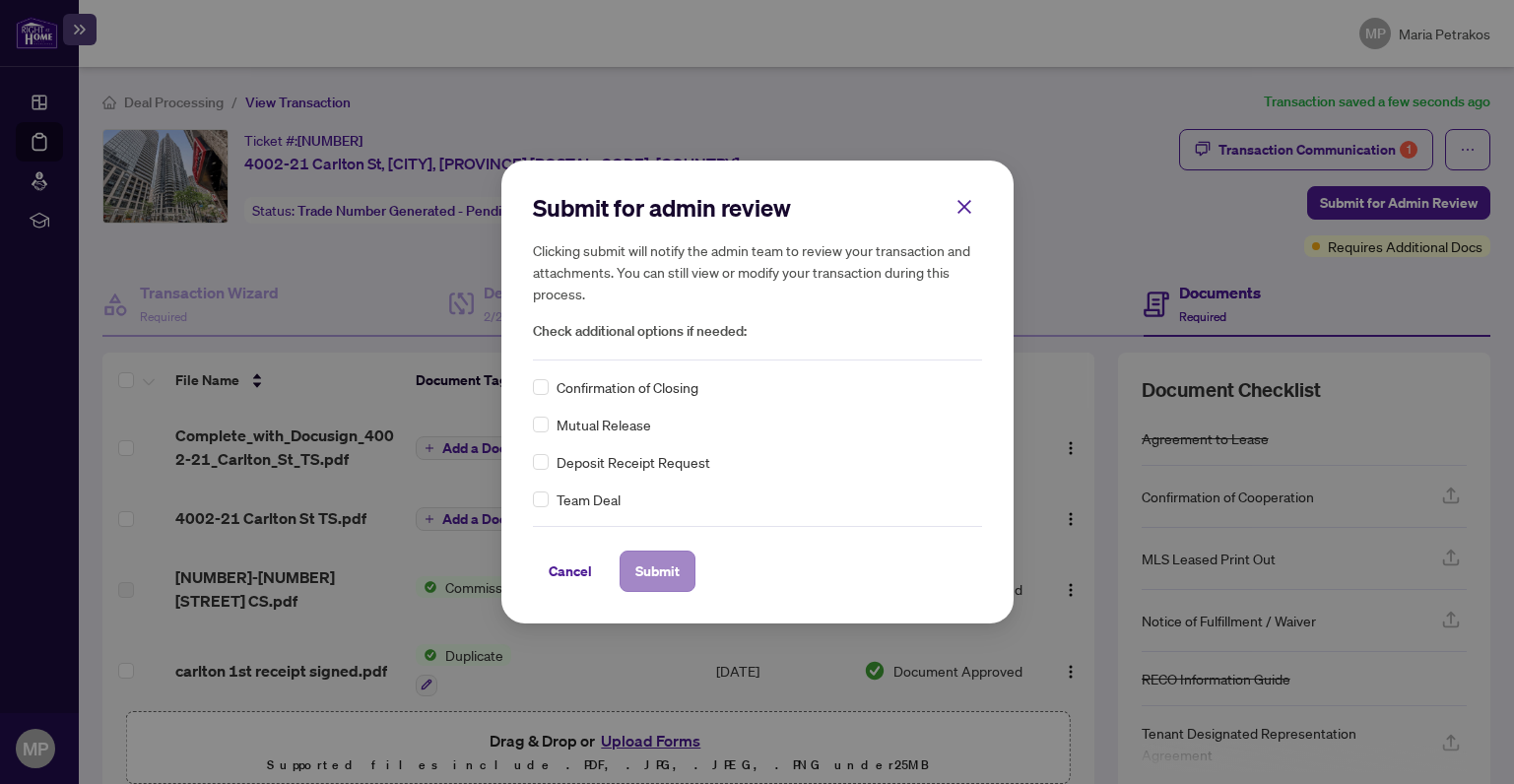 click on "Submit" at bounding box center [657, 571] 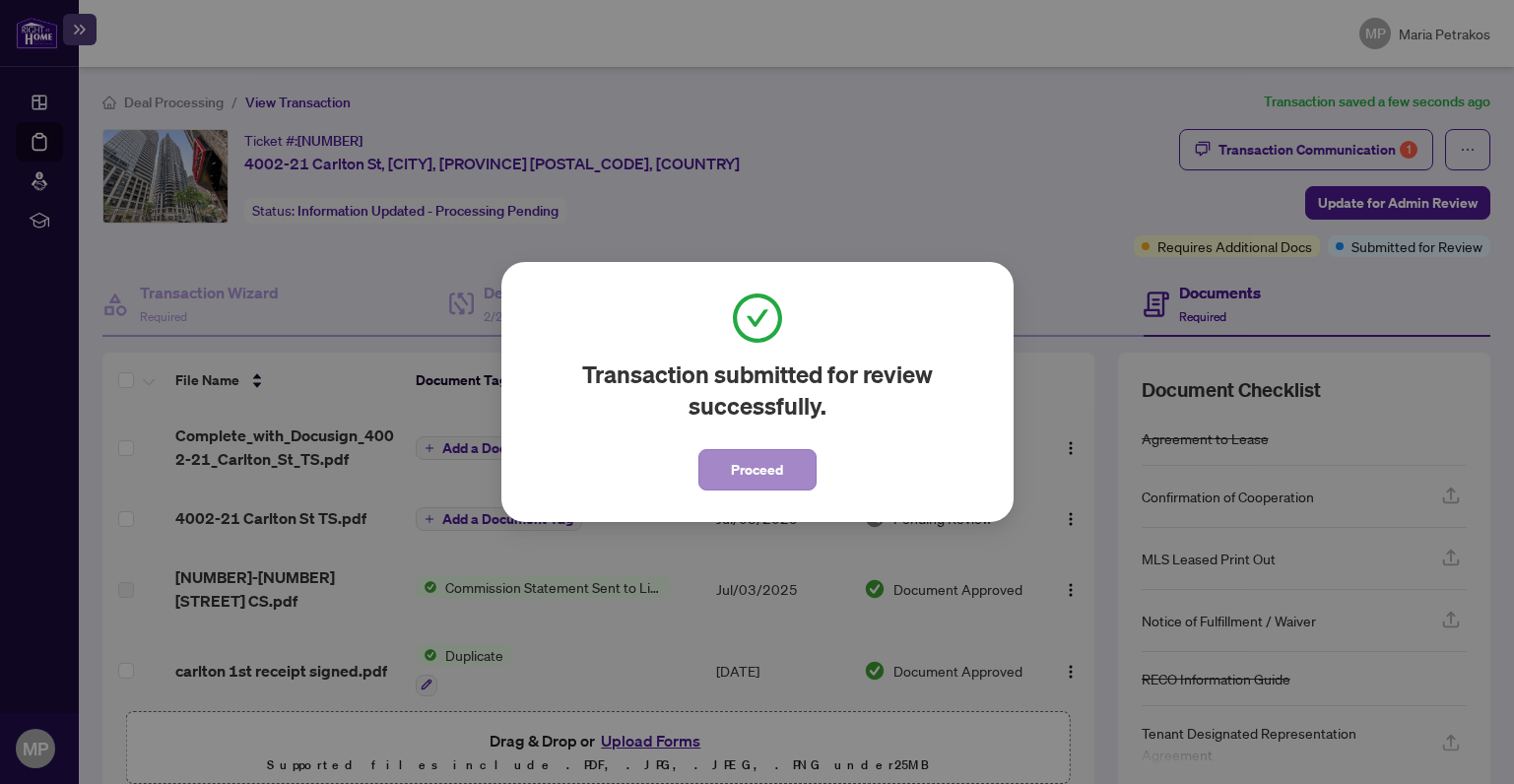 click on "Proceed" at bounding box center [757, 470] 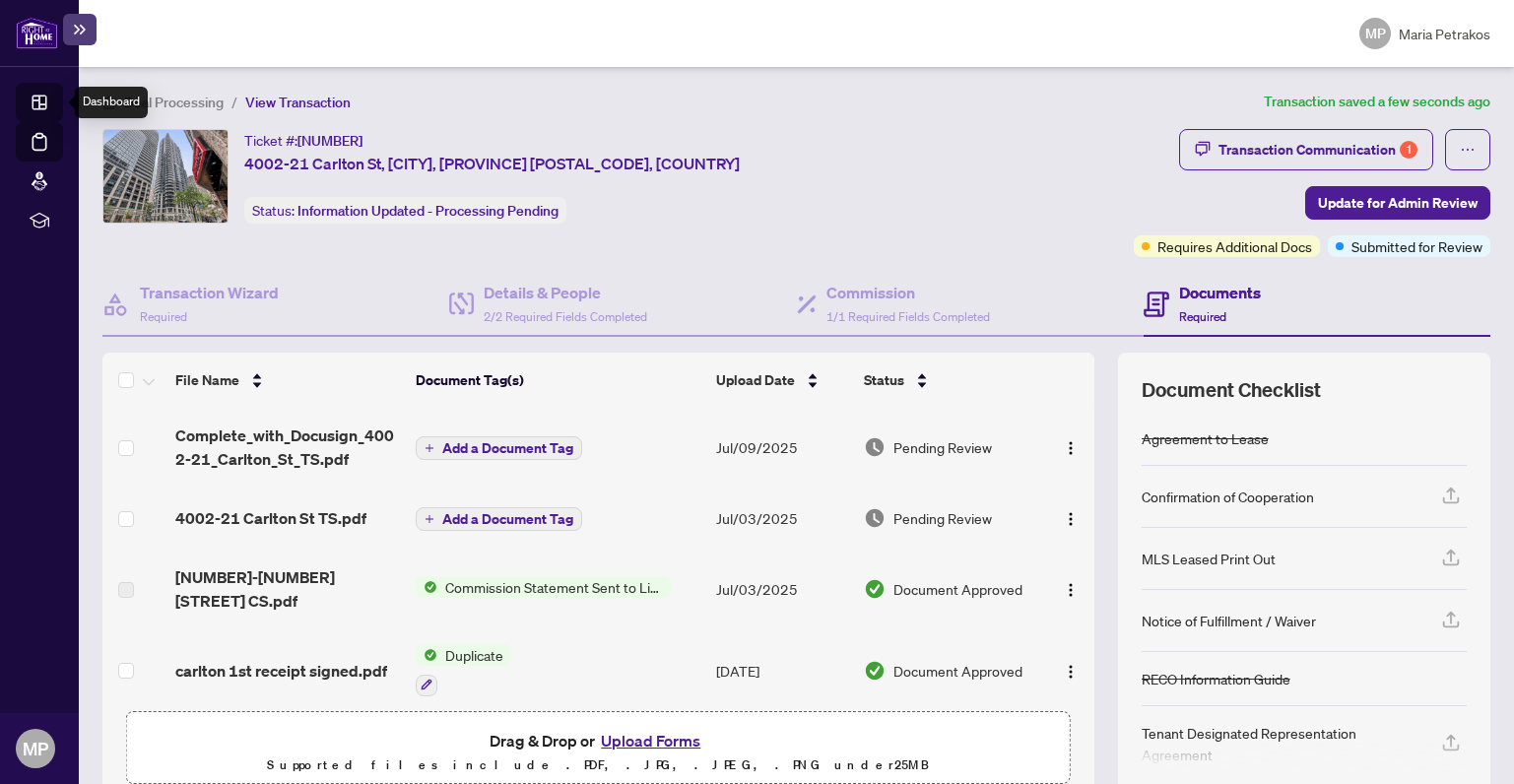 click on "Dashboard" at bounding box center [61, 105] 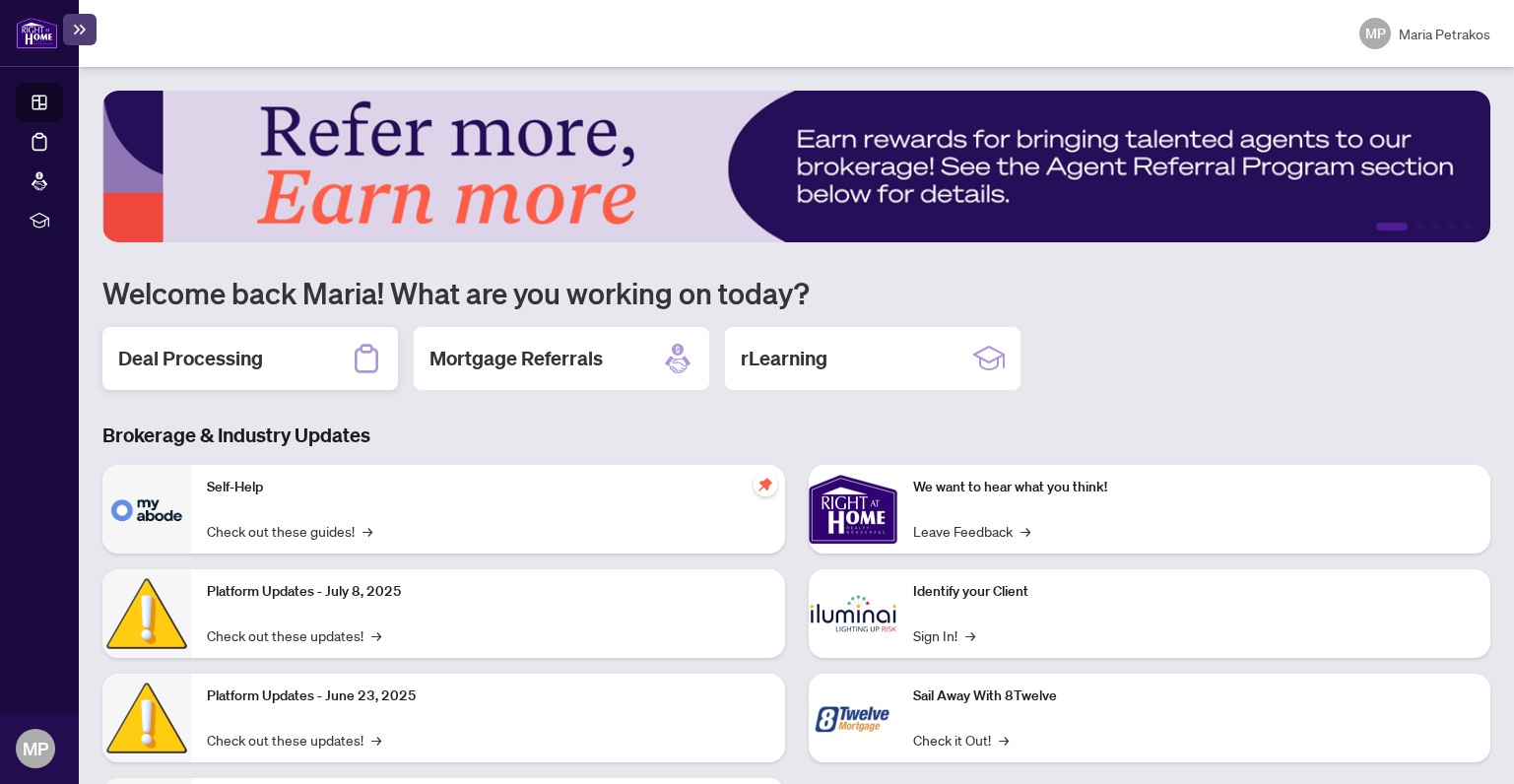 click on "Deal Processing" at bounding box center (190, 359) 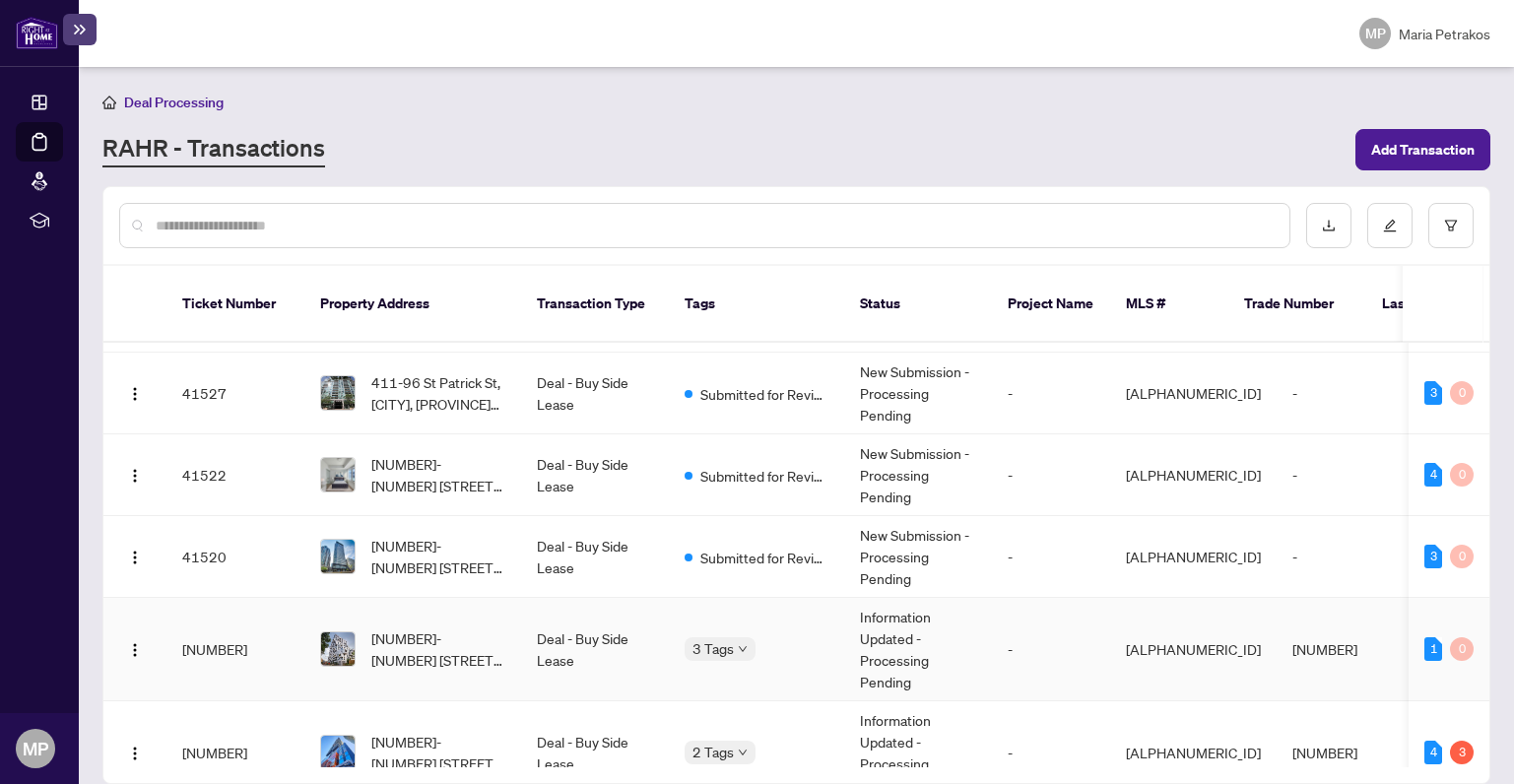 scroll, scrollTop: 570, scrollLeft: 1, axis: both 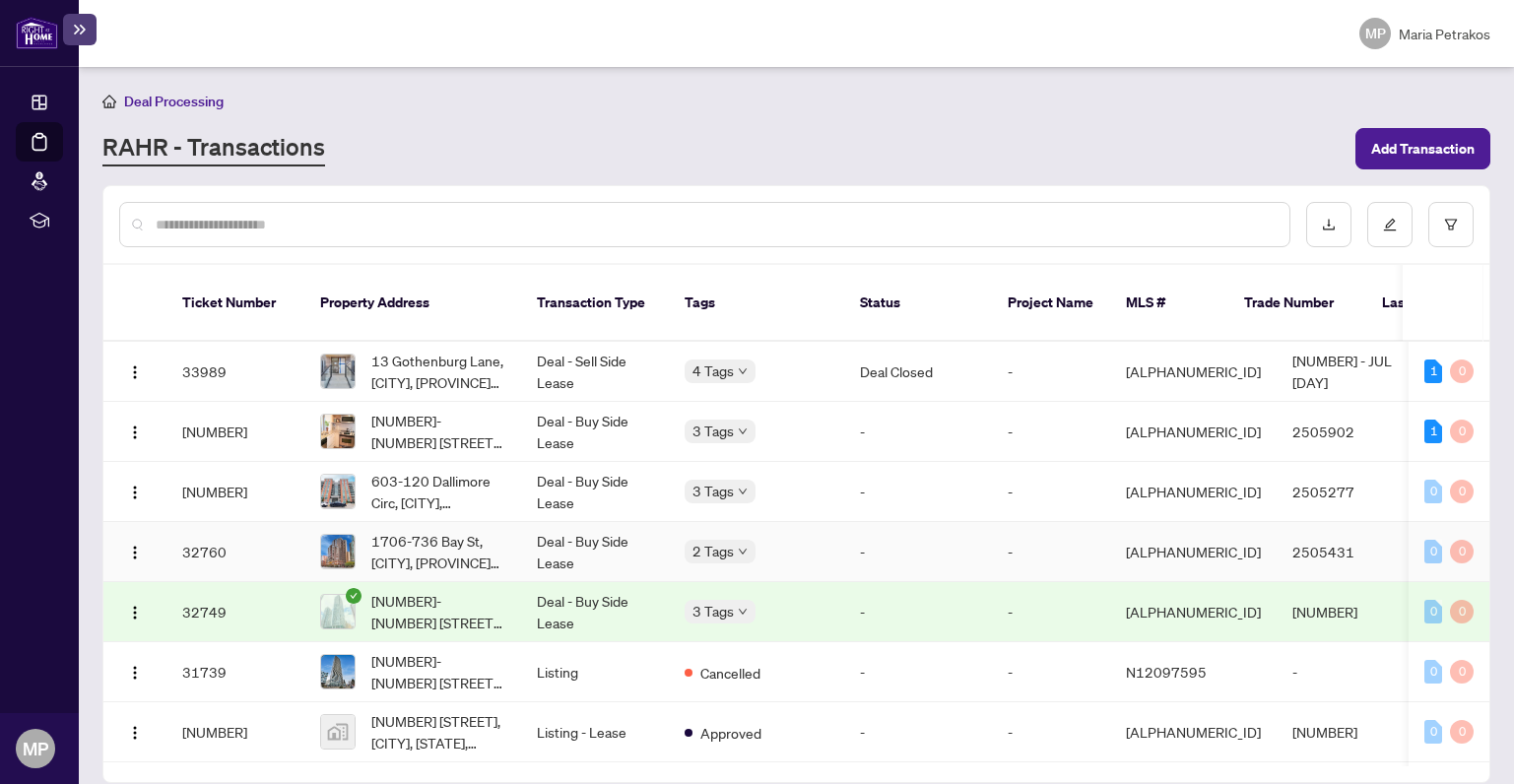 click on "Deal - Buy Side Lease" at bounding box center (595, 552) 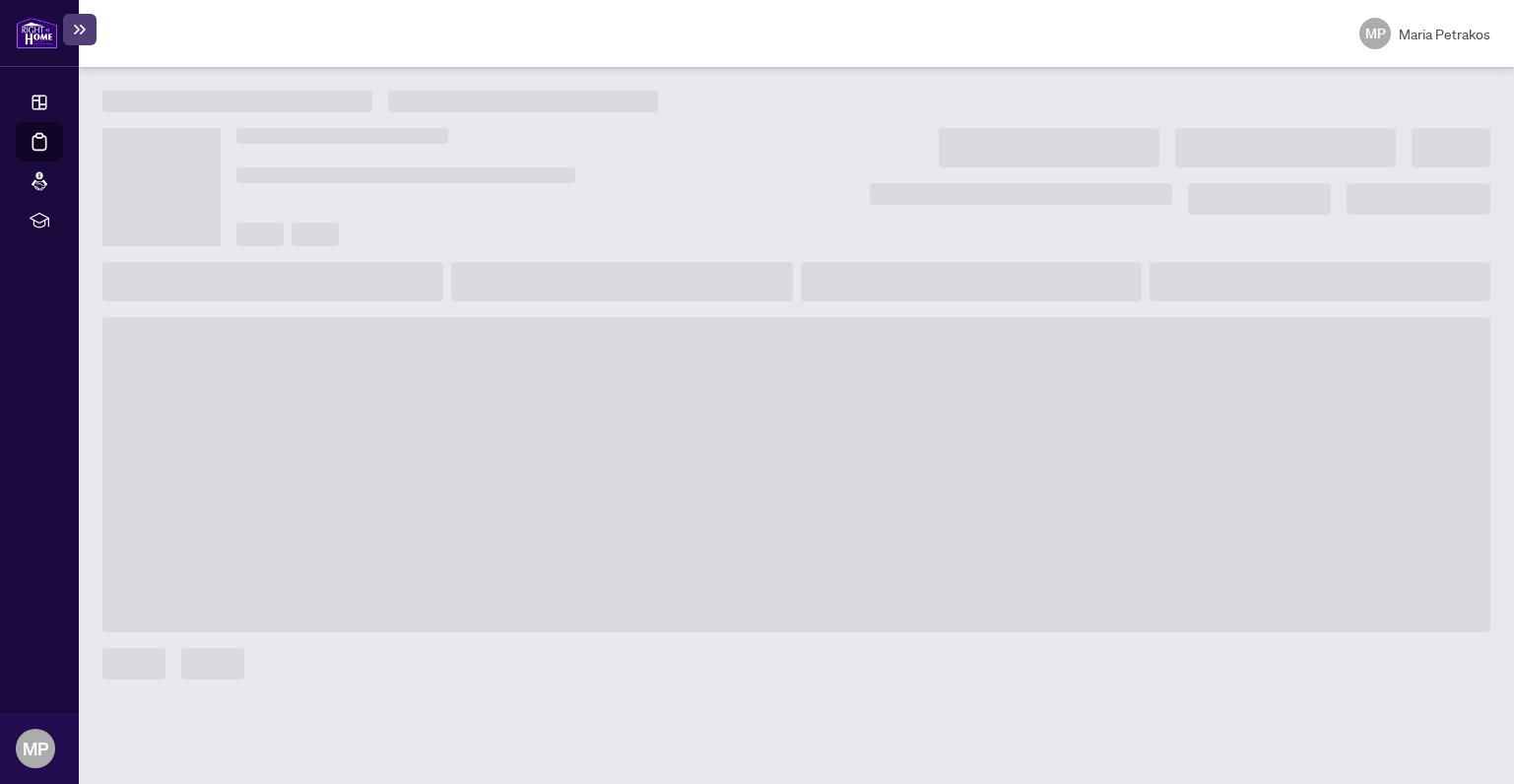 scroll, scrollTop: 0, scrollLeft: 0, axis: both 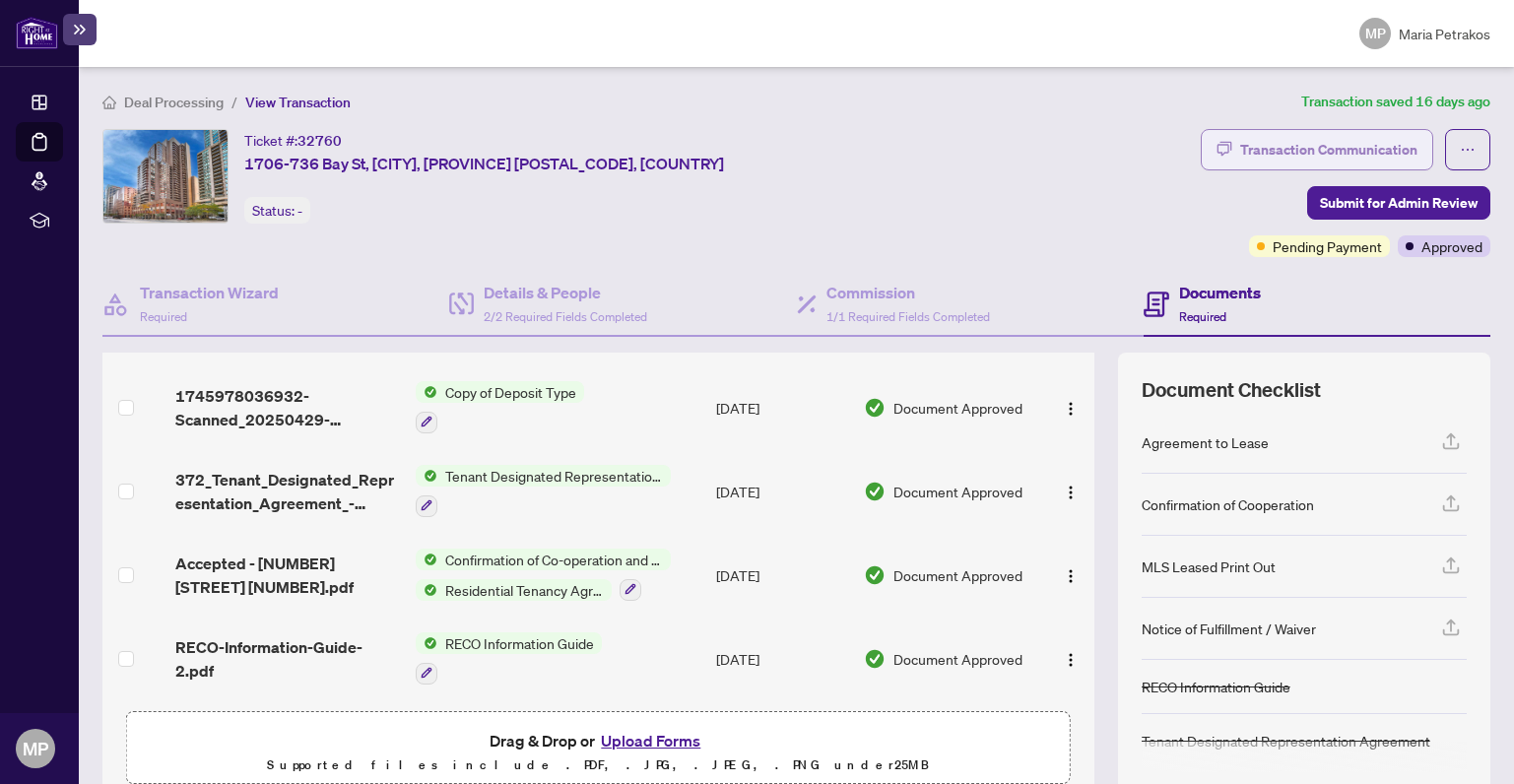 click on "Transaction Communication" at bounding box center [1329, 150] 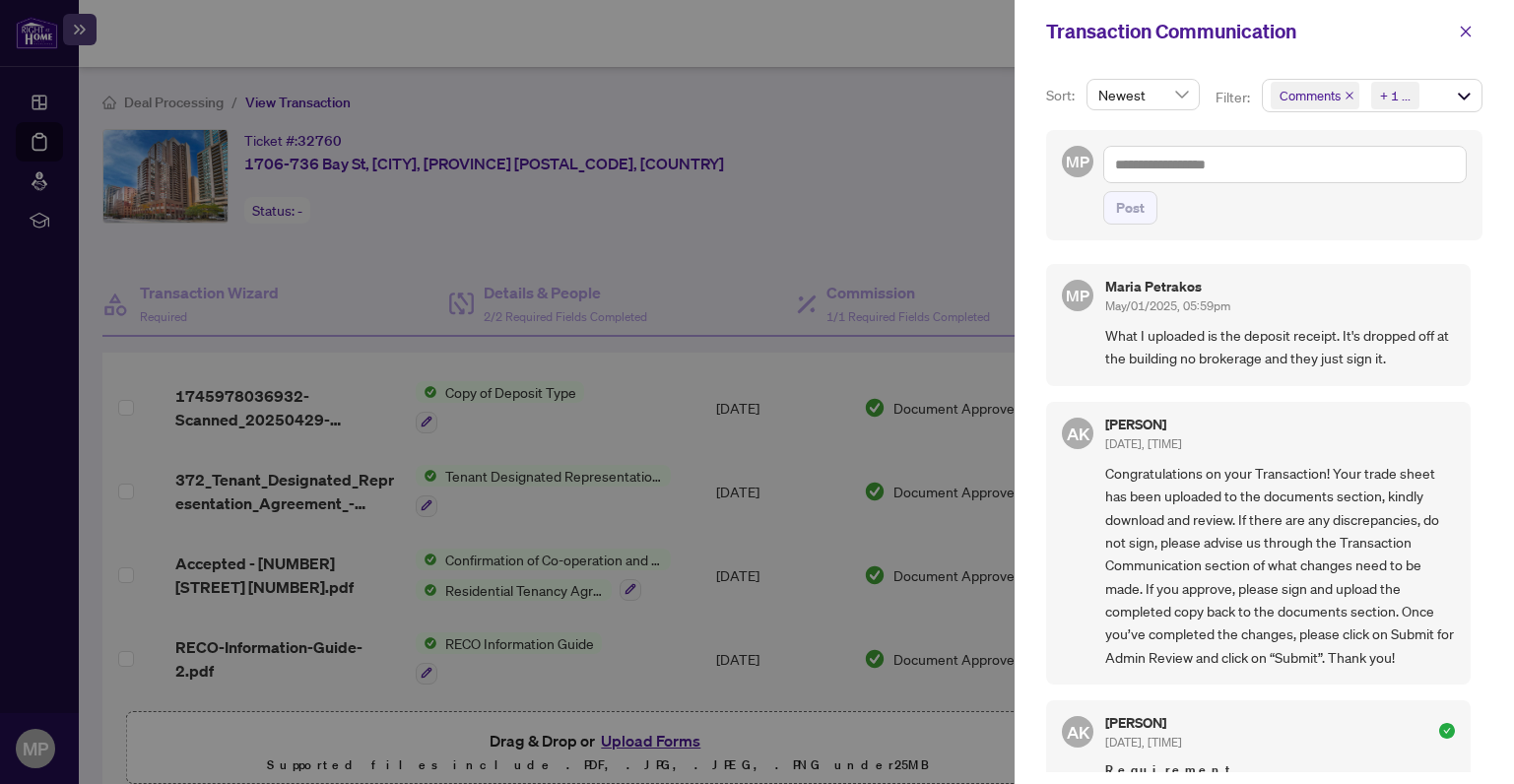 scroll, scrollTop: 0, scrollLeft: 0, axis: both 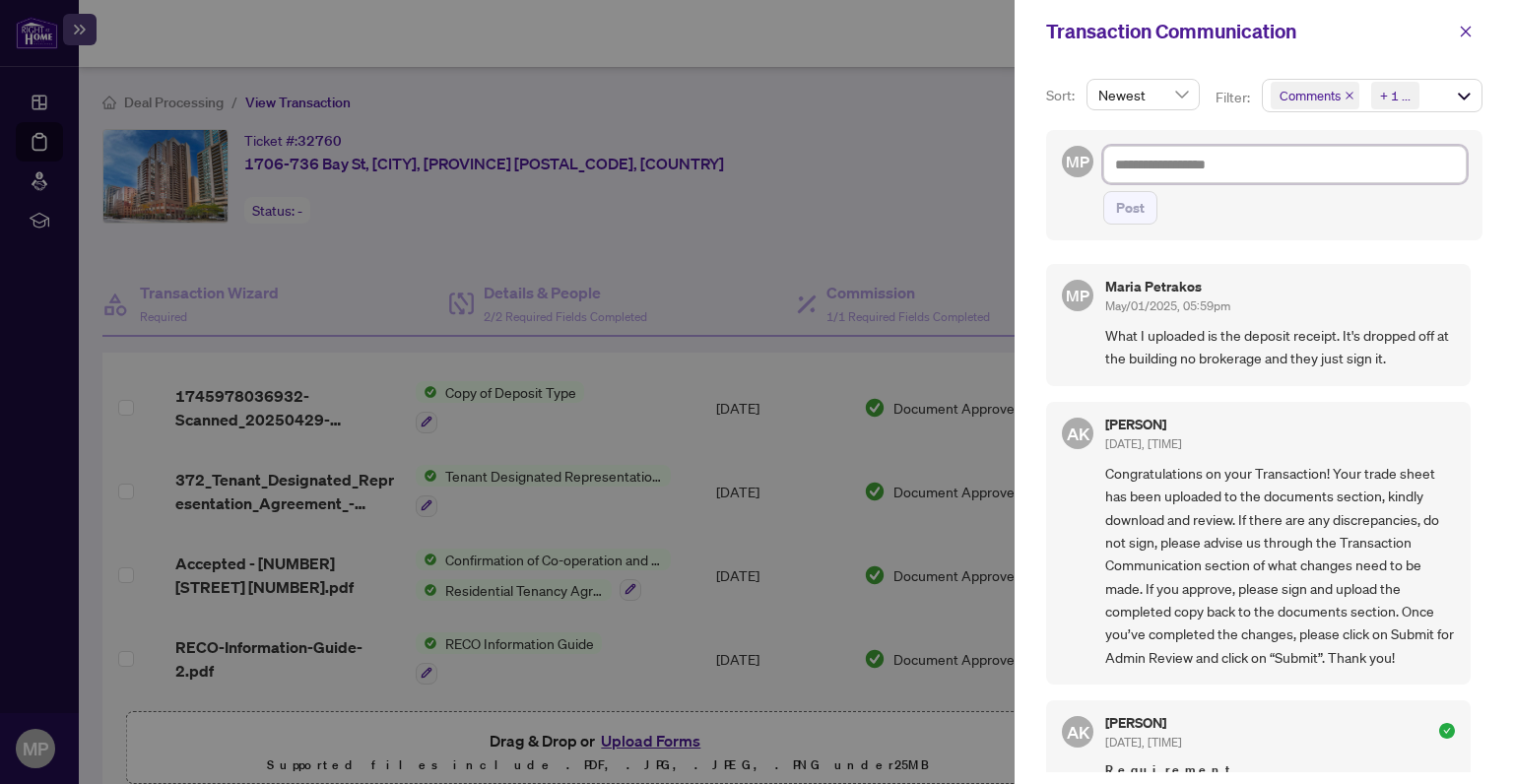 click at bounding box center [1284, 164] 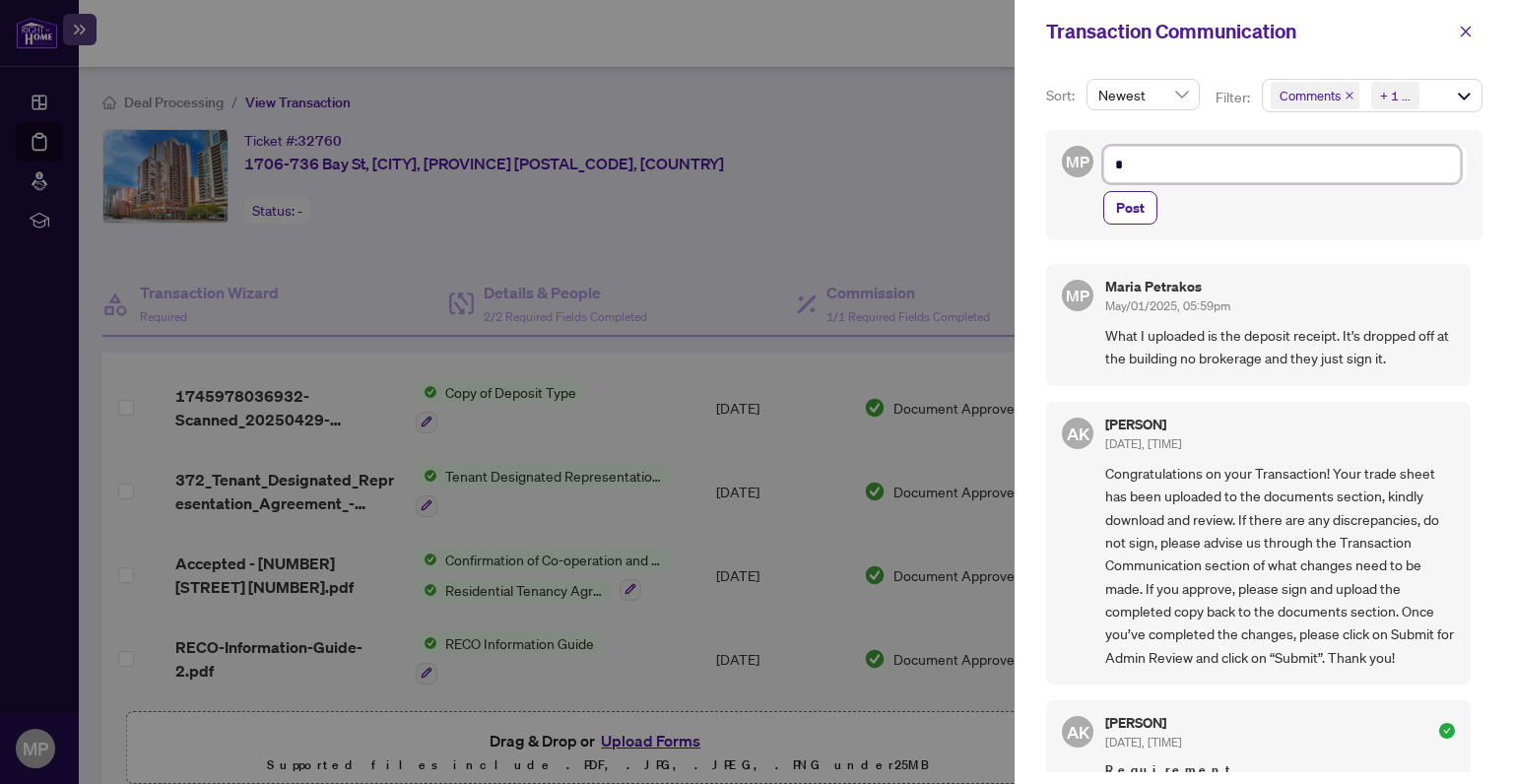 type on "**" 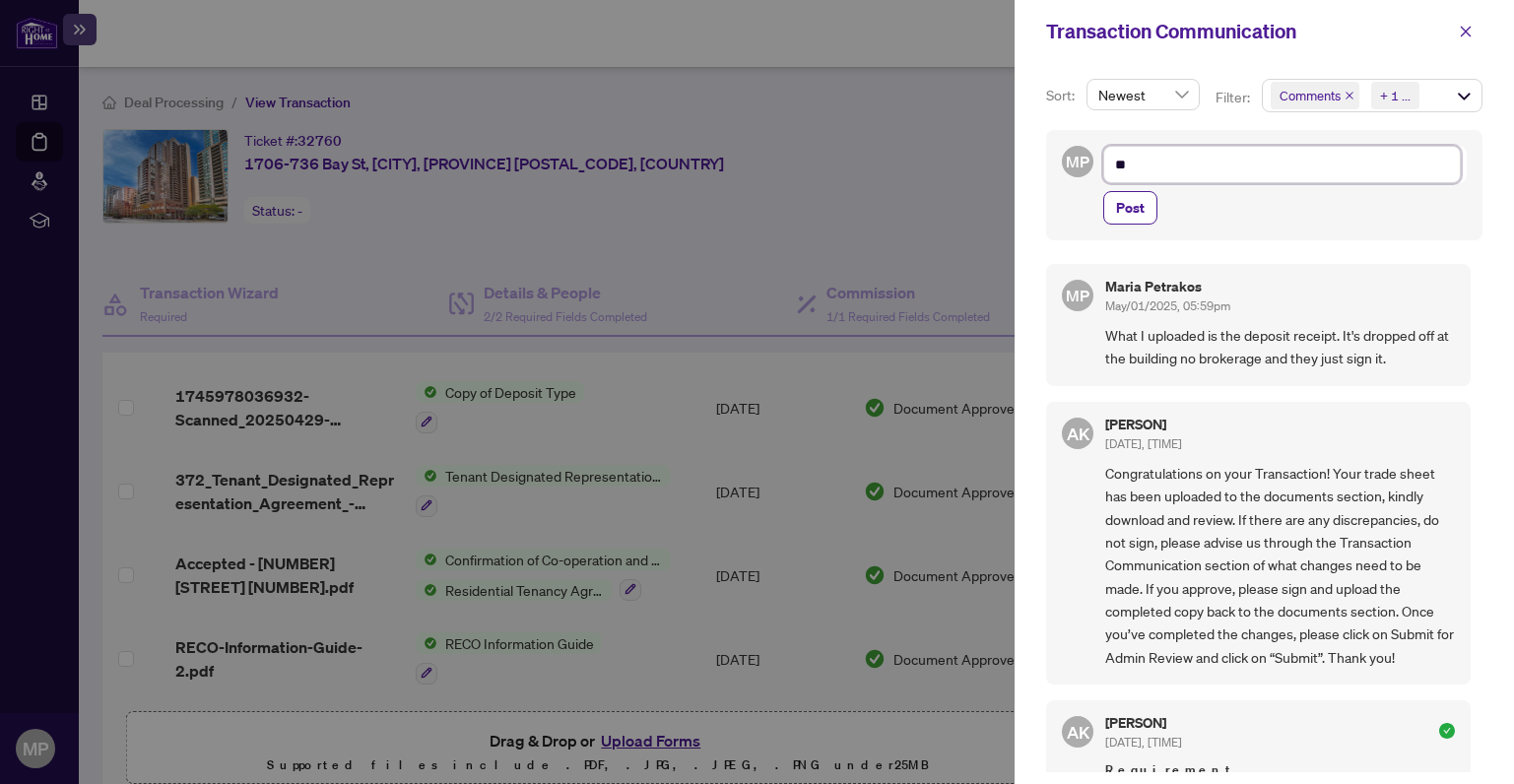 type on "***" 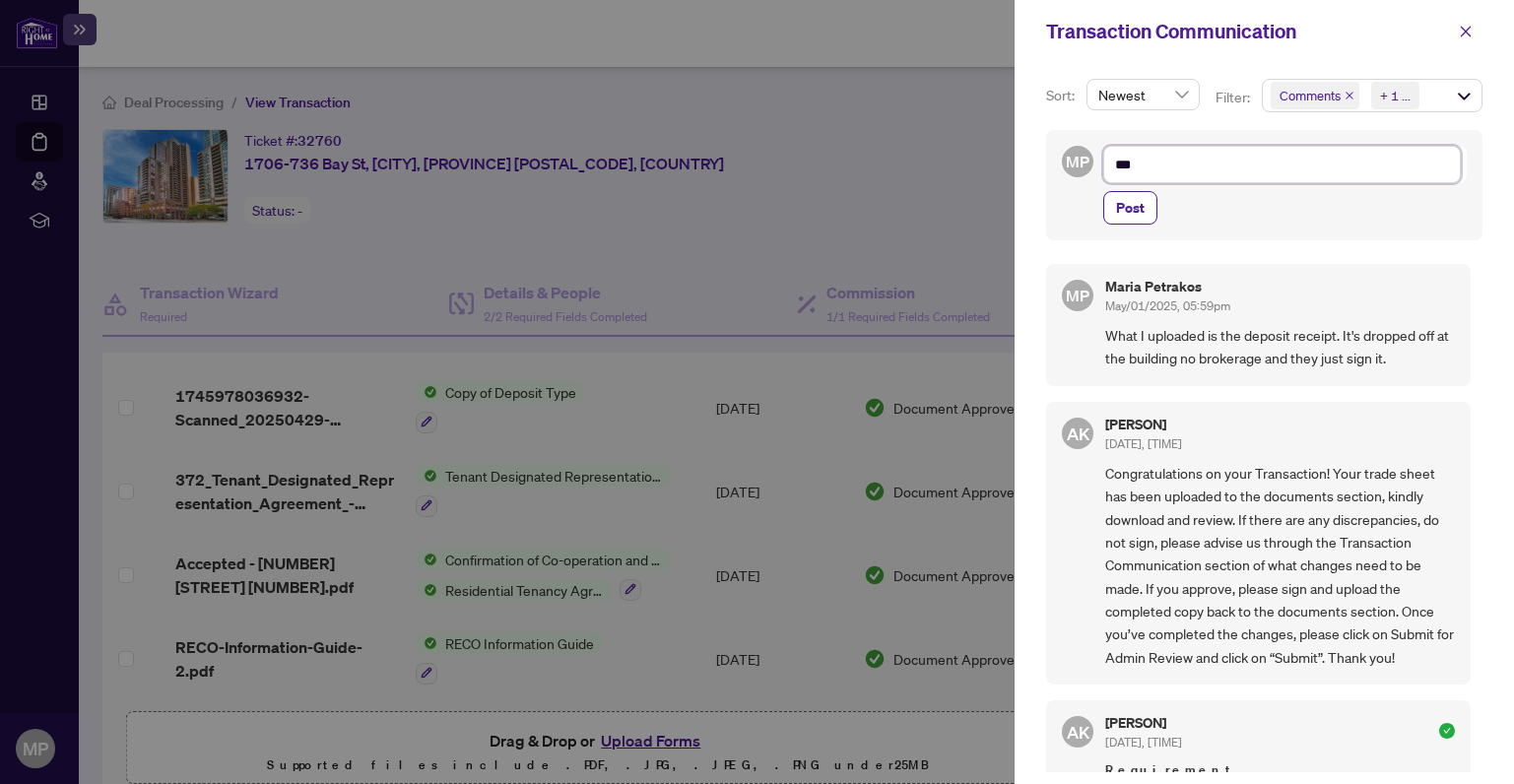type on "***" 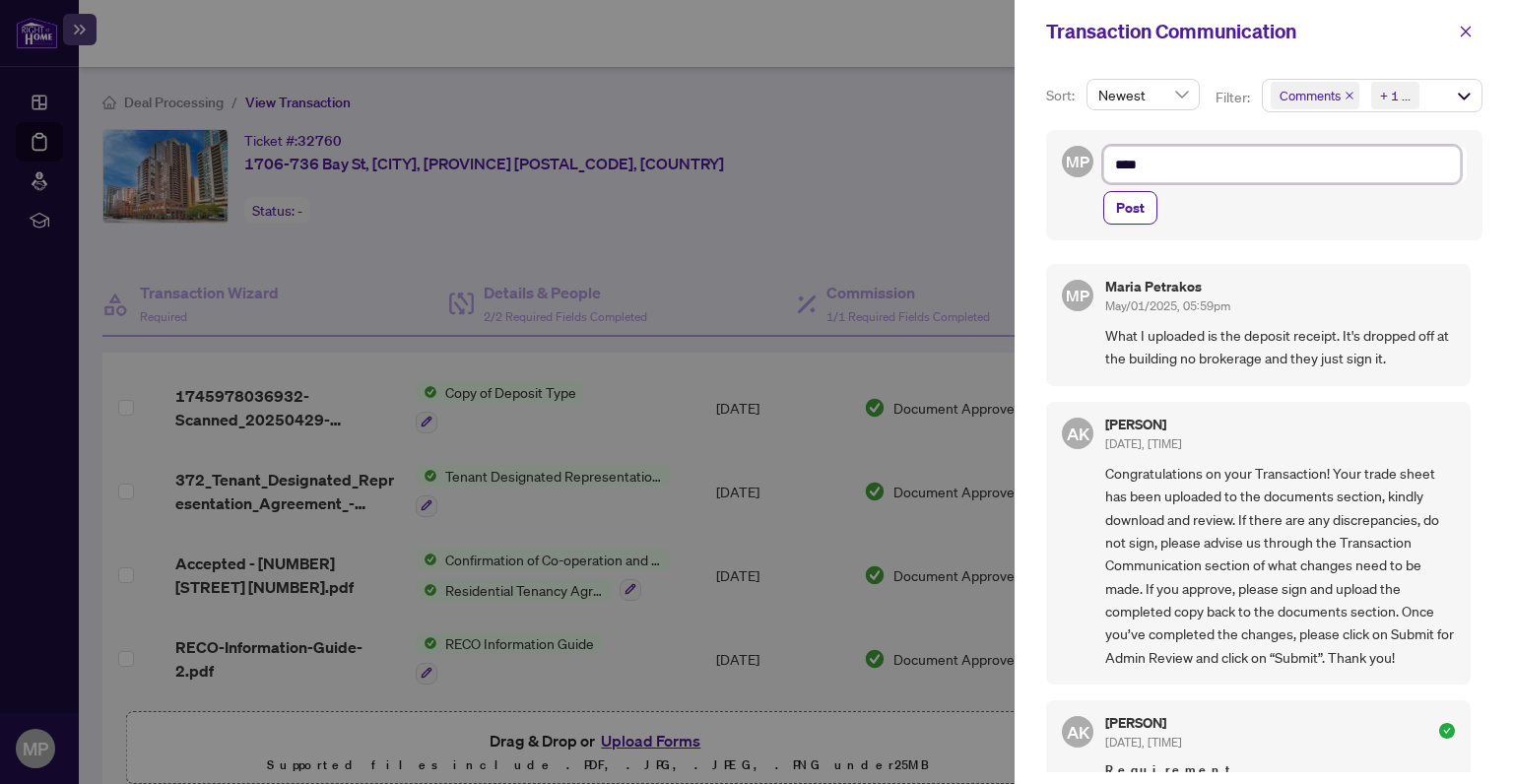 type on "*****" 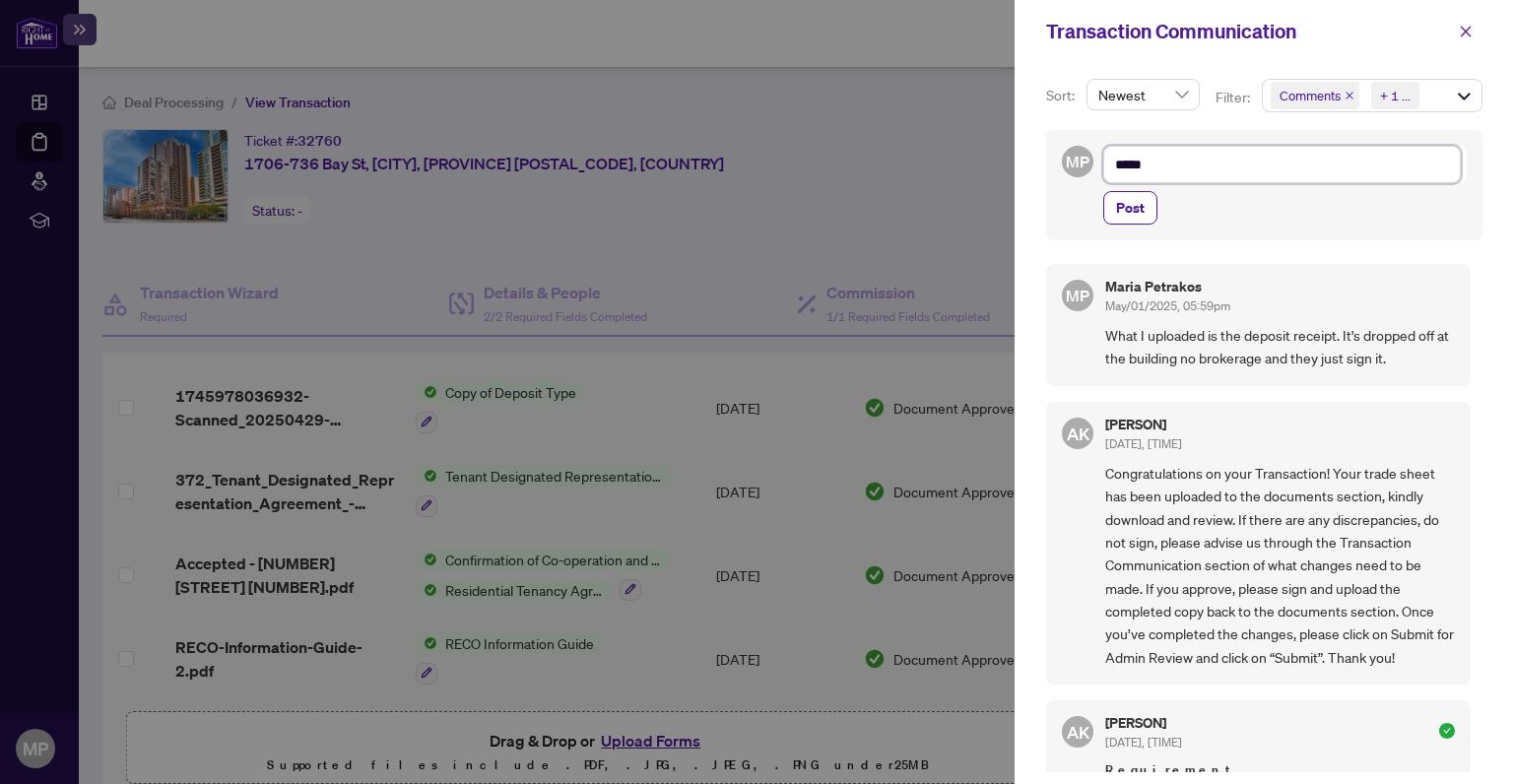 type on "******" 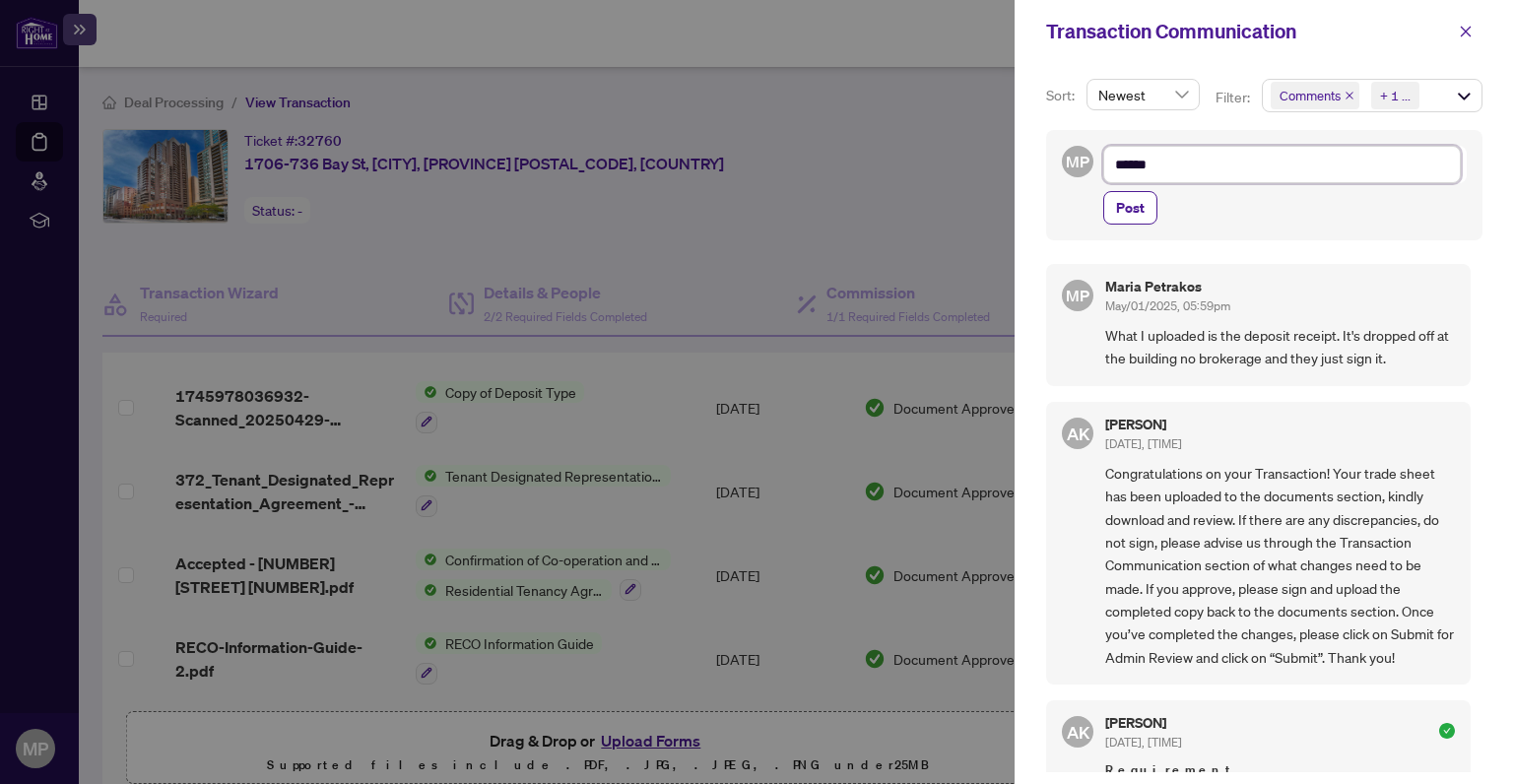 type on "*******" 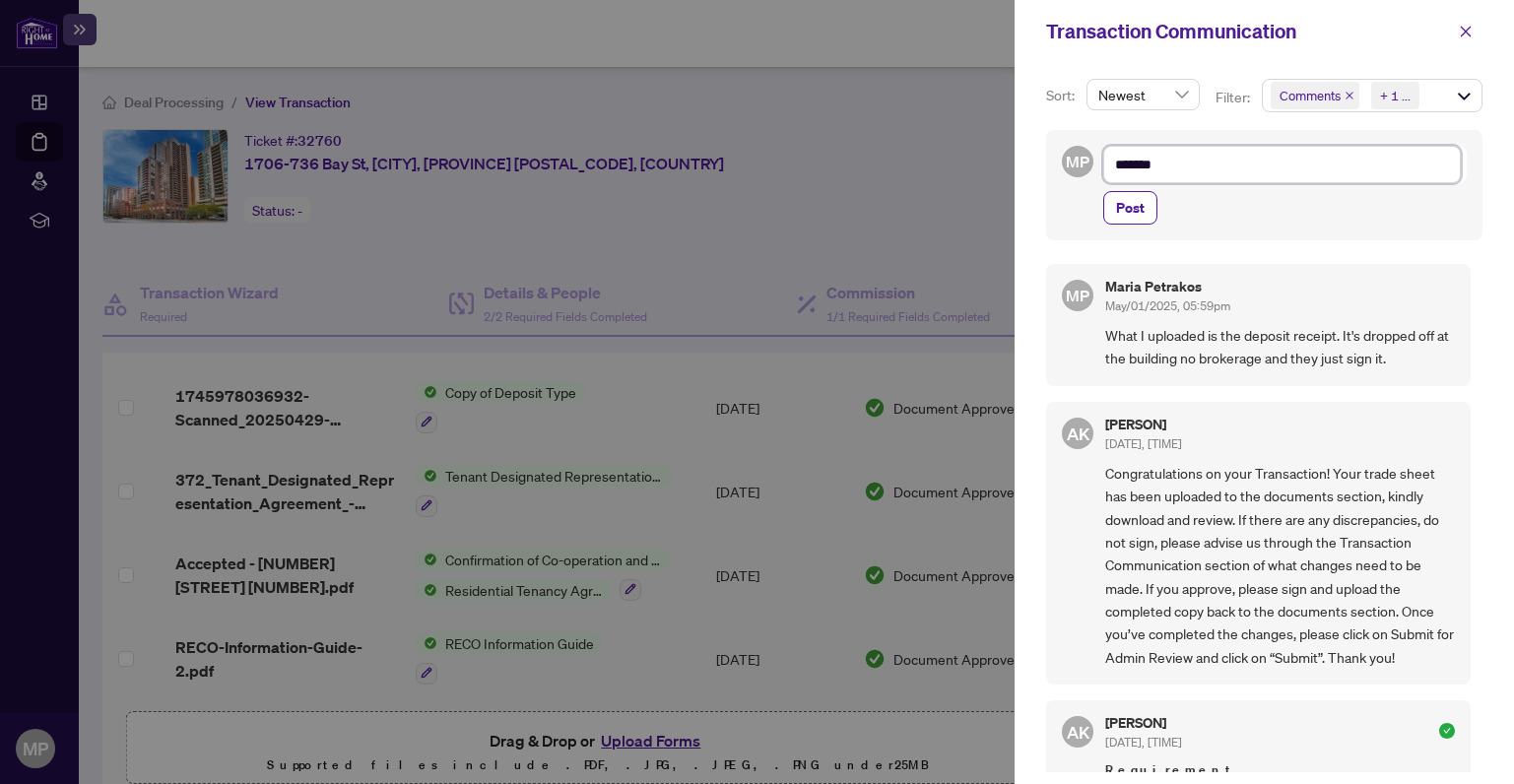 type on "*******" 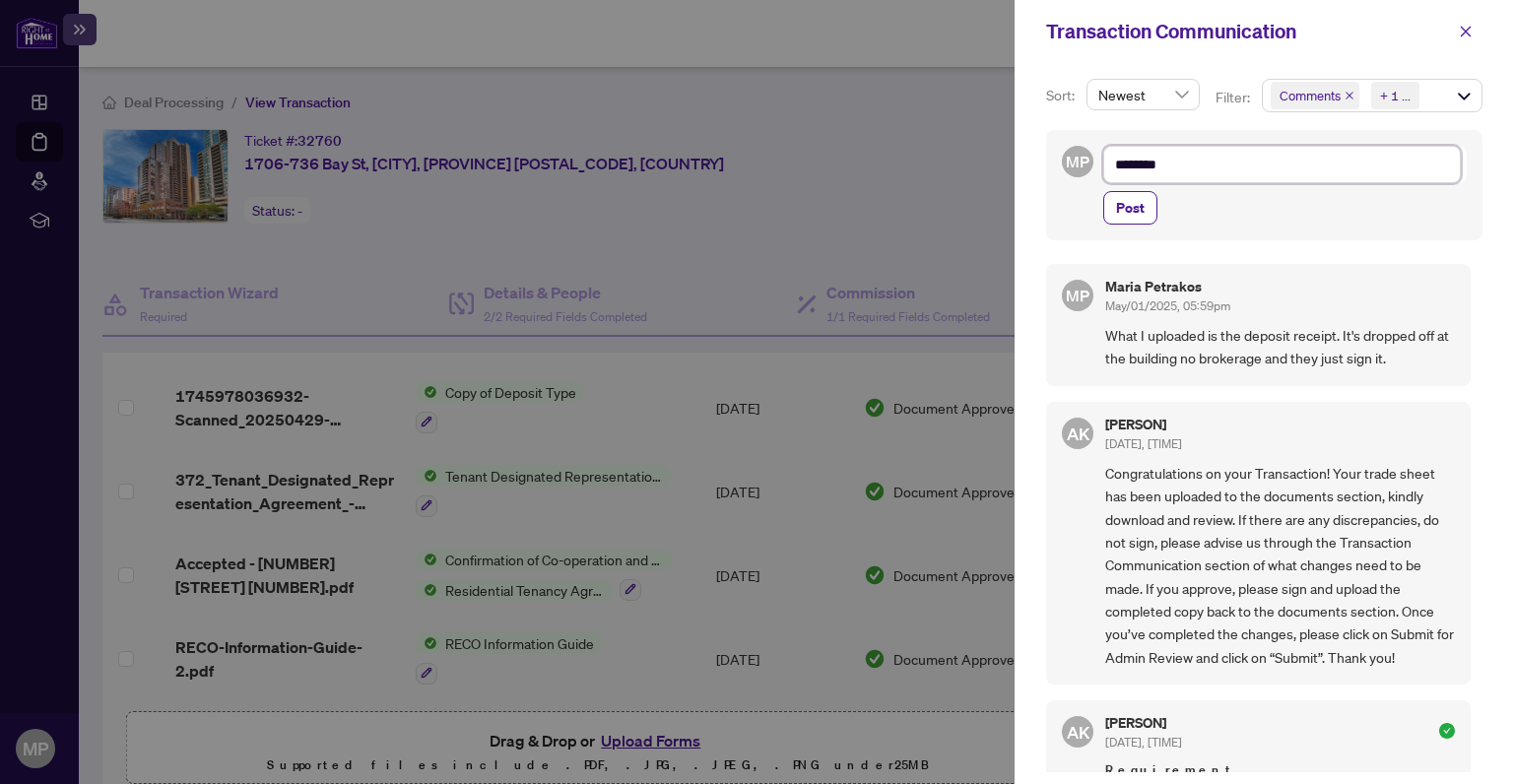 type on "*********" 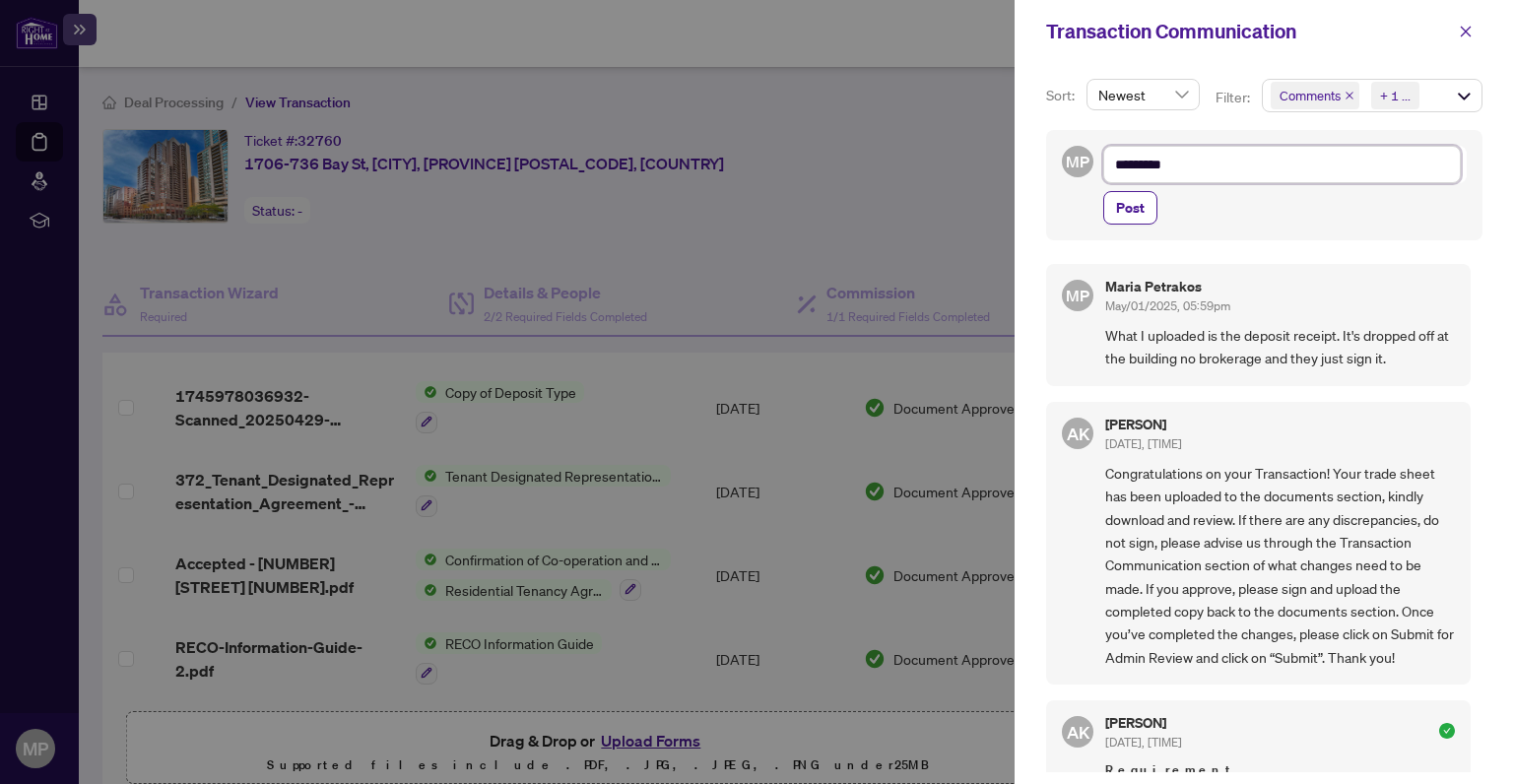 type on "**********" 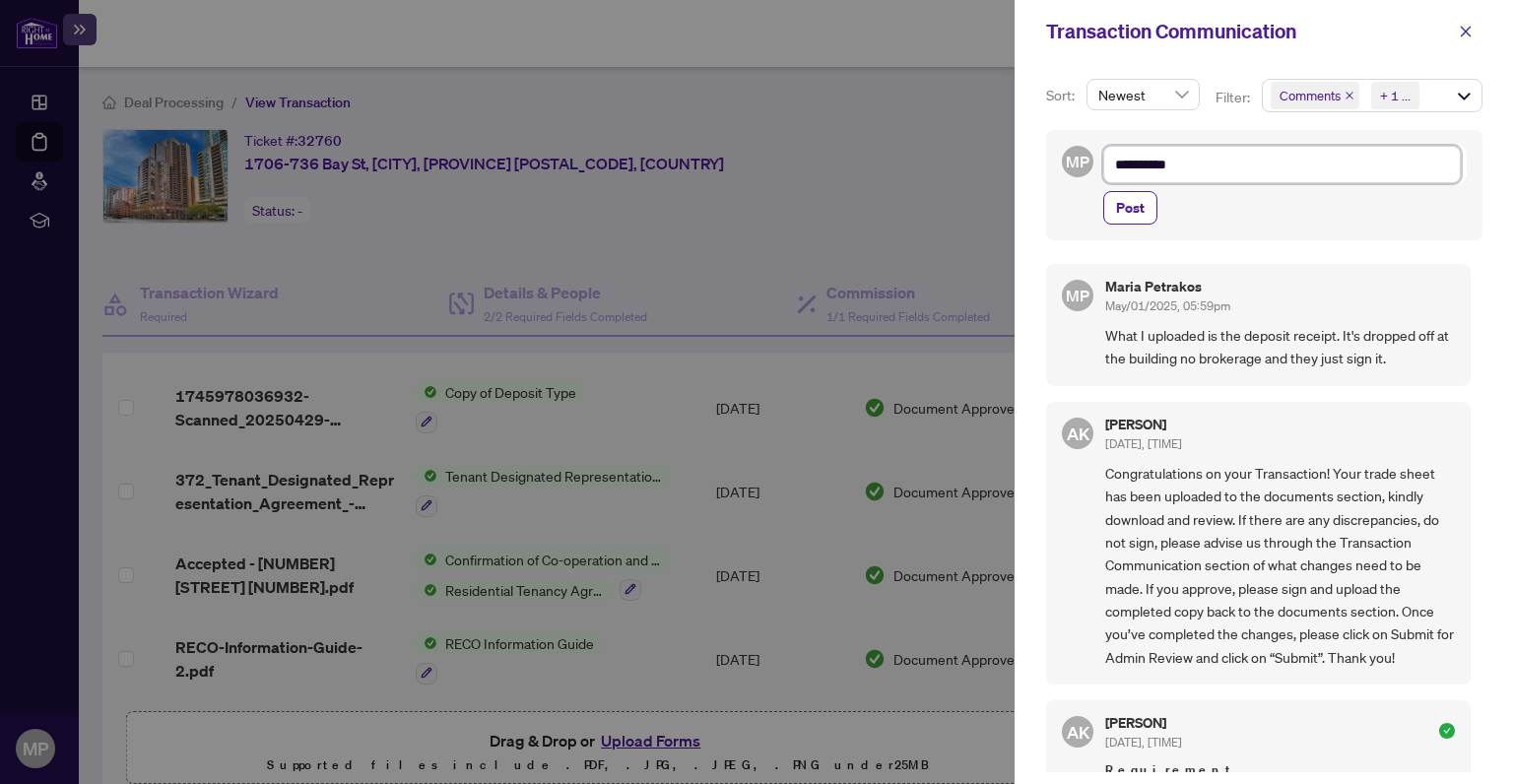 type on "**********" 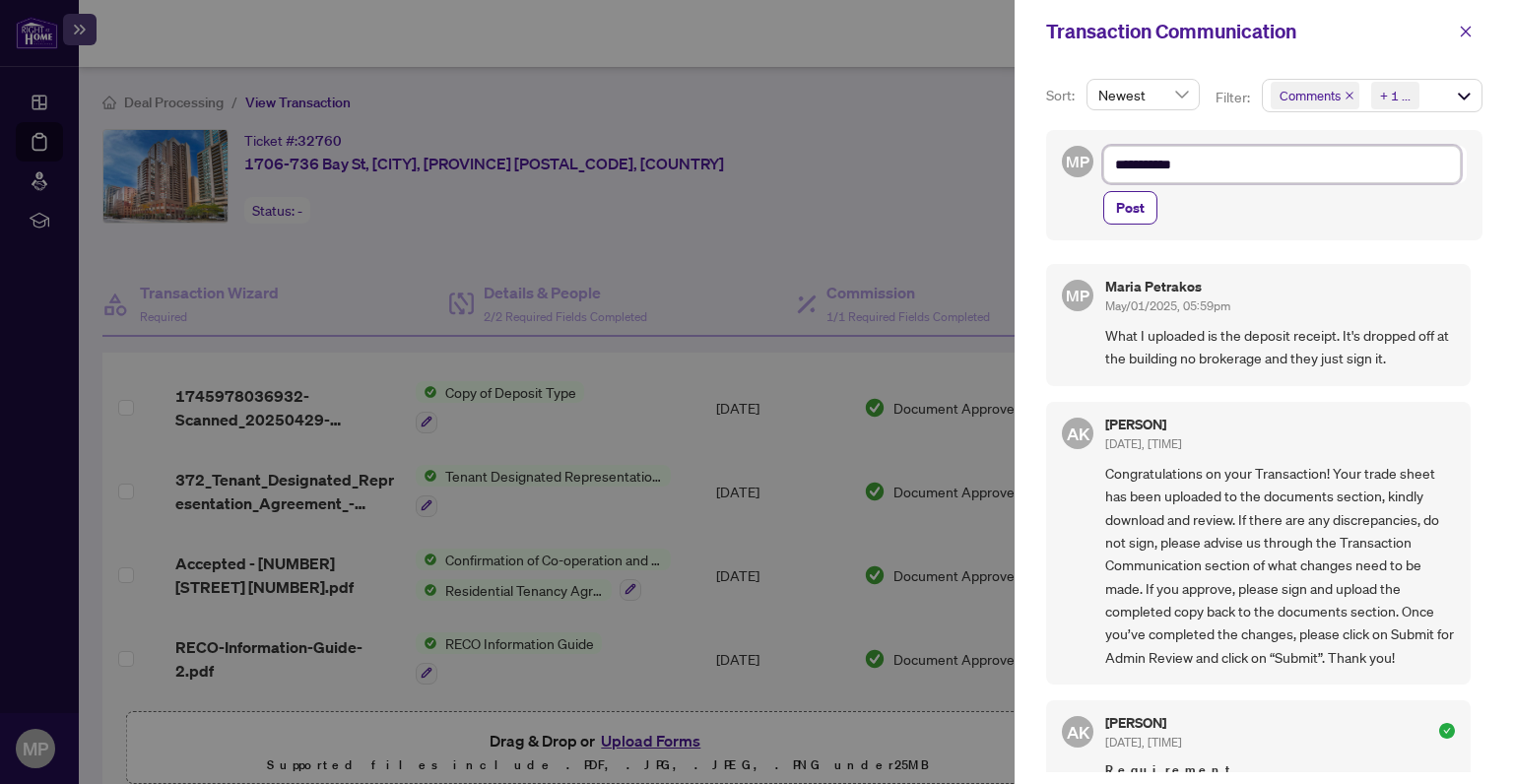 type on "**********" 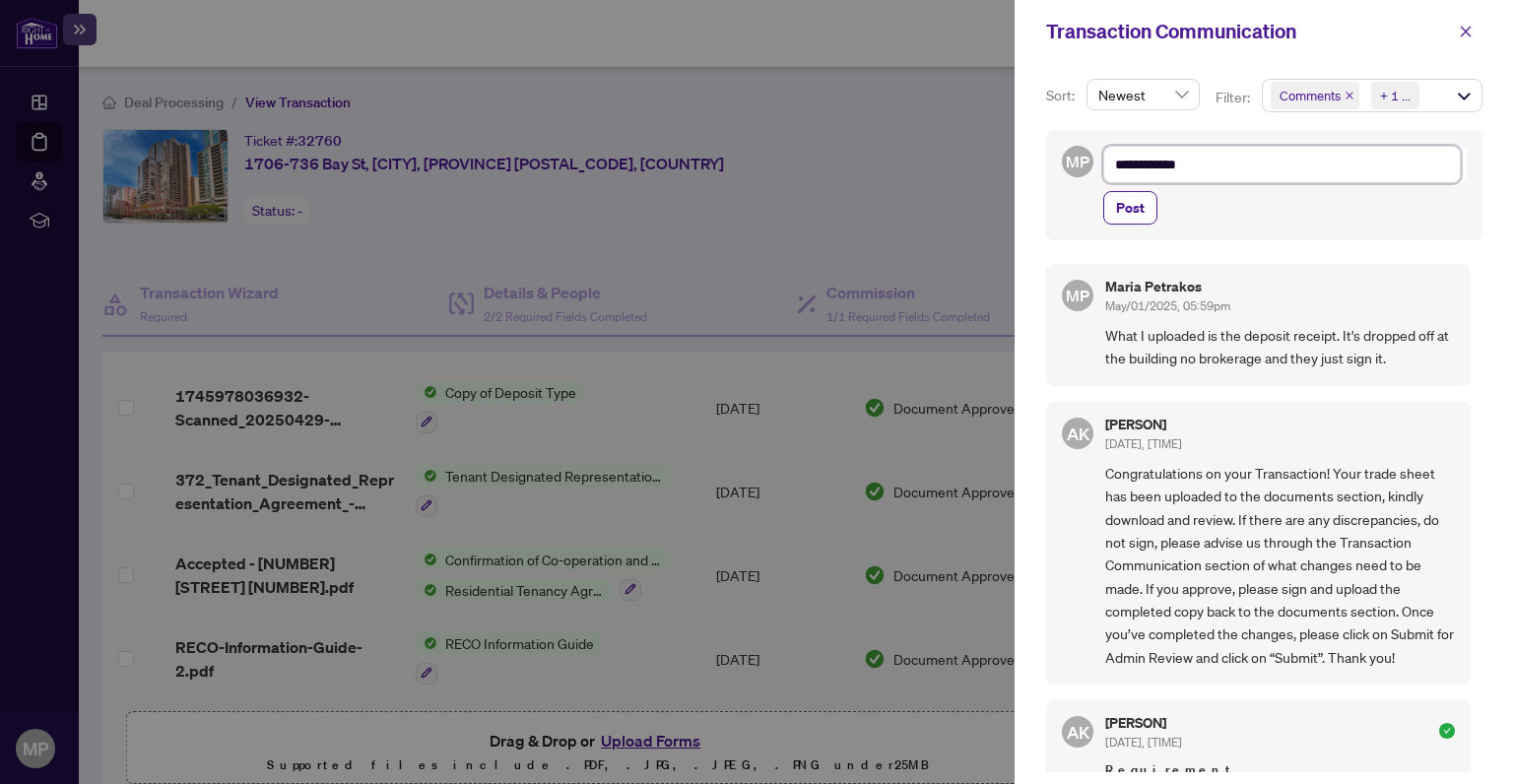 type on "**********" 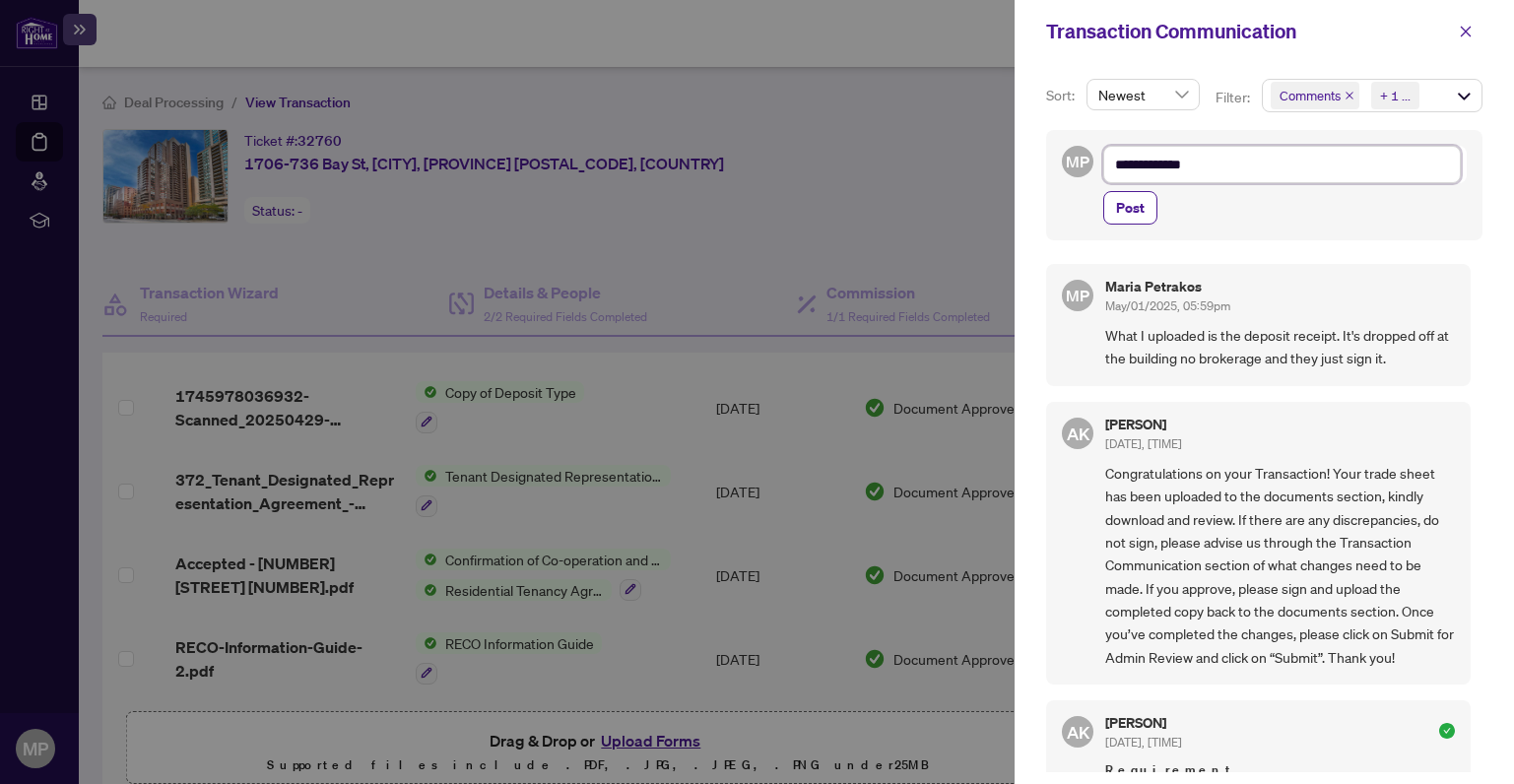 type on "**********" 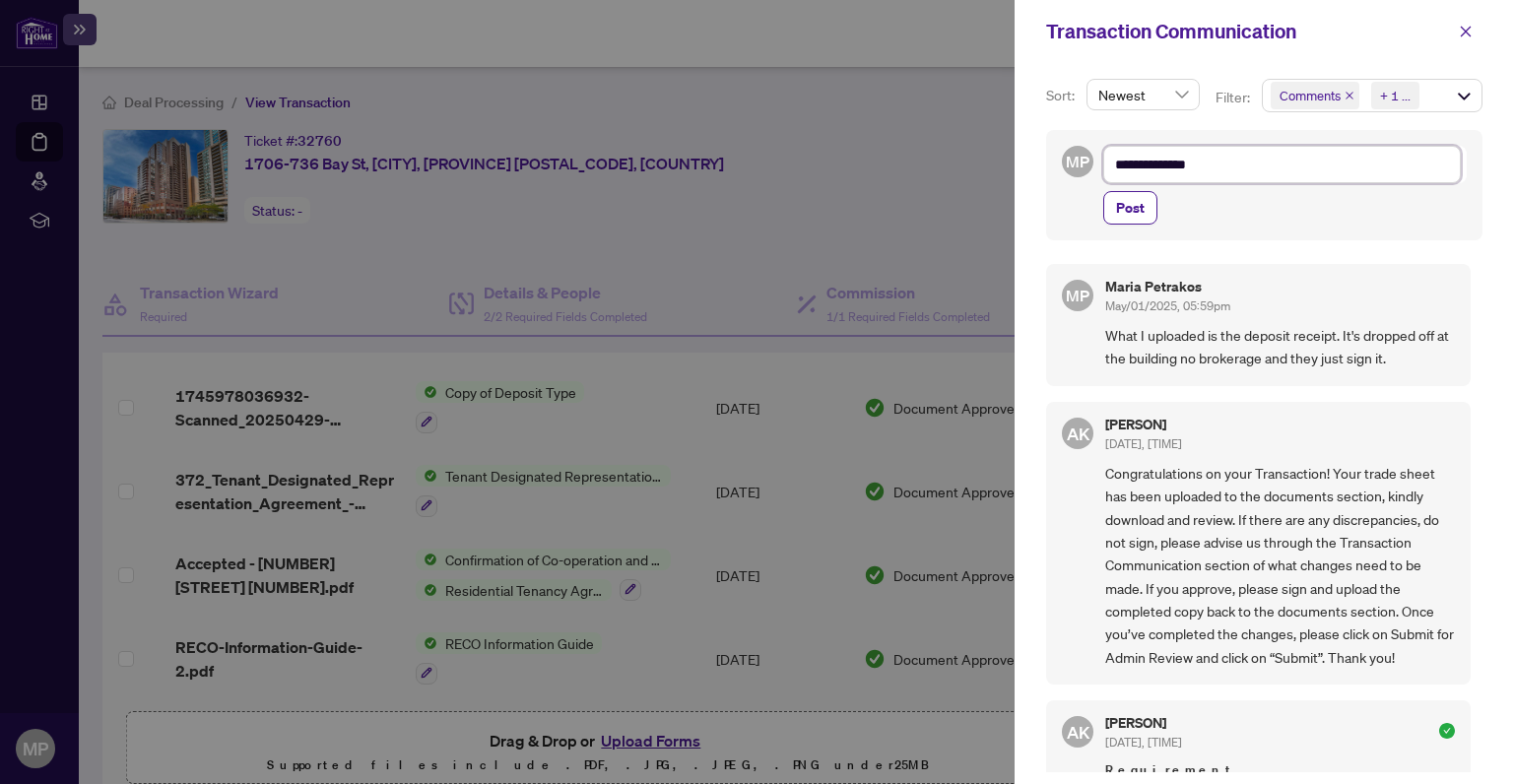 type on "**********" 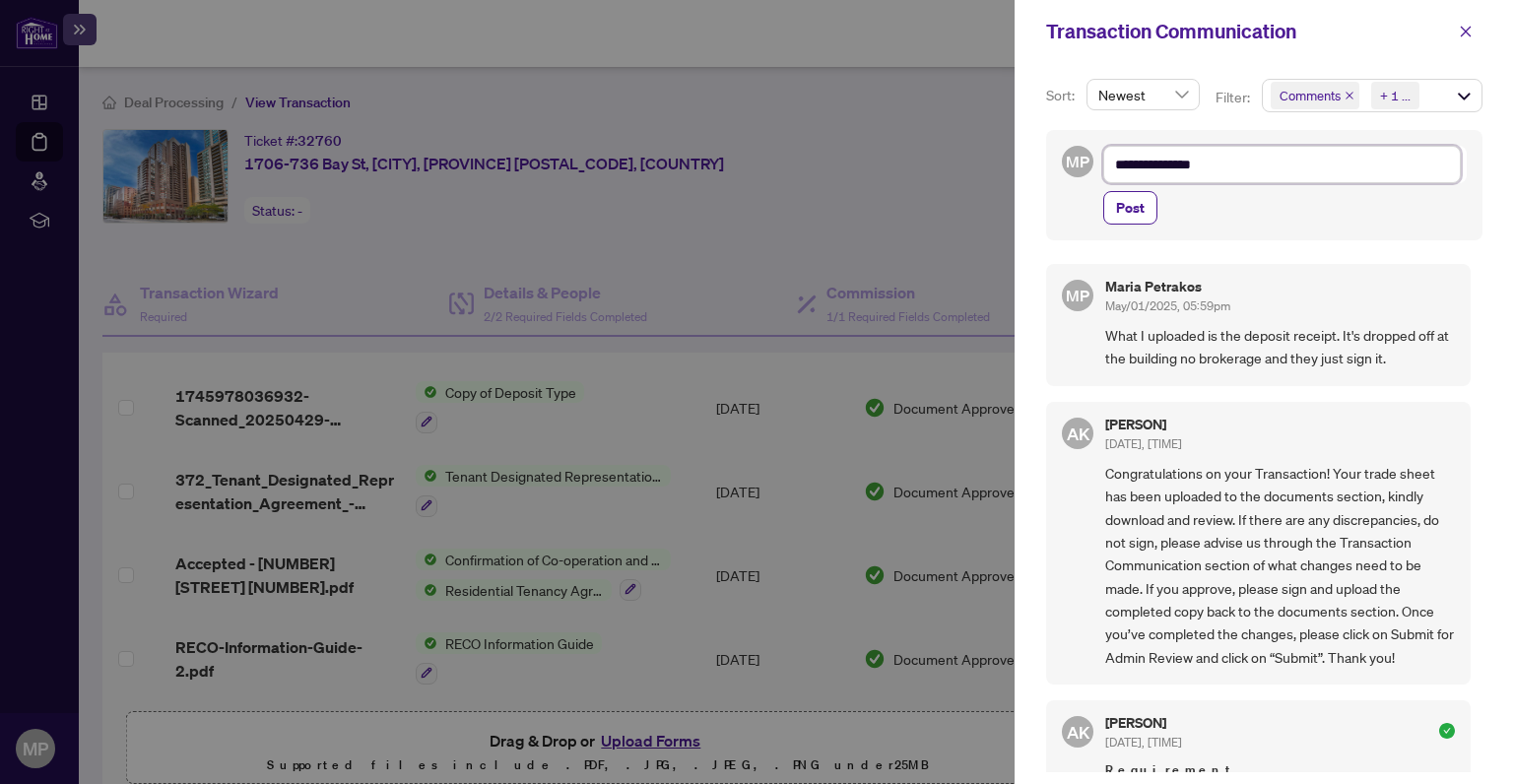 type on "**********" 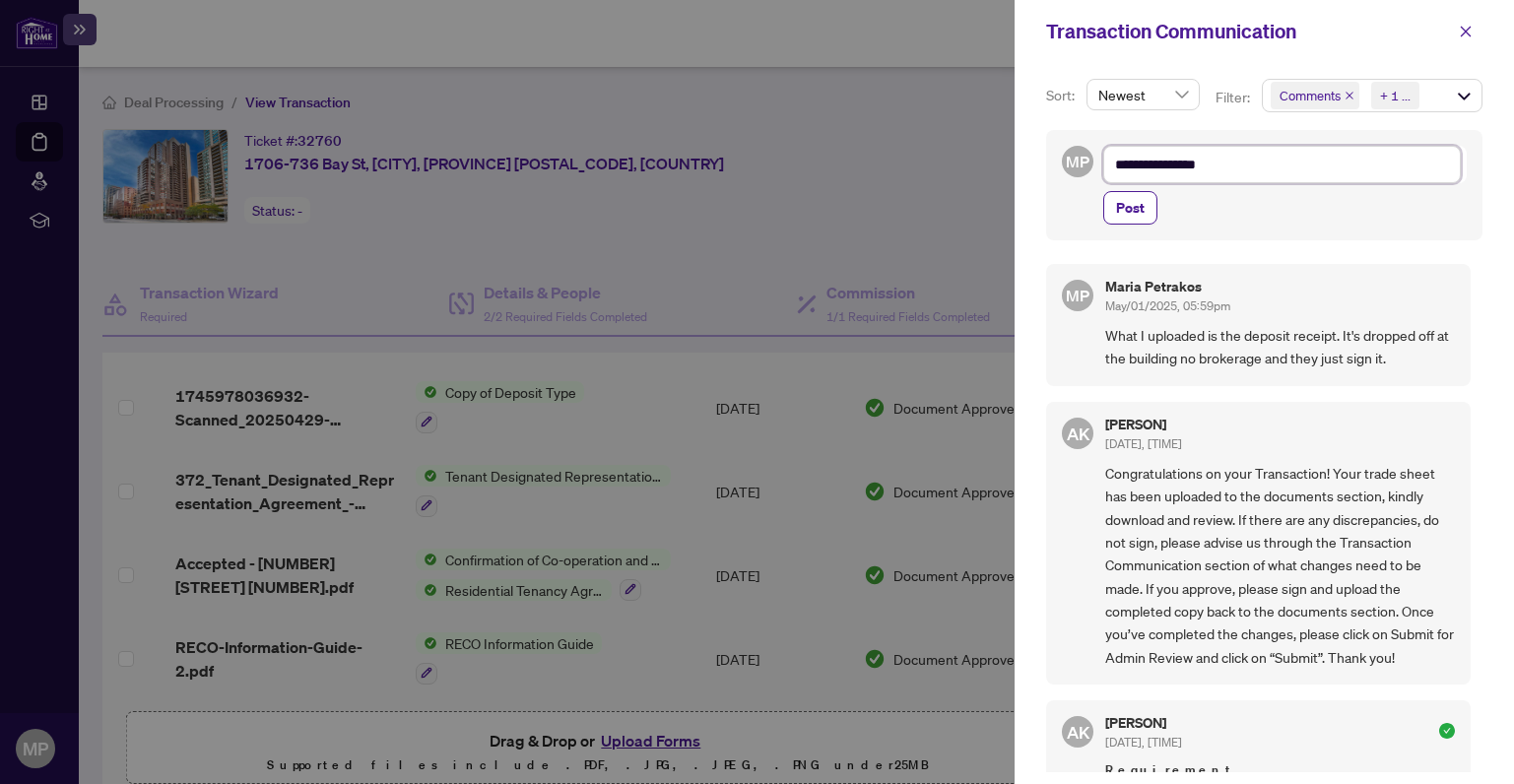 type on "**********" 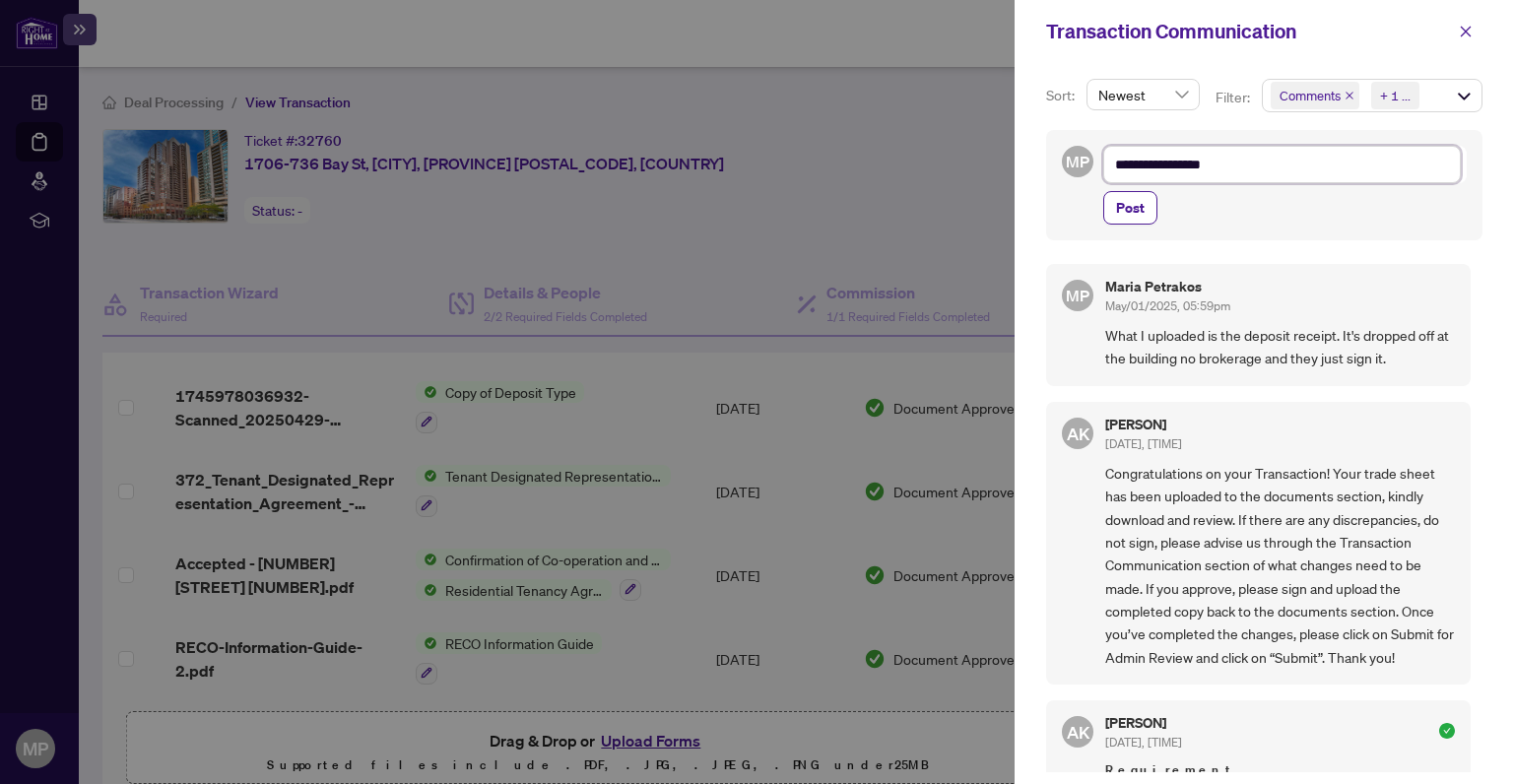 type on "**********" 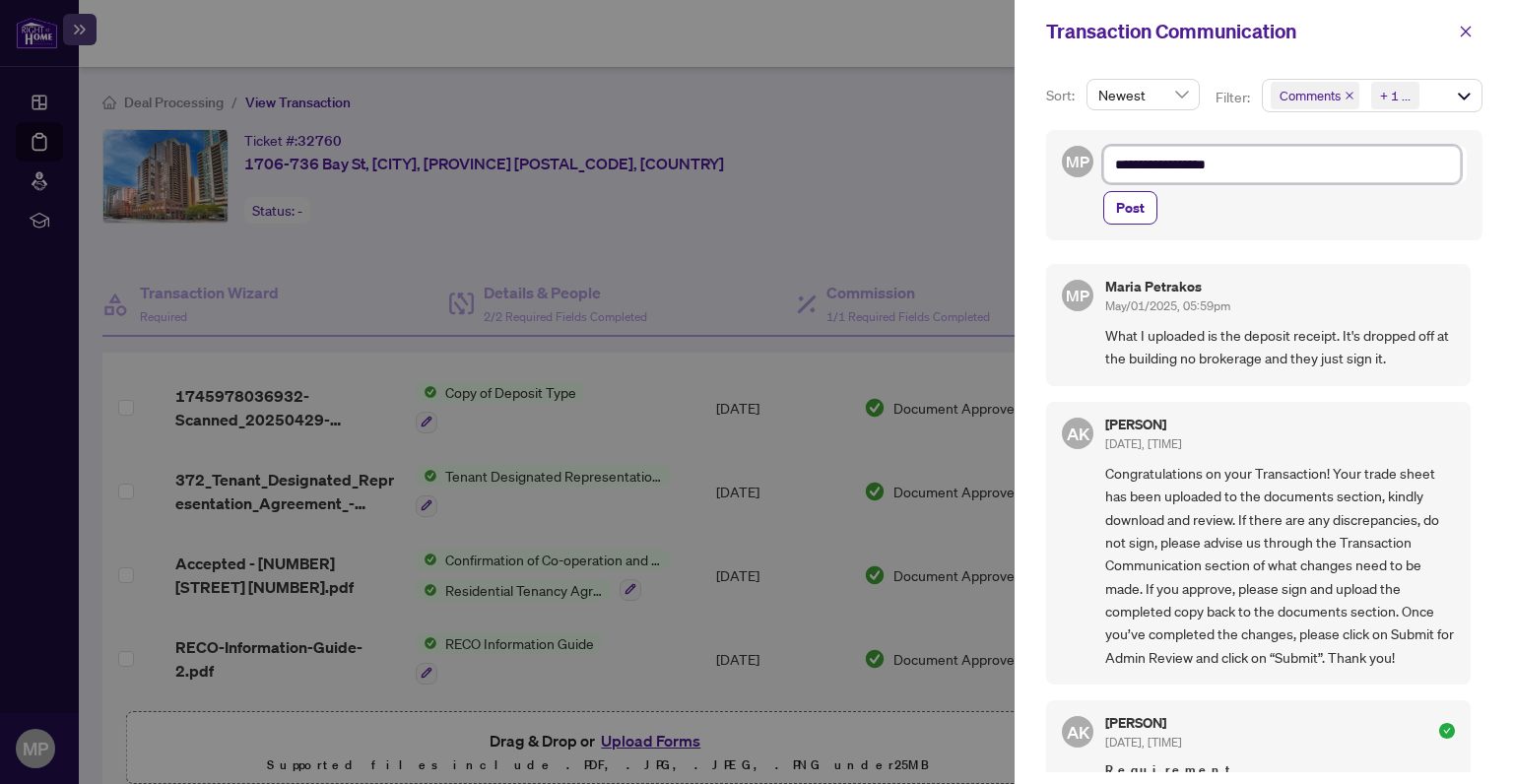 type on "**********" 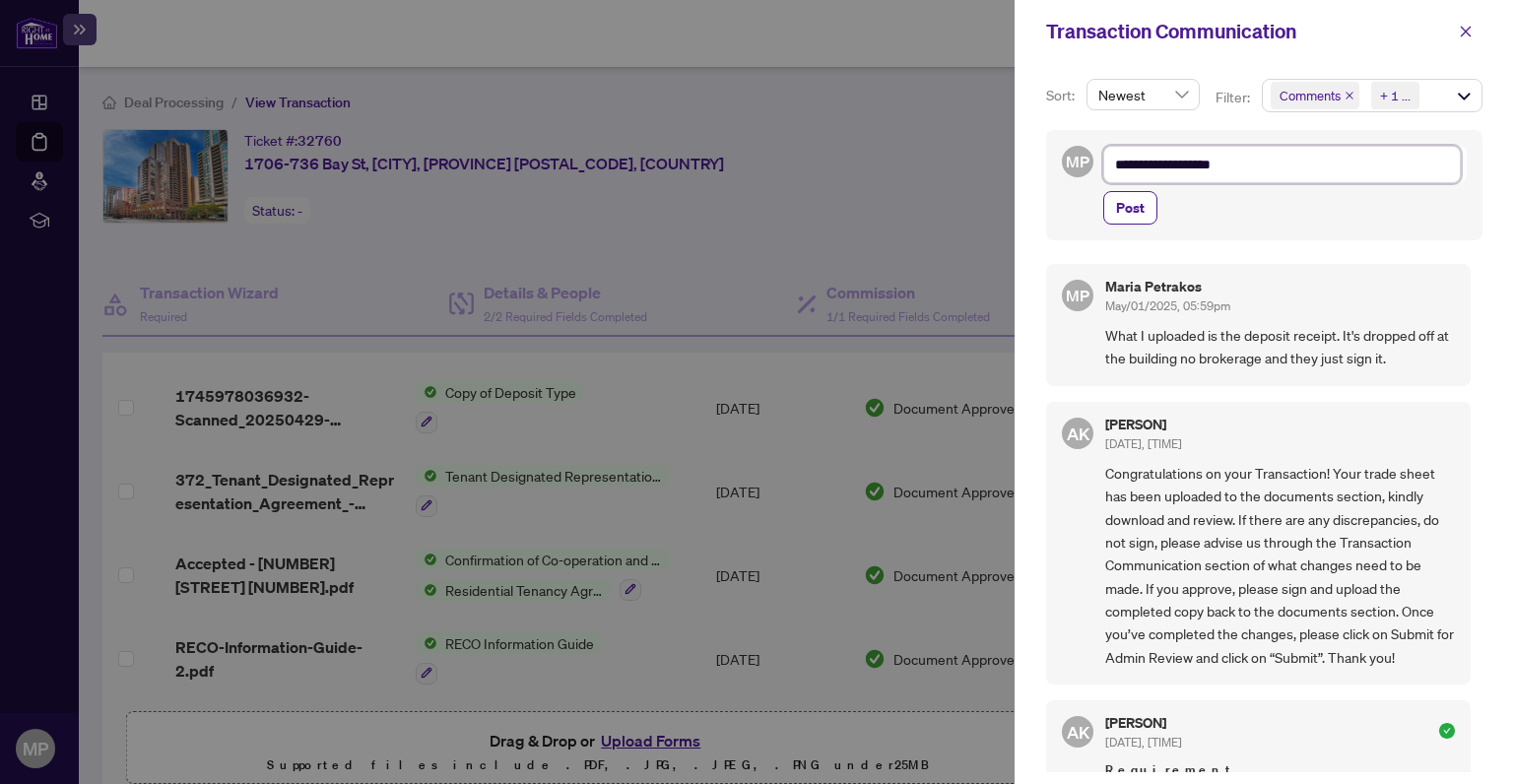 type on "**********" 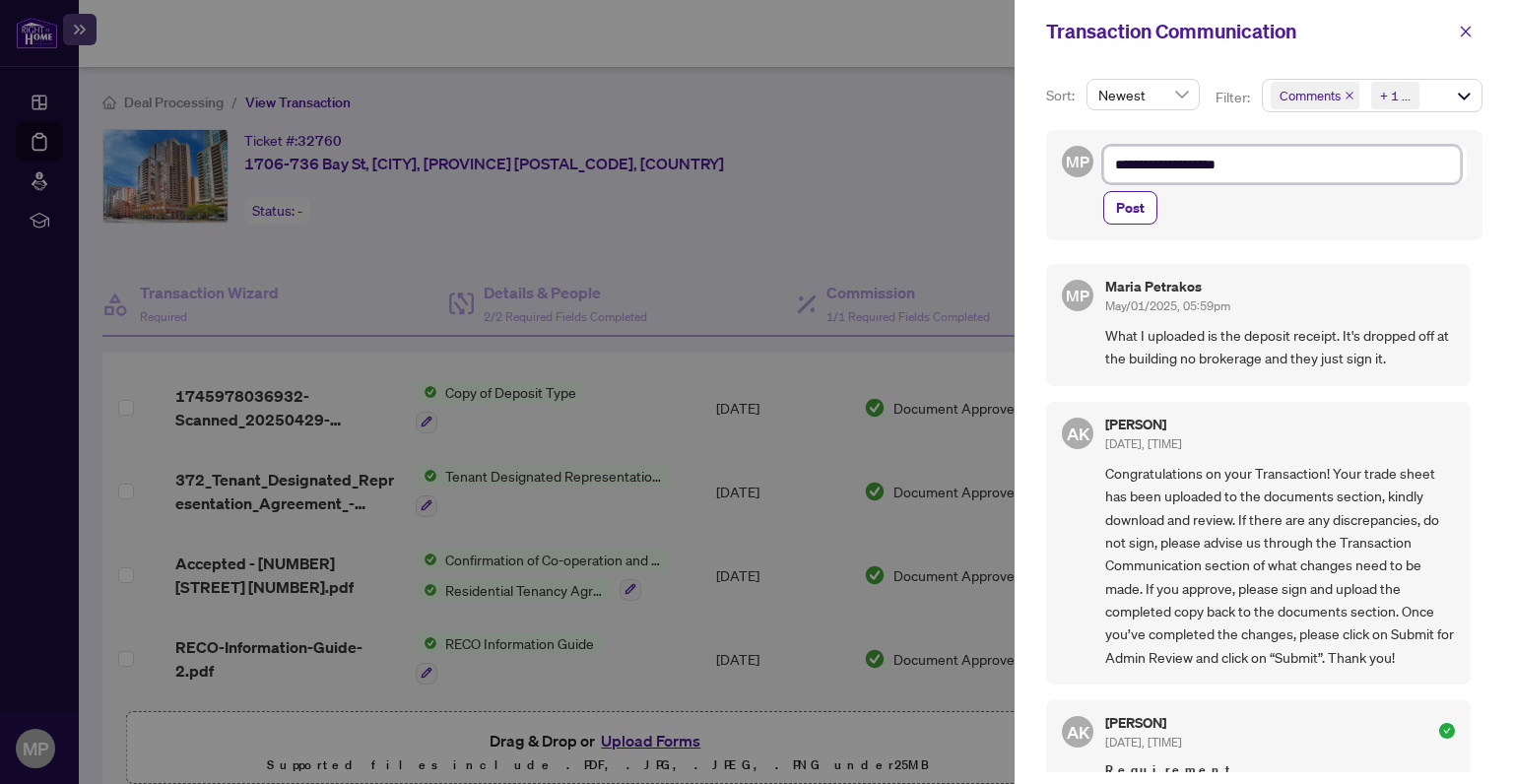 type on "**********" 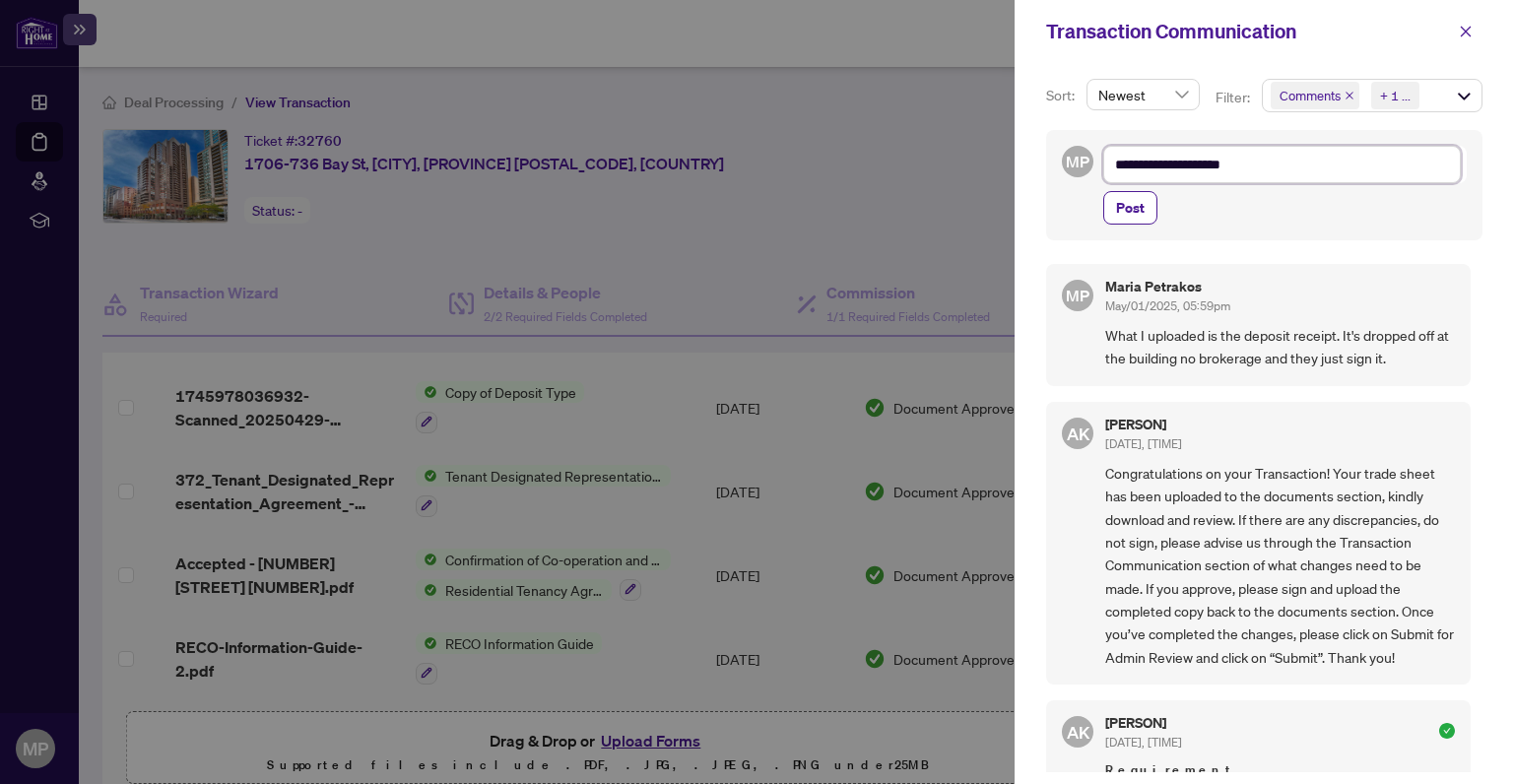 type on "**********" 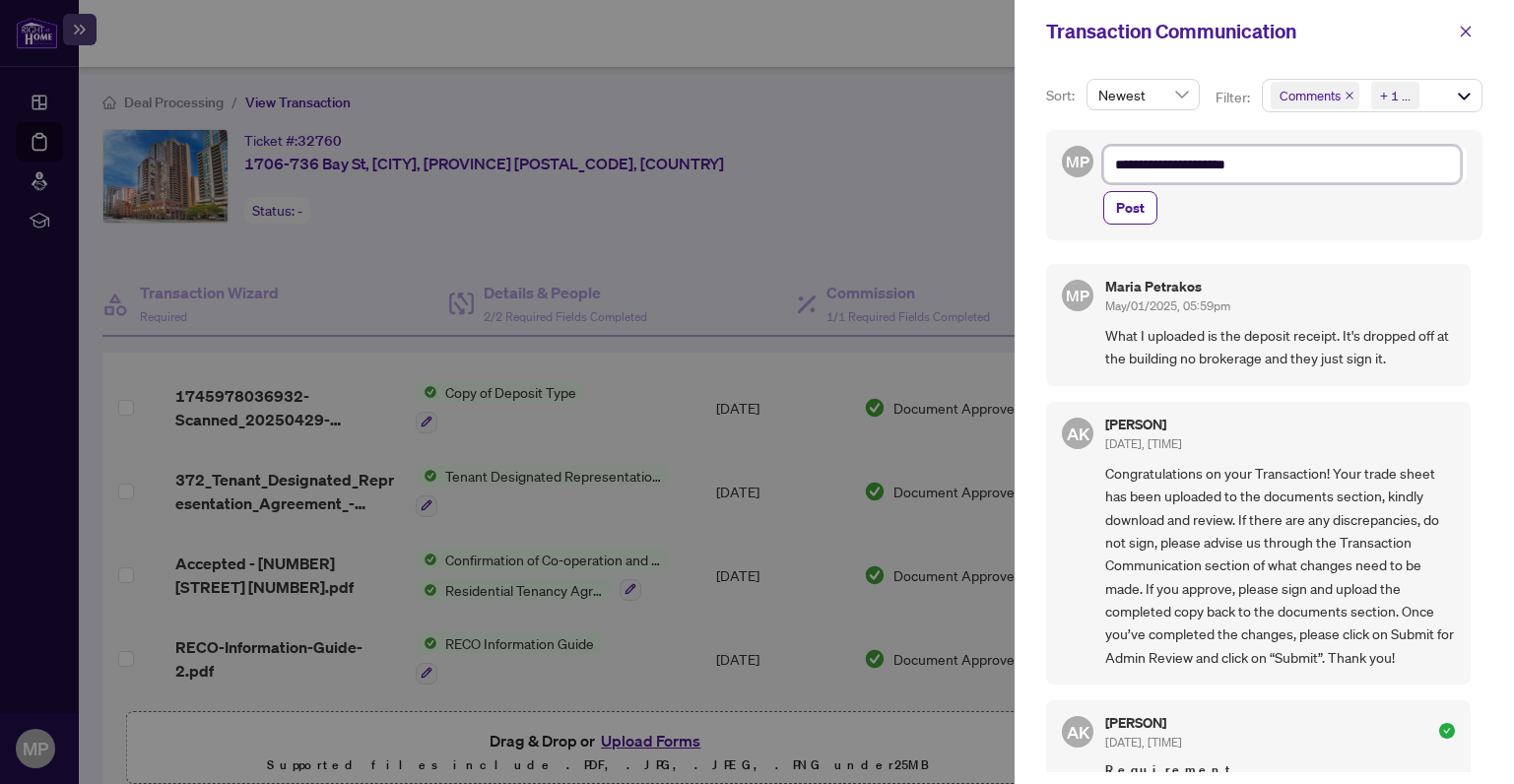 type on "**********" 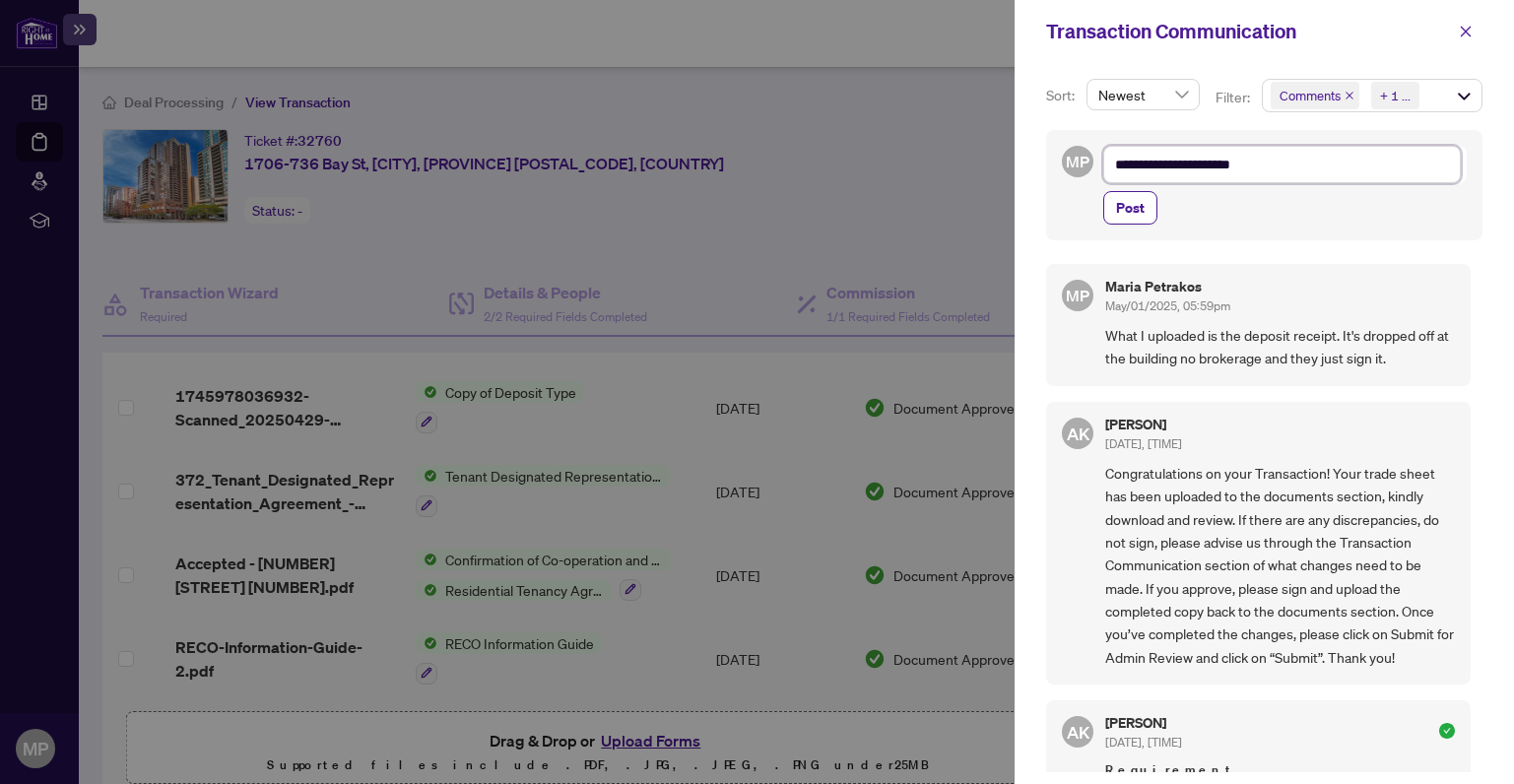 type on "**********" 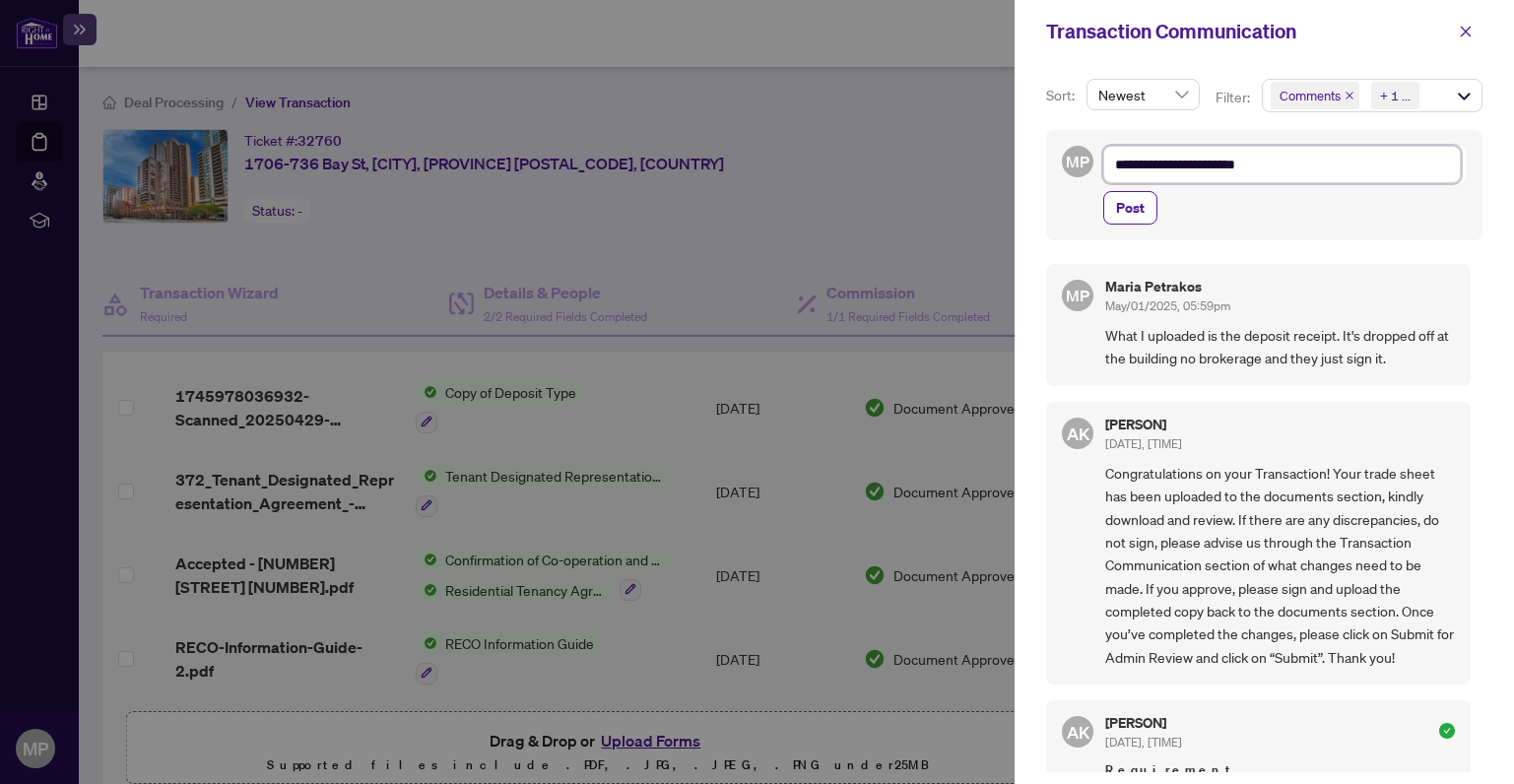 type on "**********" 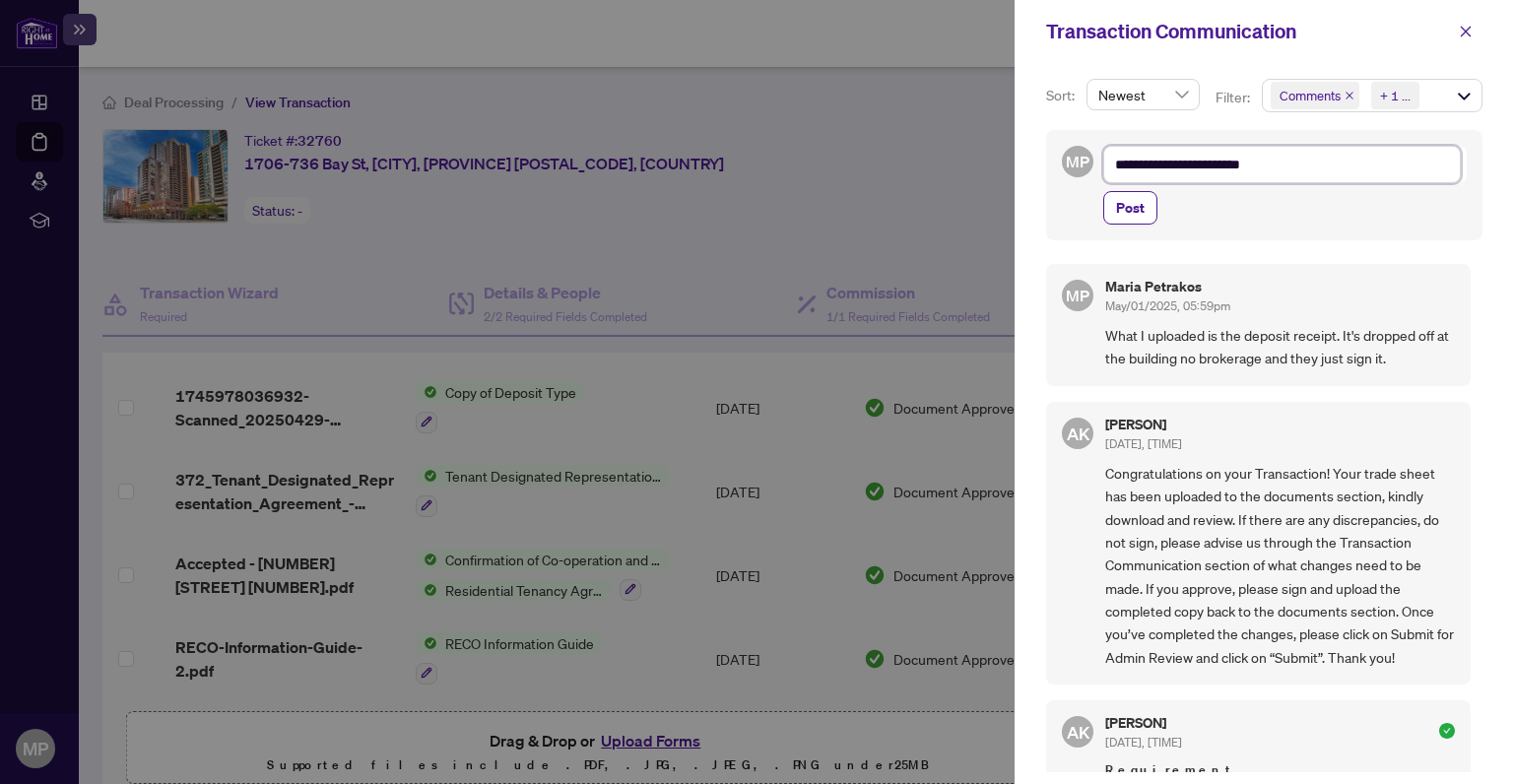 type on "**********" 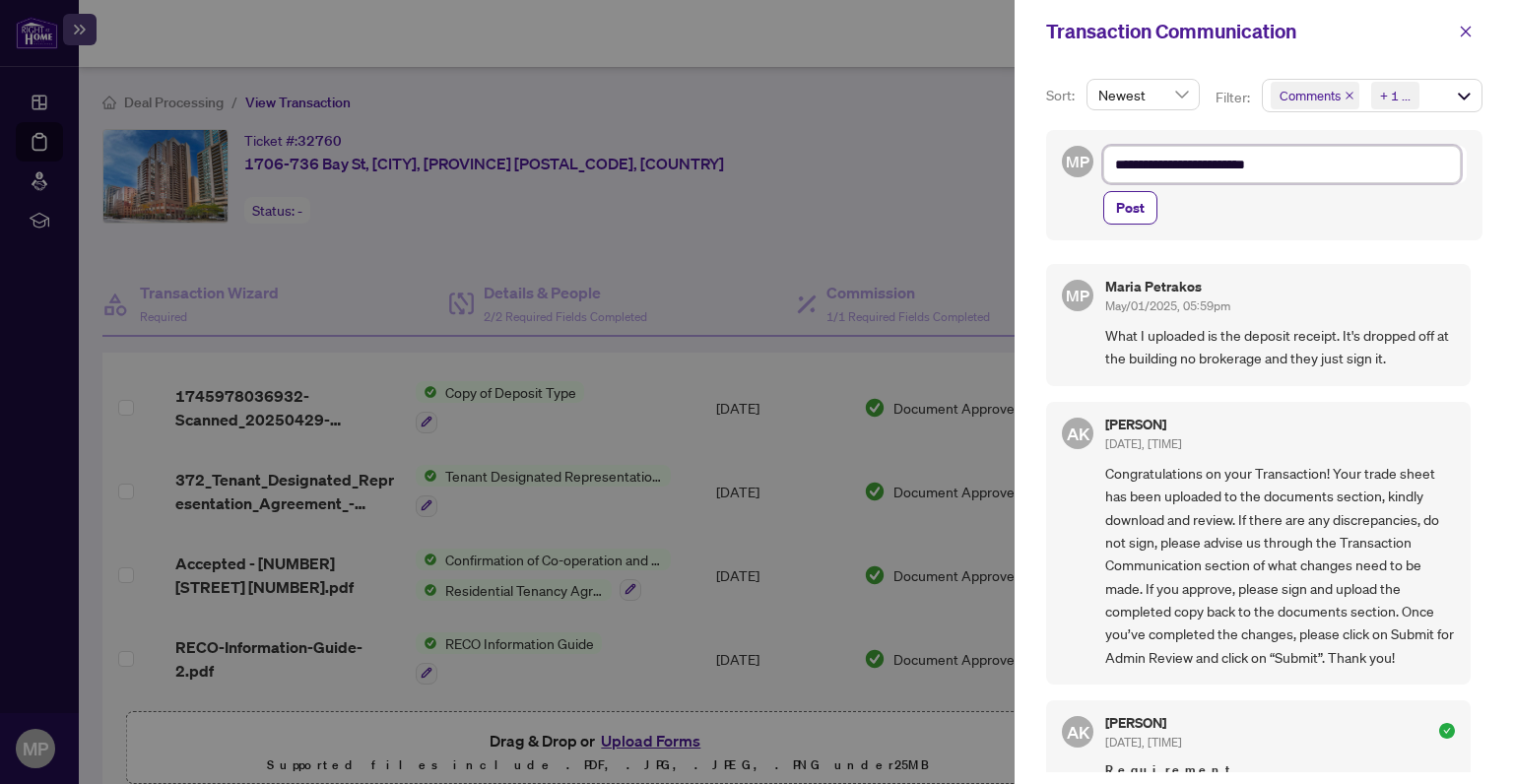 type on "**********" 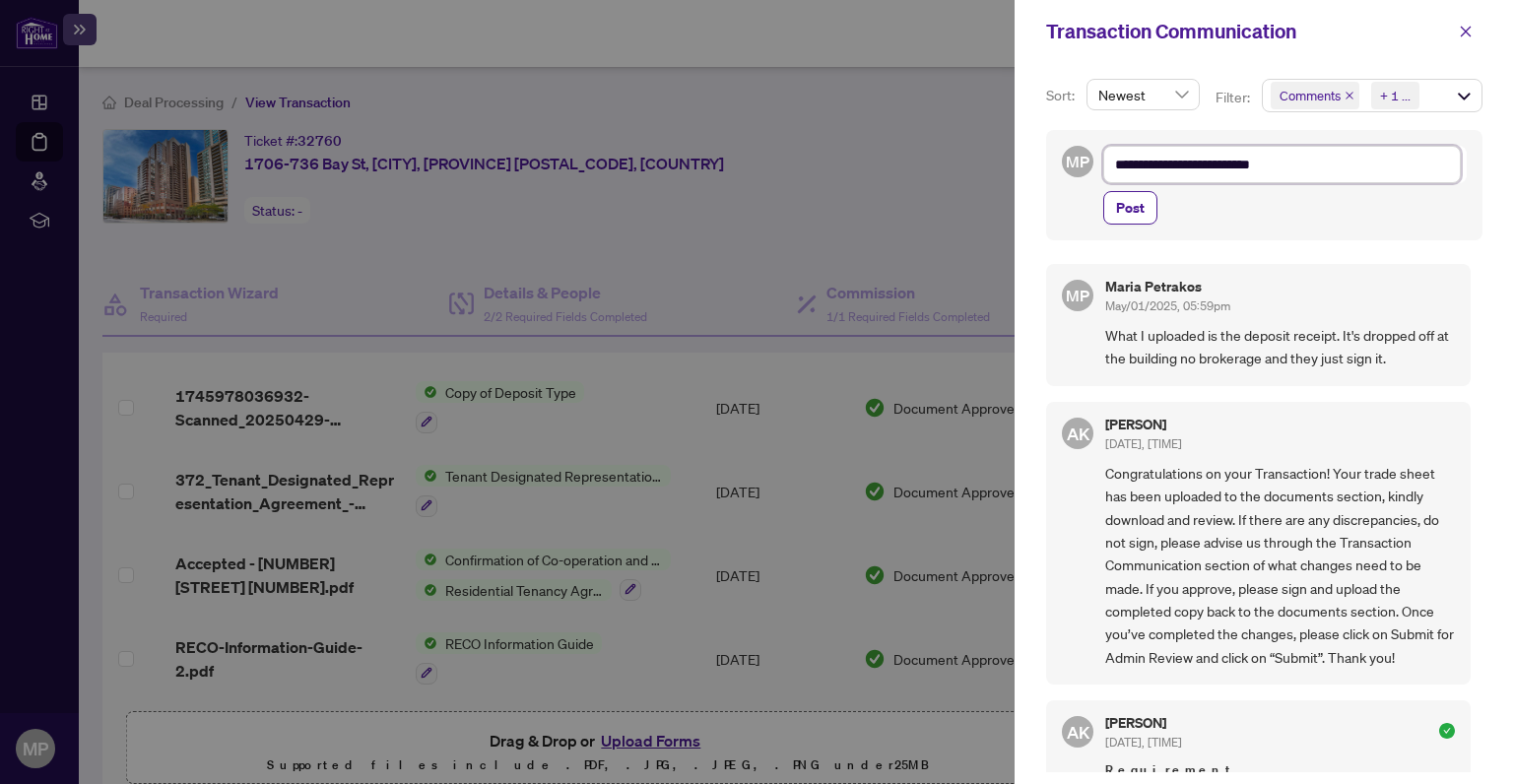type on "**********" 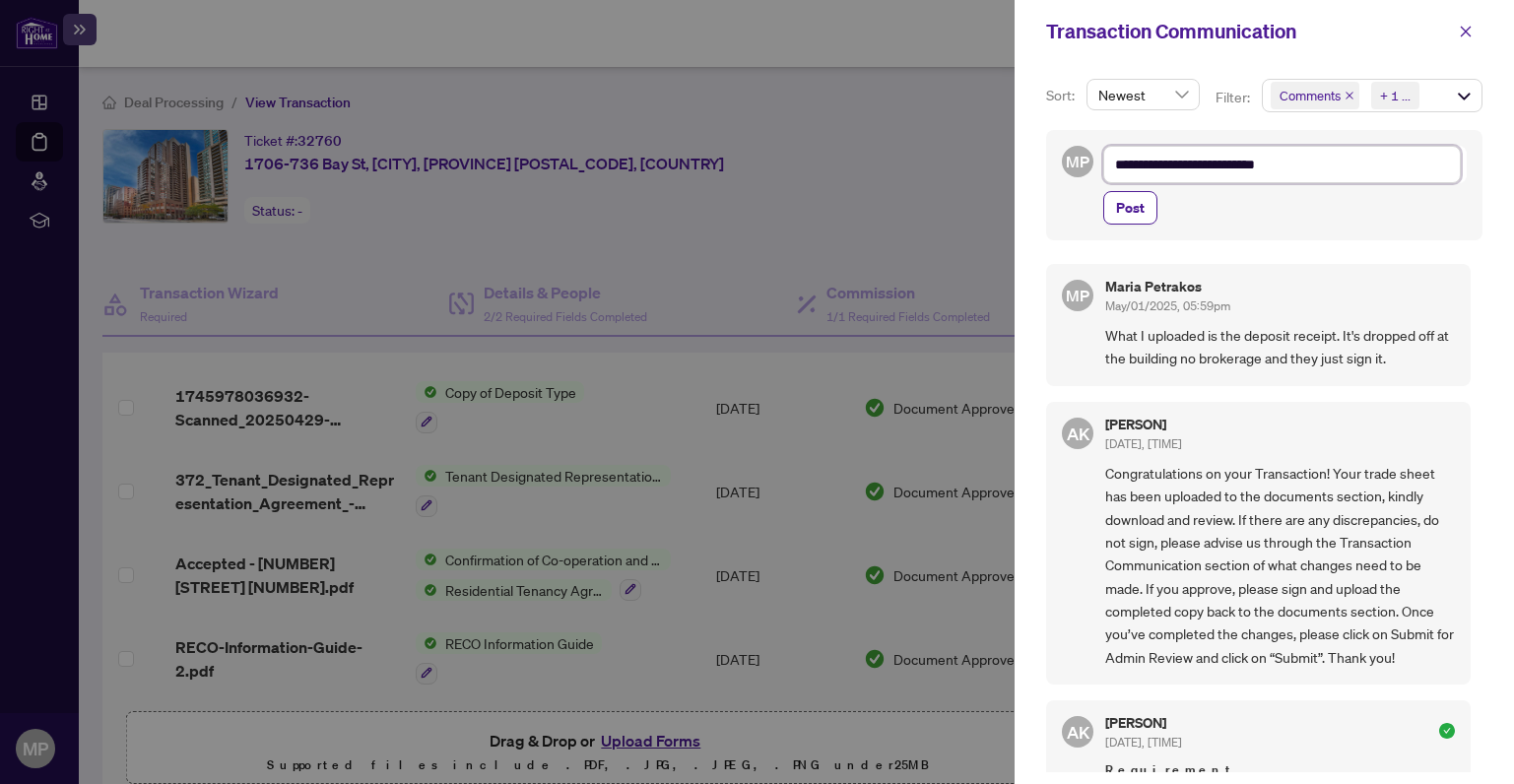 type on "**********" 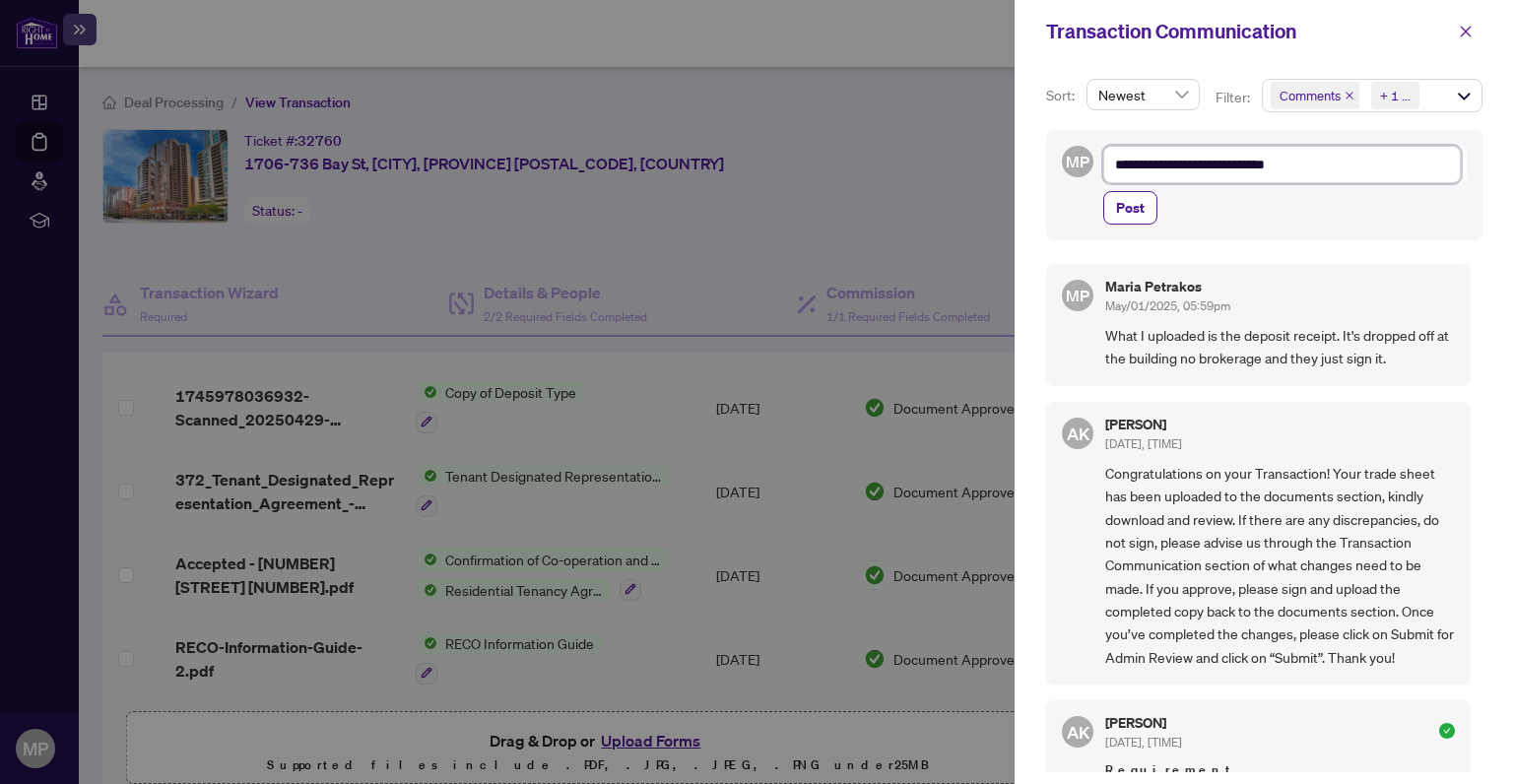 type on "**********" 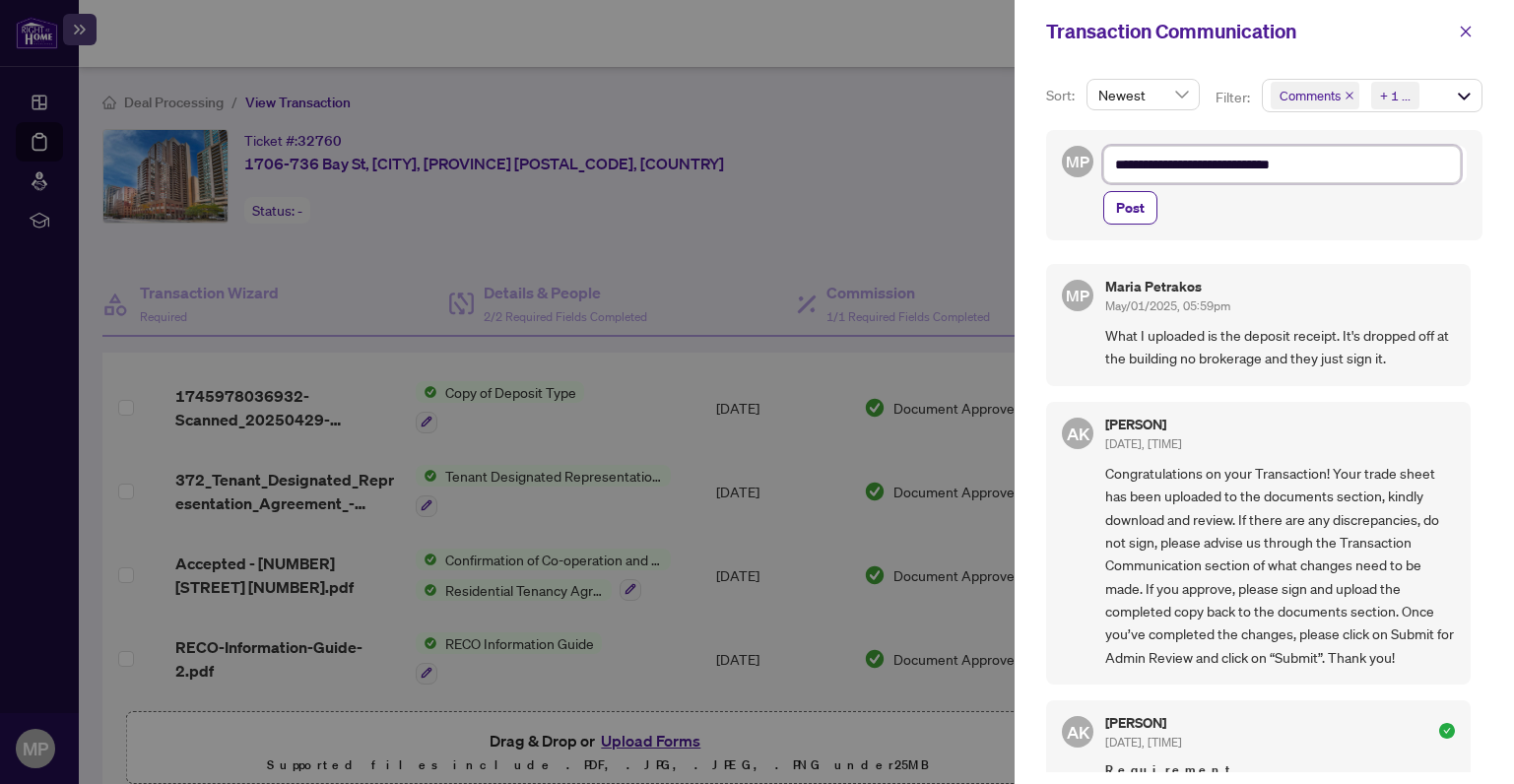 type on "**********" 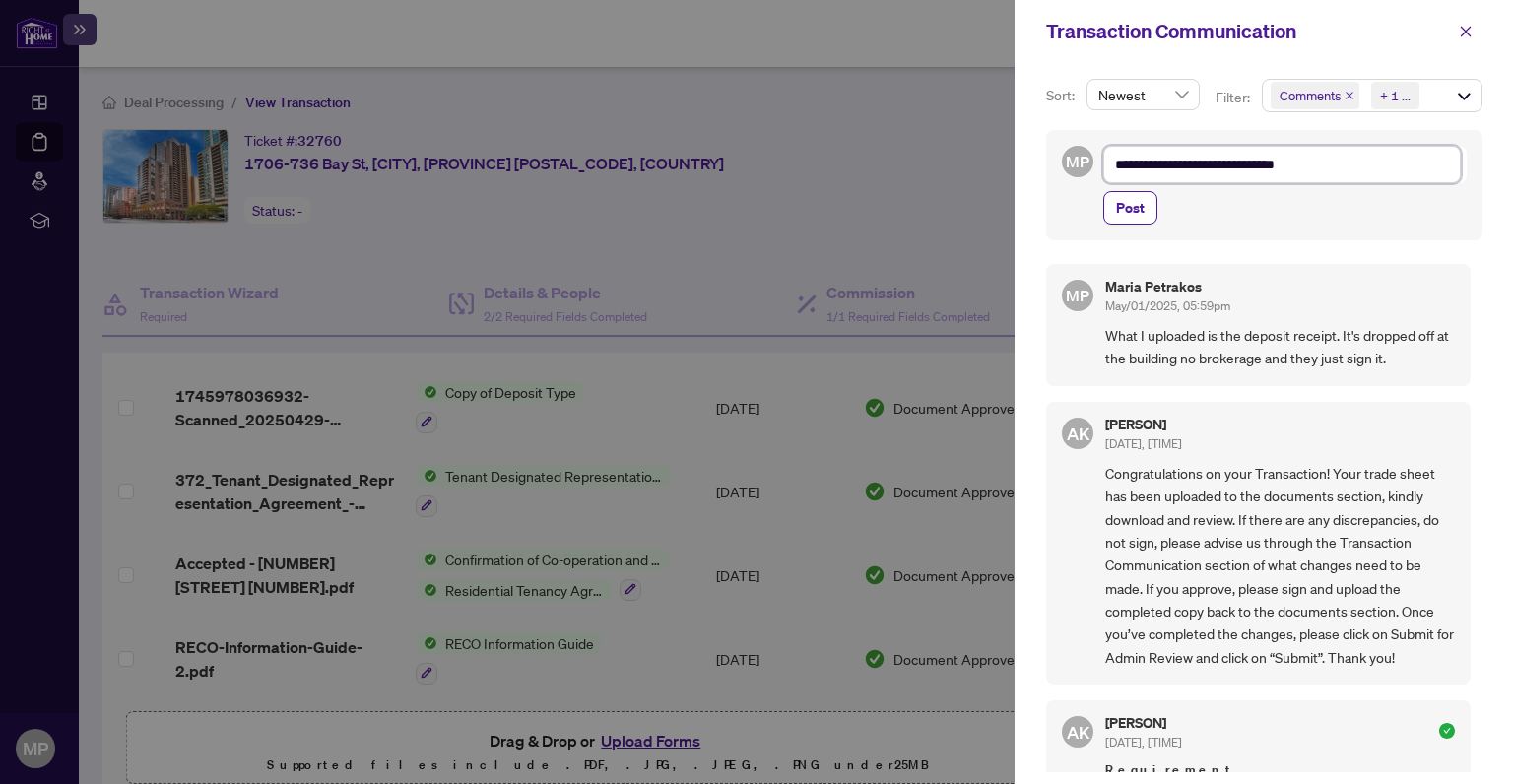 type on "**********" 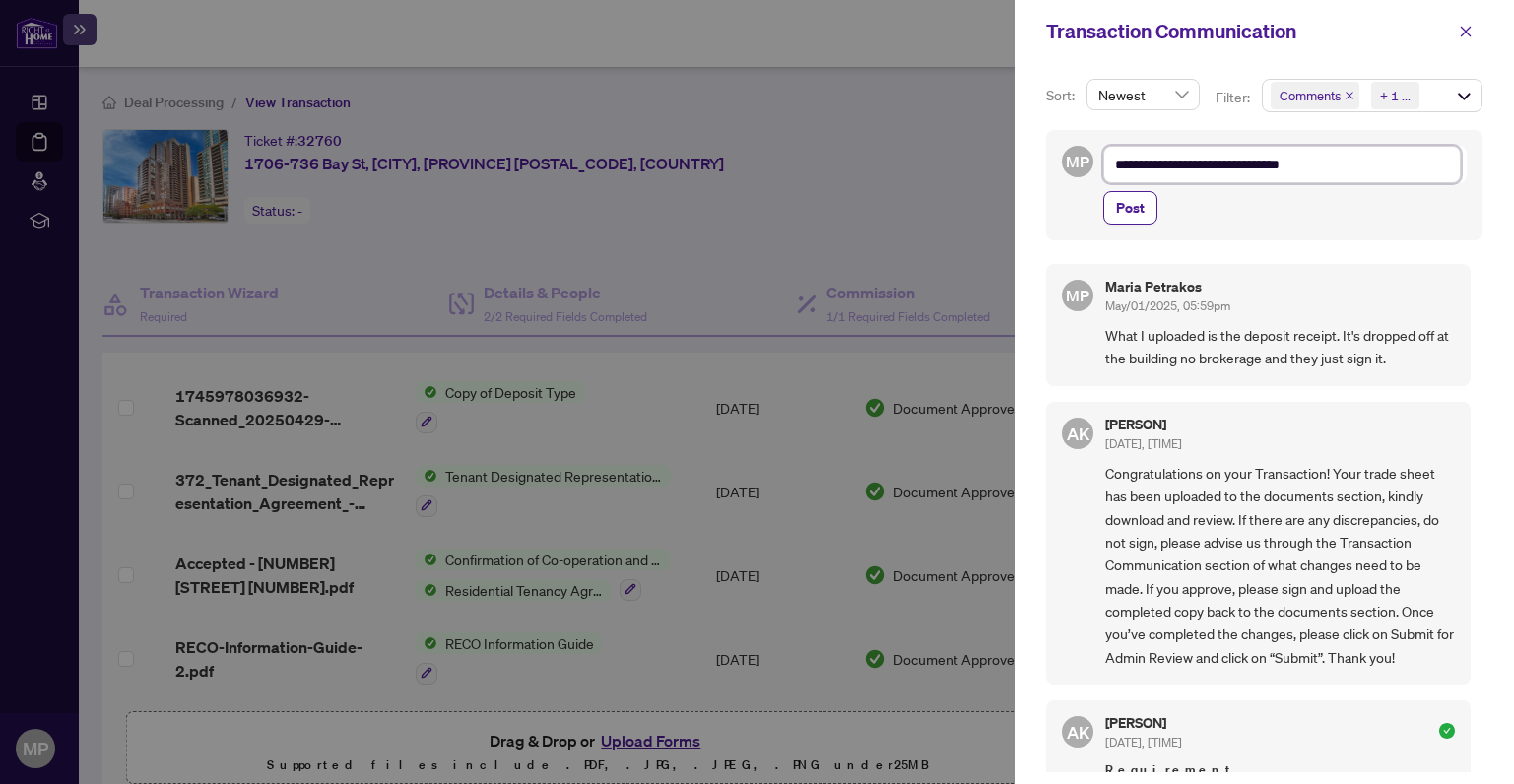 type on "**********" 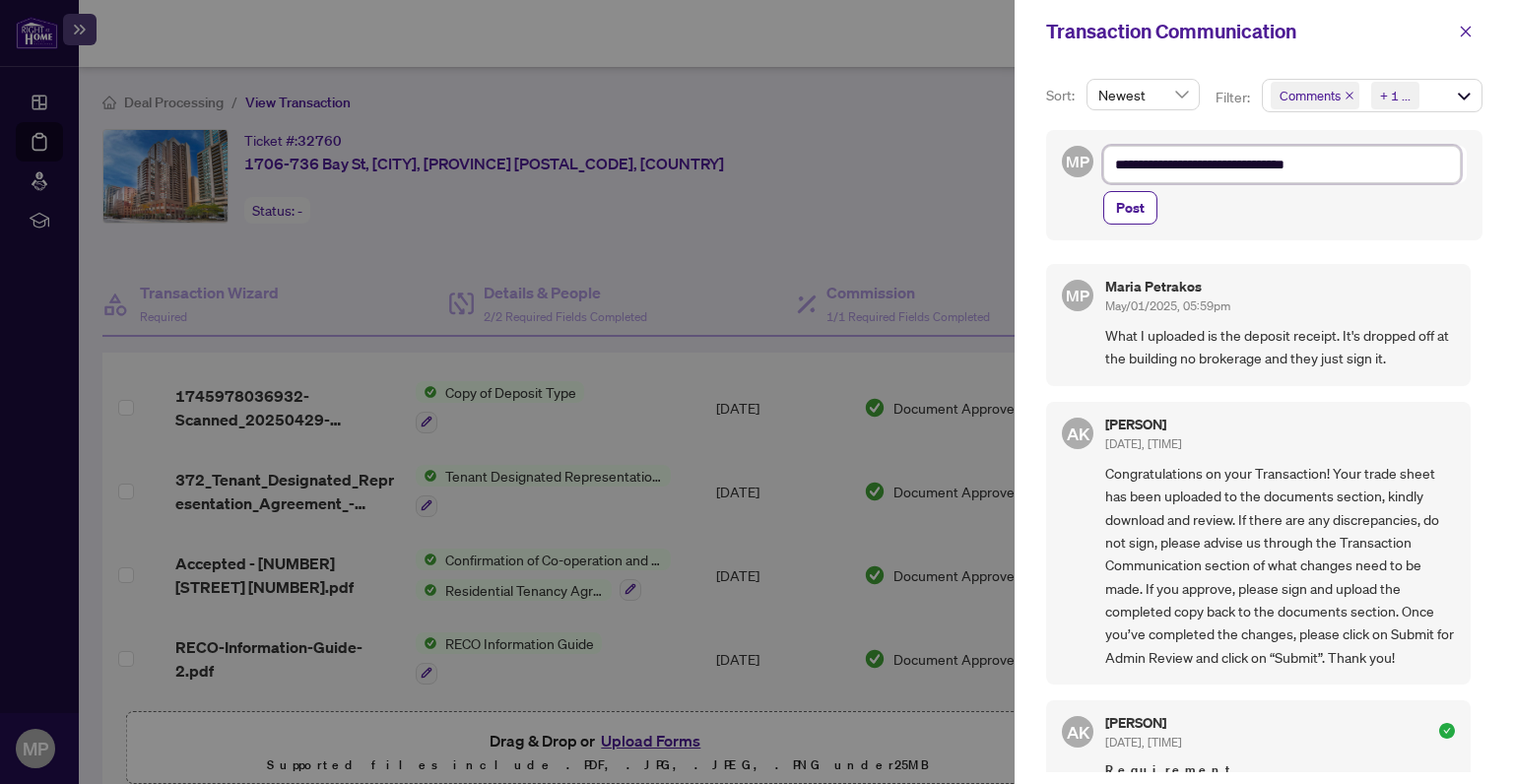 type on "**********" 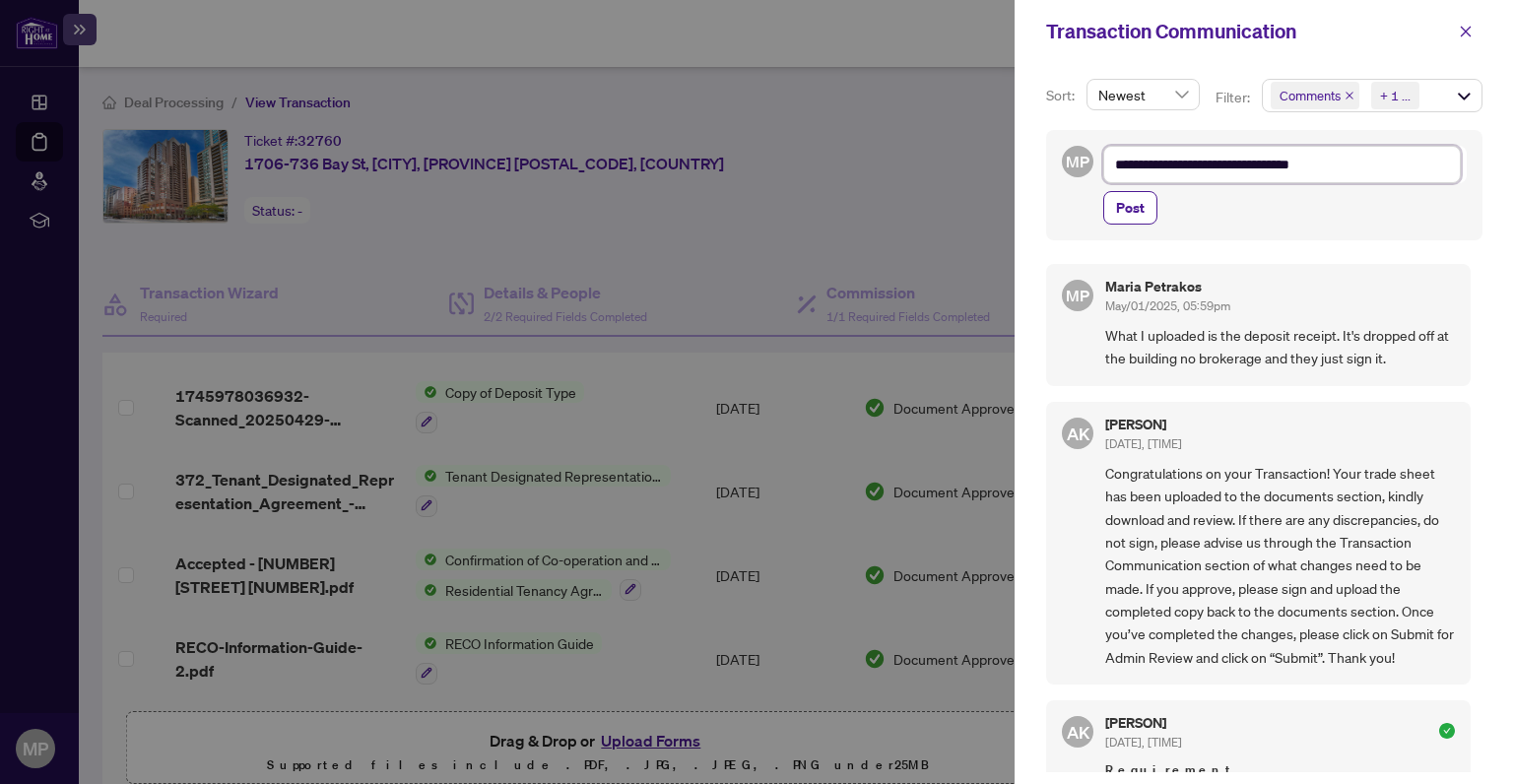 type on "**********" 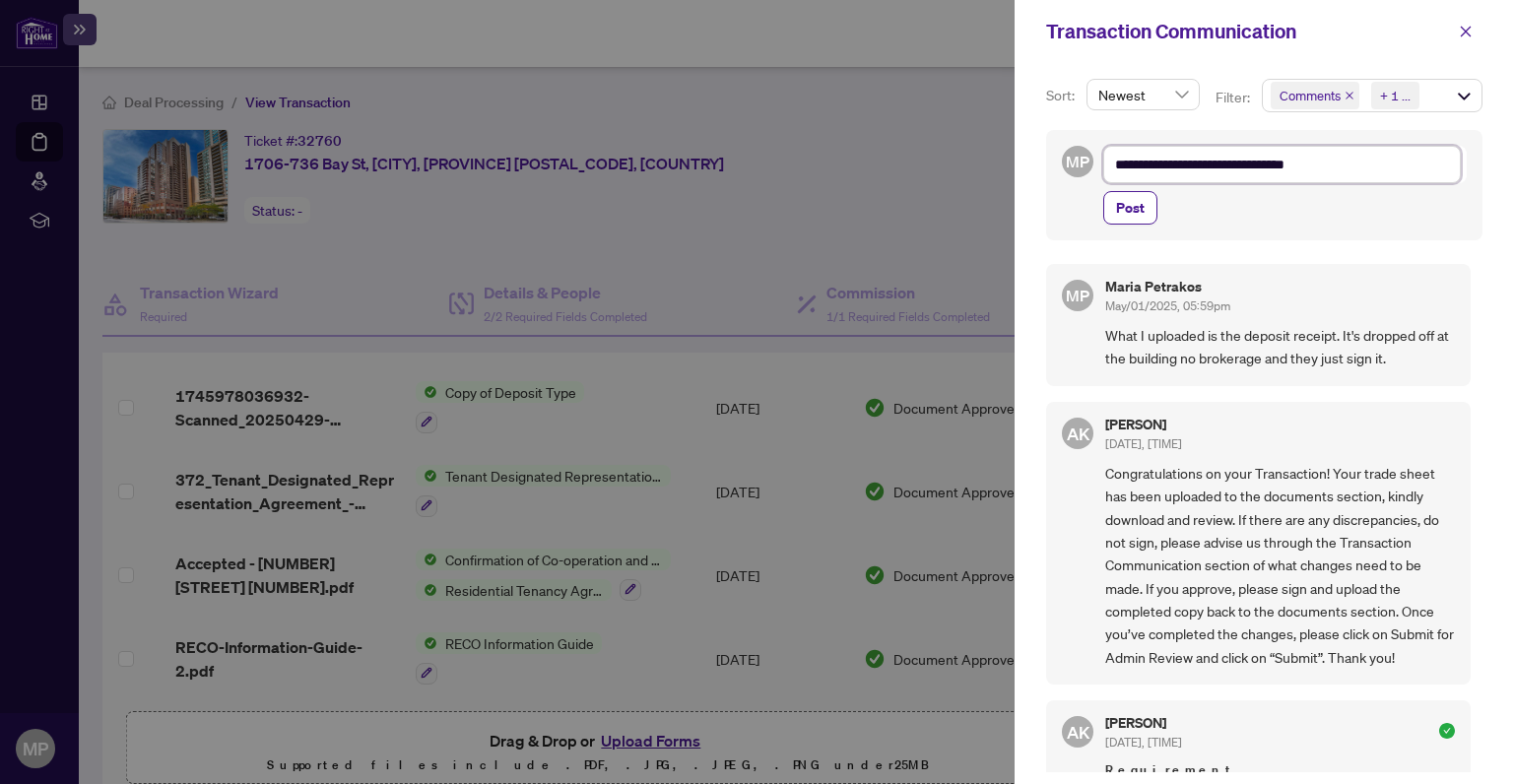 type on "**********" 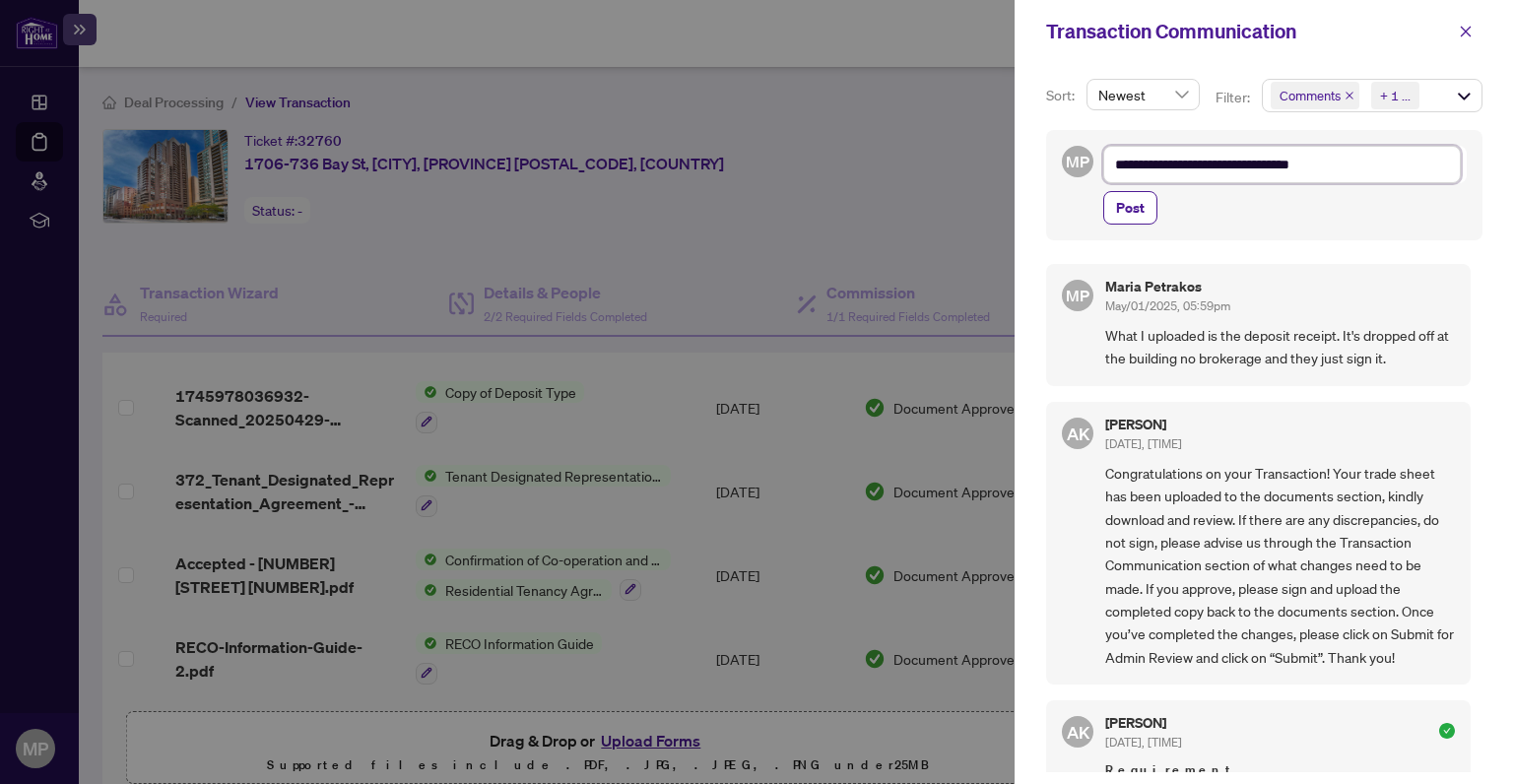 type on "**********" 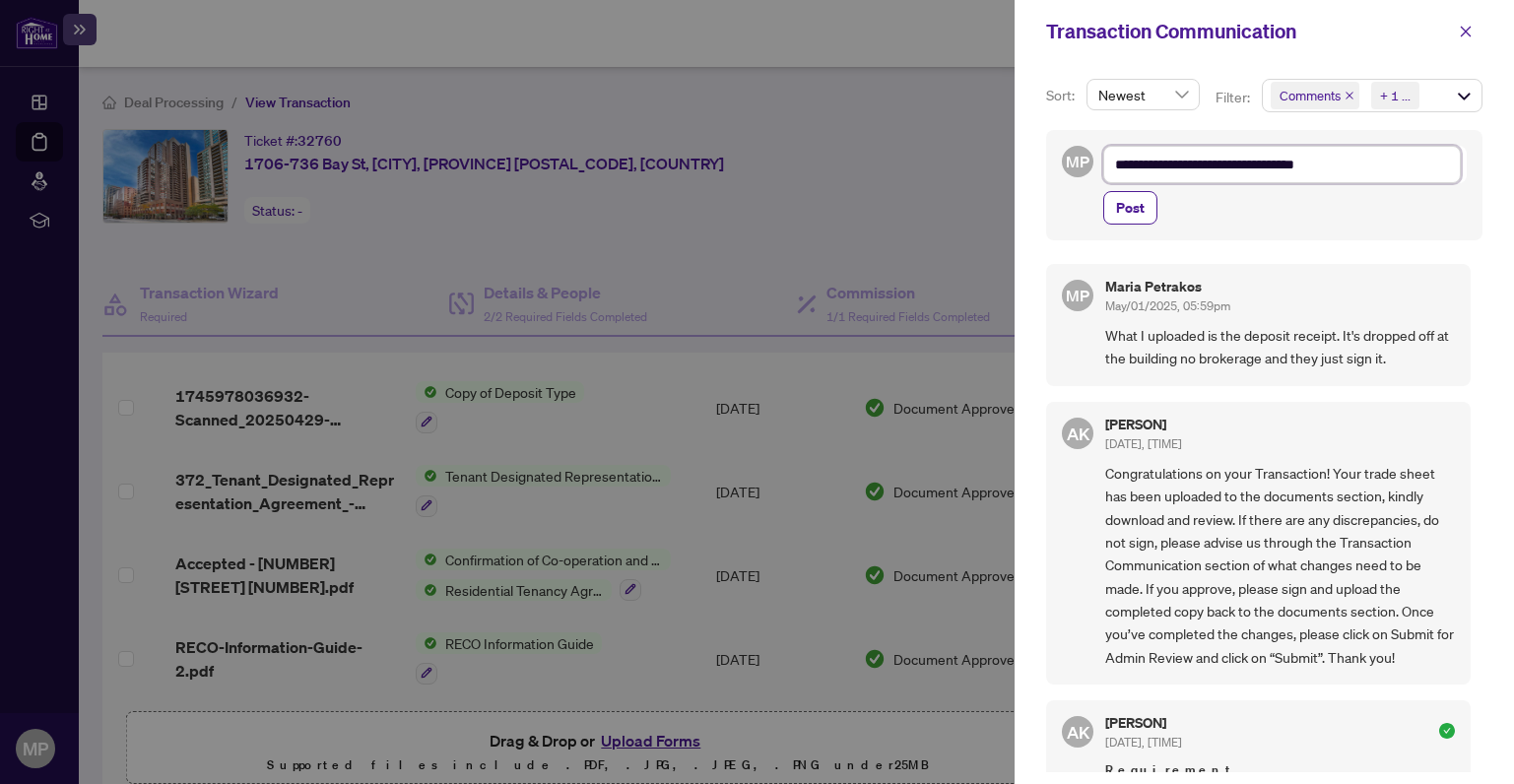 type on "**********" 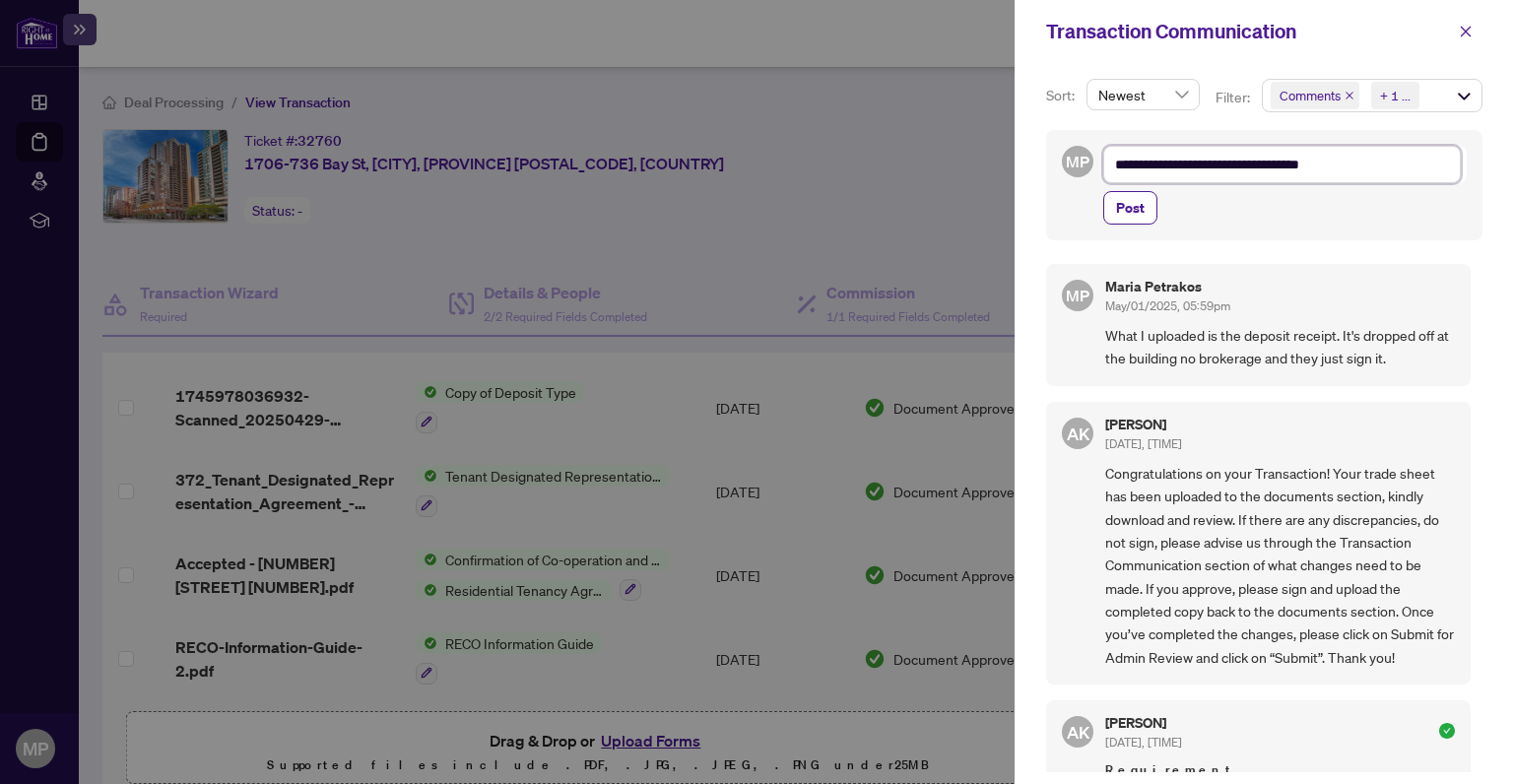 type on "**********" 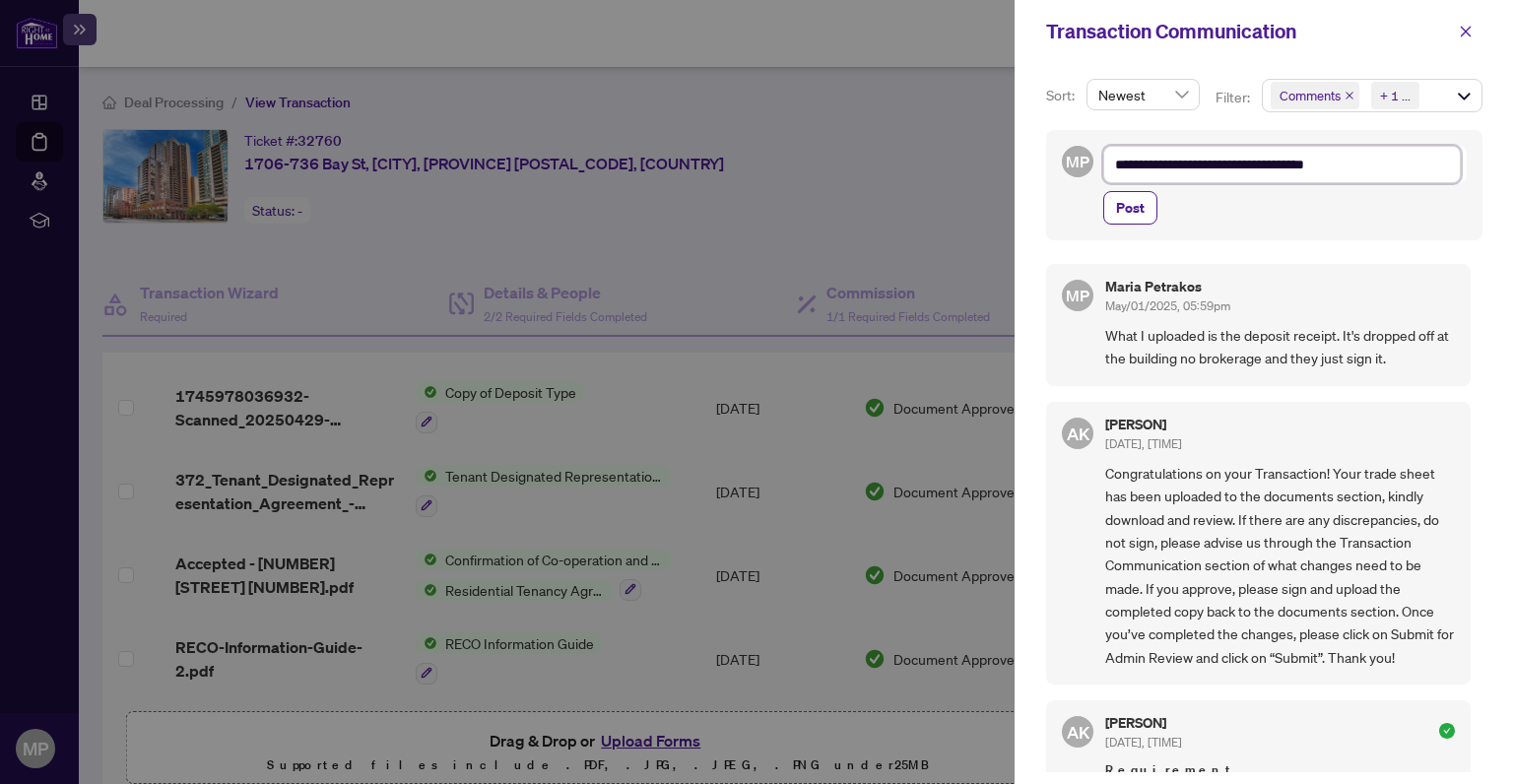 type on "**********" 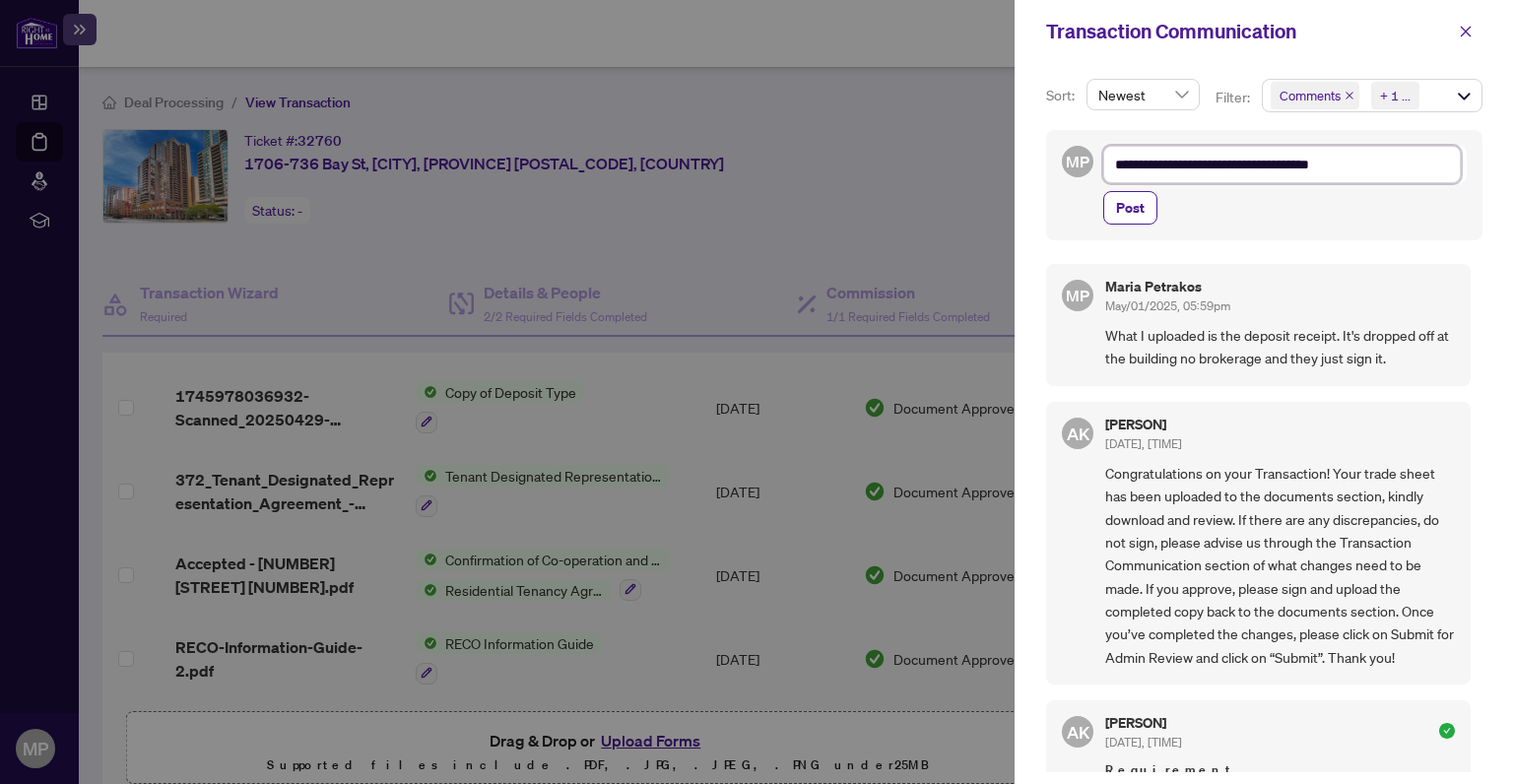 type on "**********" 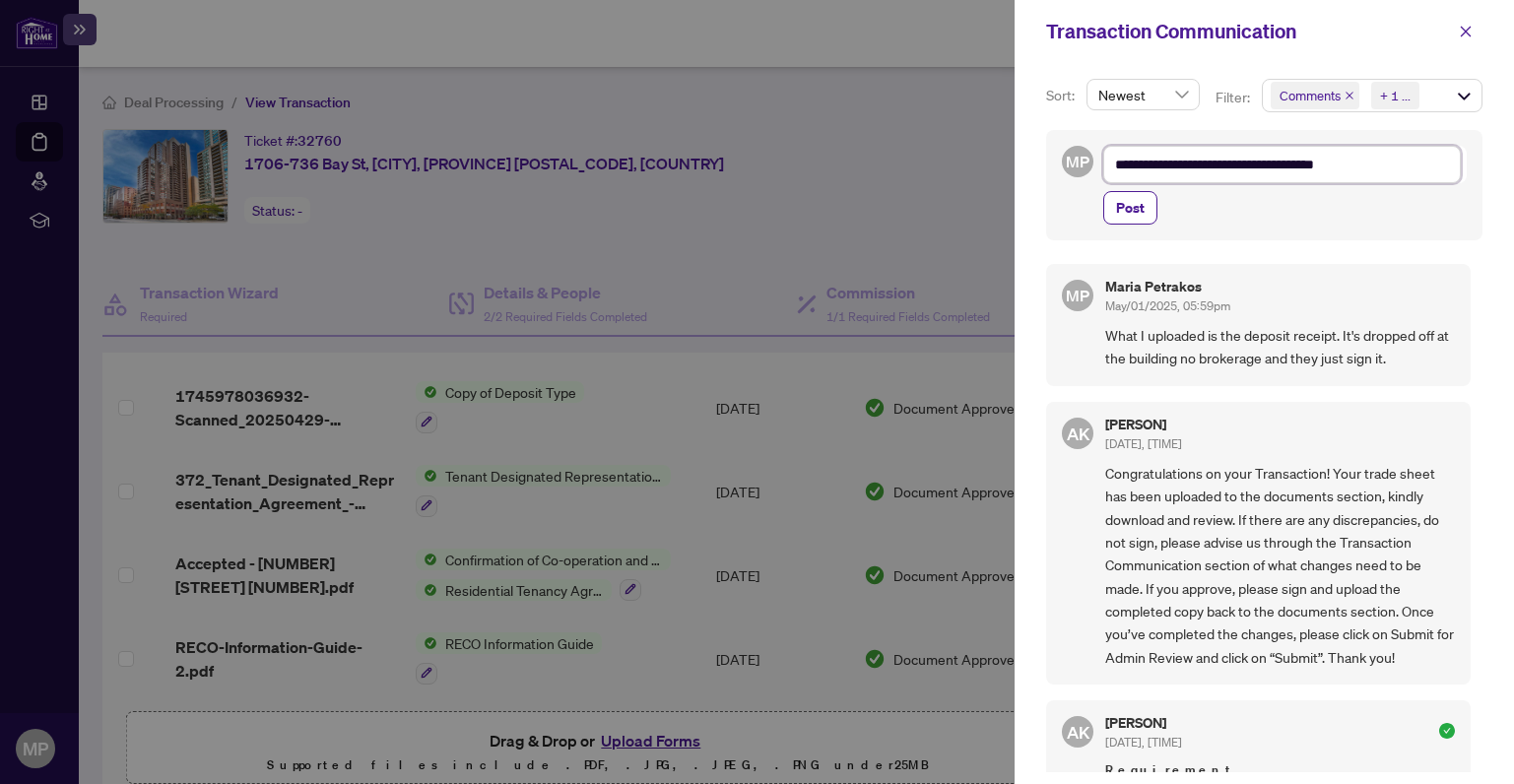 type on "**********" 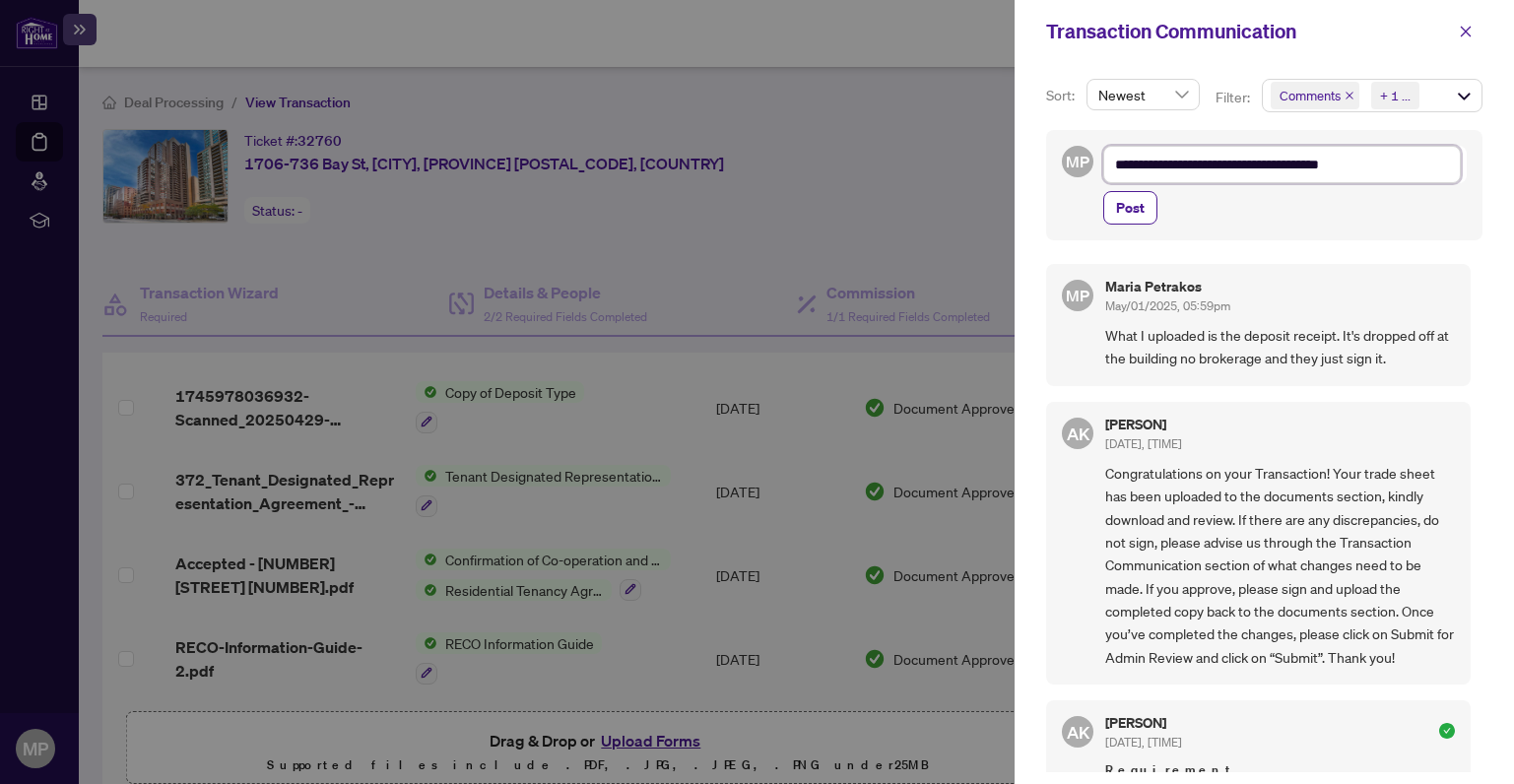 type on "**********" 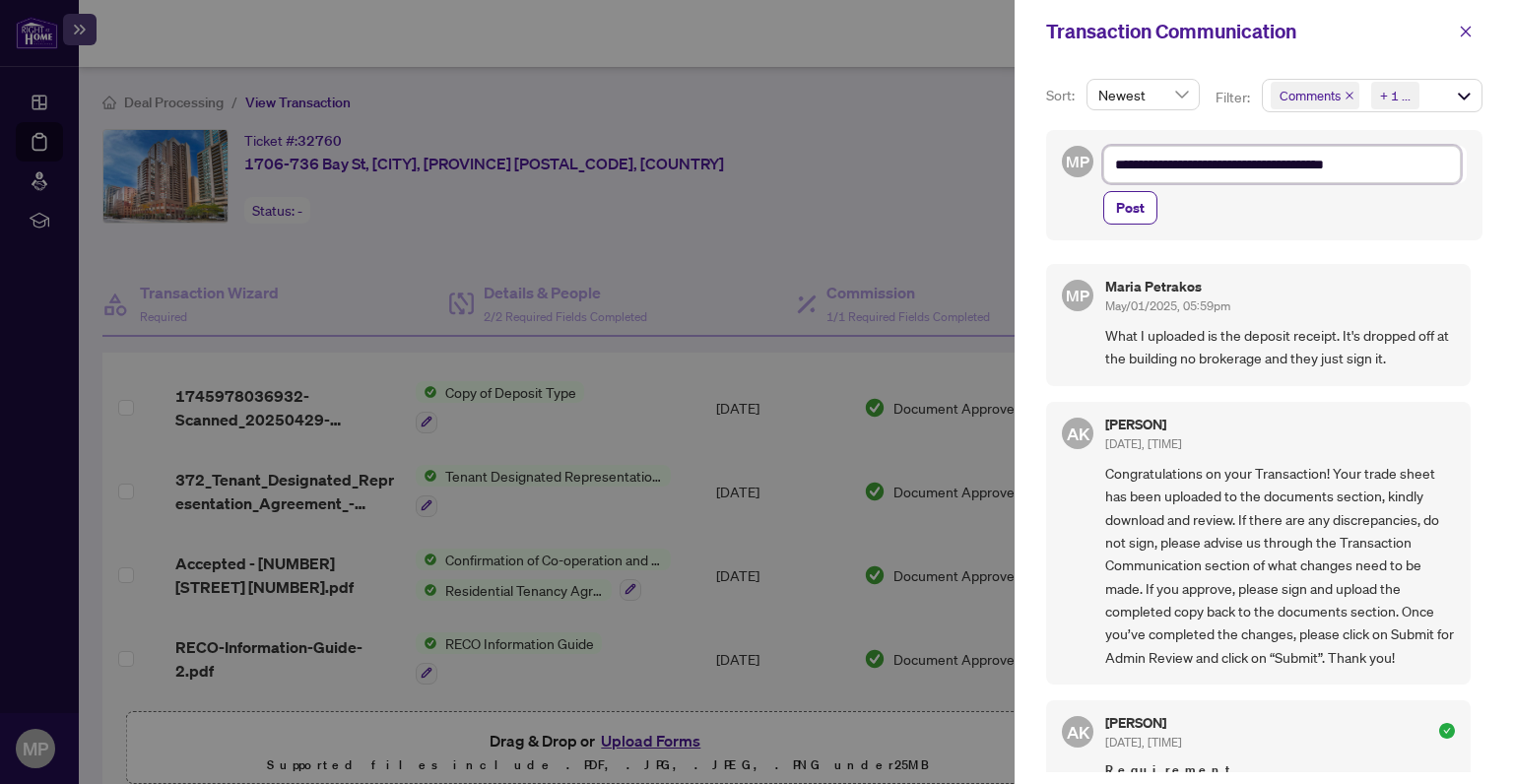 type on "**********" 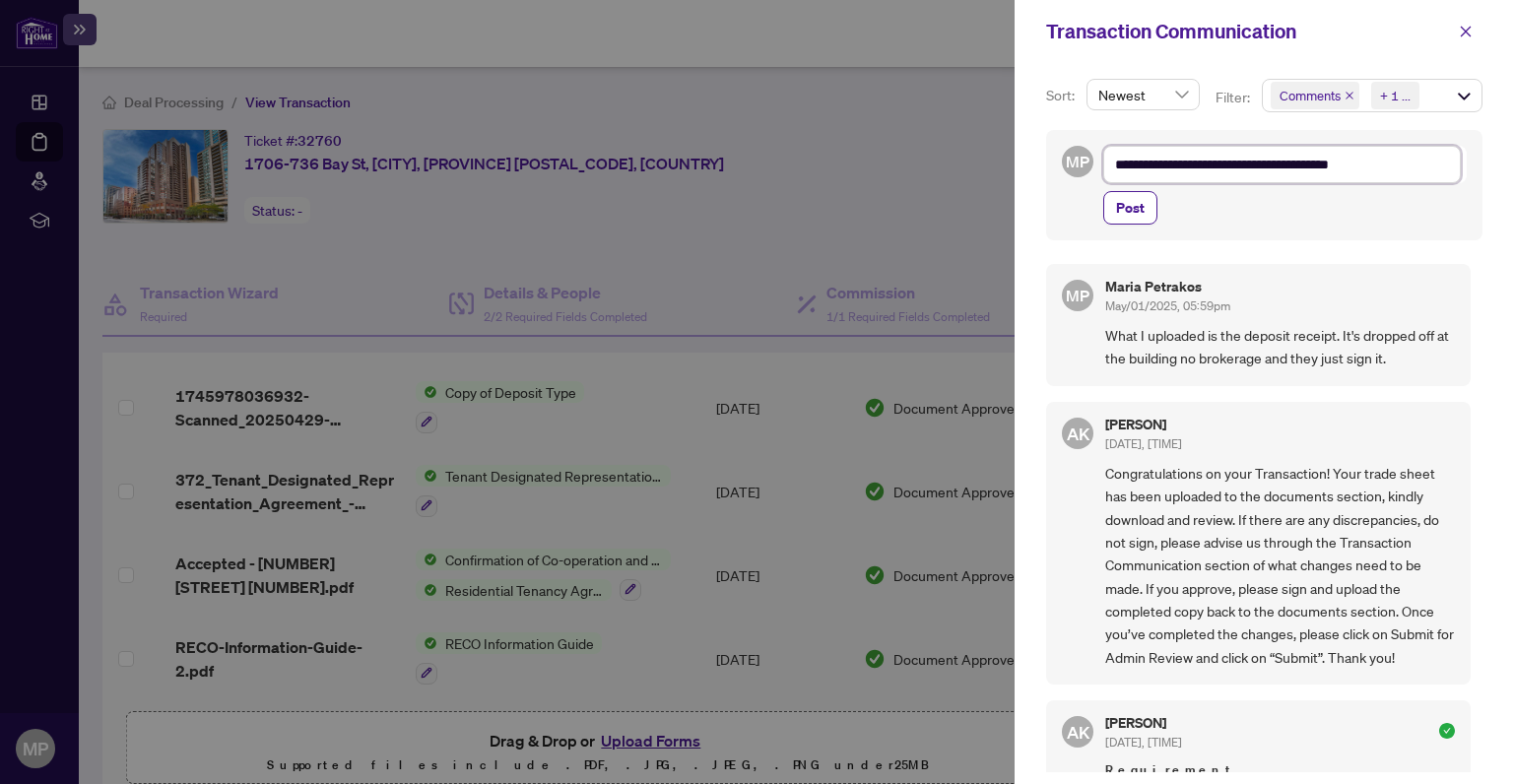 type on "**********" 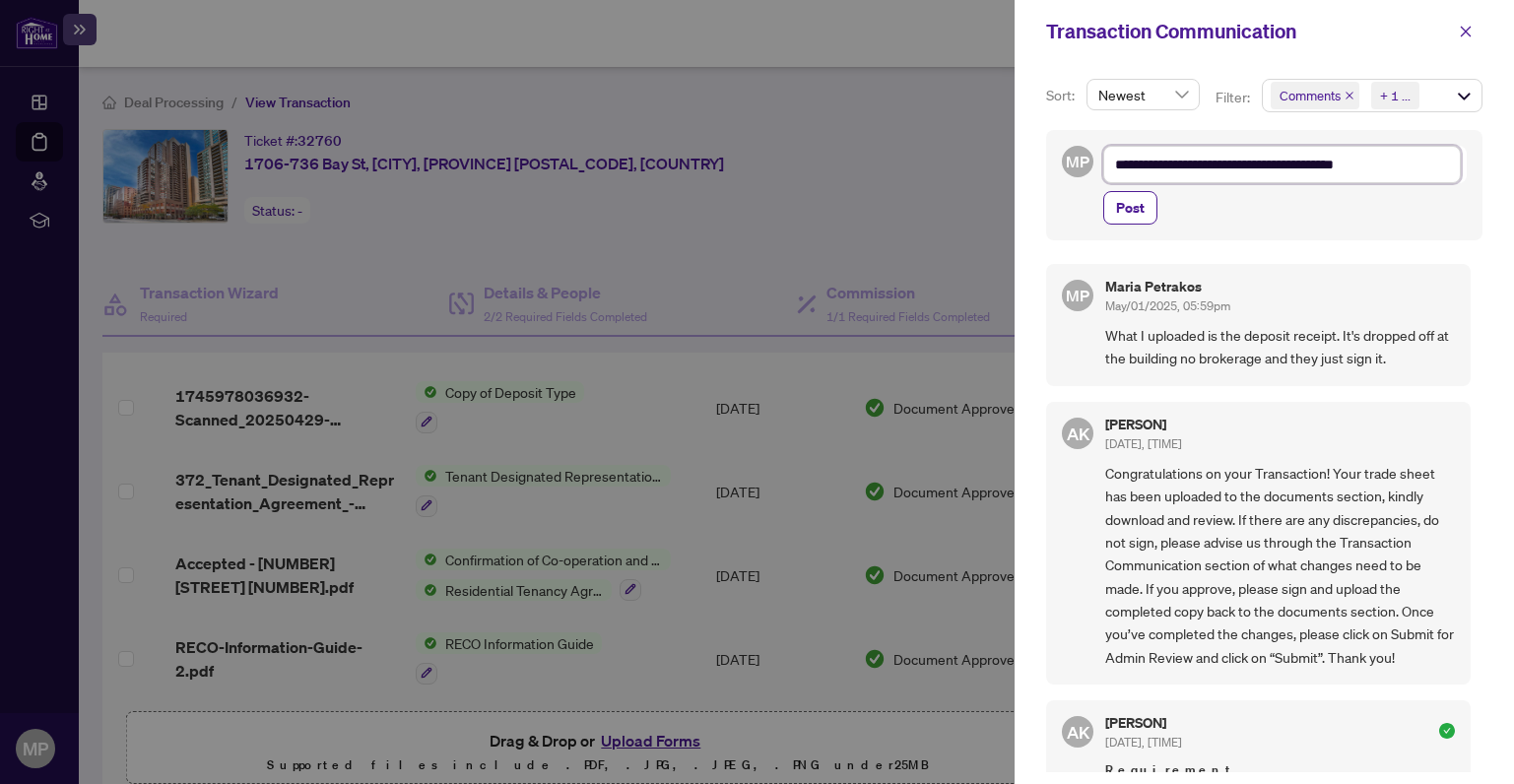 type on "**********" 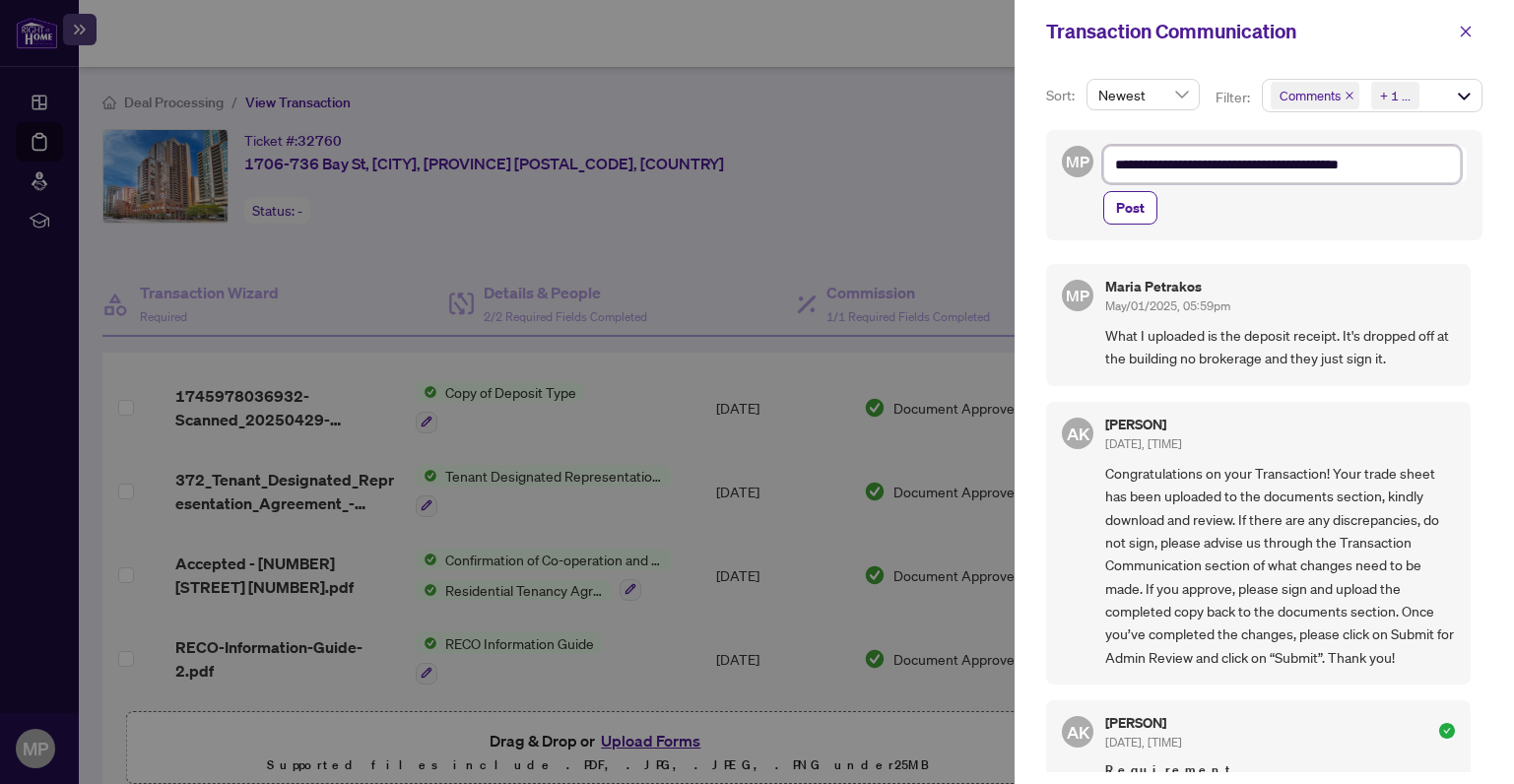 type on "**********" 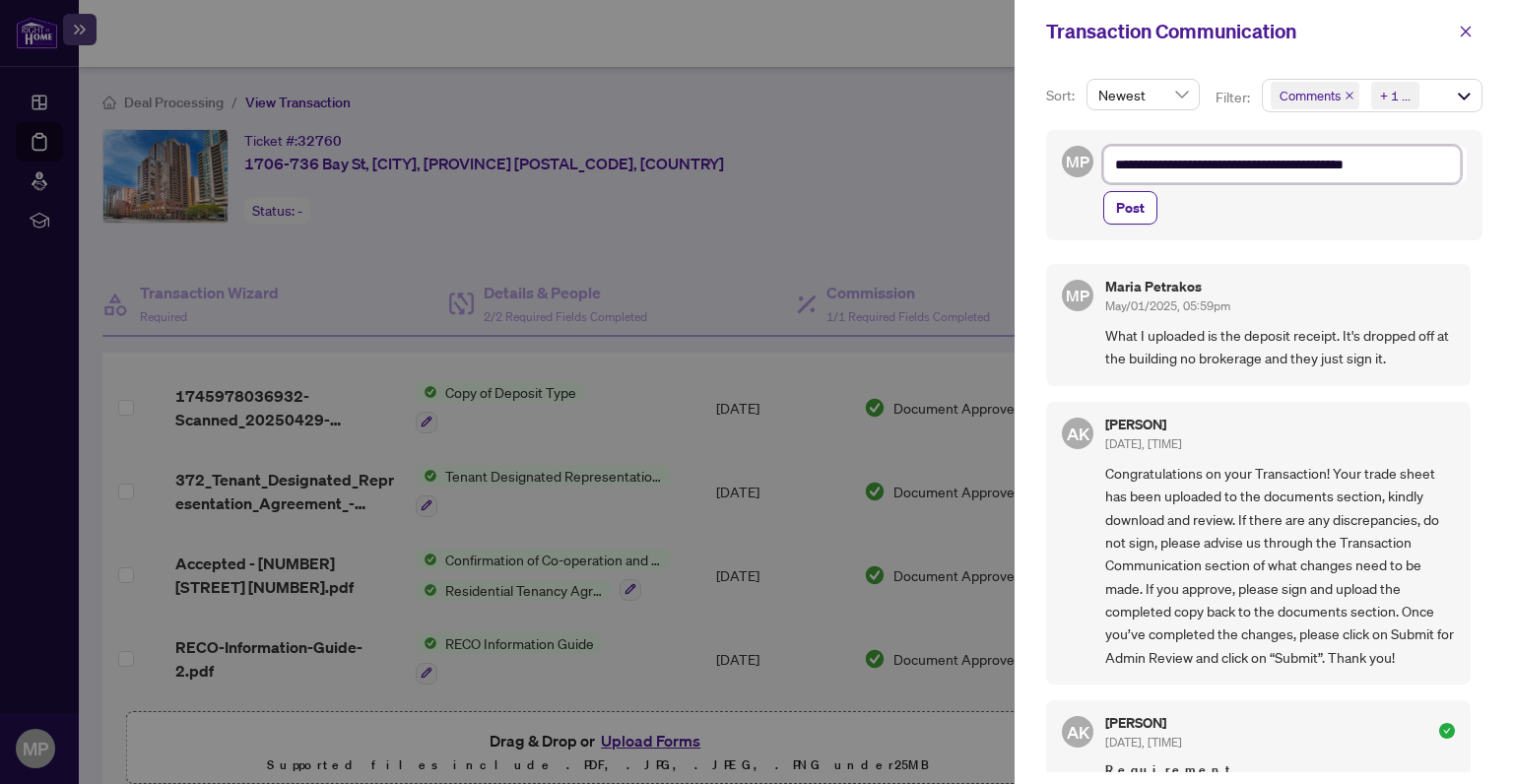 type on "**********" 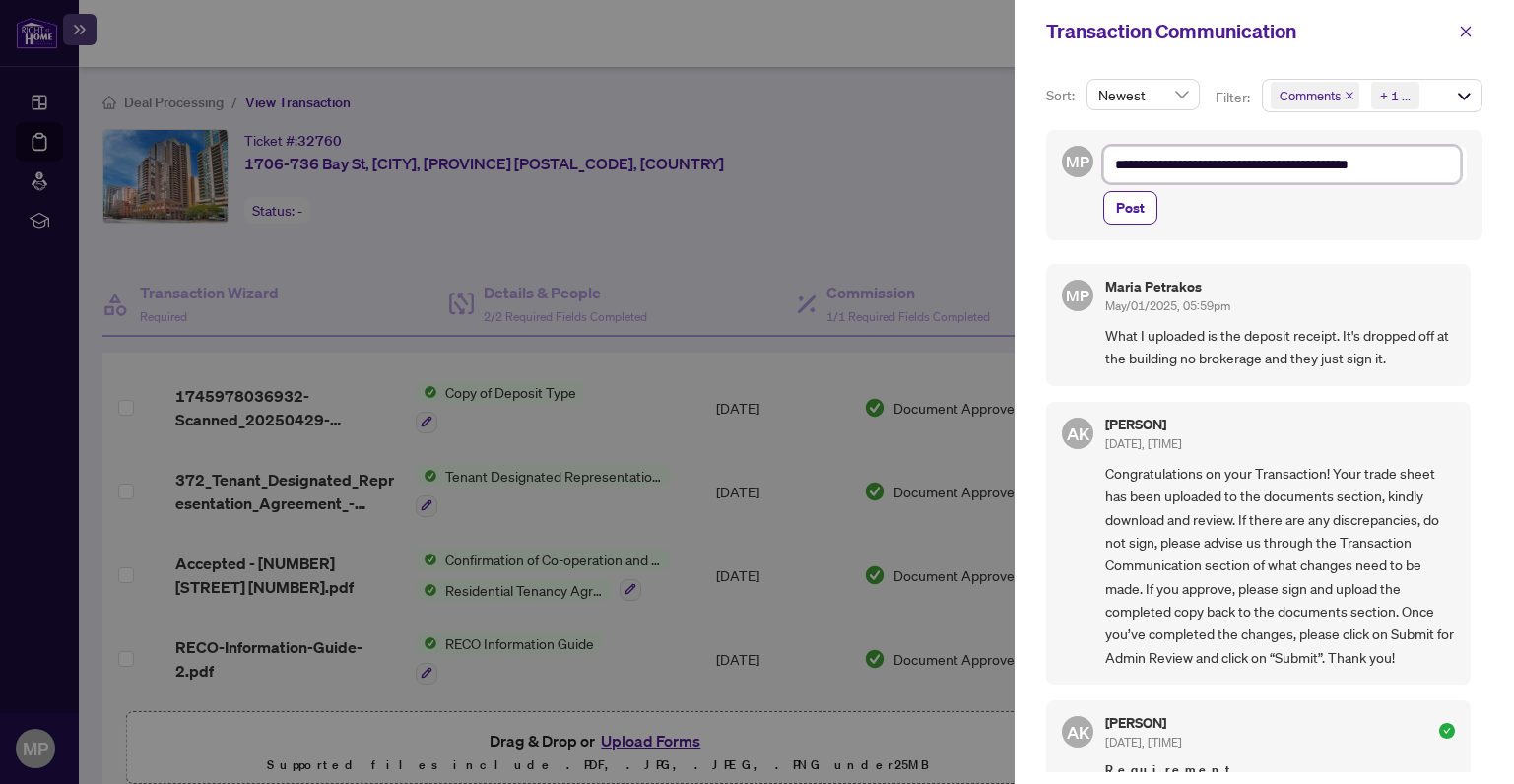 type on "**********" 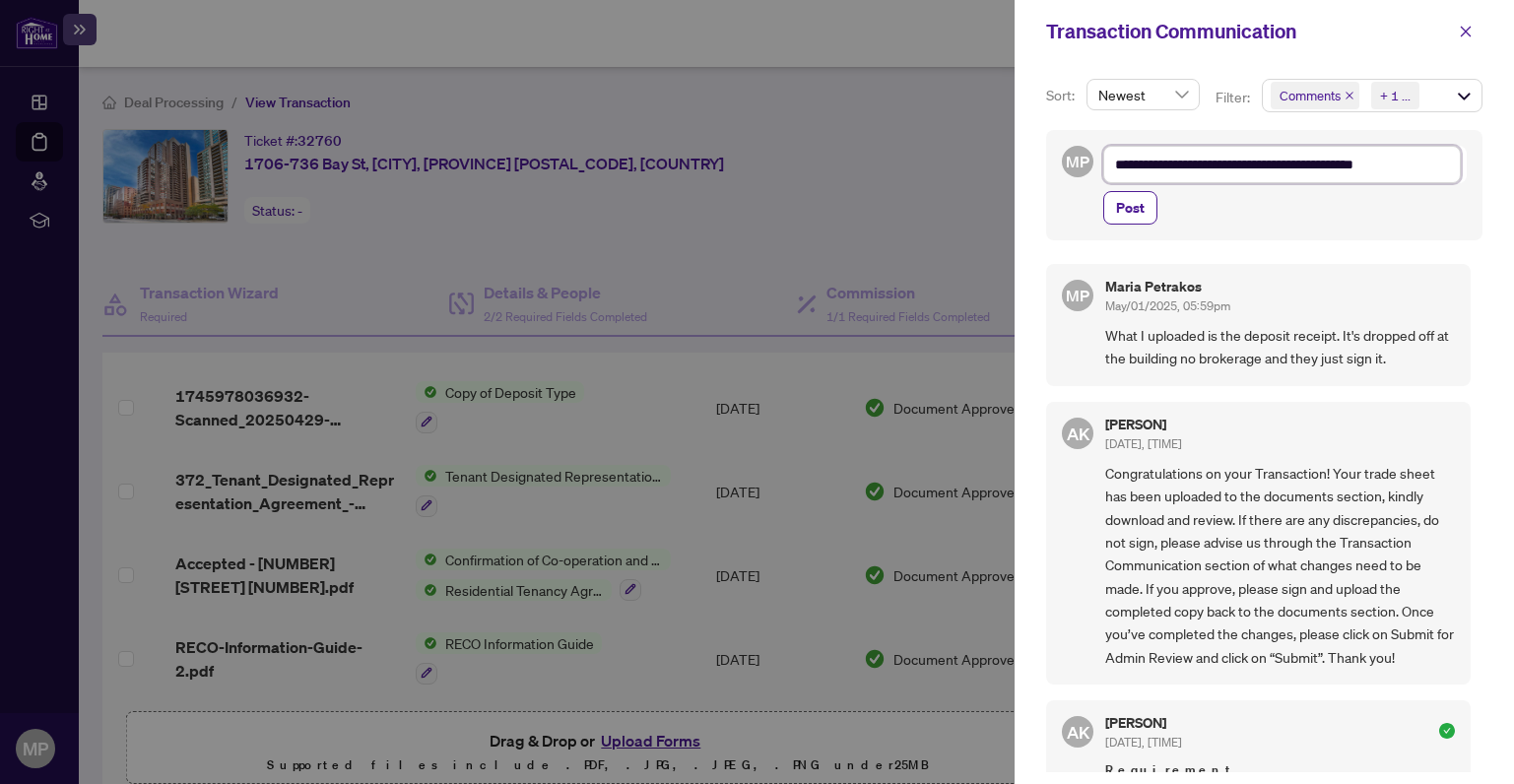 type on "**********" 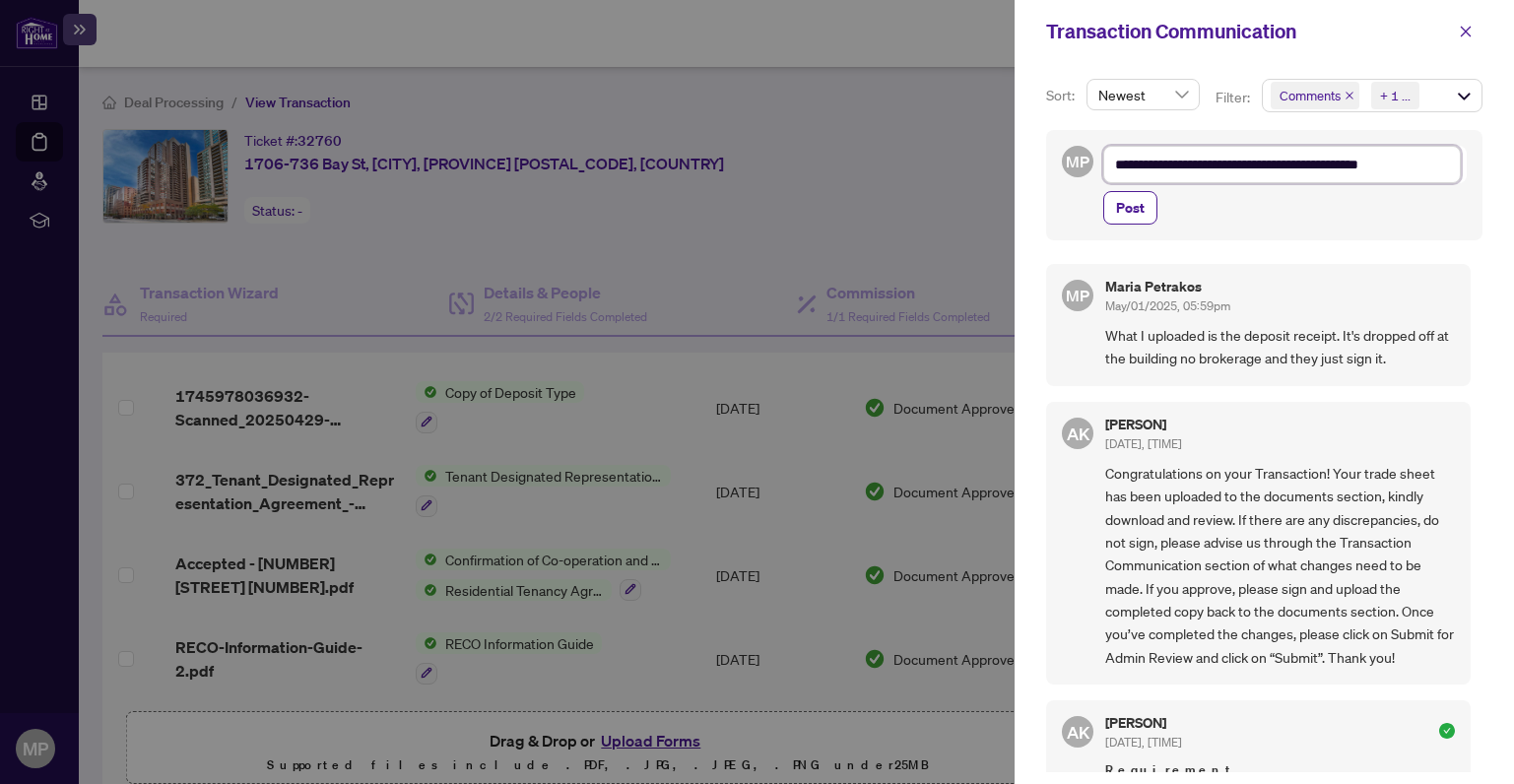 type on "**********" 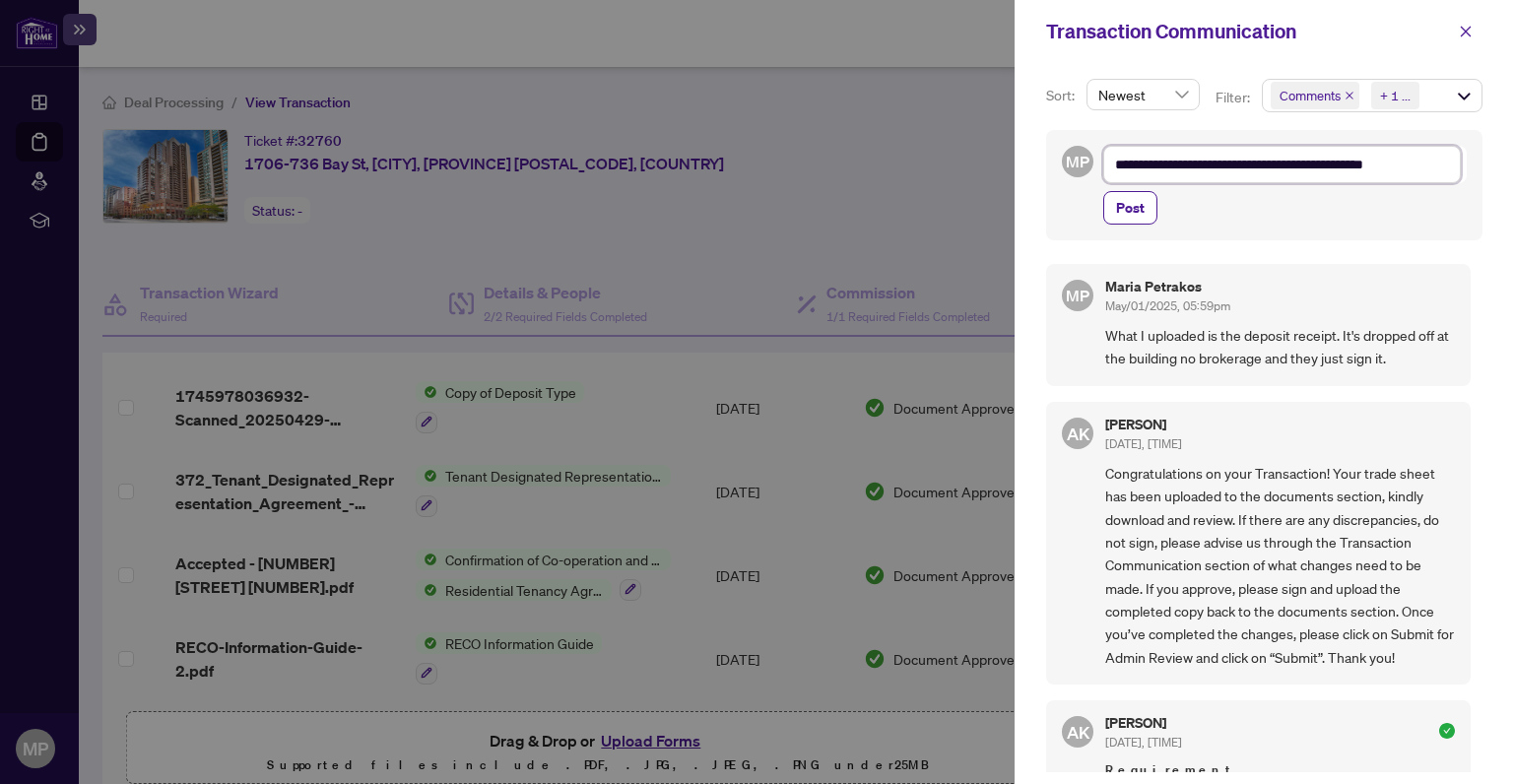 type on "**********" 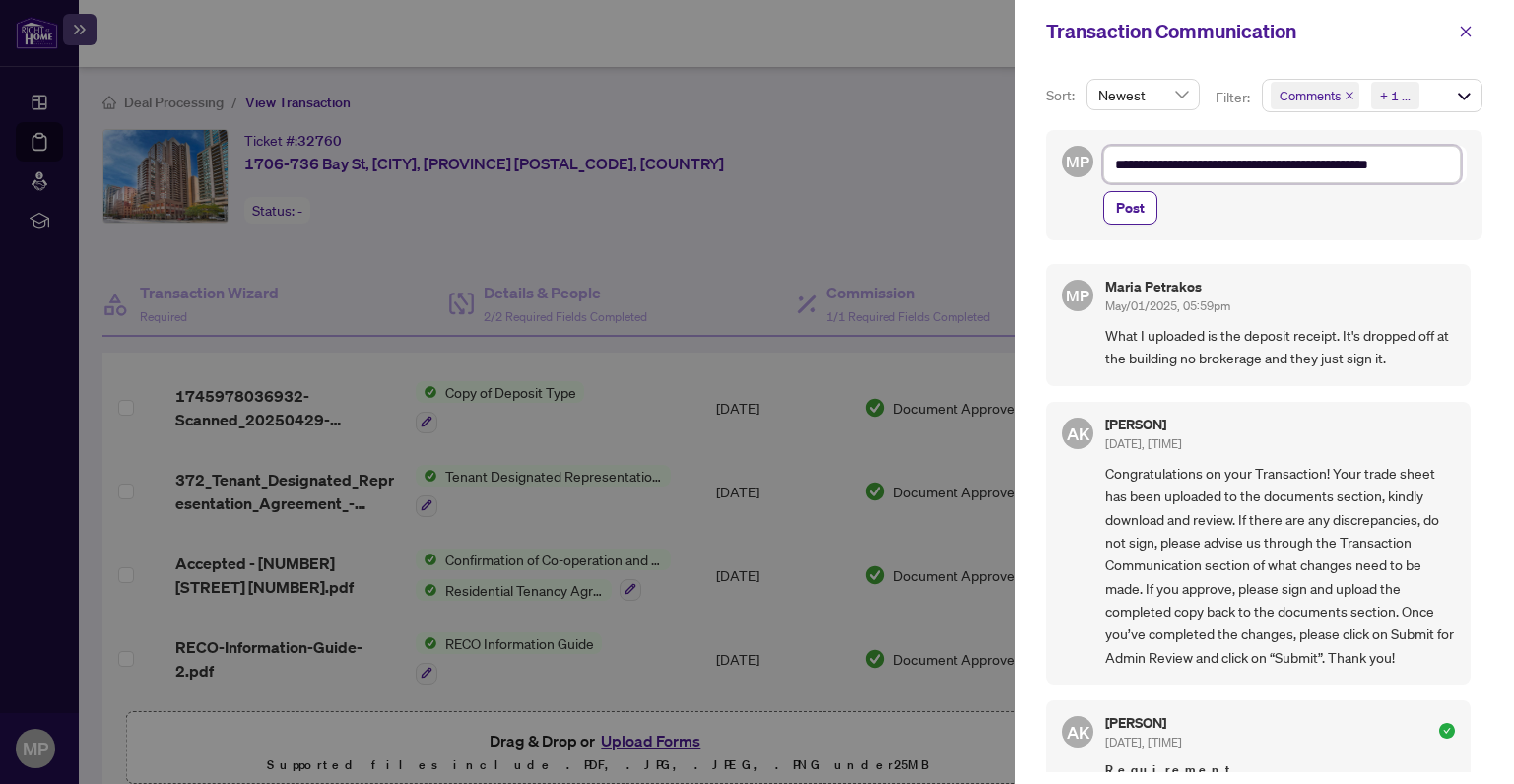type on "**********" 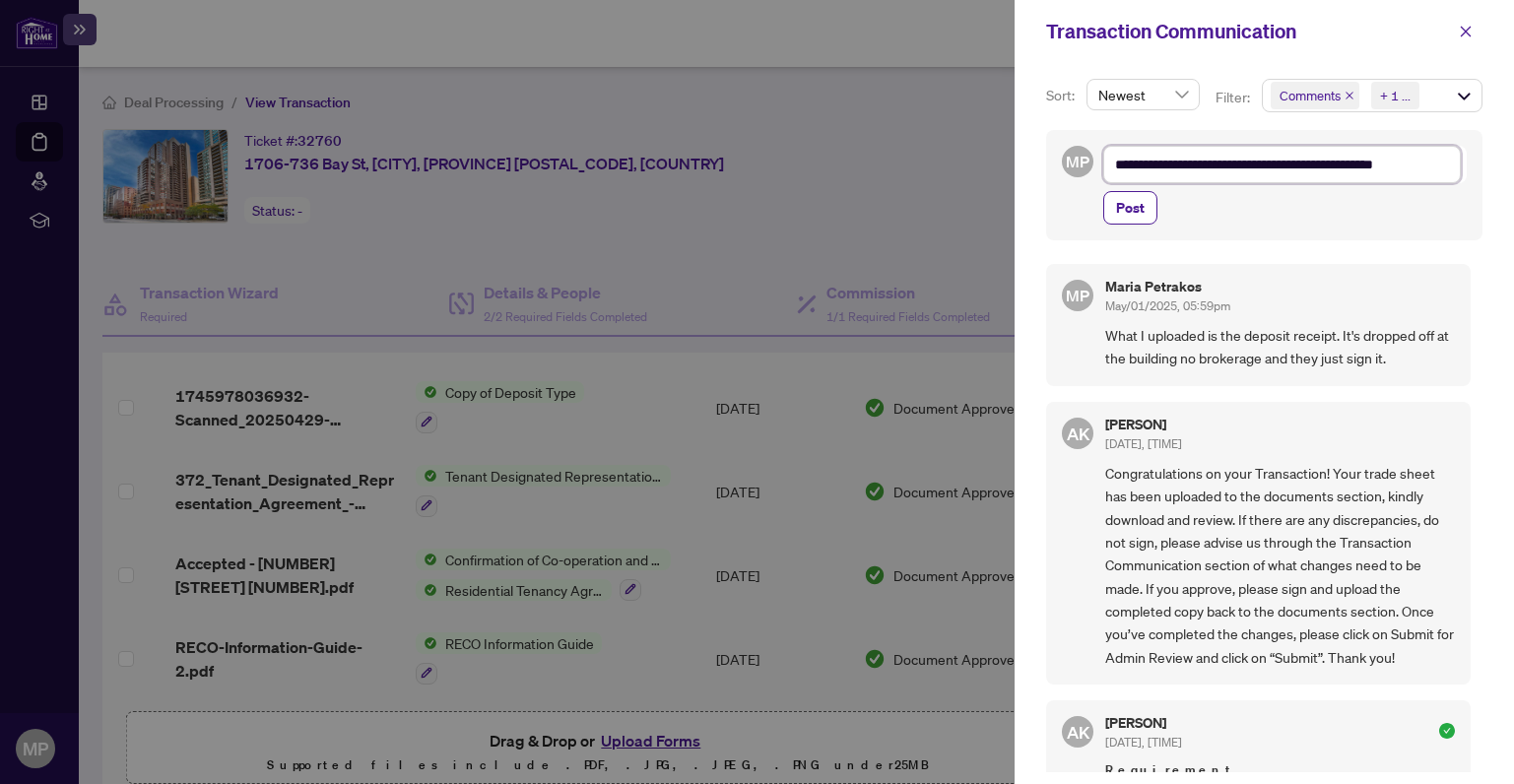 type on "**********" 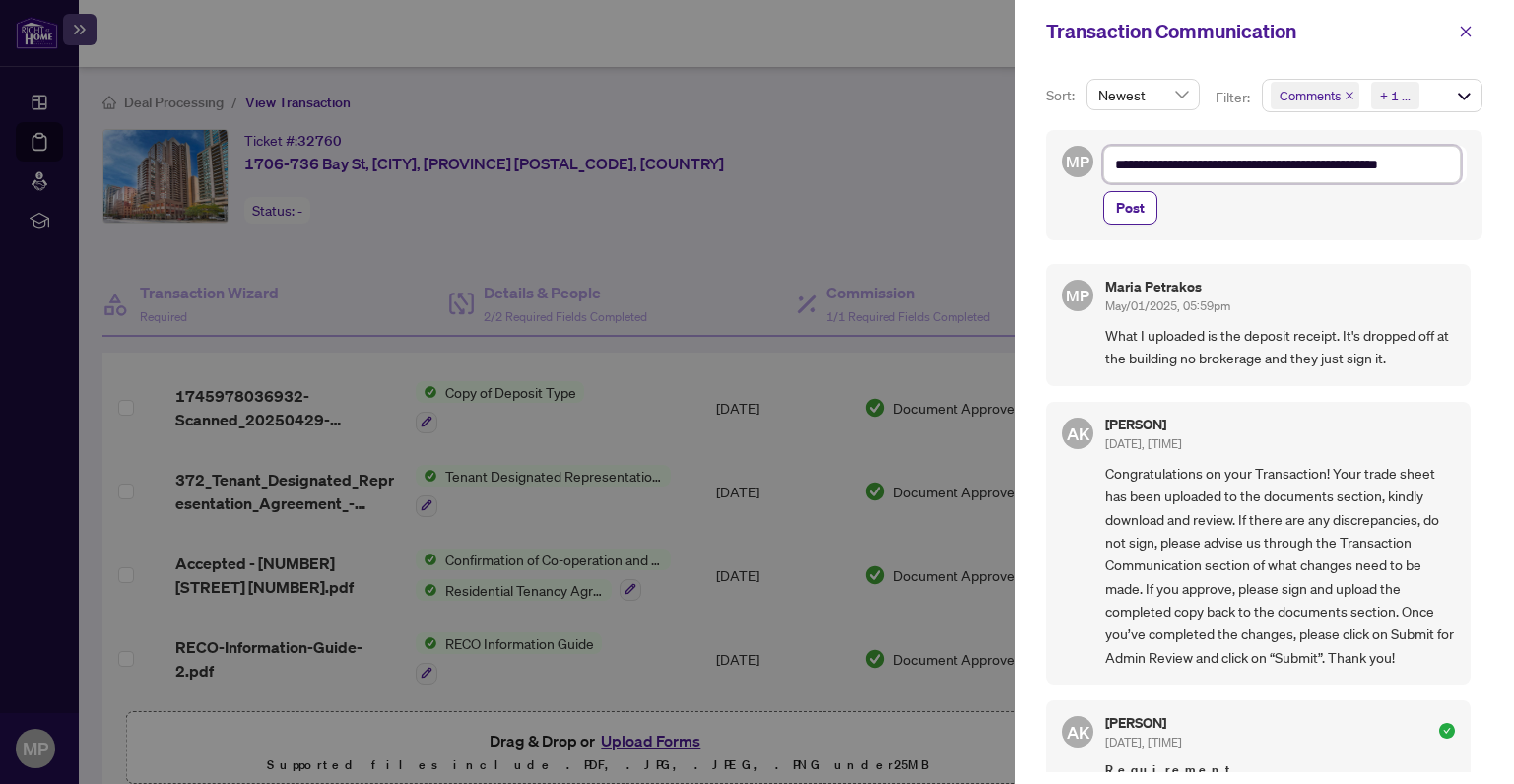 type on "**********" 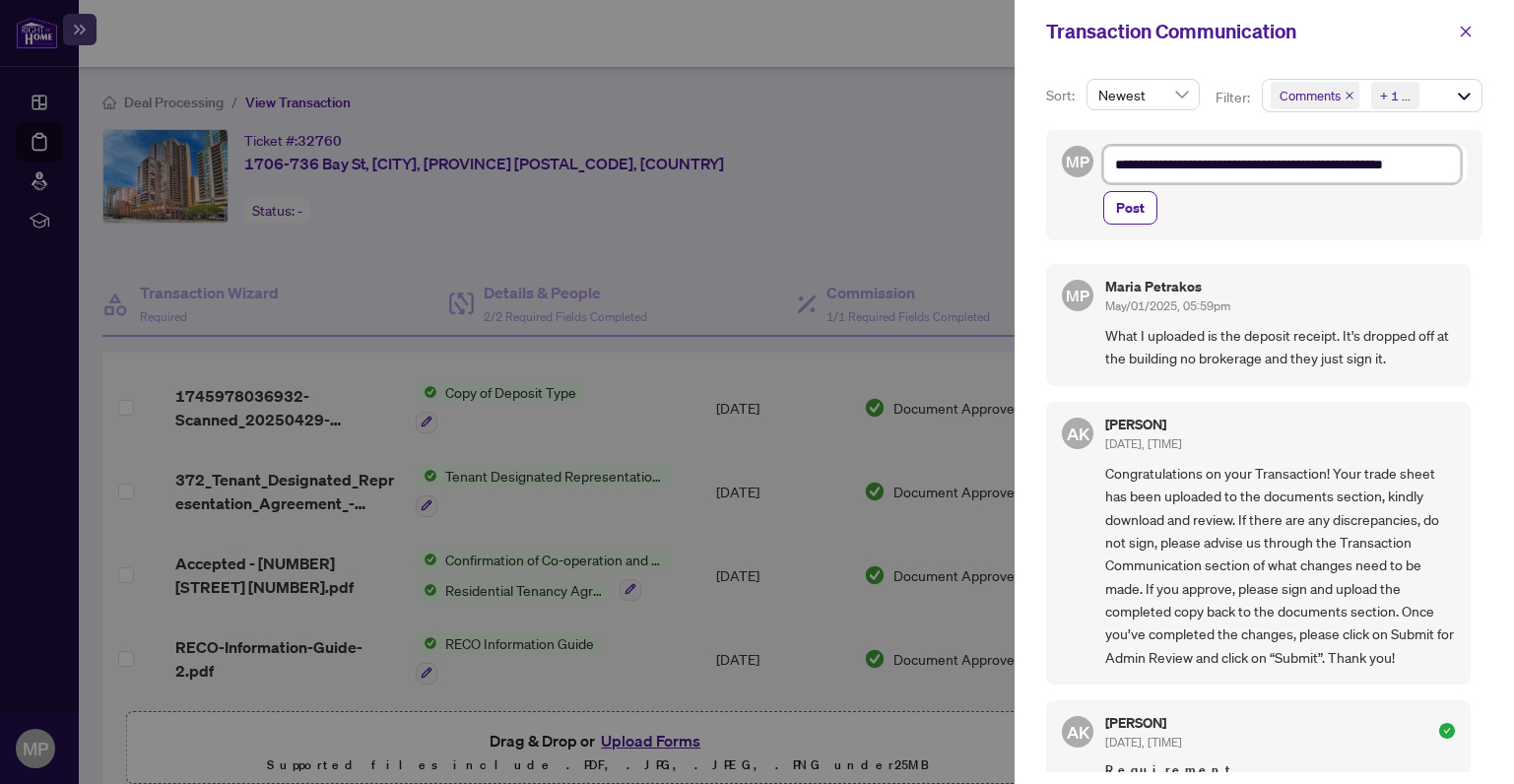 type on "**********" 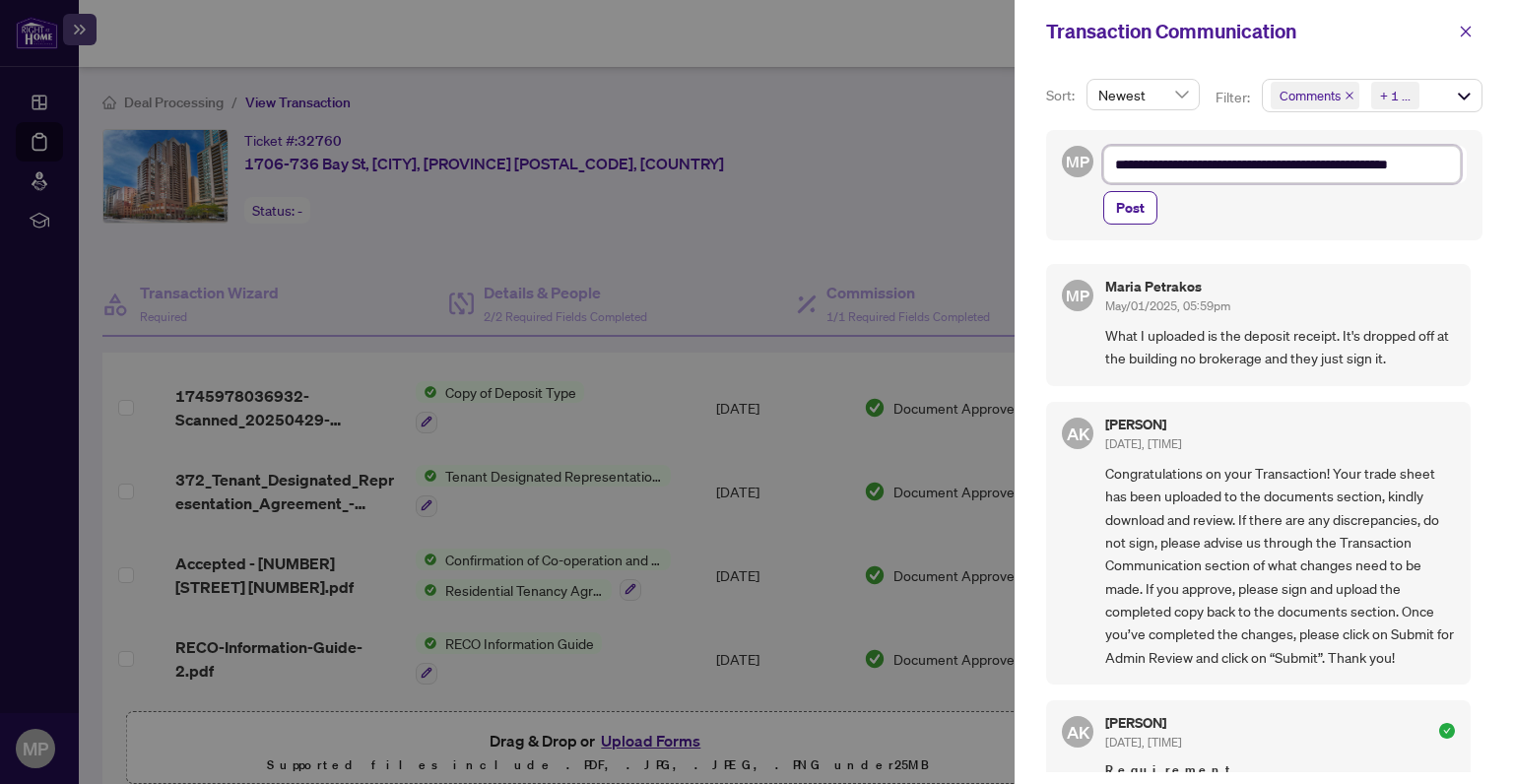 type on "**********" 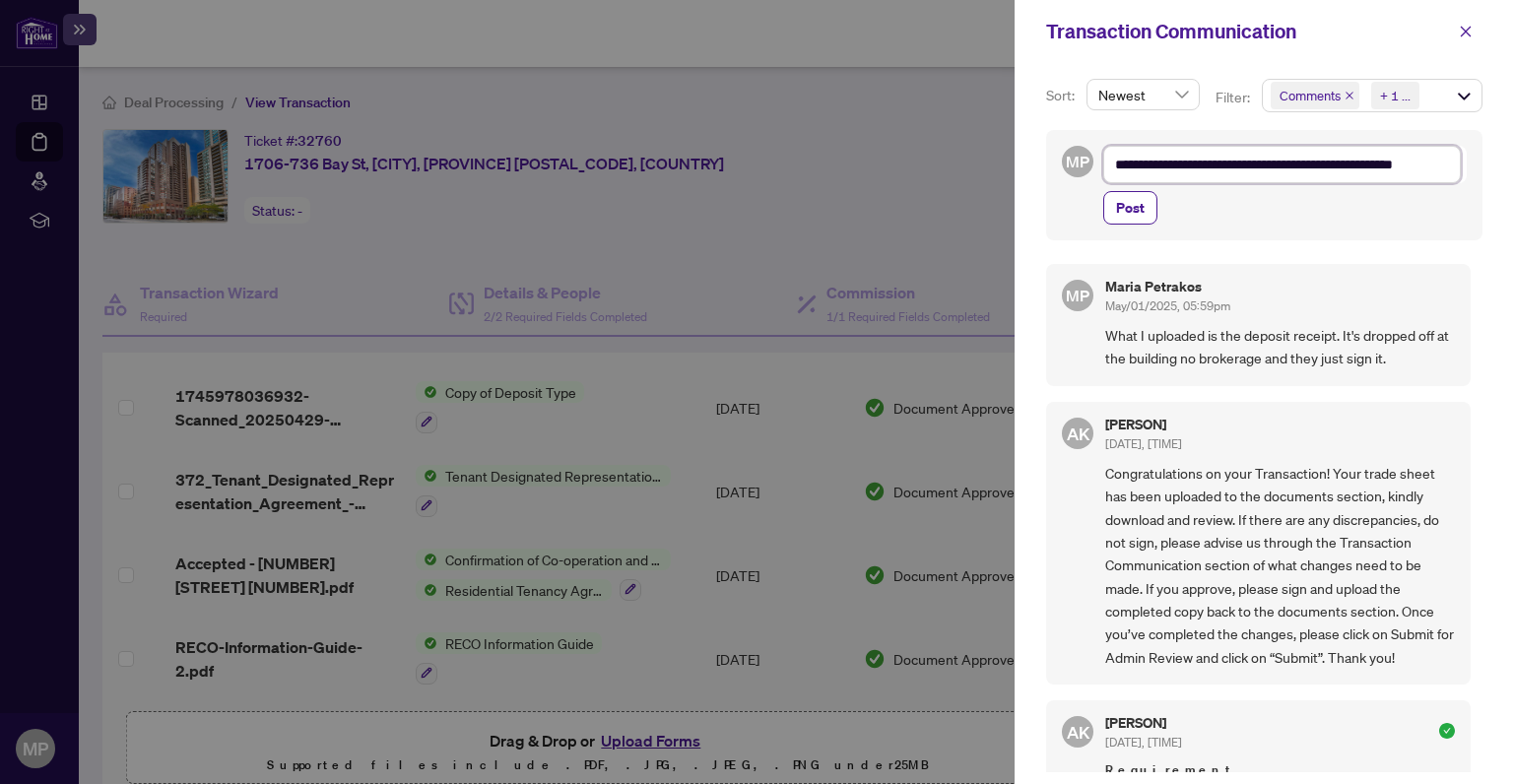 type on "**********" 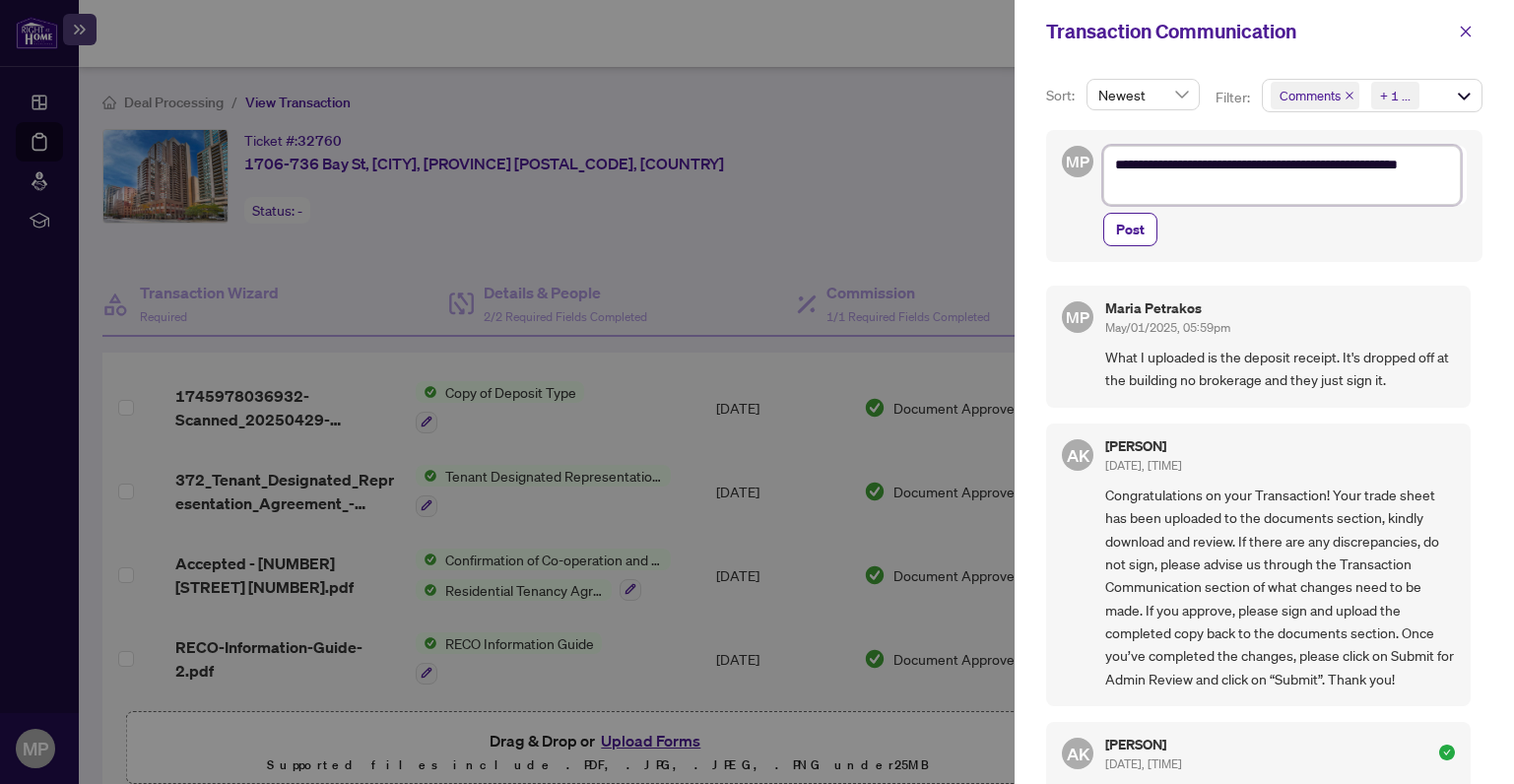 type on "**********" 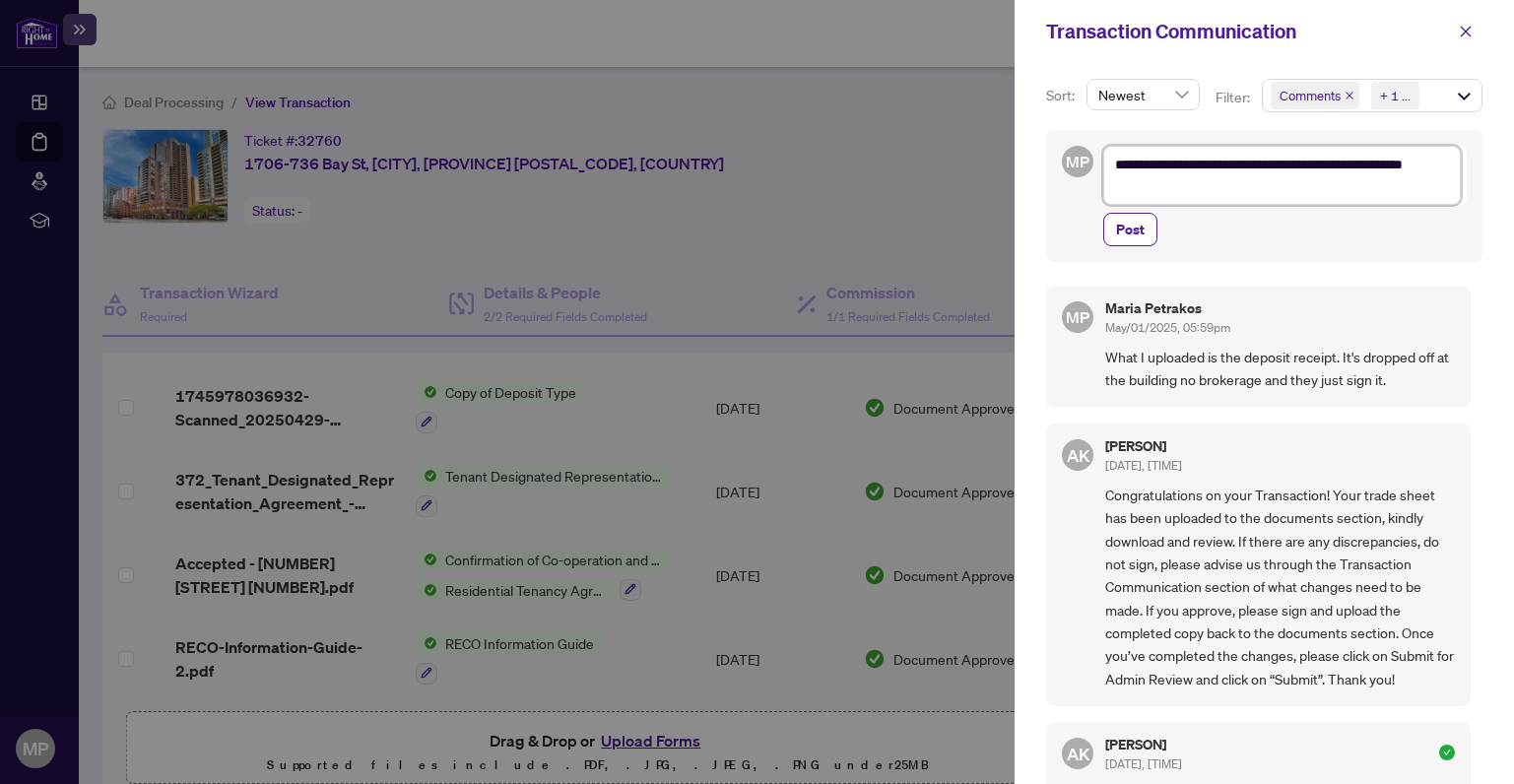 type on "**********" 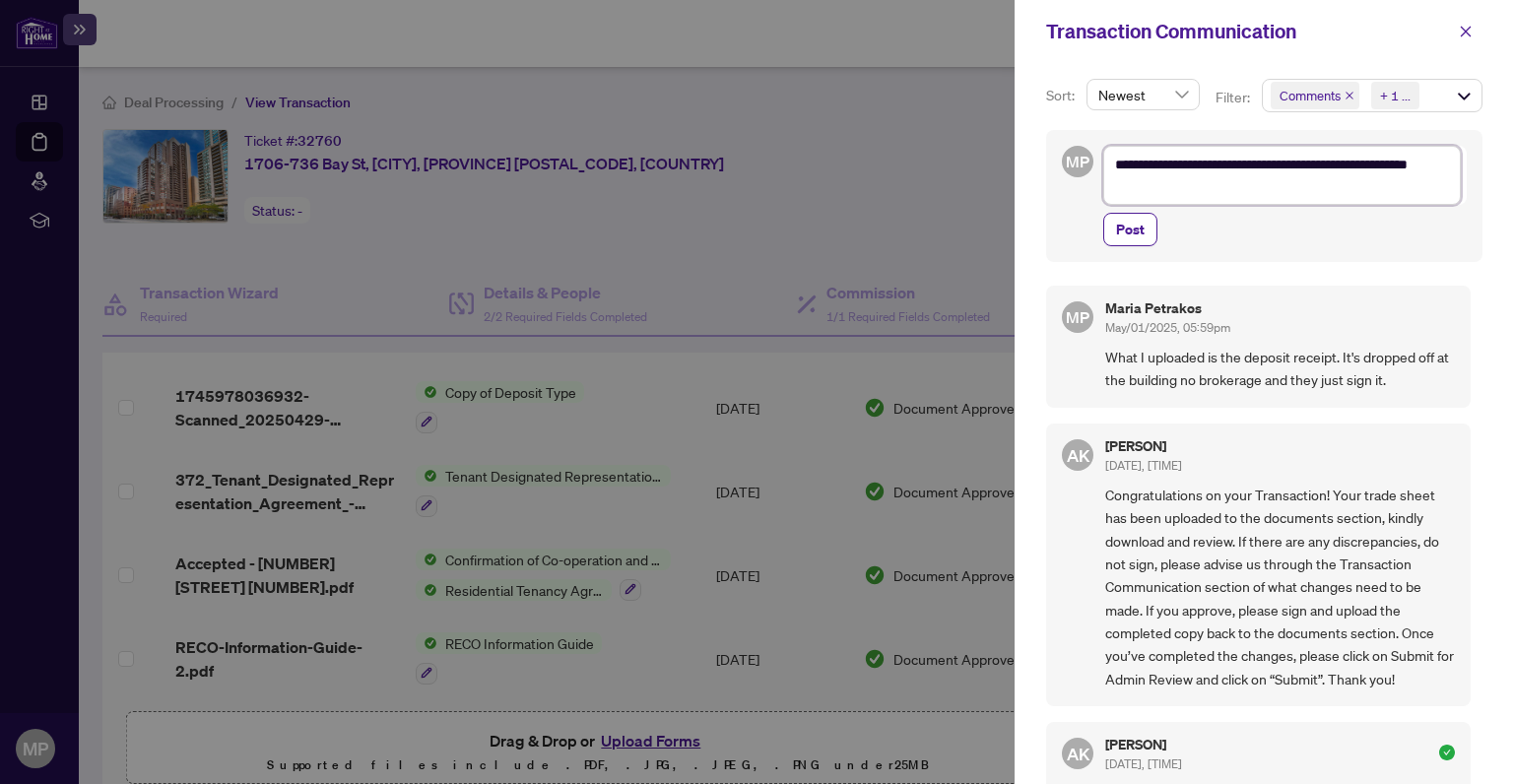 type on "**********" 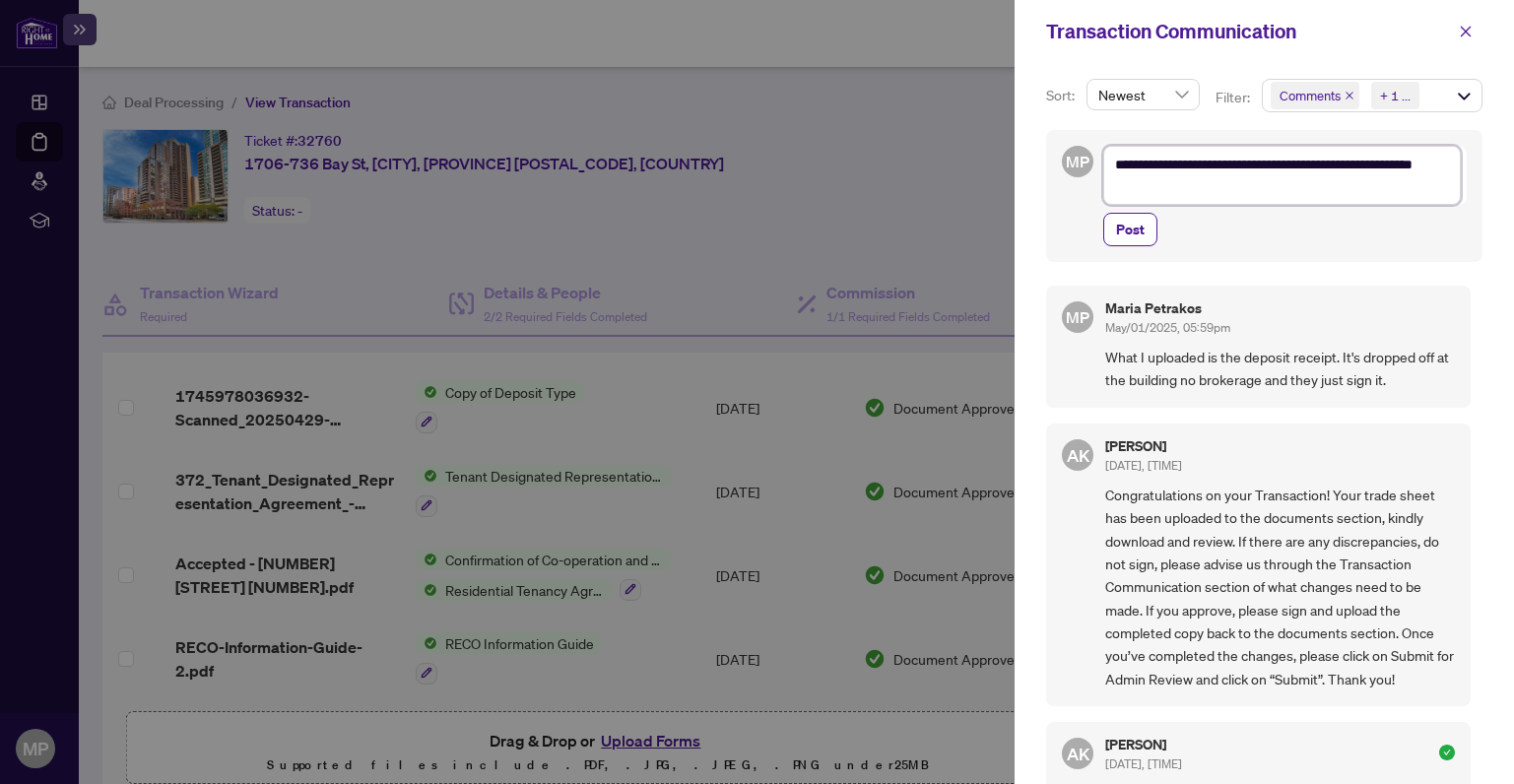type on "**********" 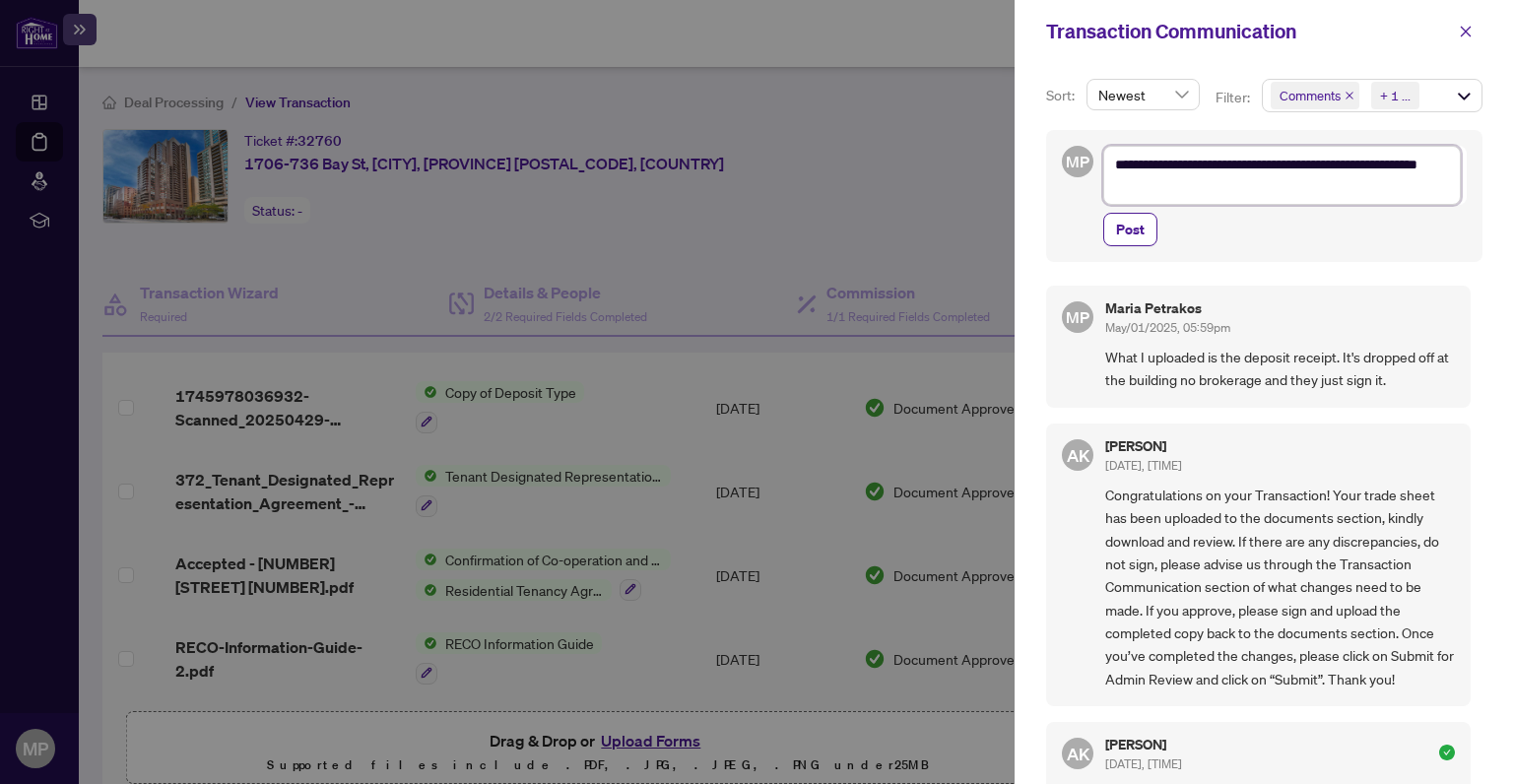 type on "**********" 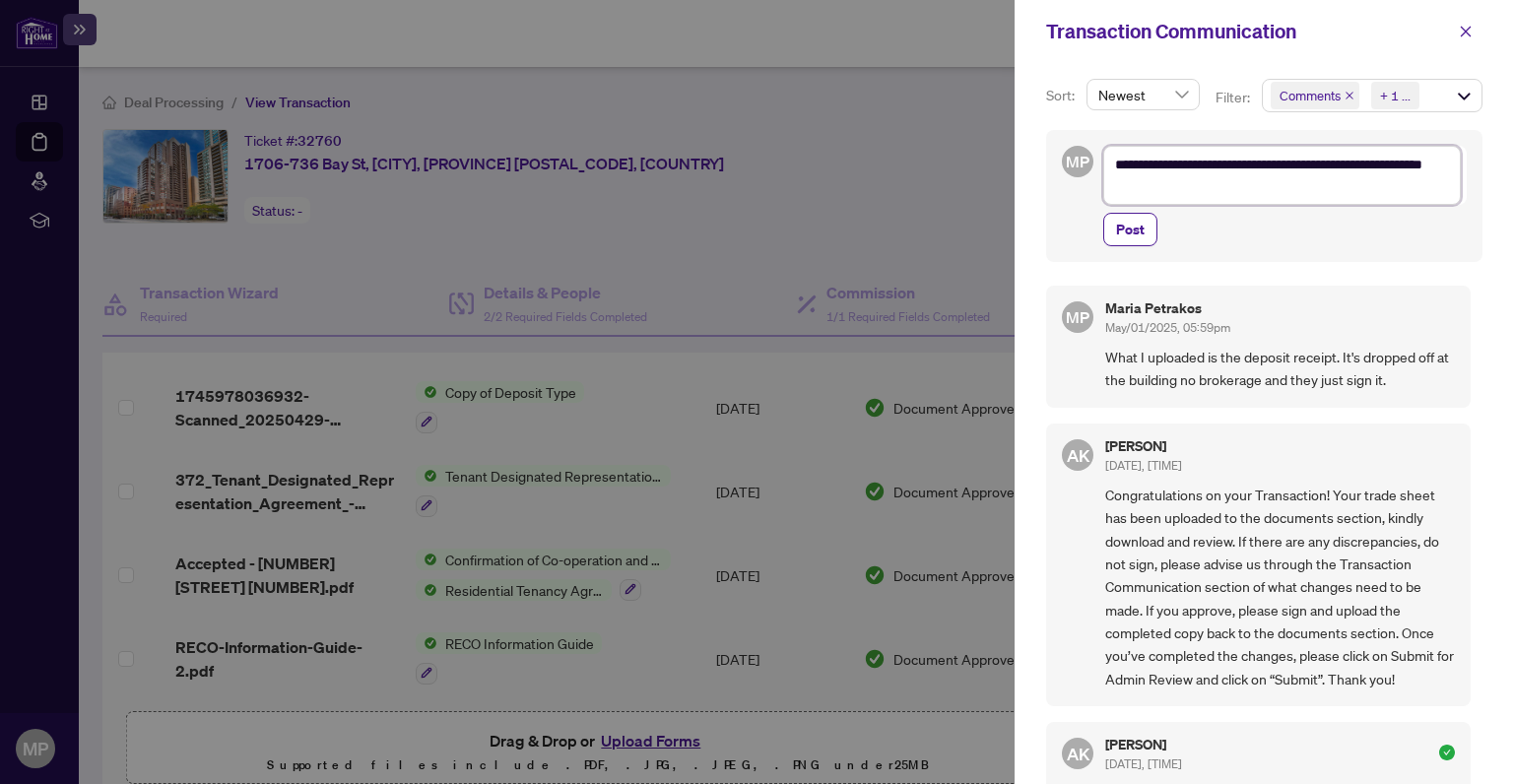 type on "**********" 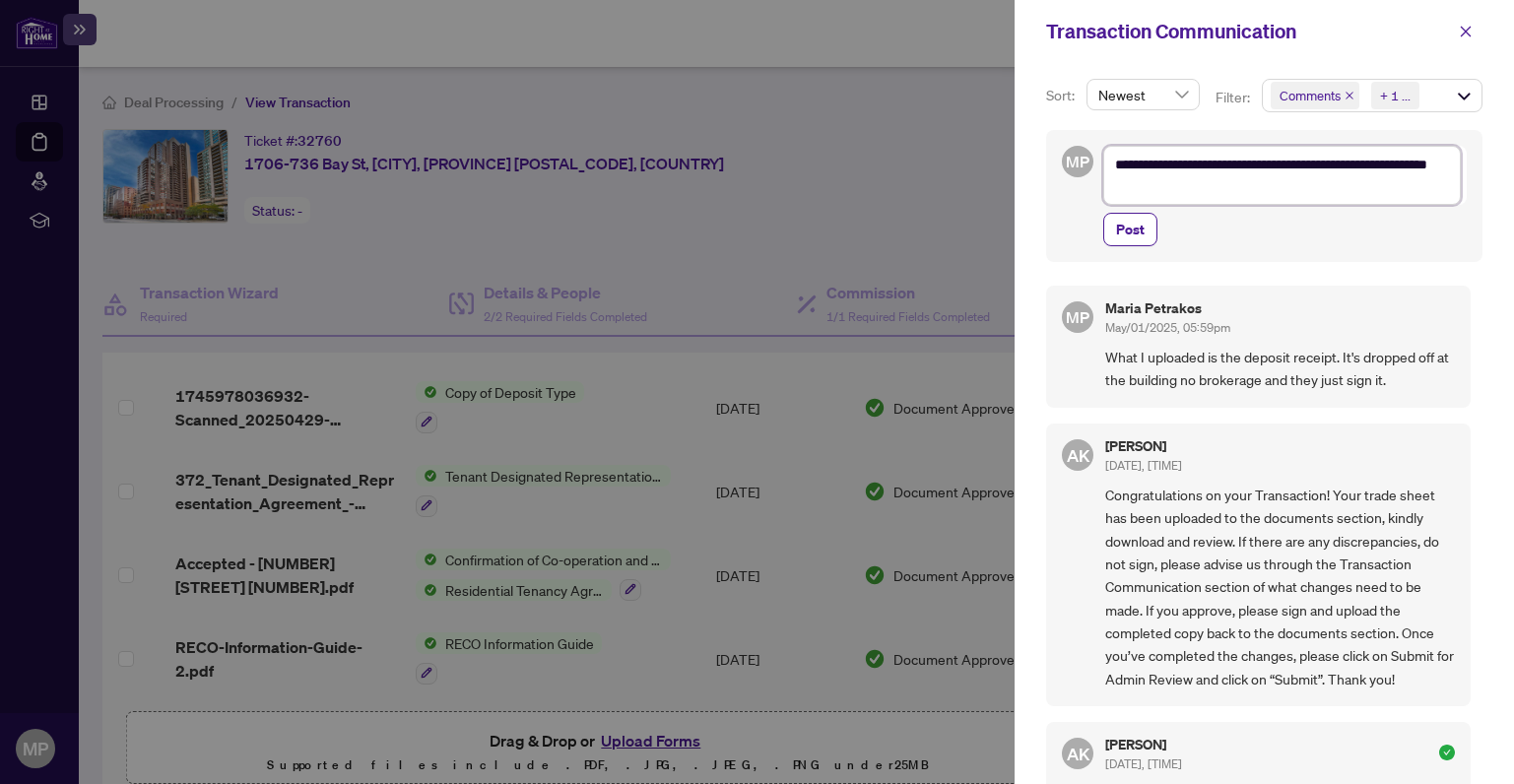 type on "**********" 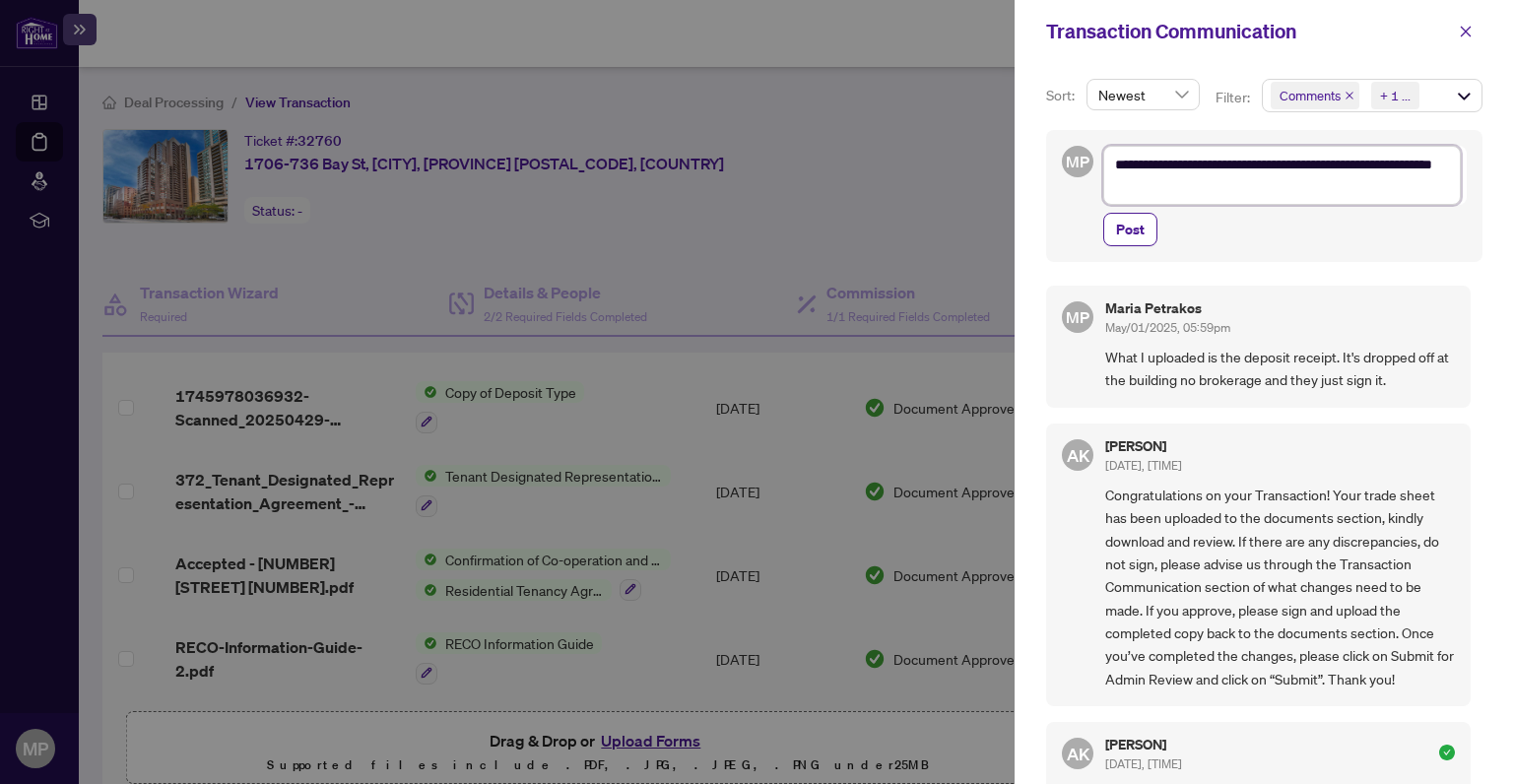 type on "**********" 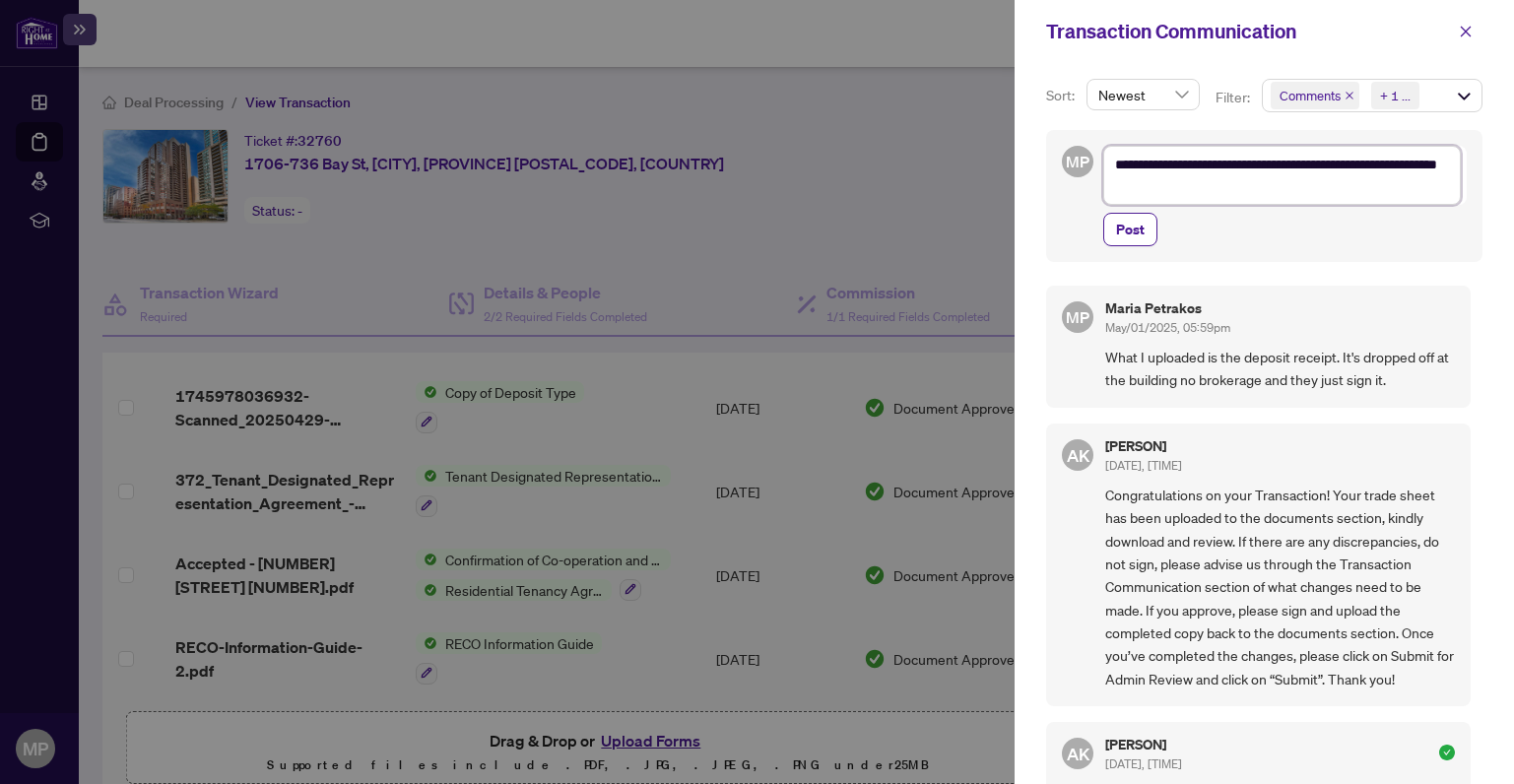 type on "**********" 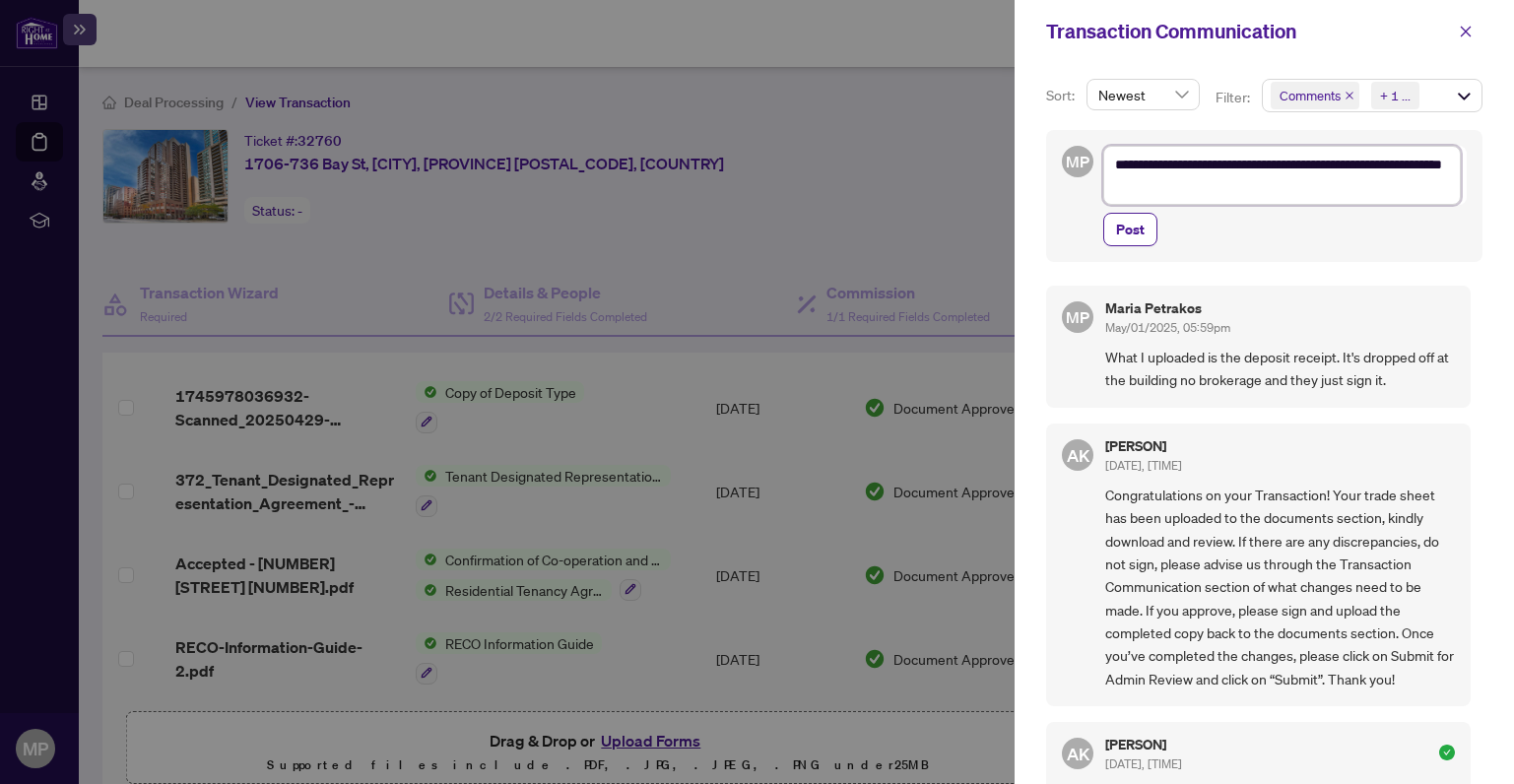 type on "**********" 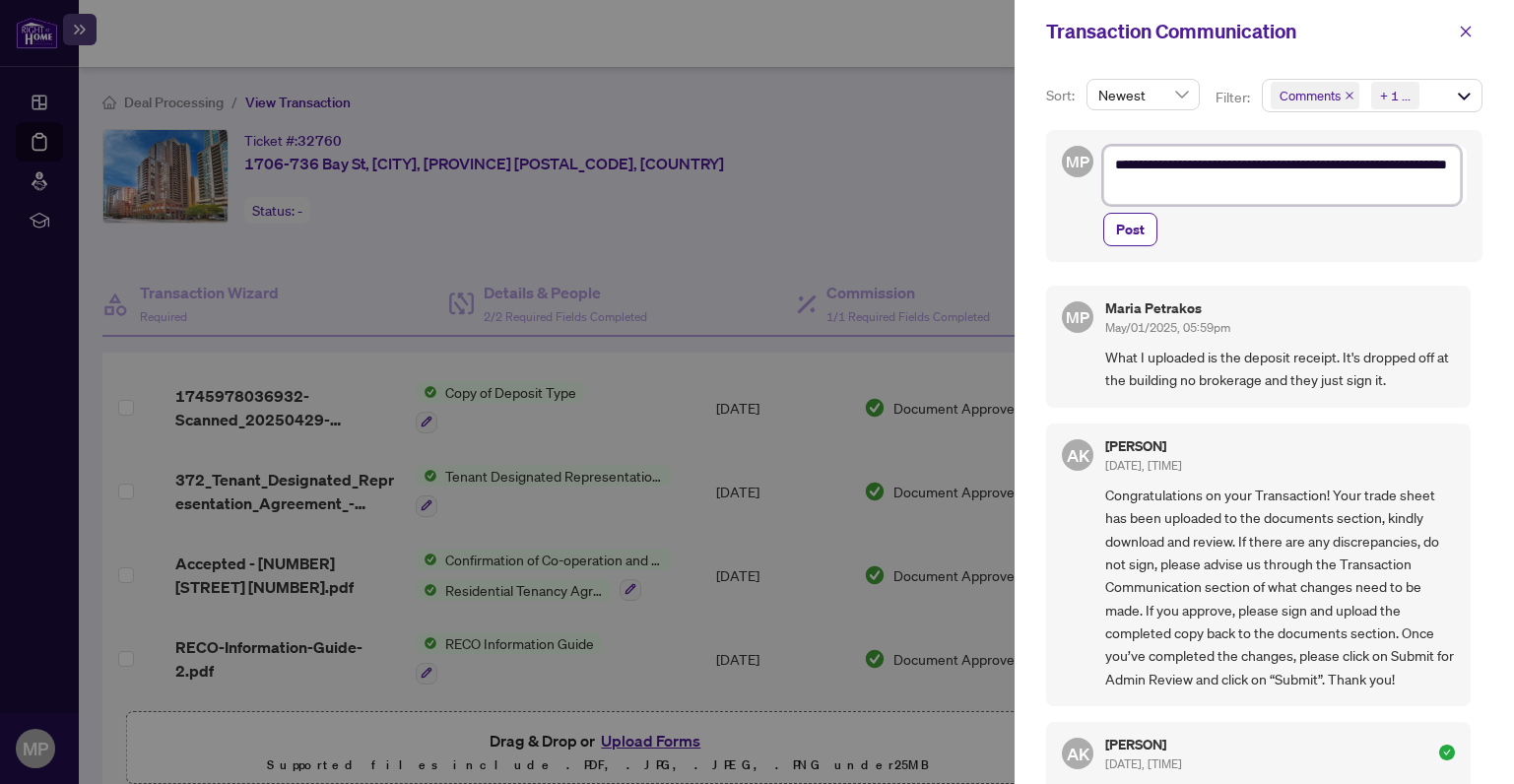 type on "**********" 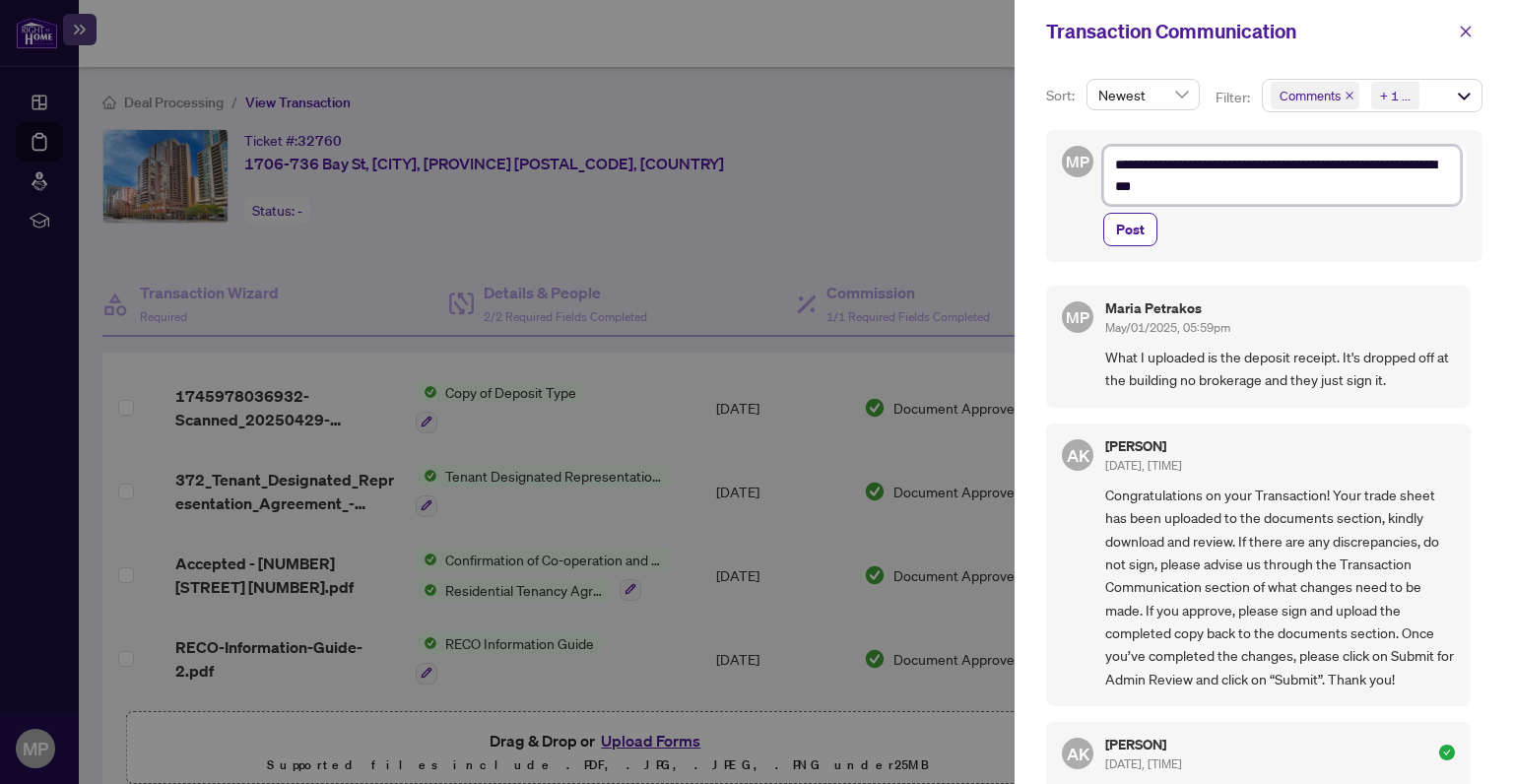 type on "**********" 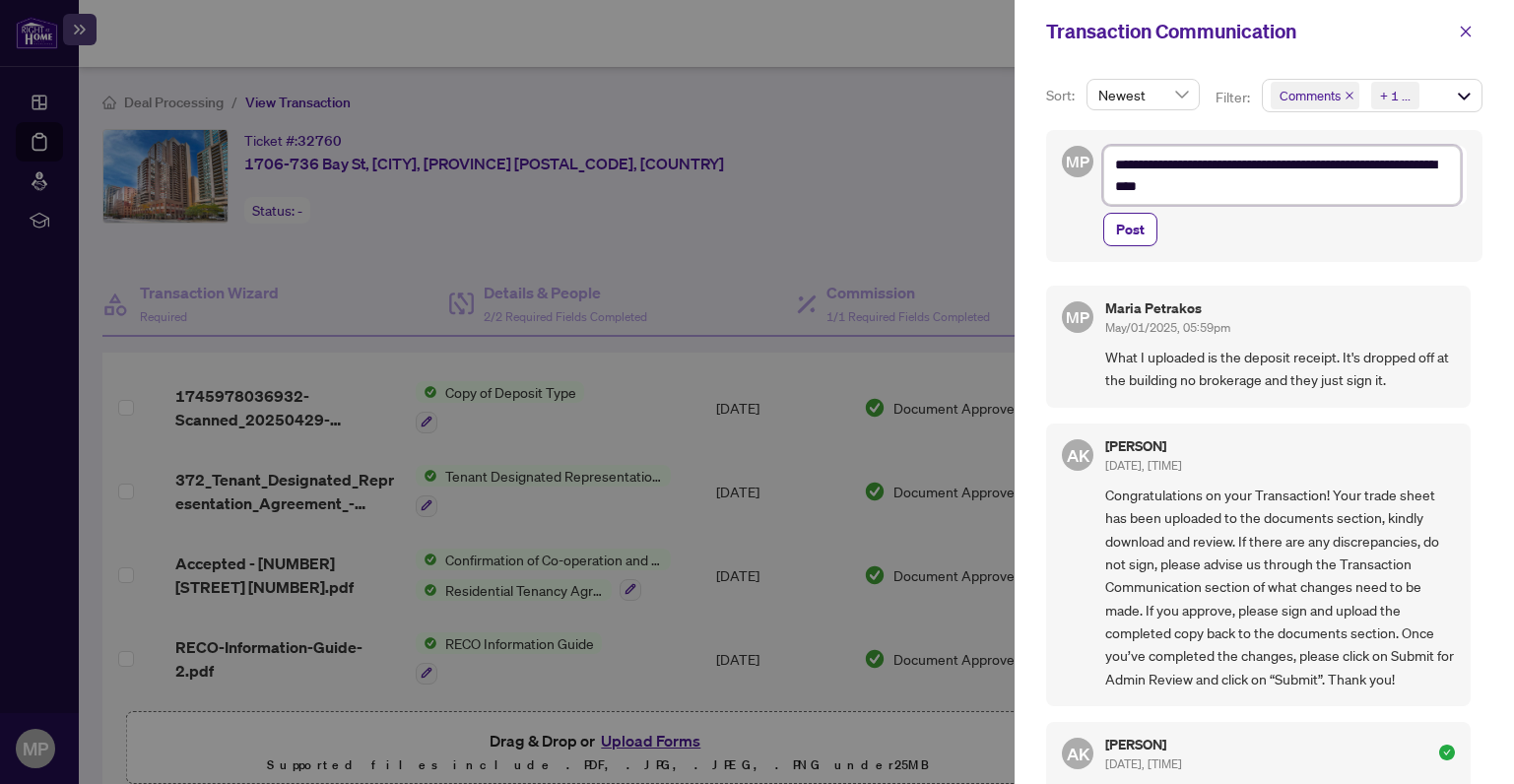 type on "**********" 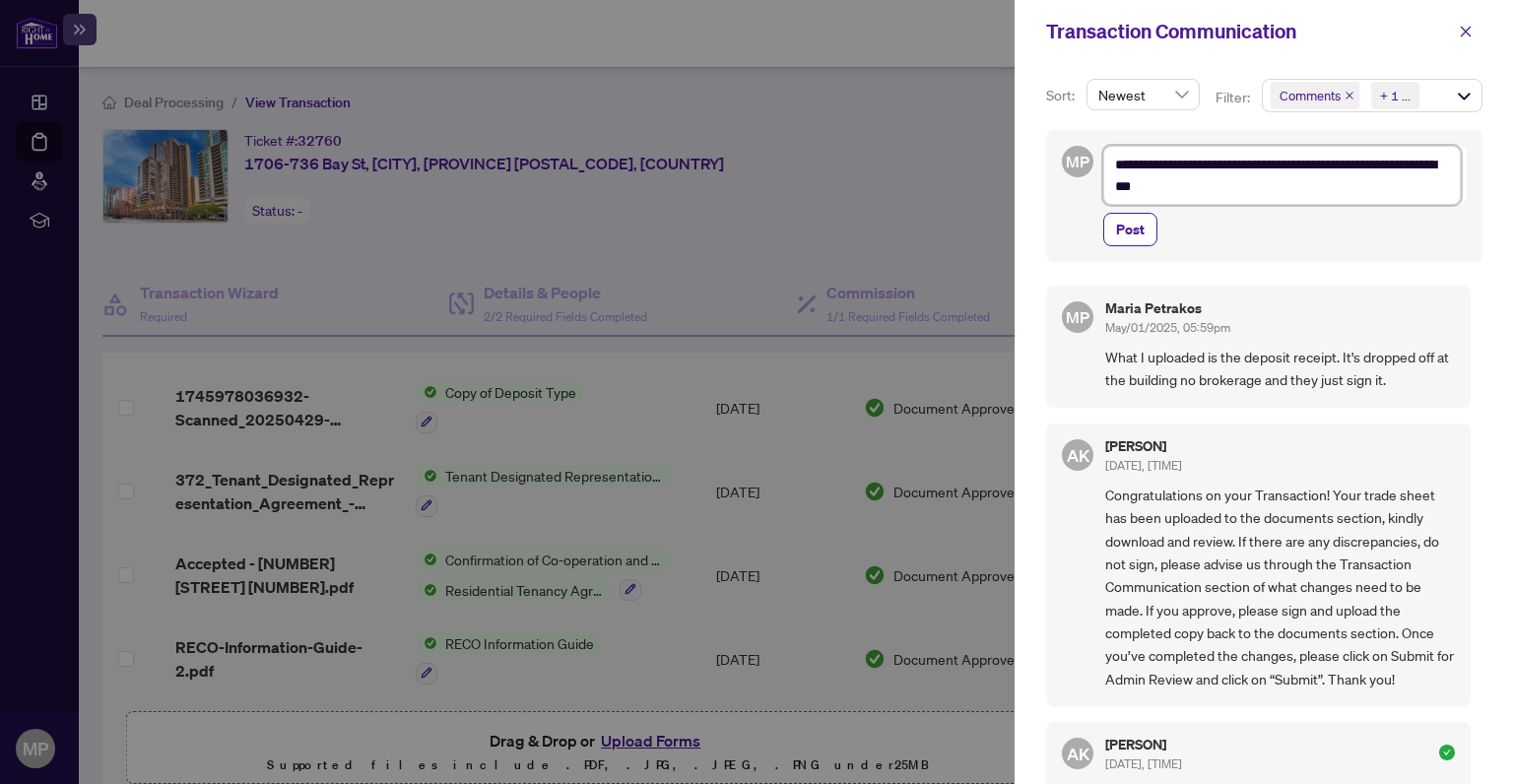 type on "**********" 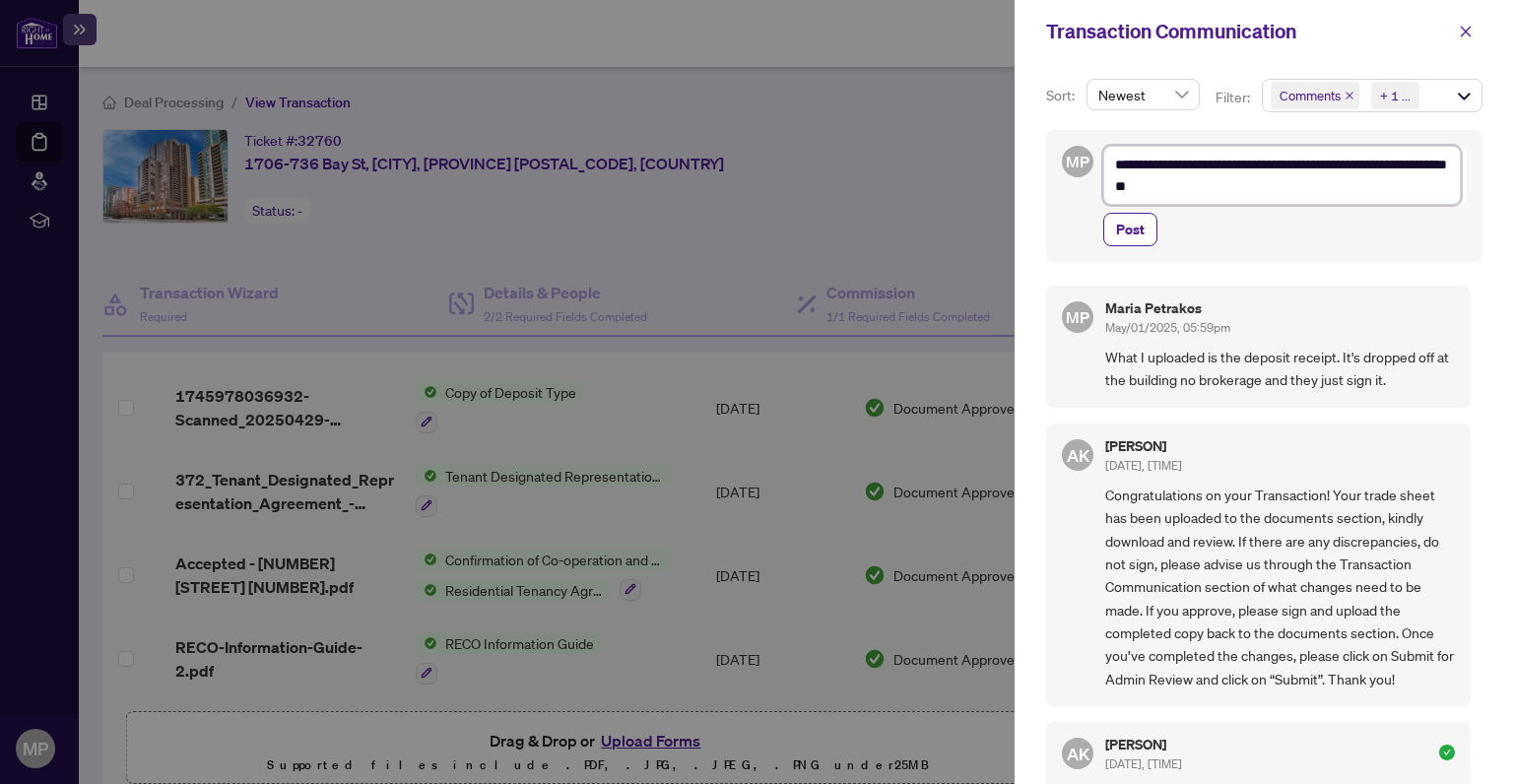type on "**********" 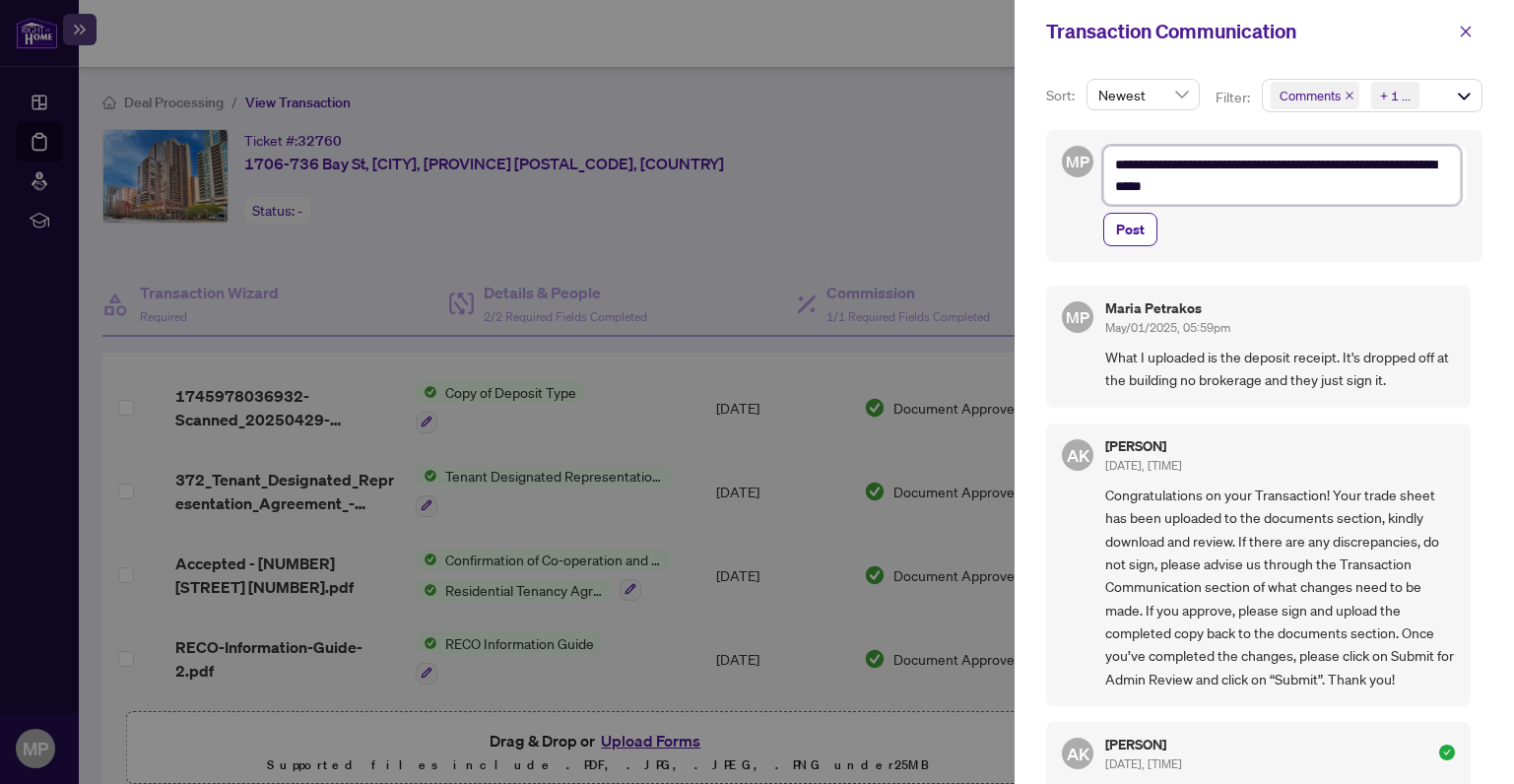 type on "**********" 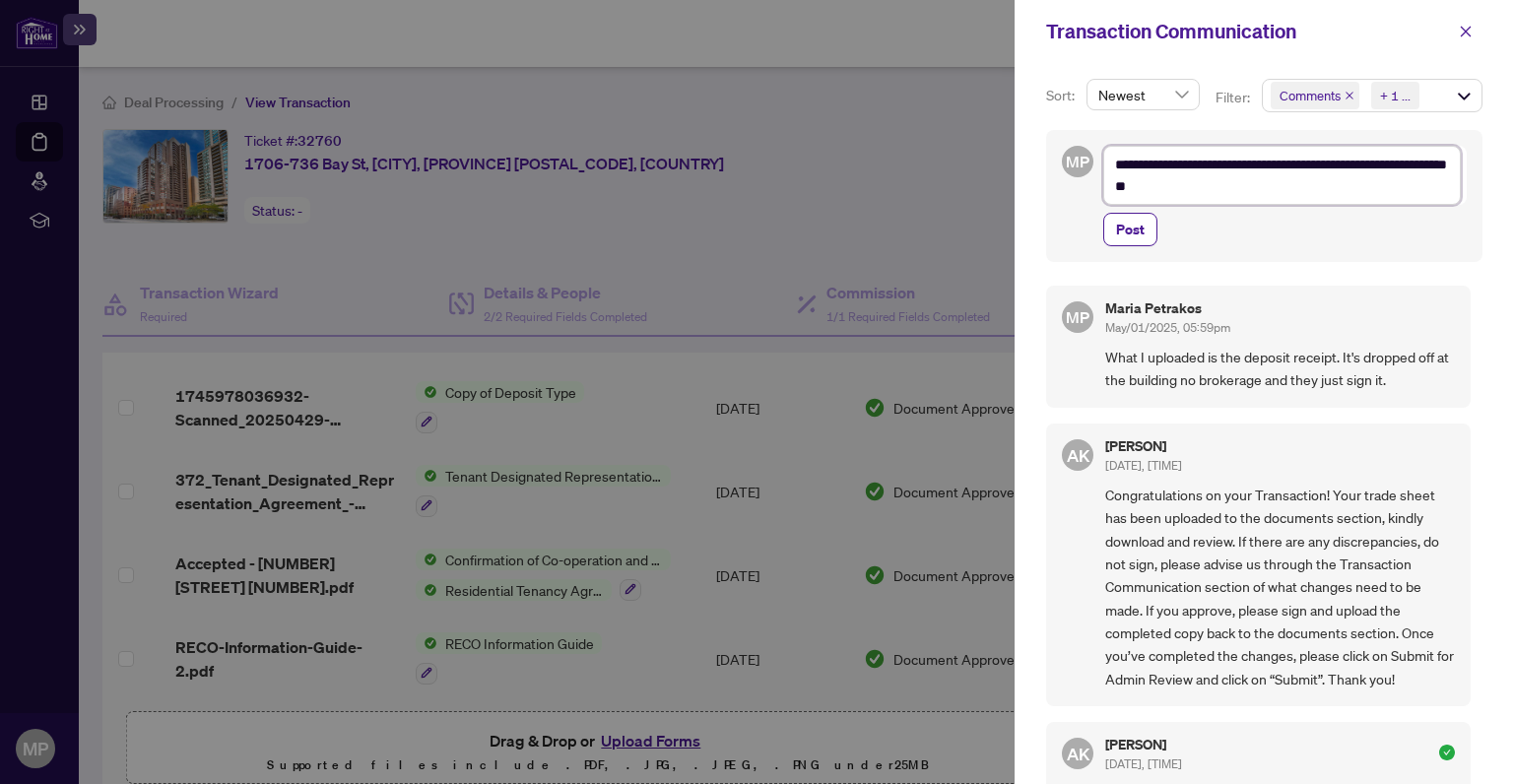 type on "**********" 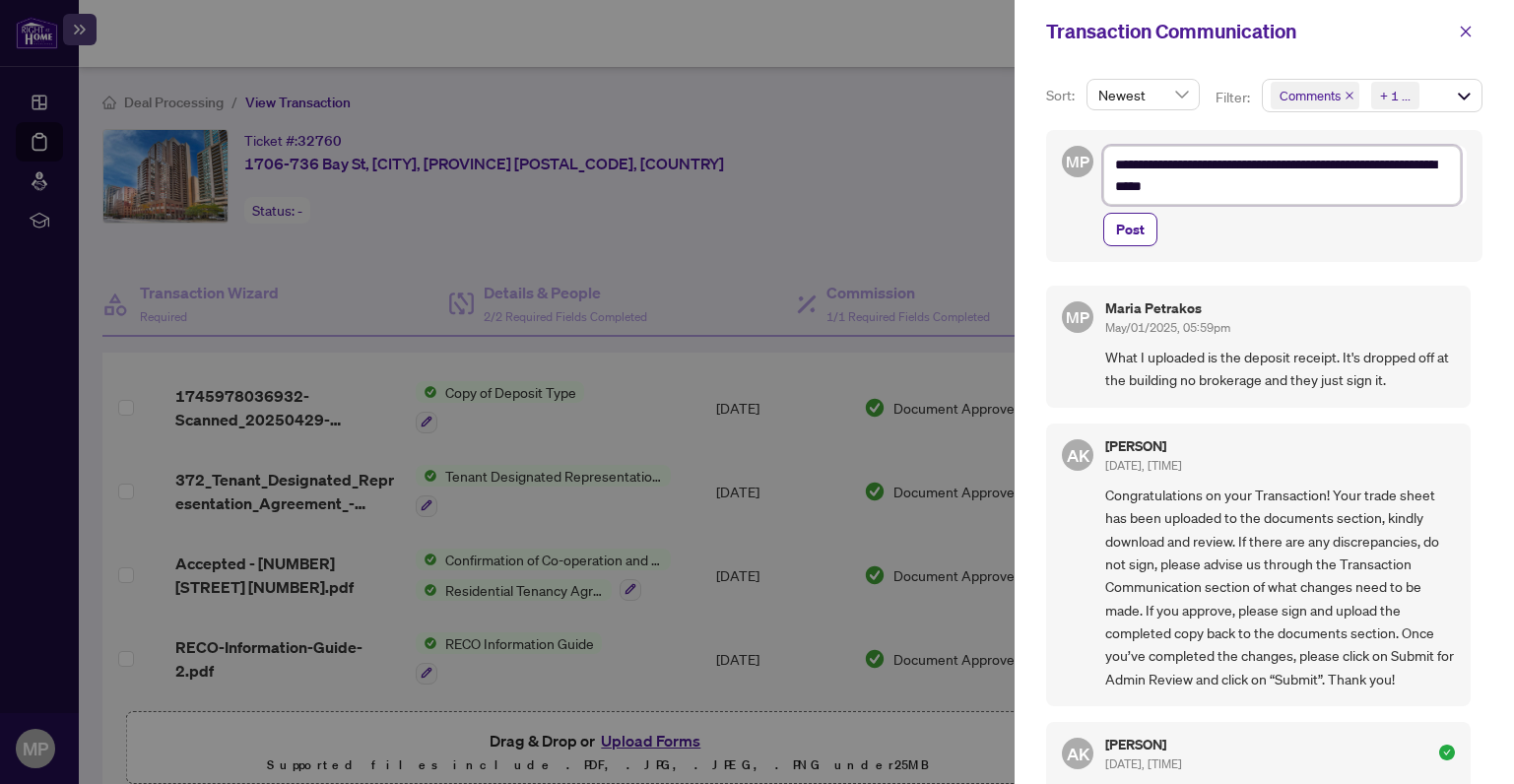 type on "**********" 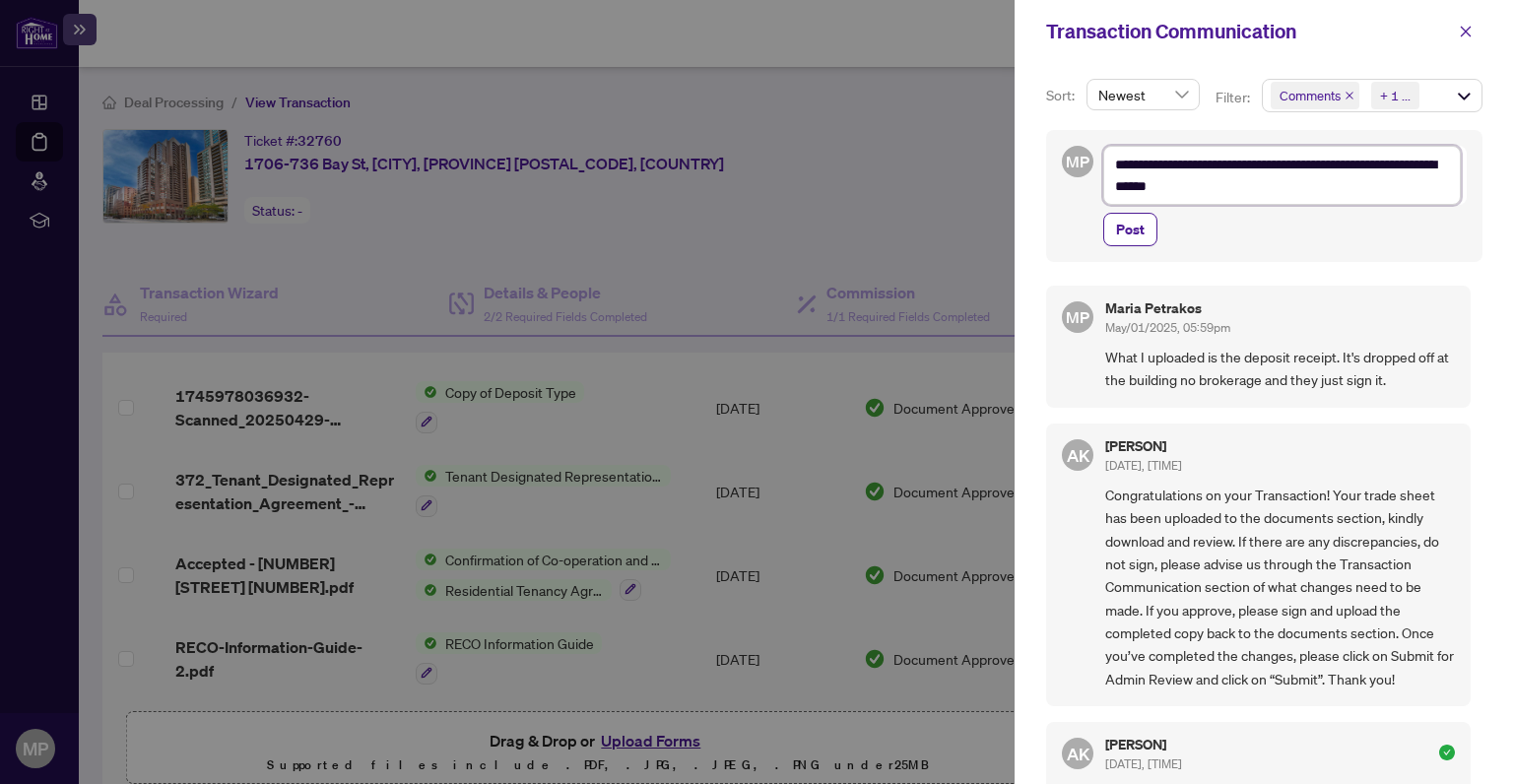 type on "**********" 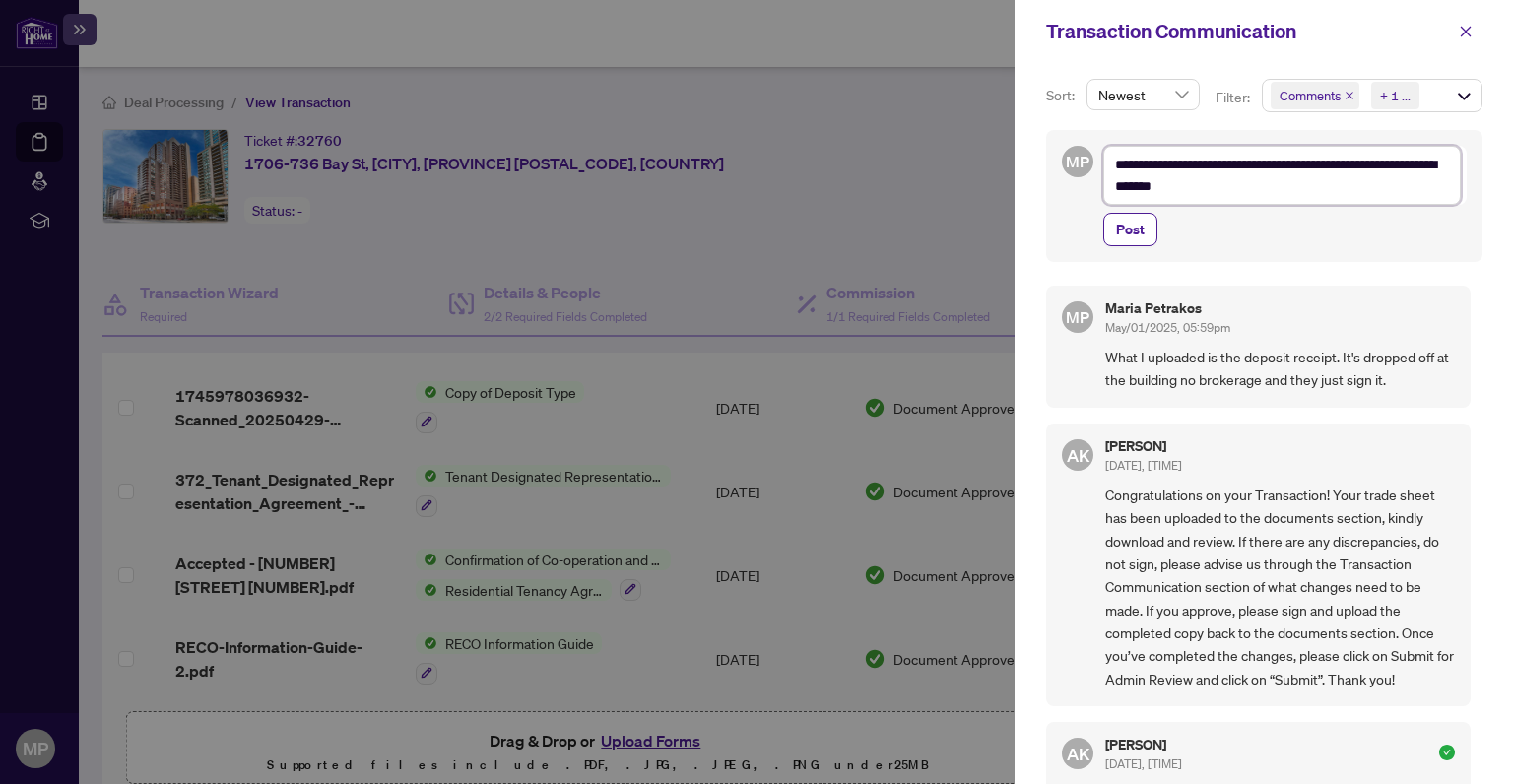 type on "**********" 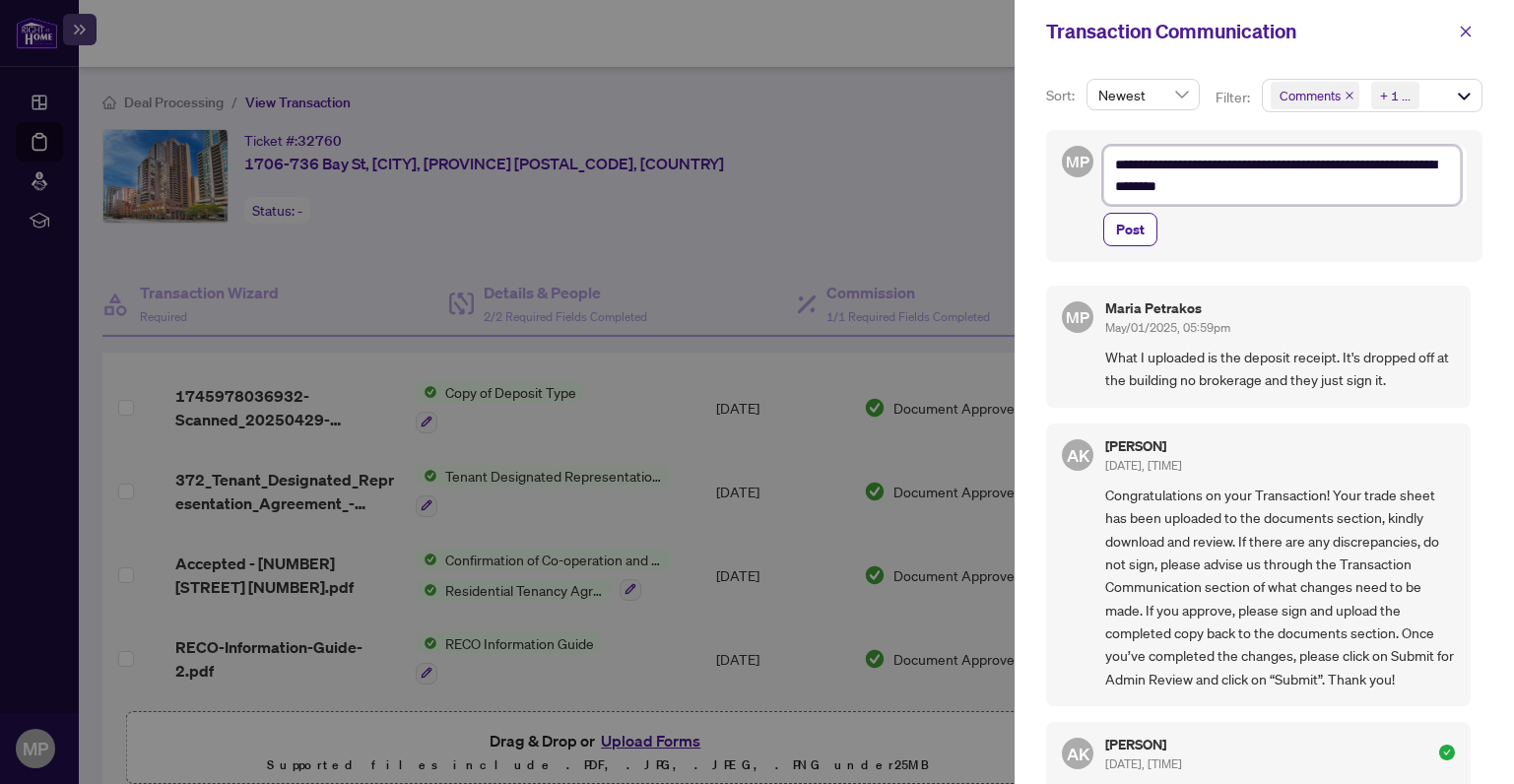 type on "**********" 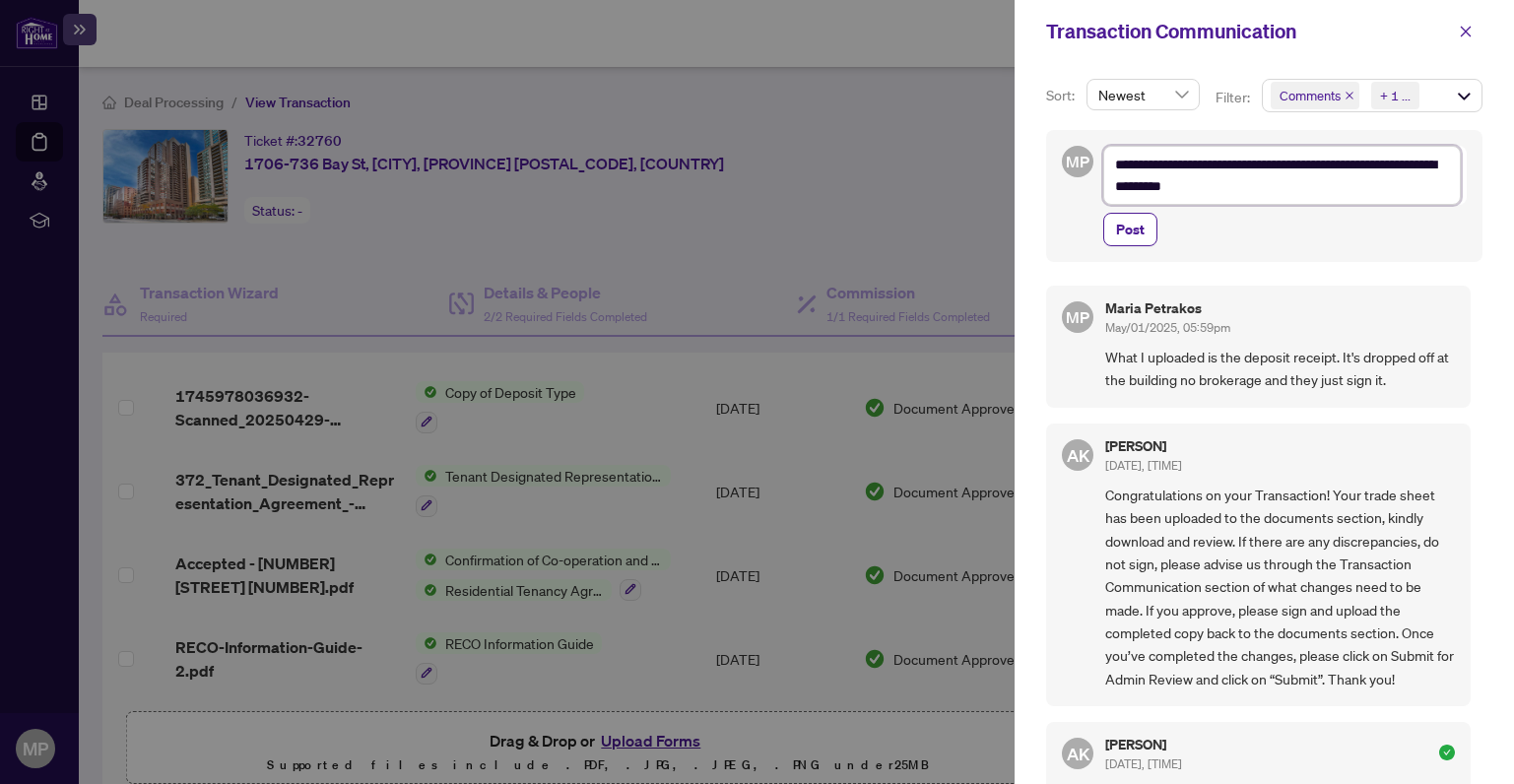 type on "**********" 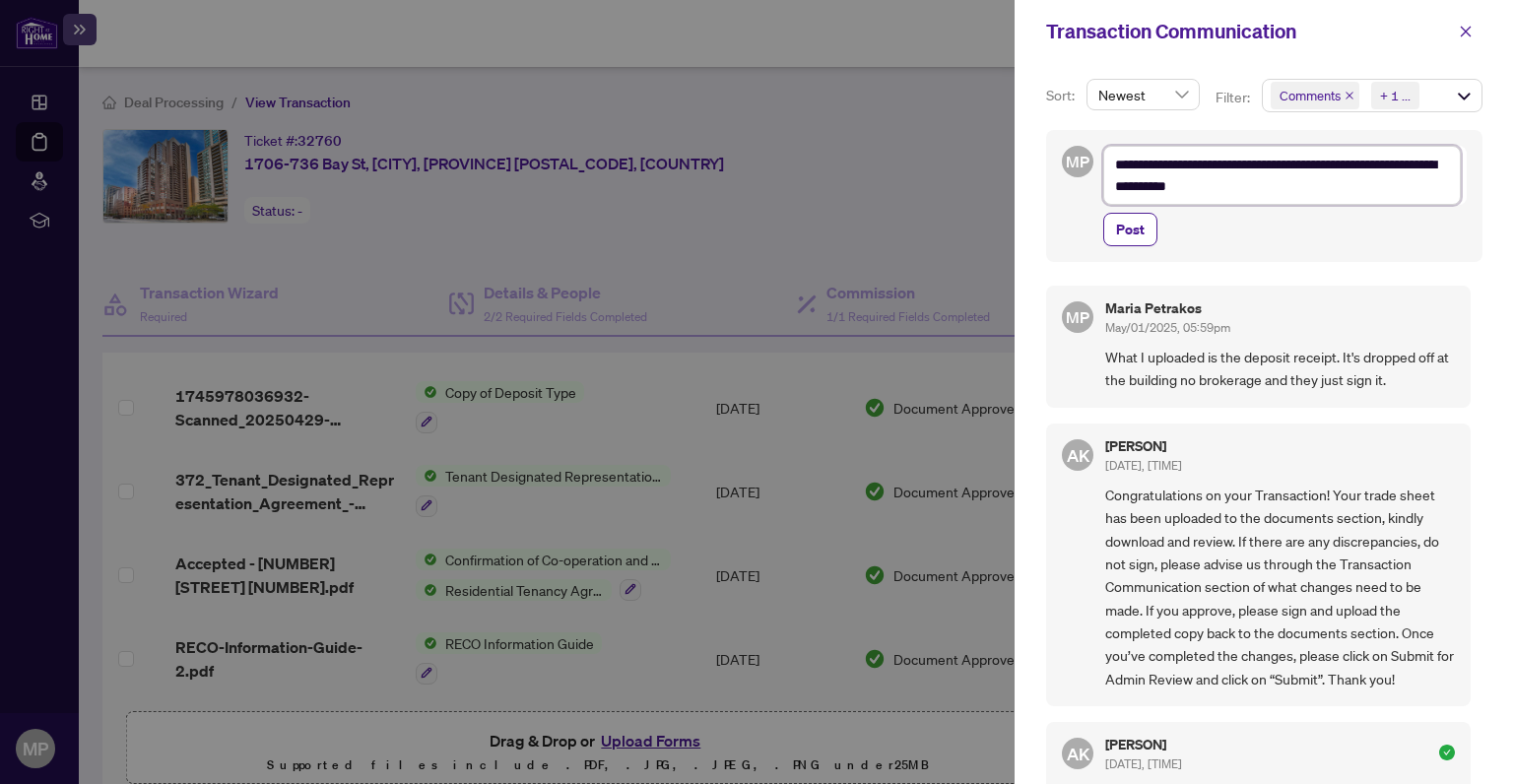 type on "**********" 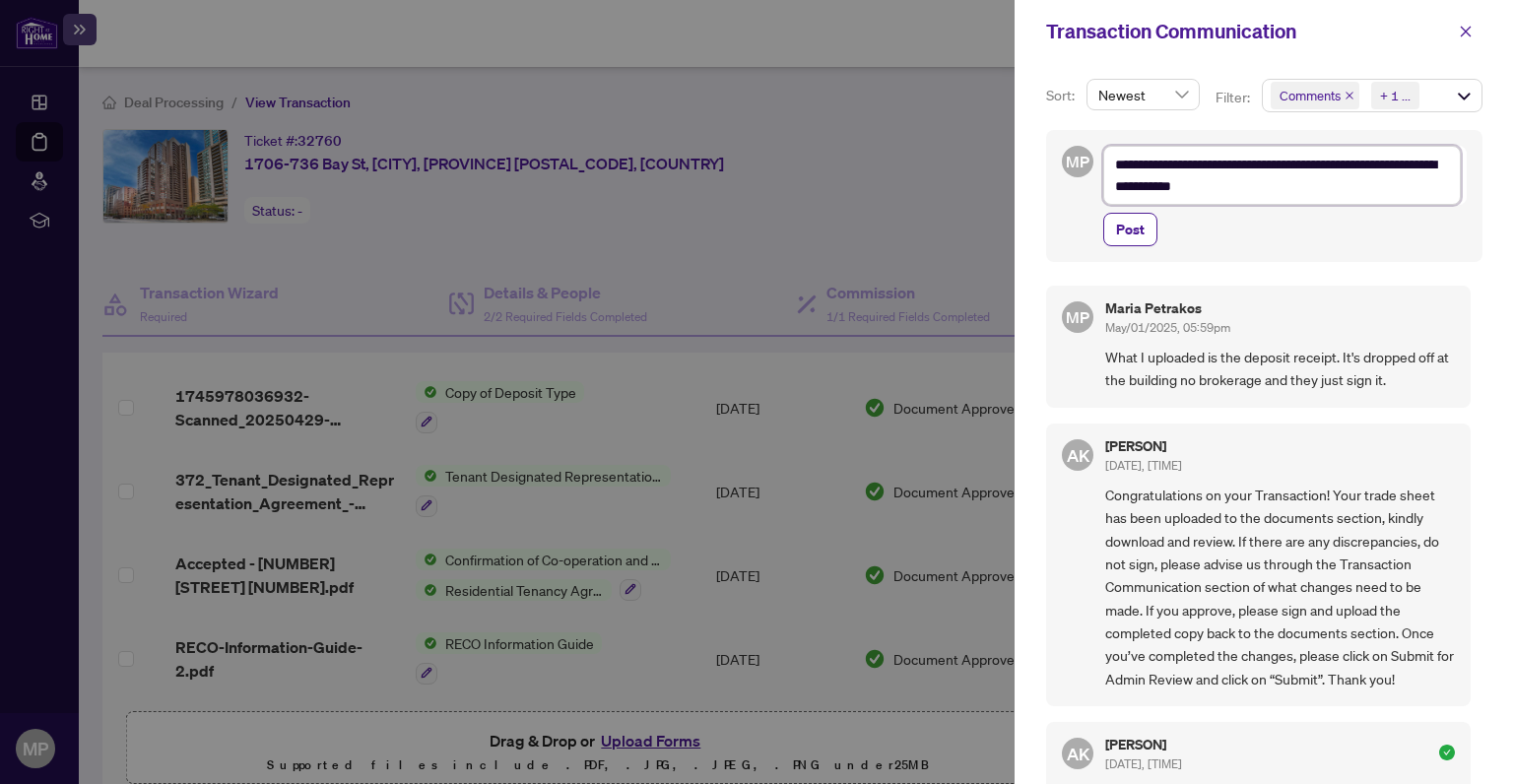 type on "**********" 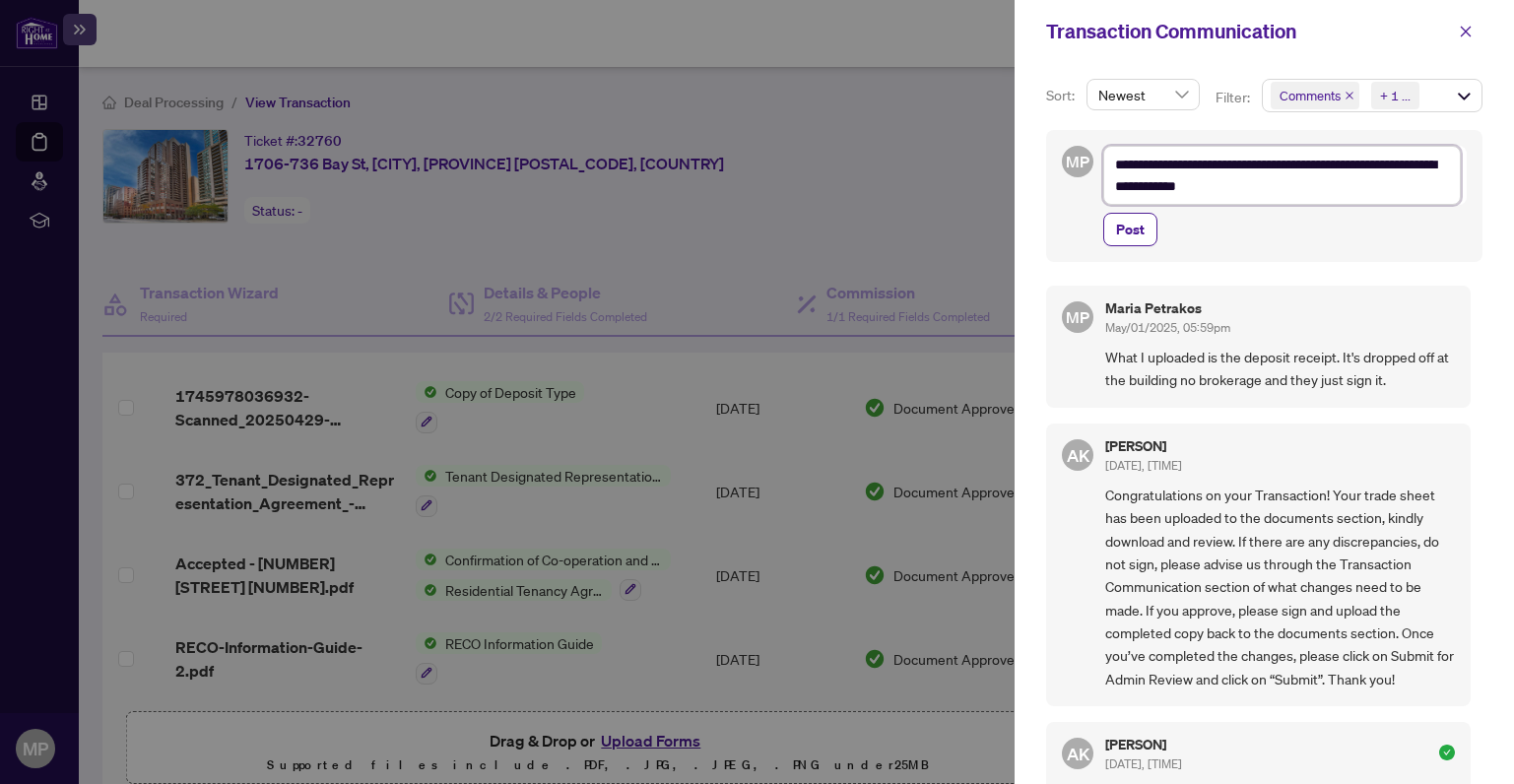 type on "**********" 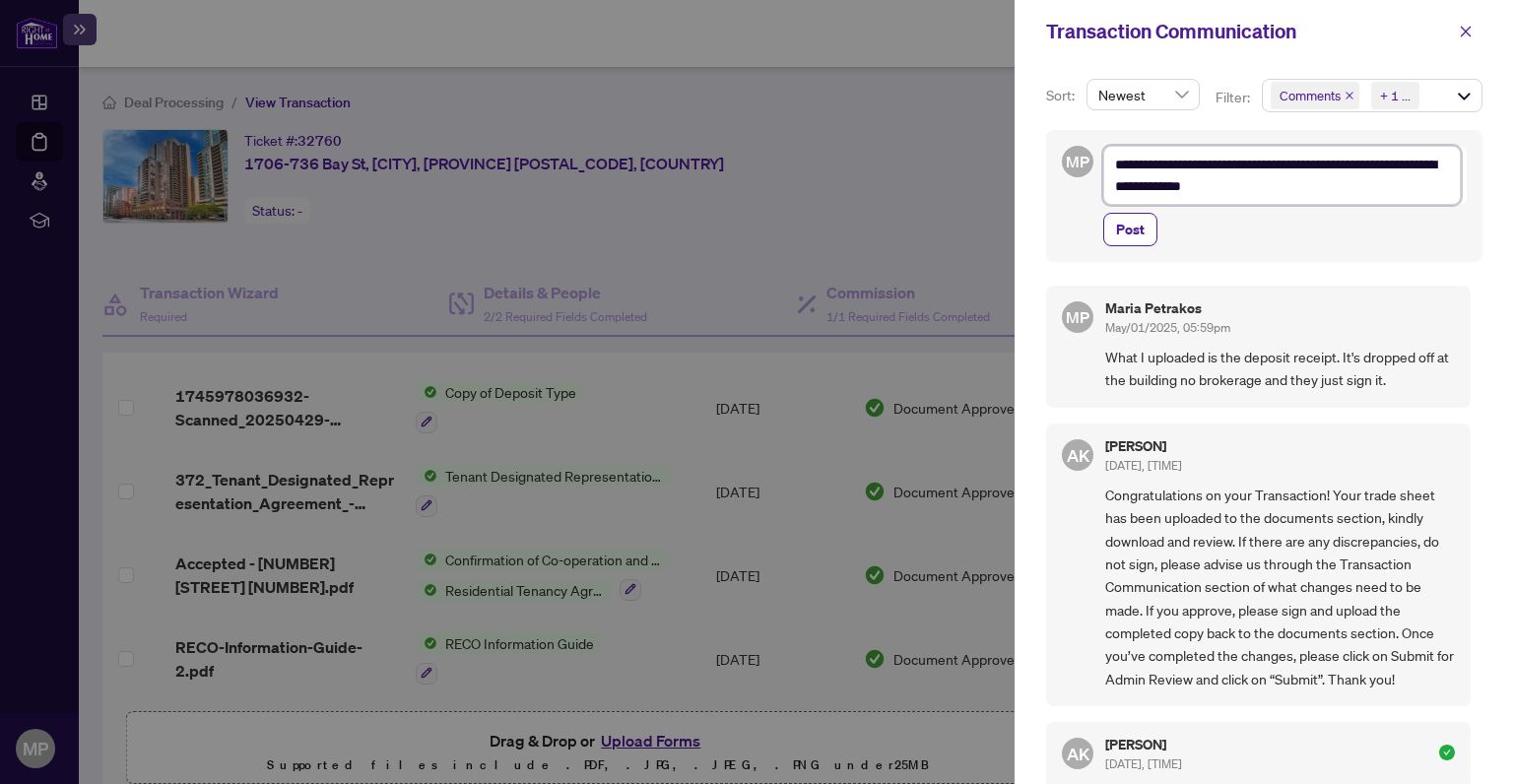 type on "**********" 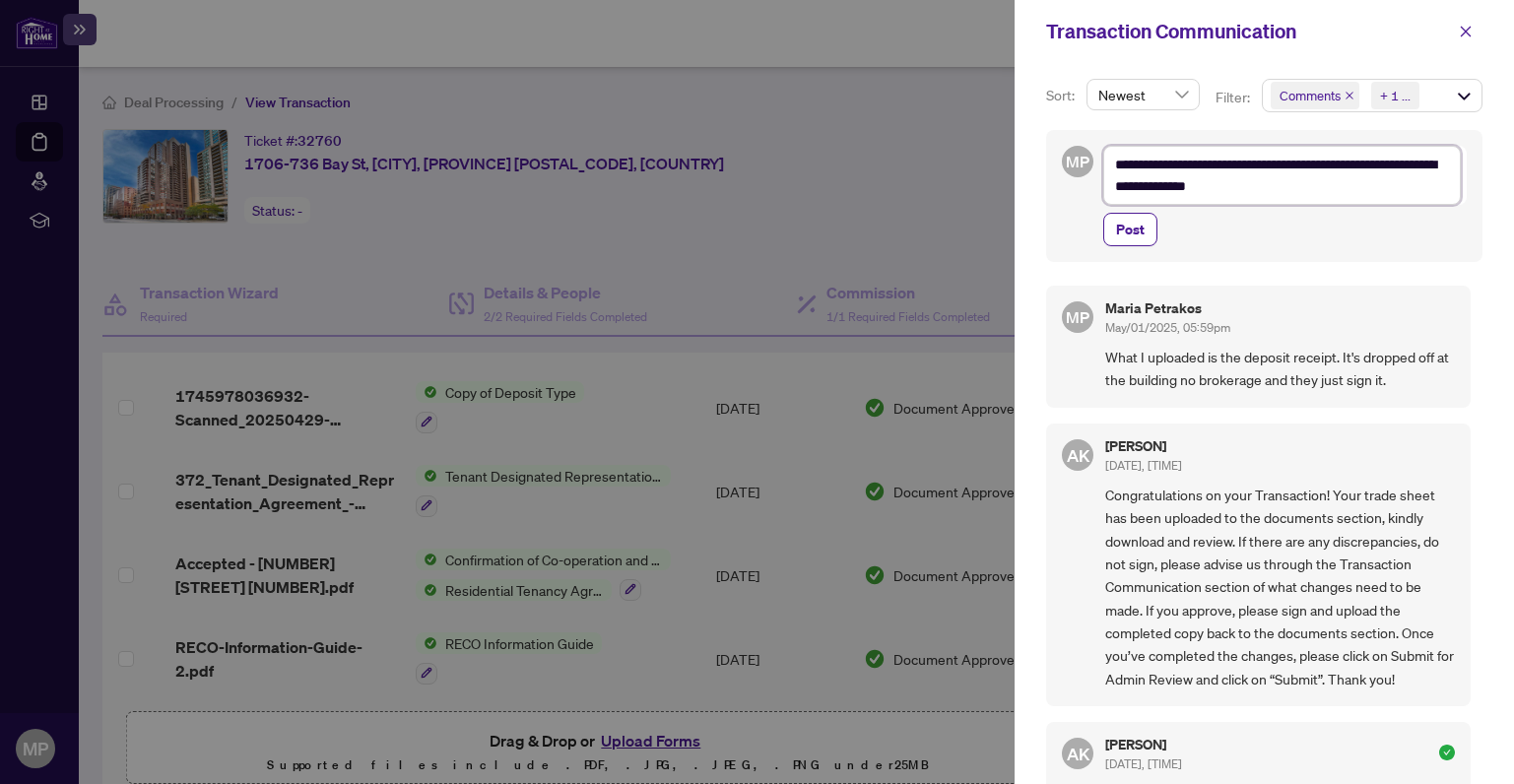 type on "**********" 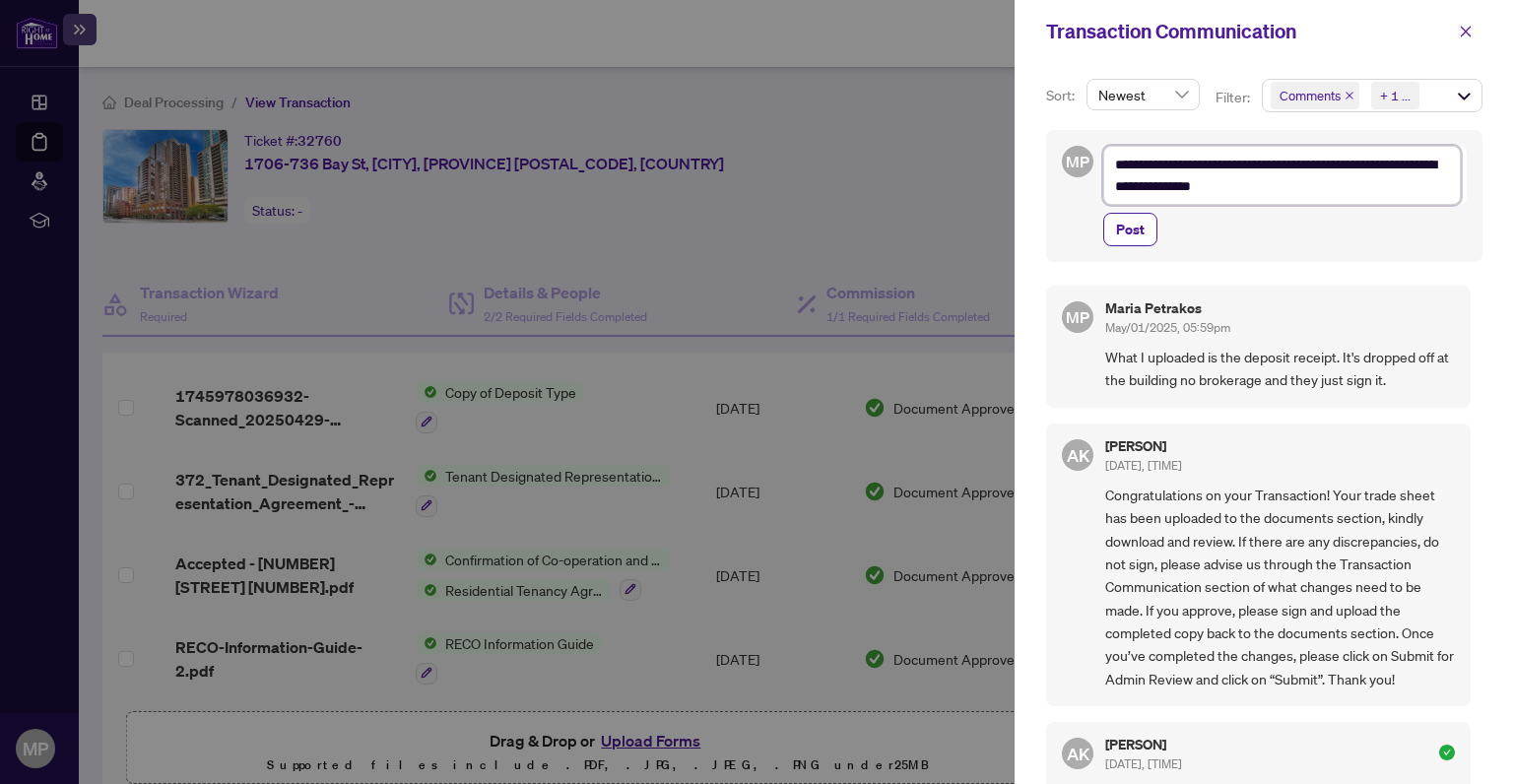 click on "**********" at bounding box center [1282, 175] 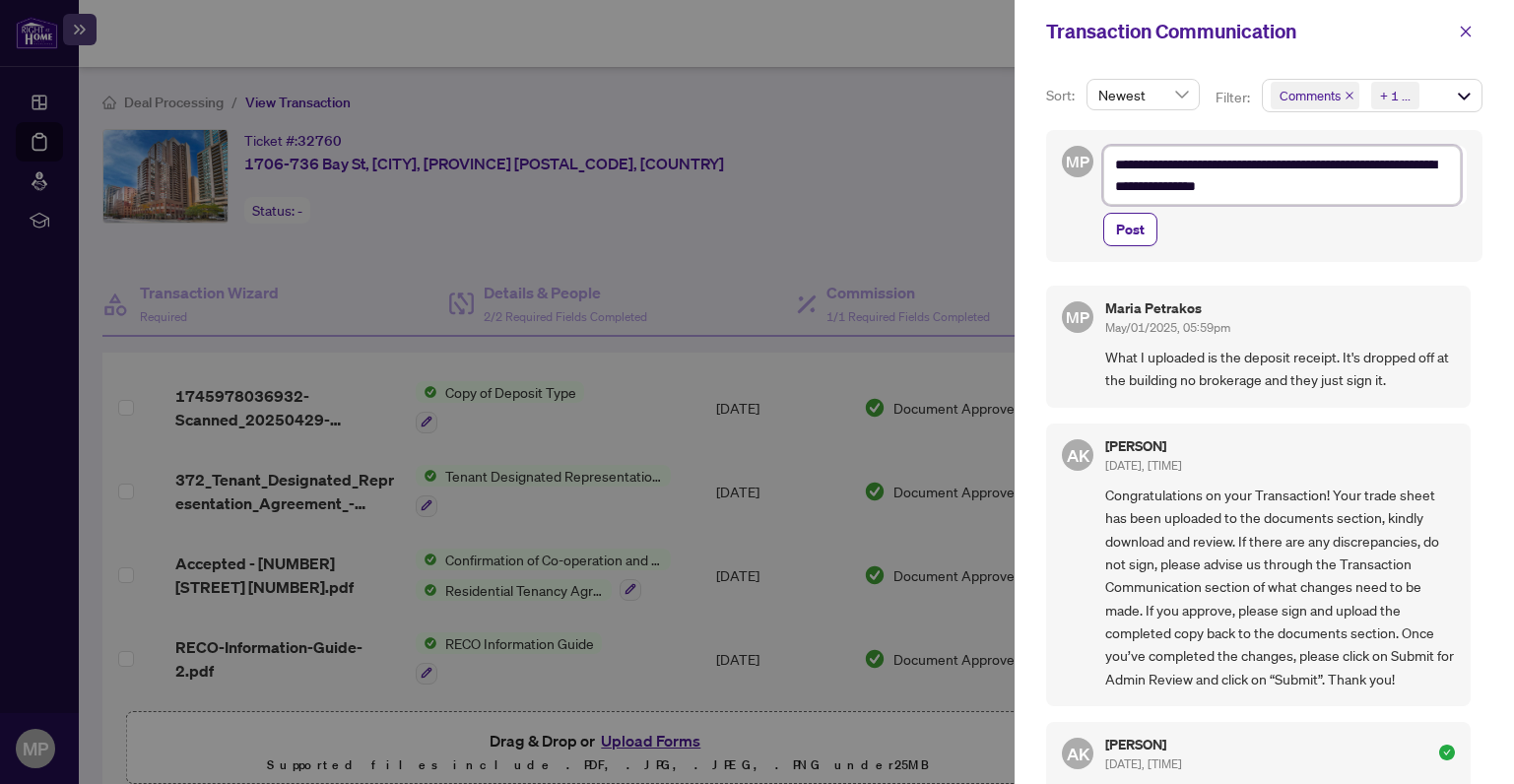 type on "**********" 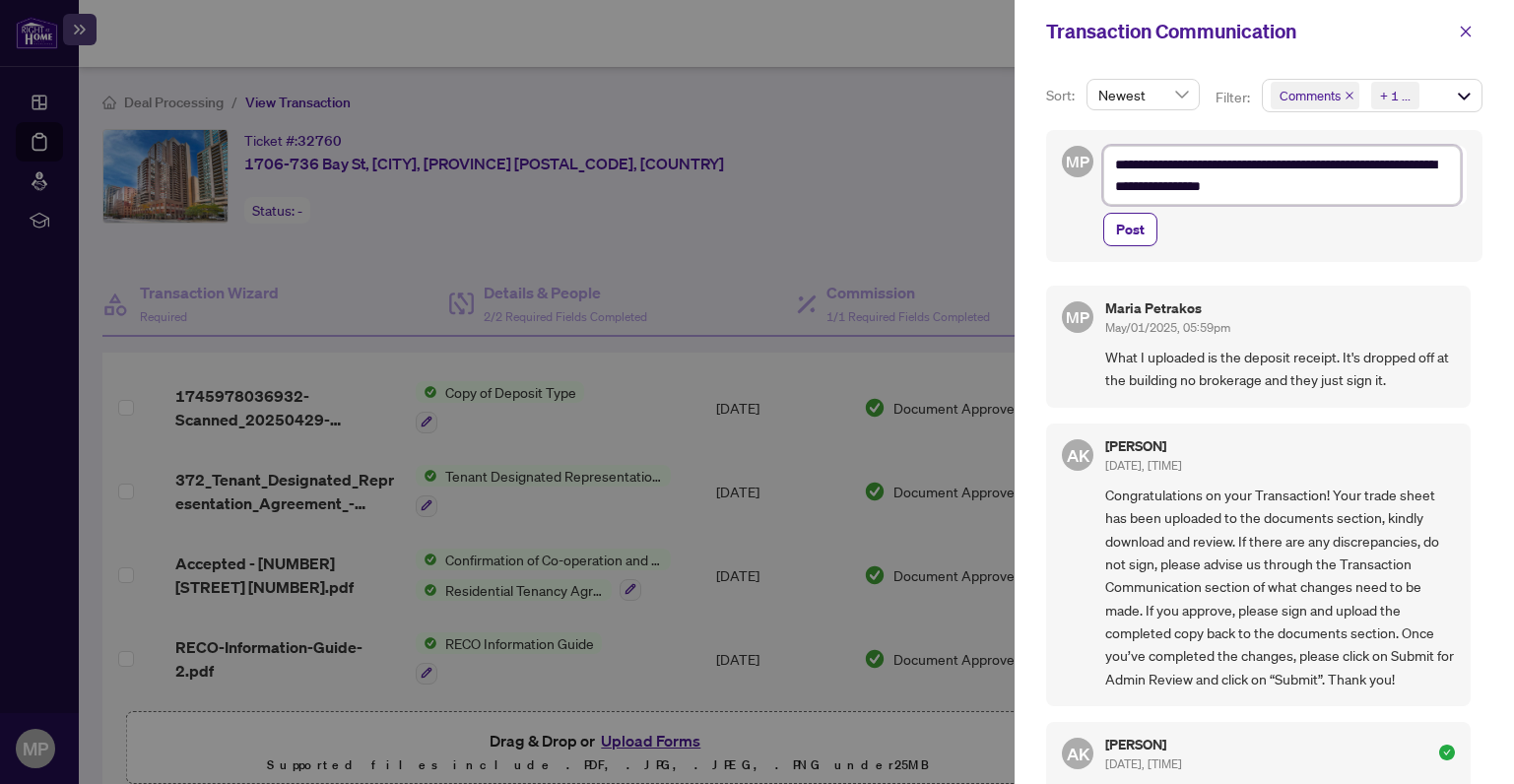 type on "**********" 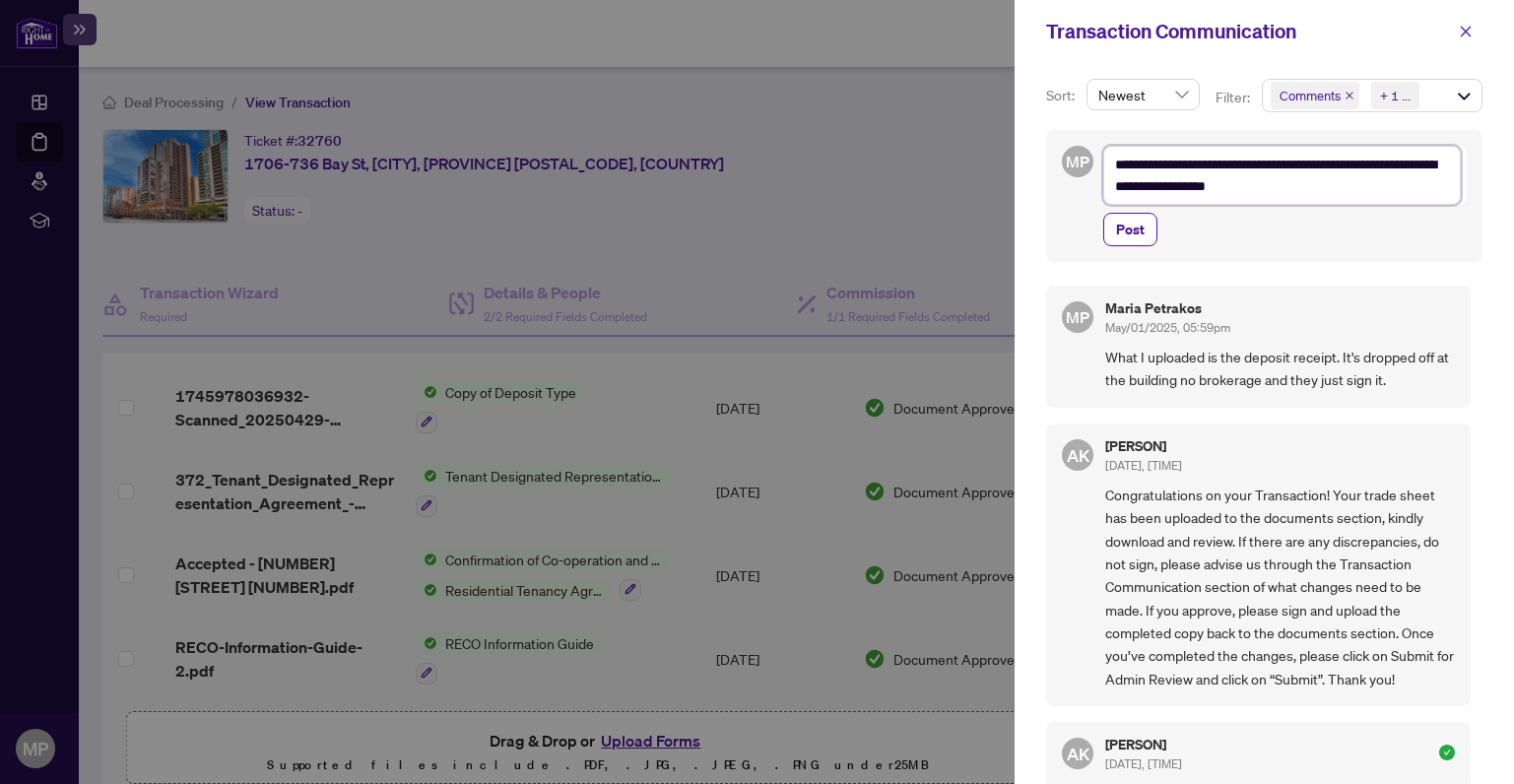 type on "**********" 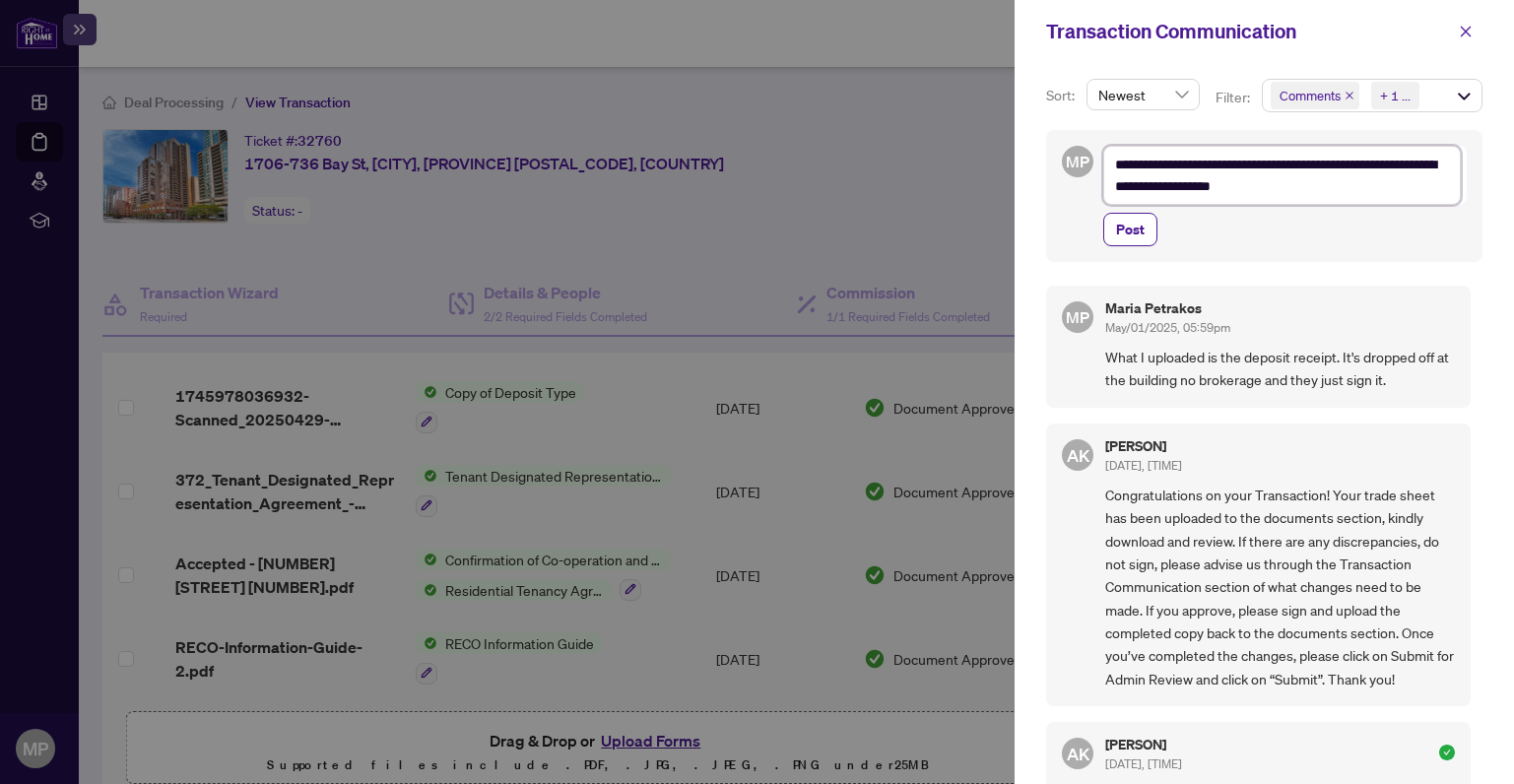 type on "**********" 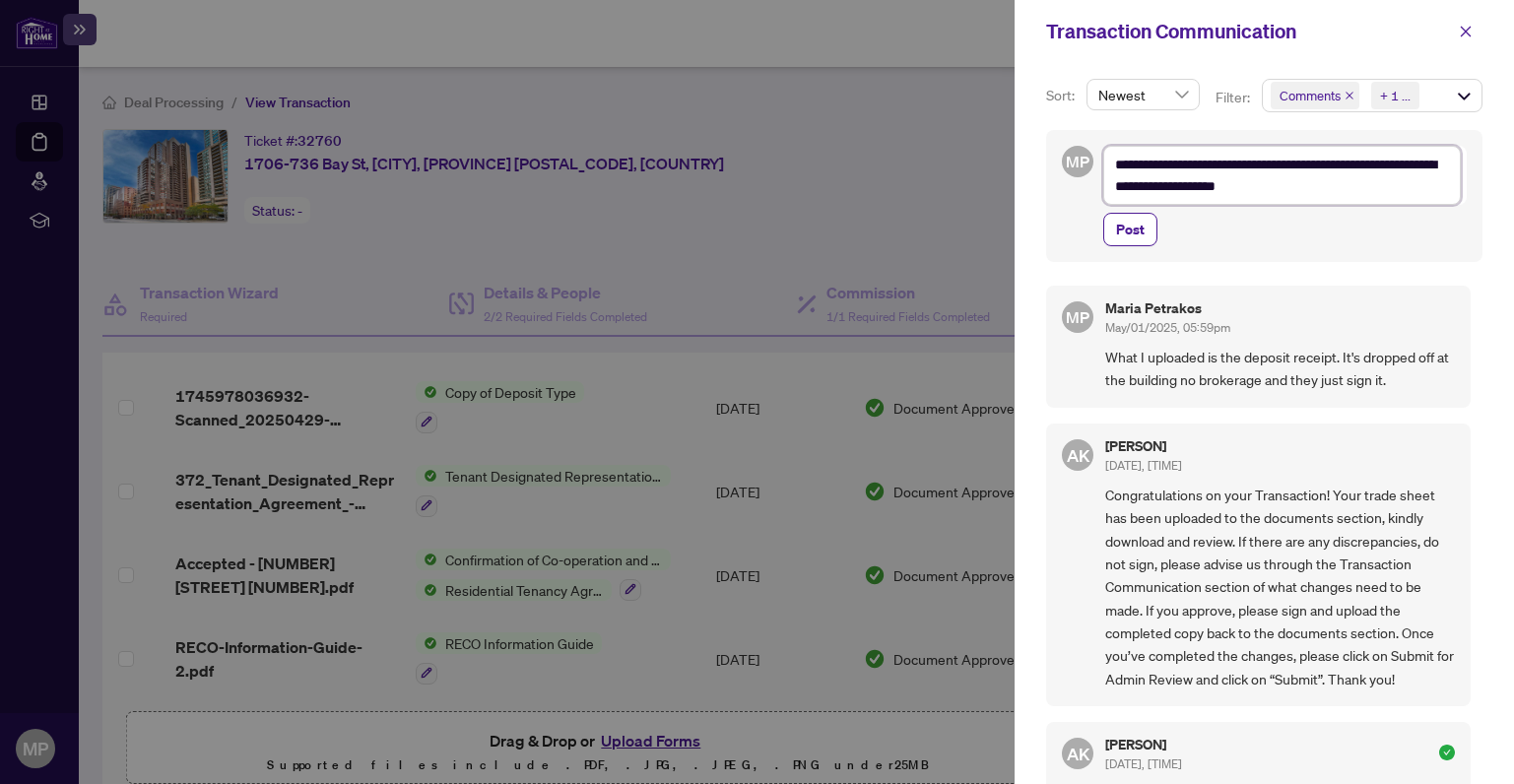 type on "**********" 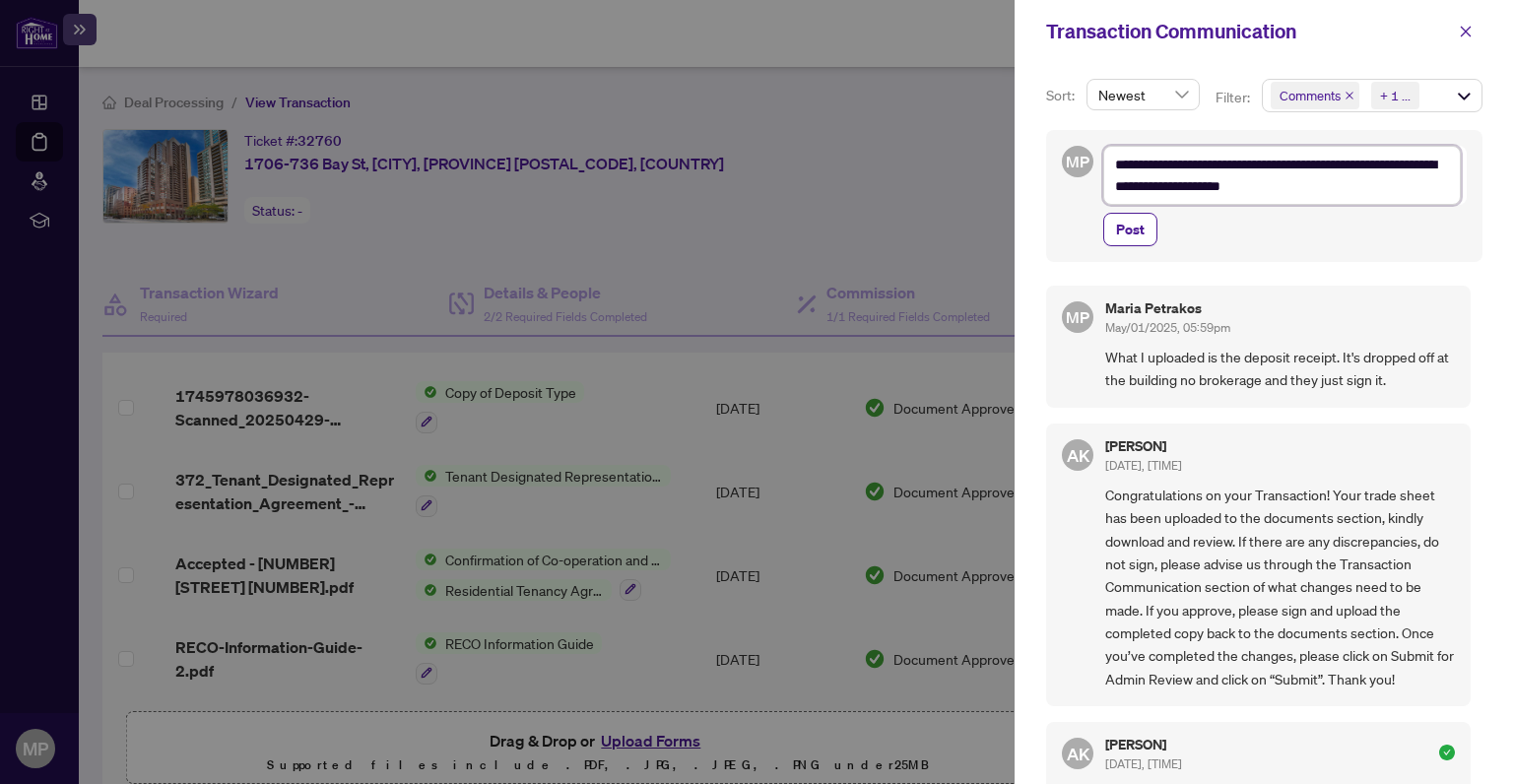 type on "**********" 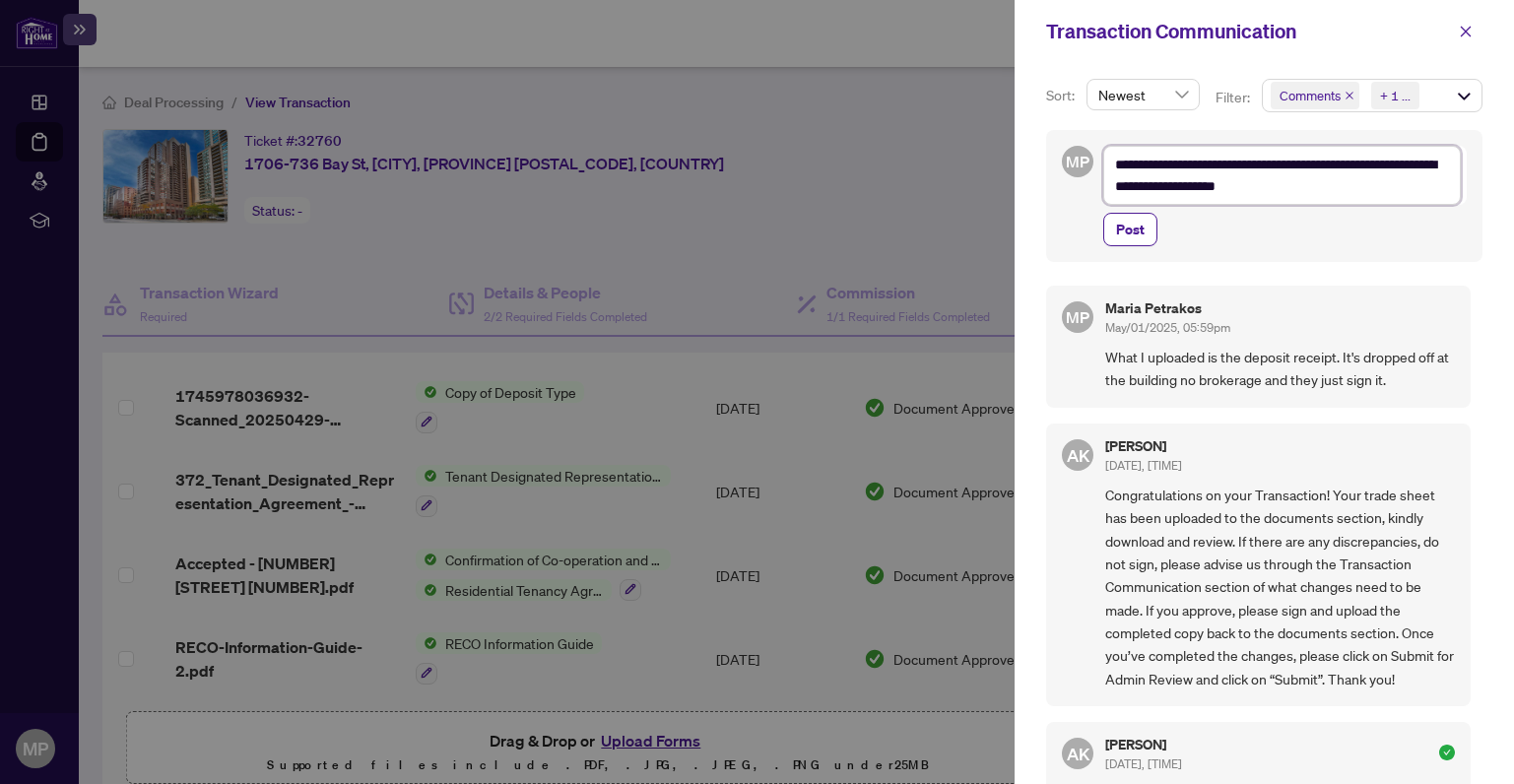 type on "**********" 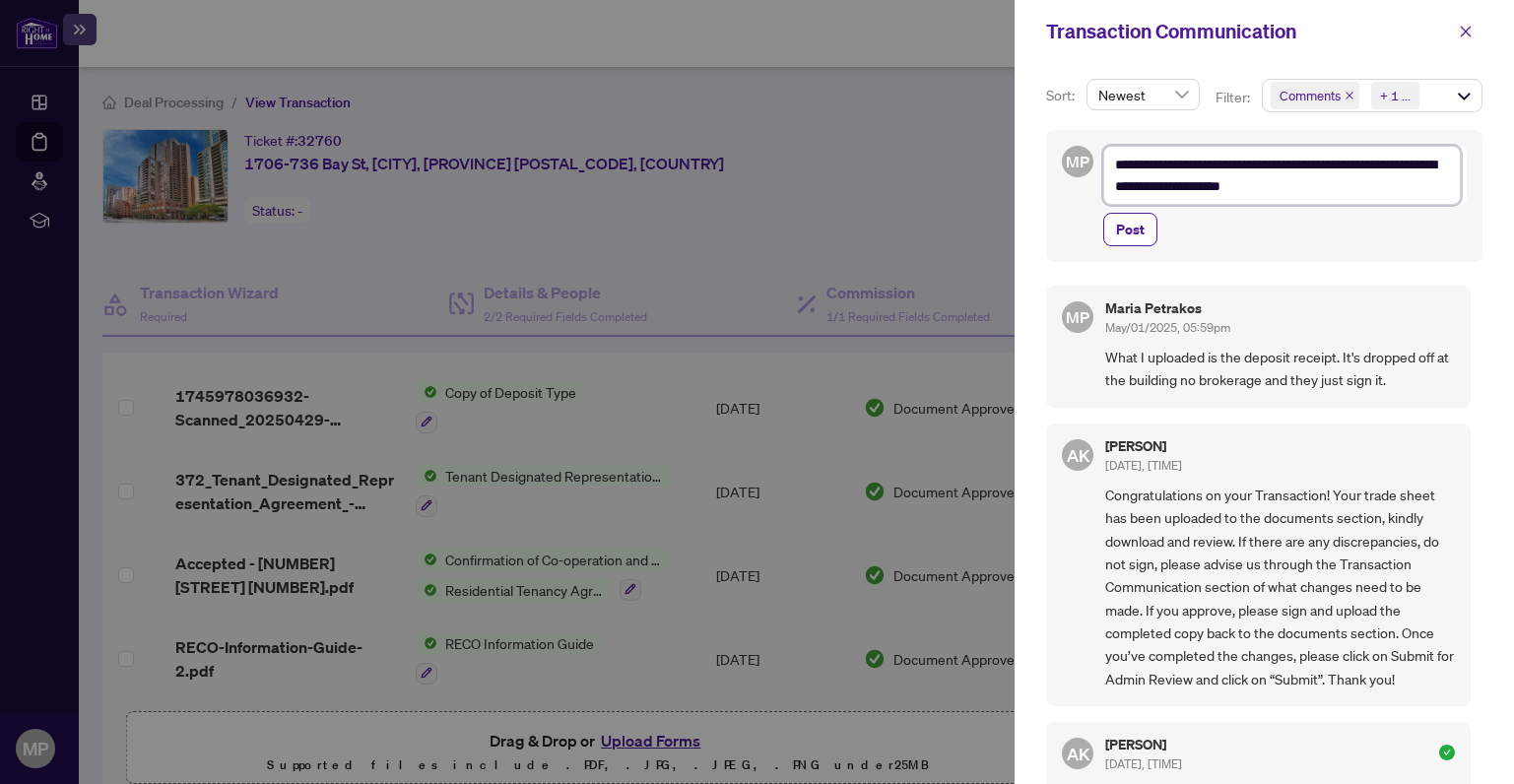 type on "**********" 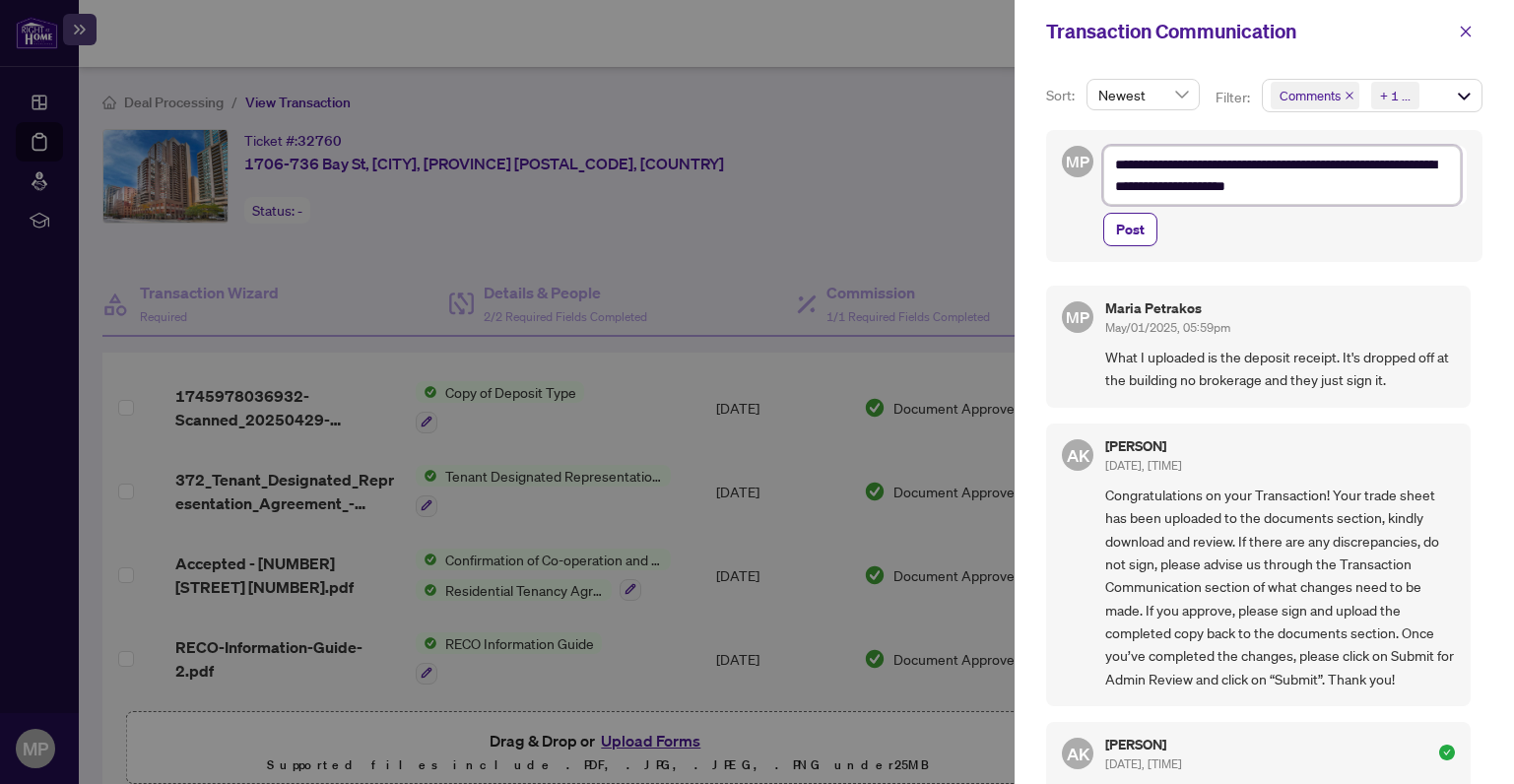 type on "**********" 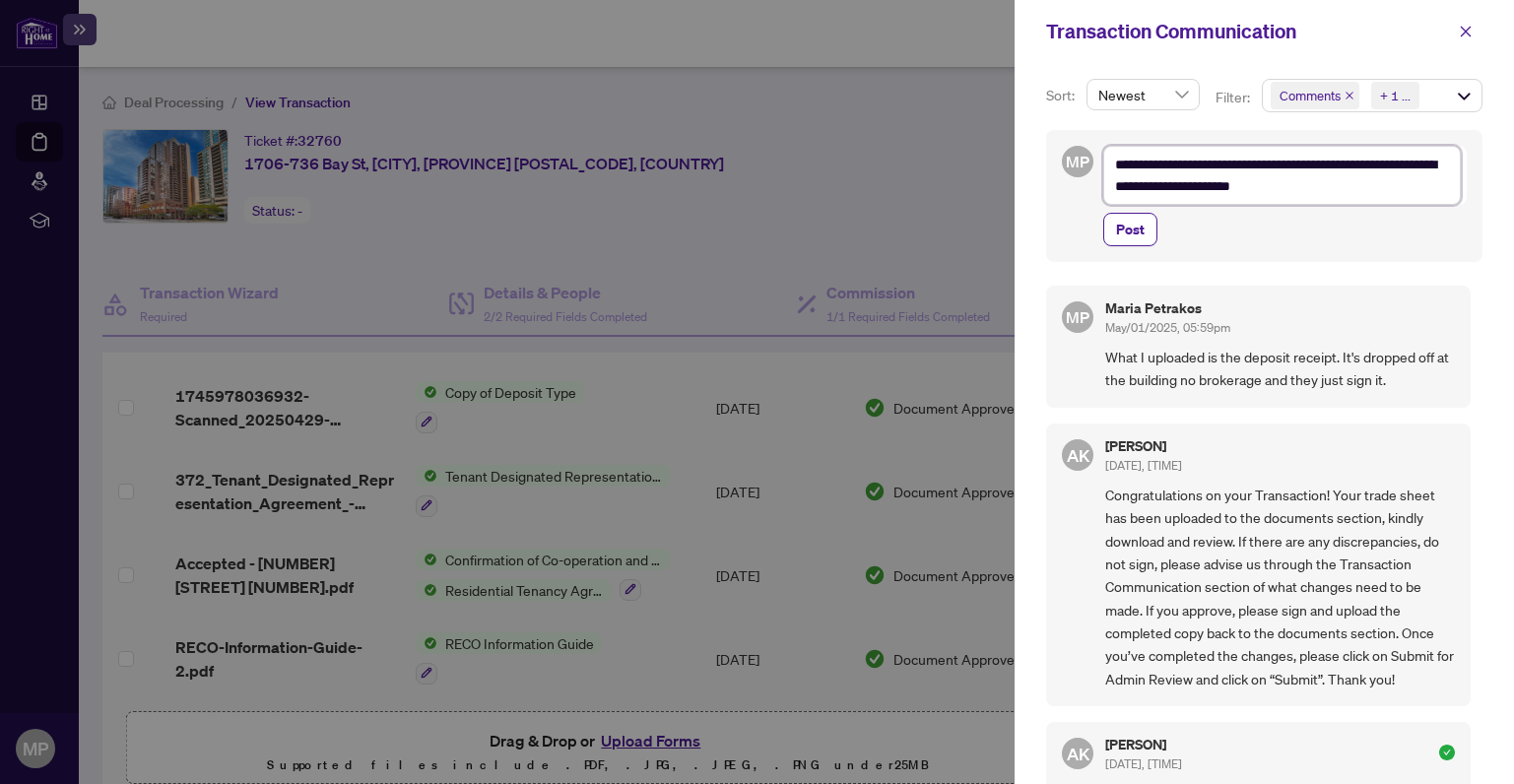 type on "**********" 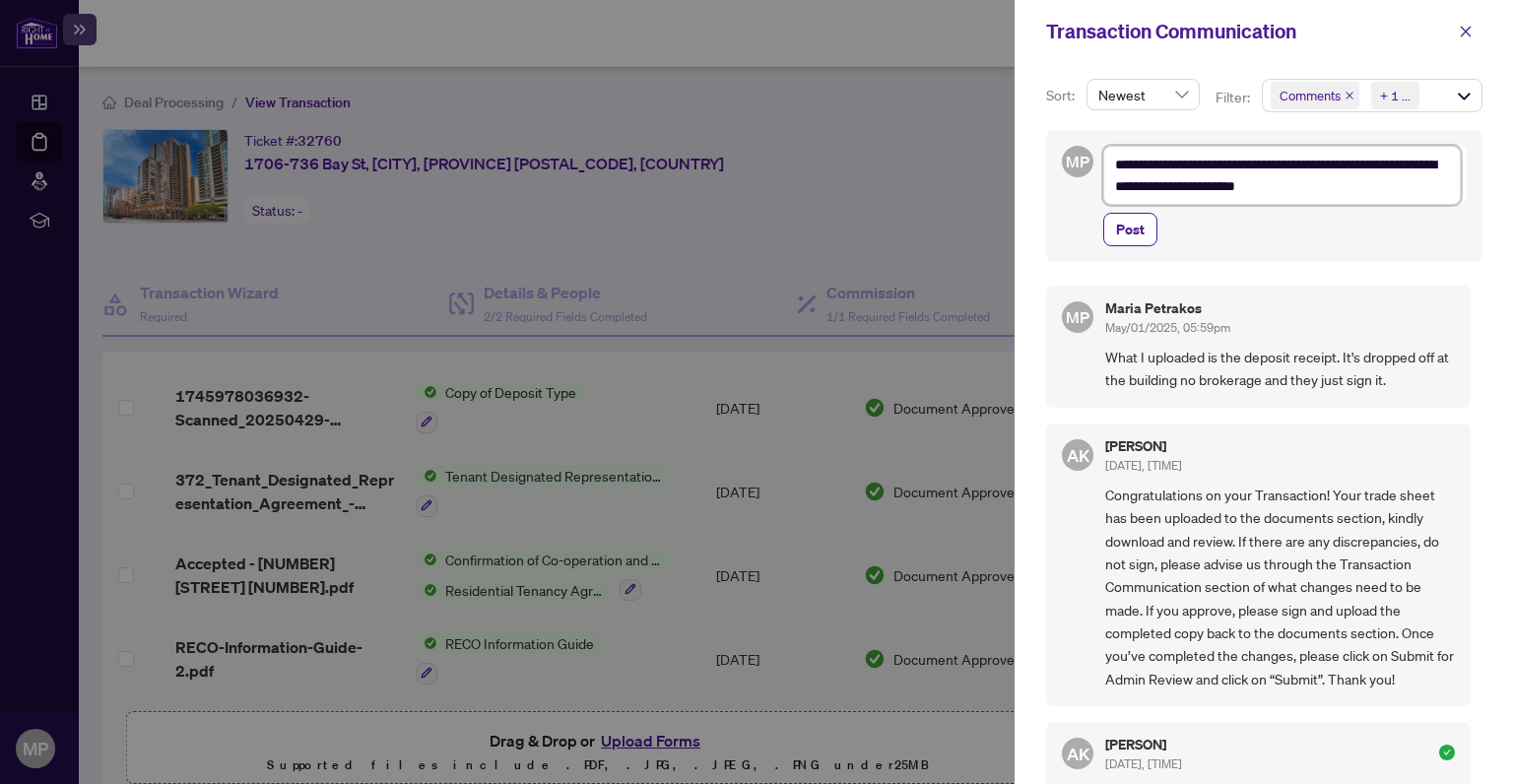 type on "**********" 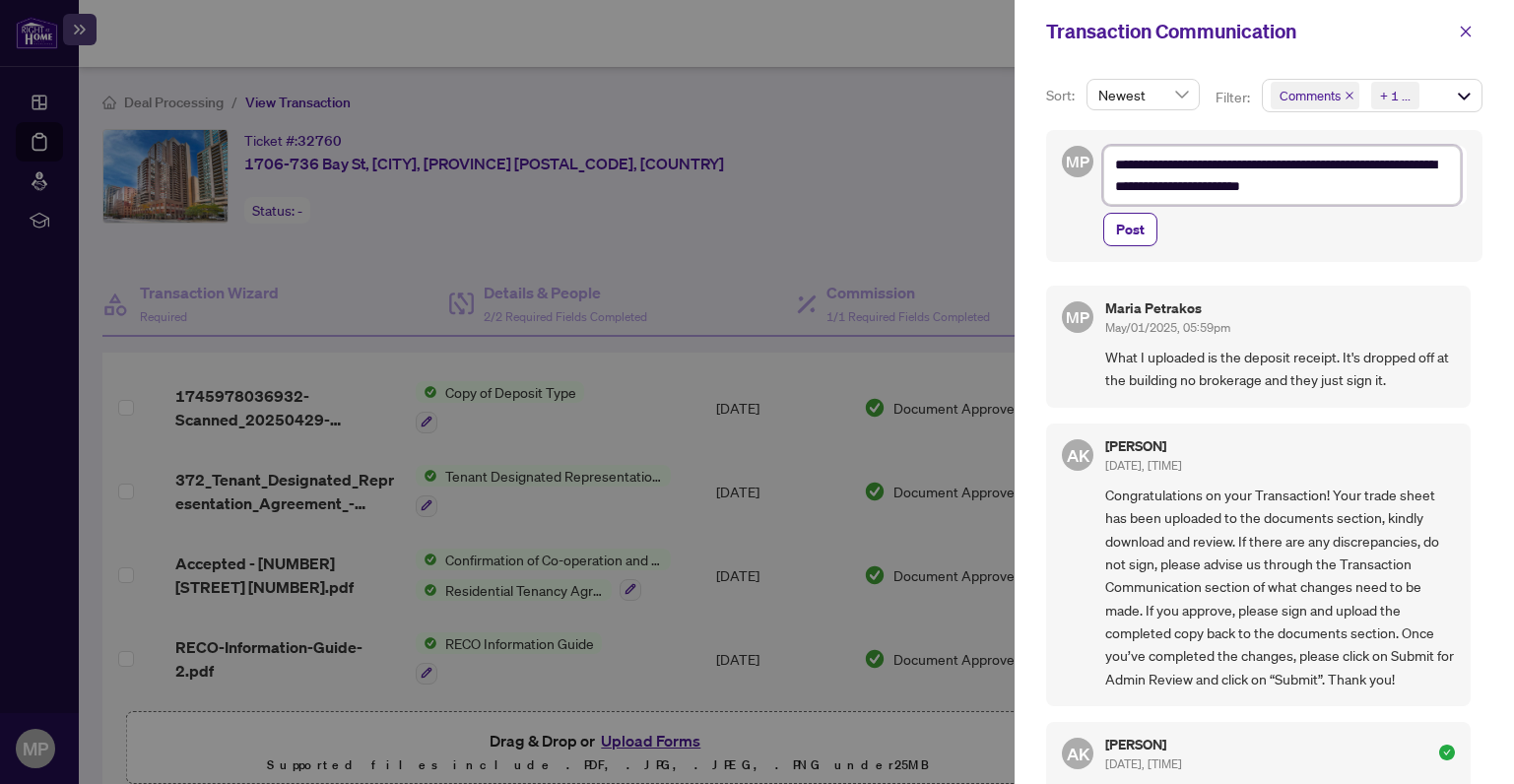 type on "**********" 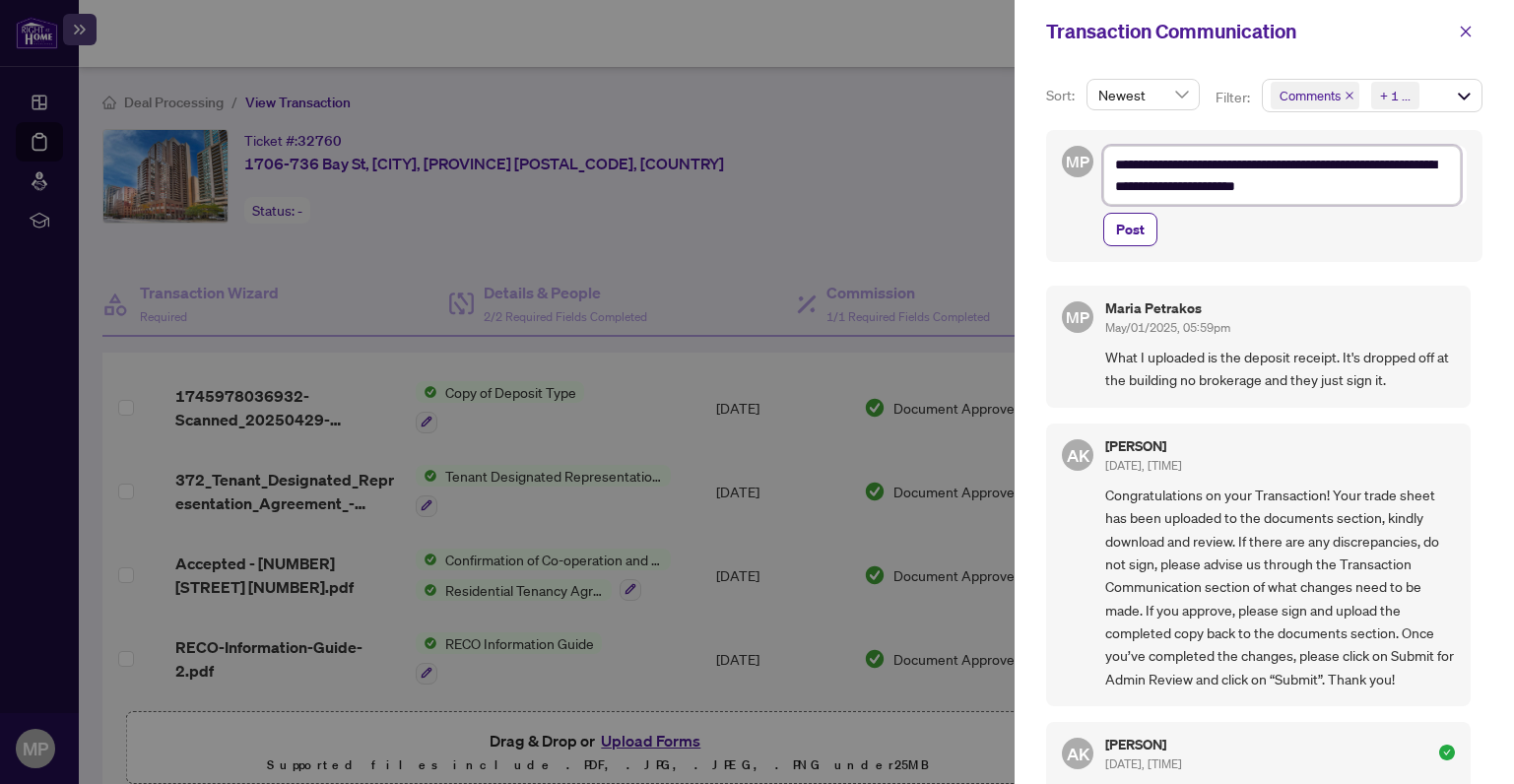 type on "**********" 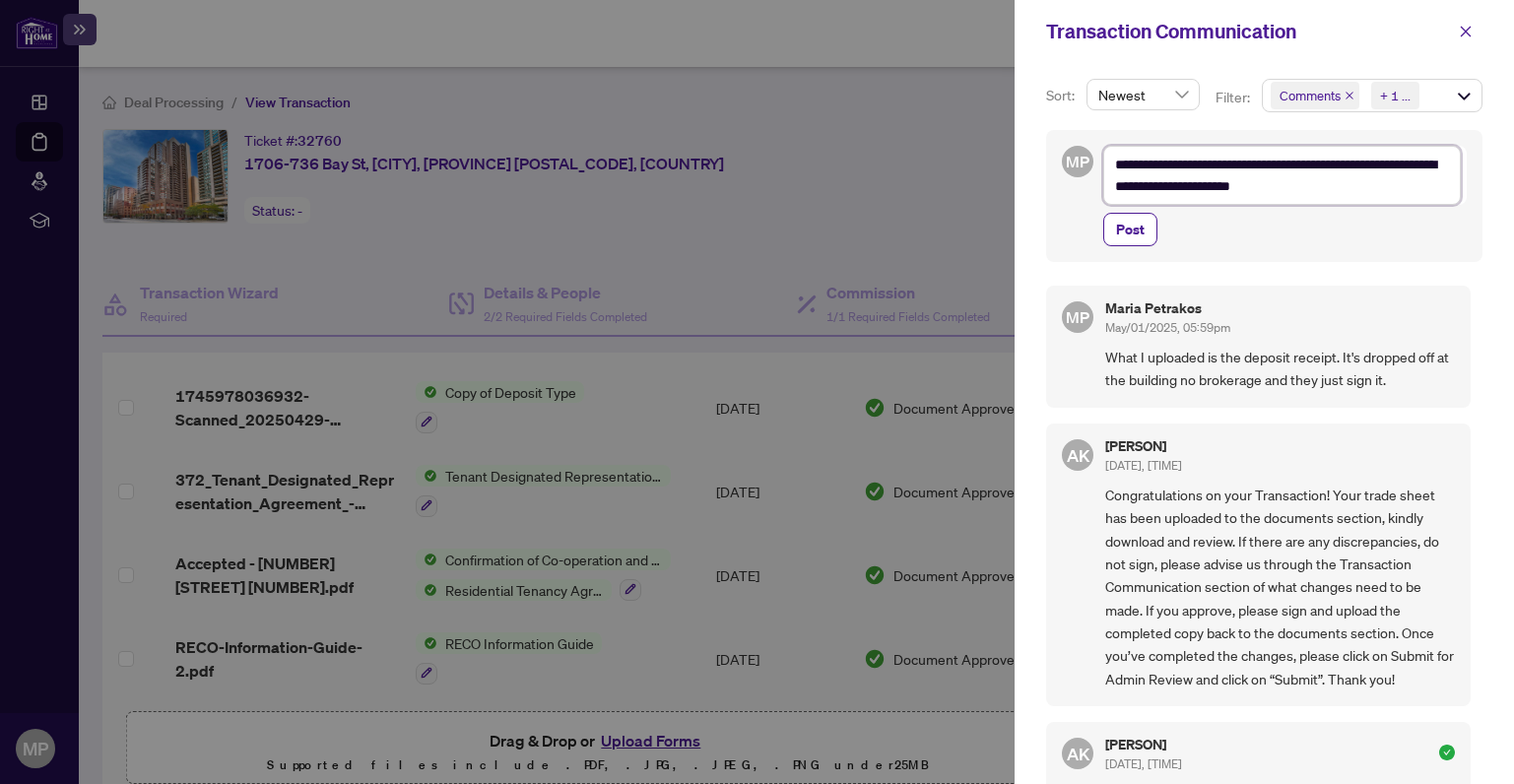 type on "**********" 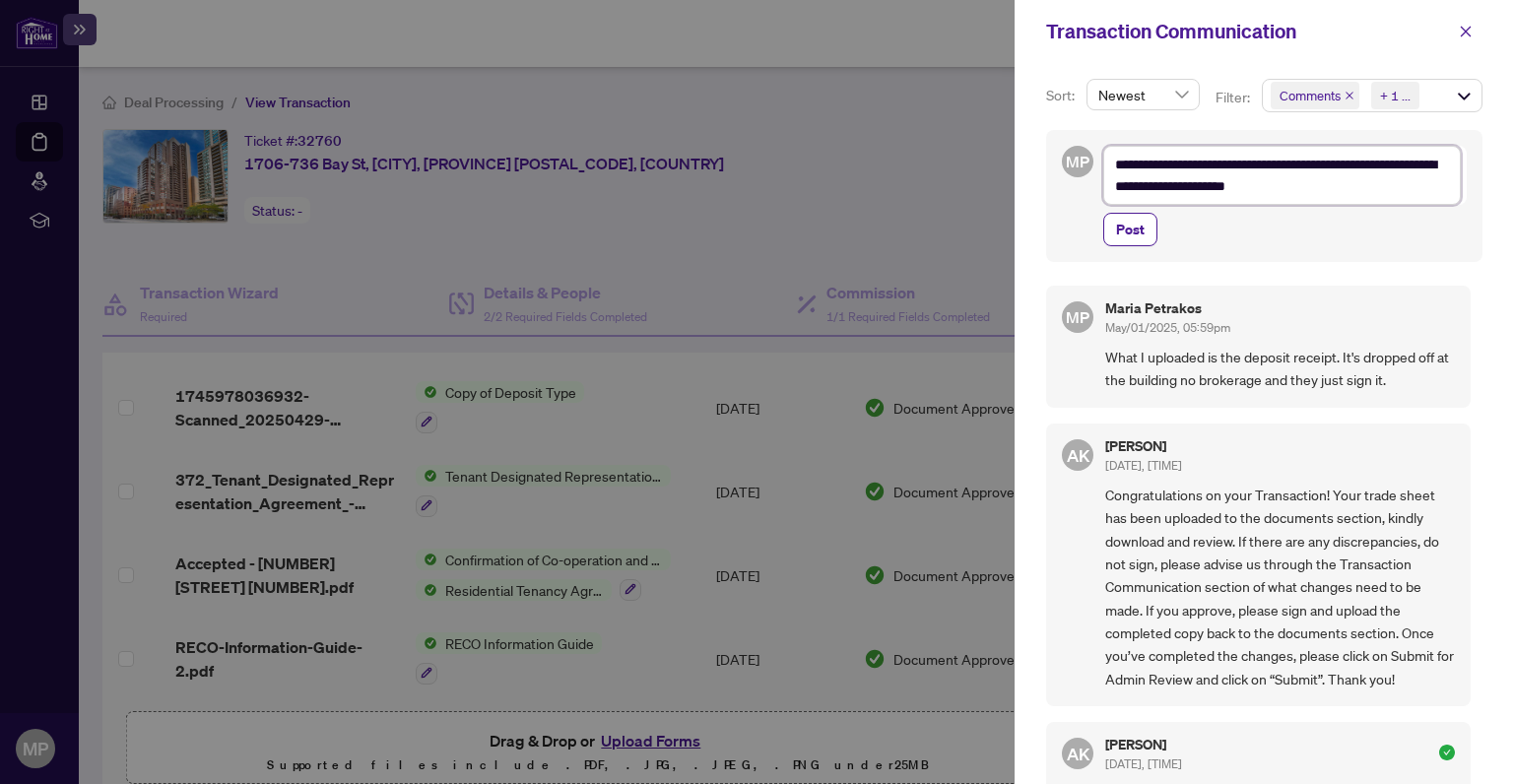 type 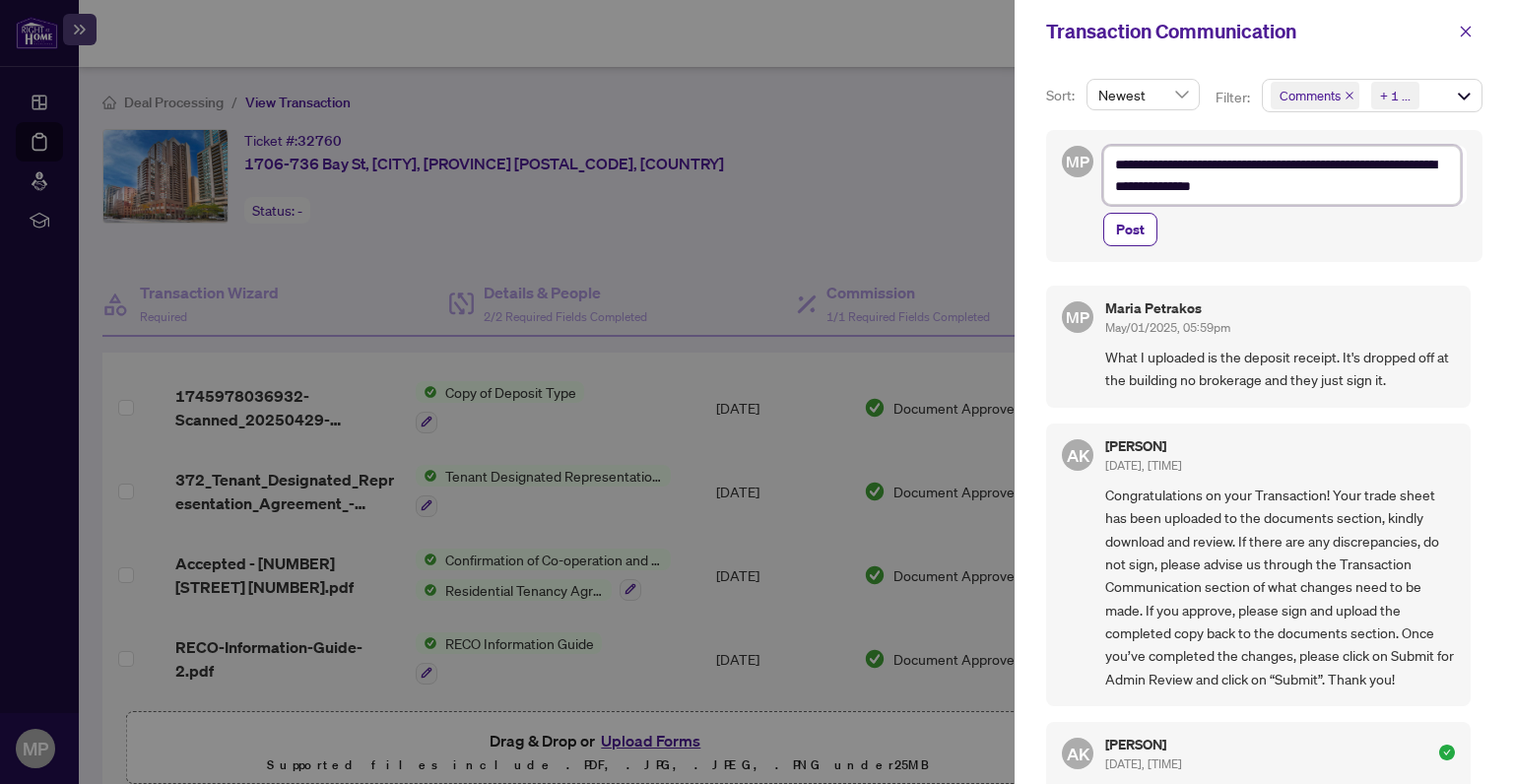 click on "**********" at bounding box center [1282, 175] 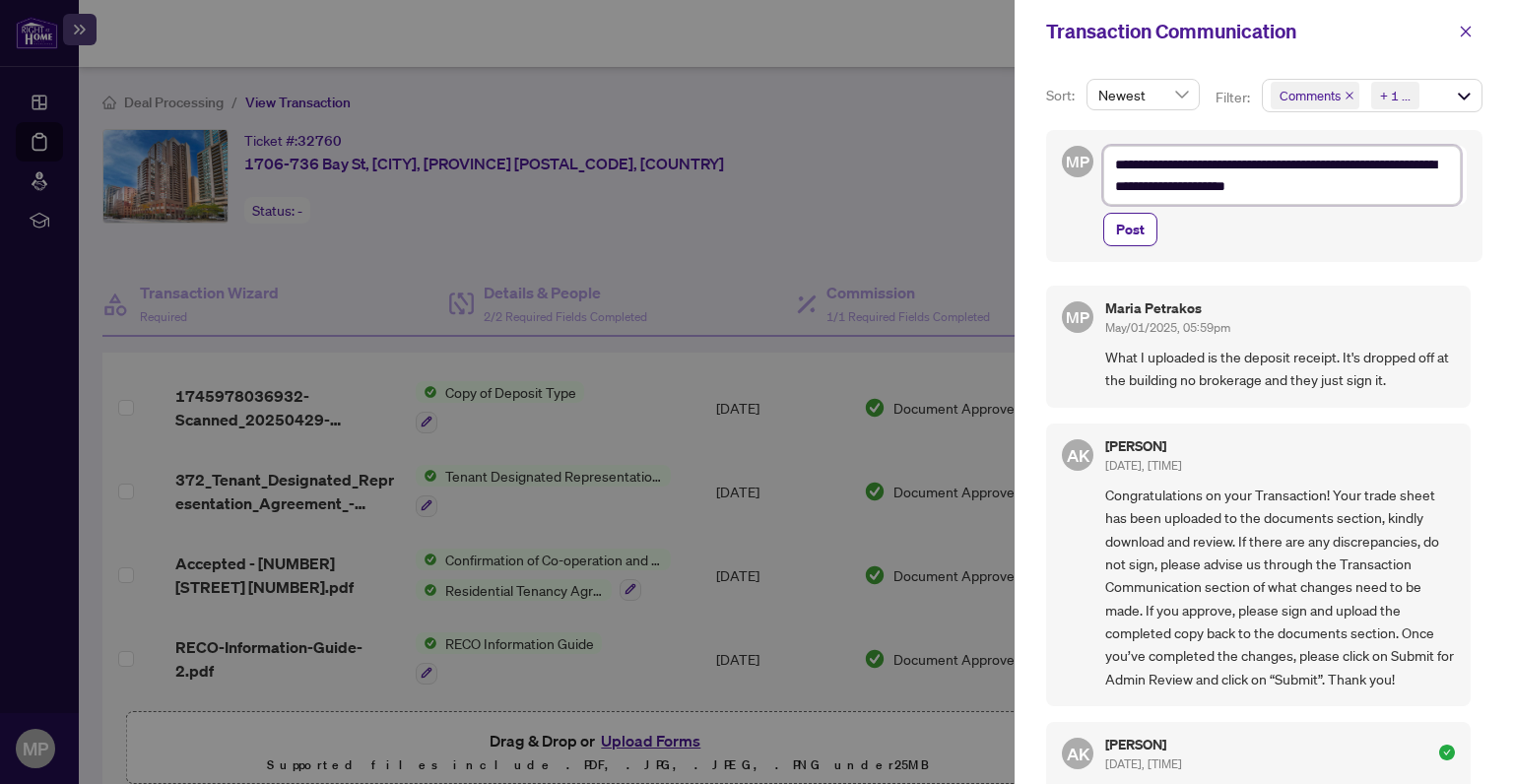 click on "**********" at bounding box center (1282, 175) 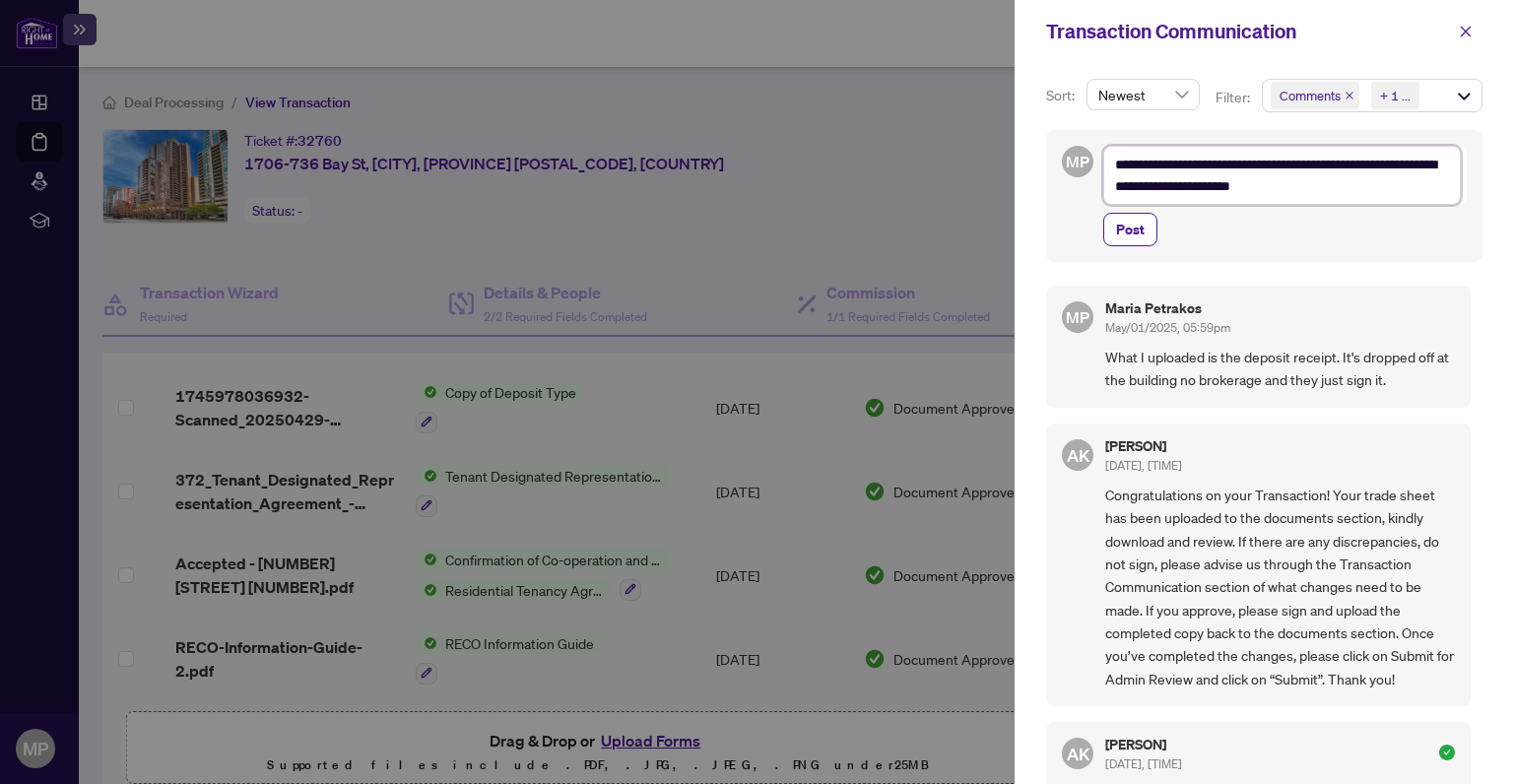 drag, startPoint x: 1118, startPoint y: 164, endPoint x: 1393, endPoint y: 187, distance: 275.9601 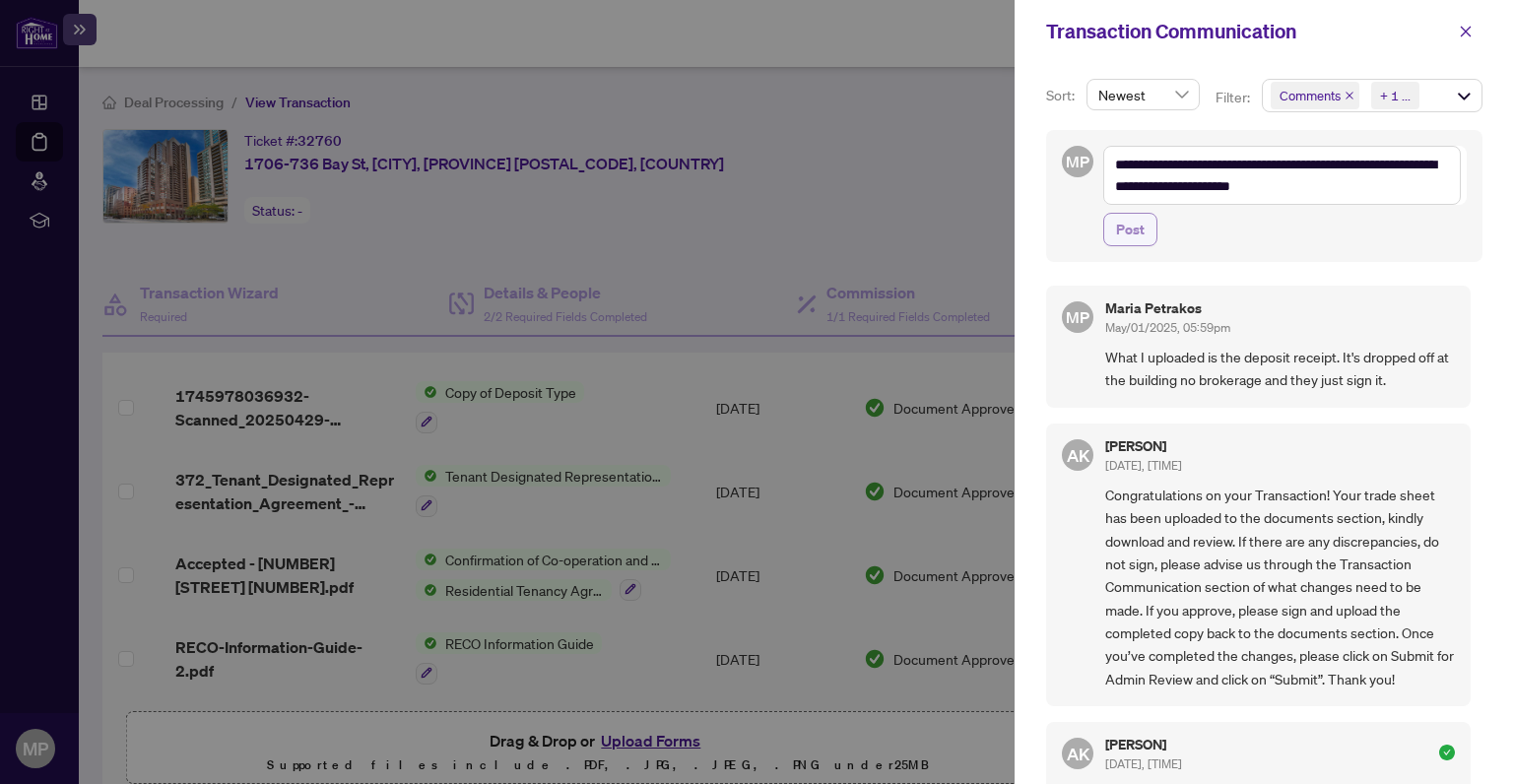 click on "Post" at bounding box center (1130, 229) 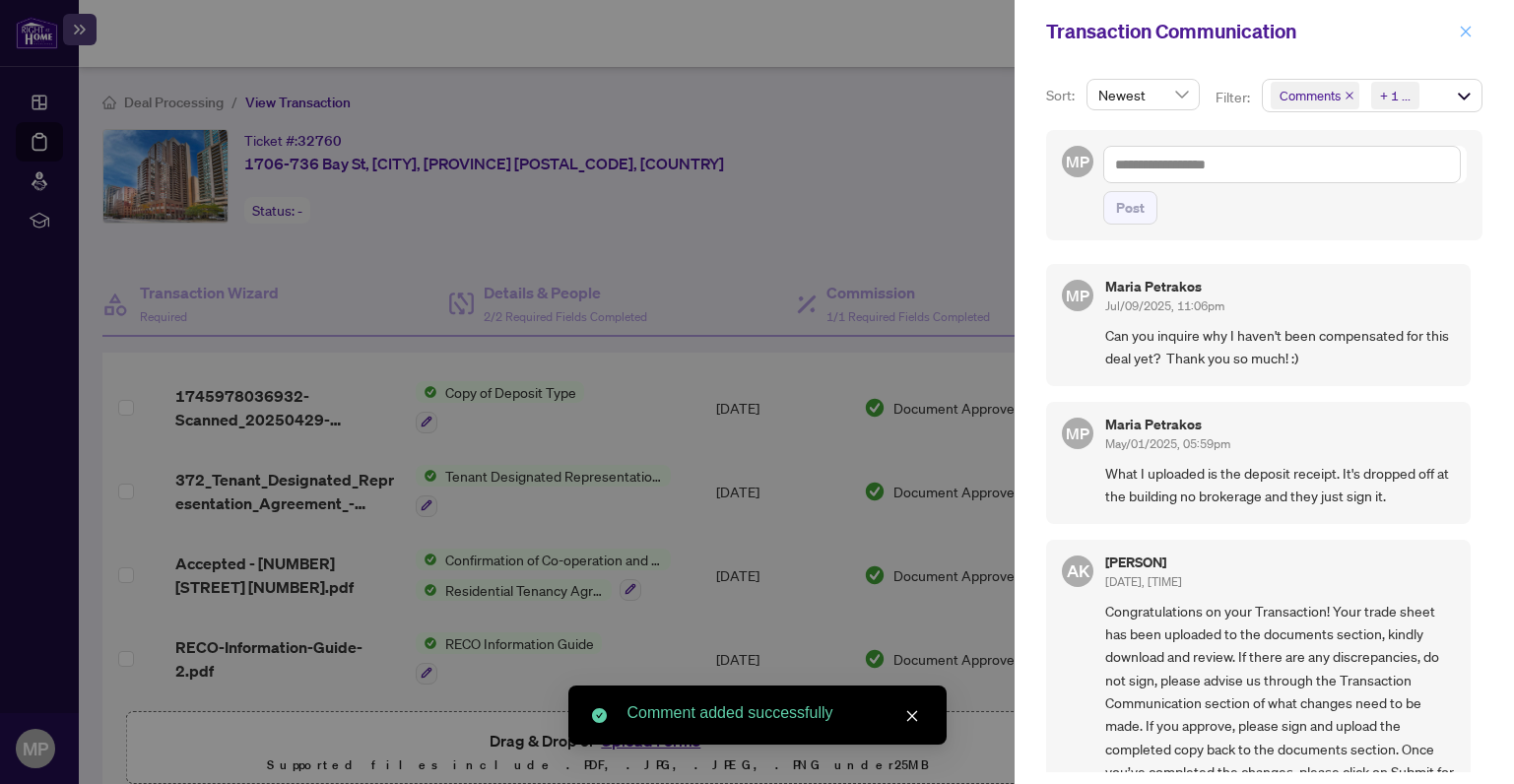 click 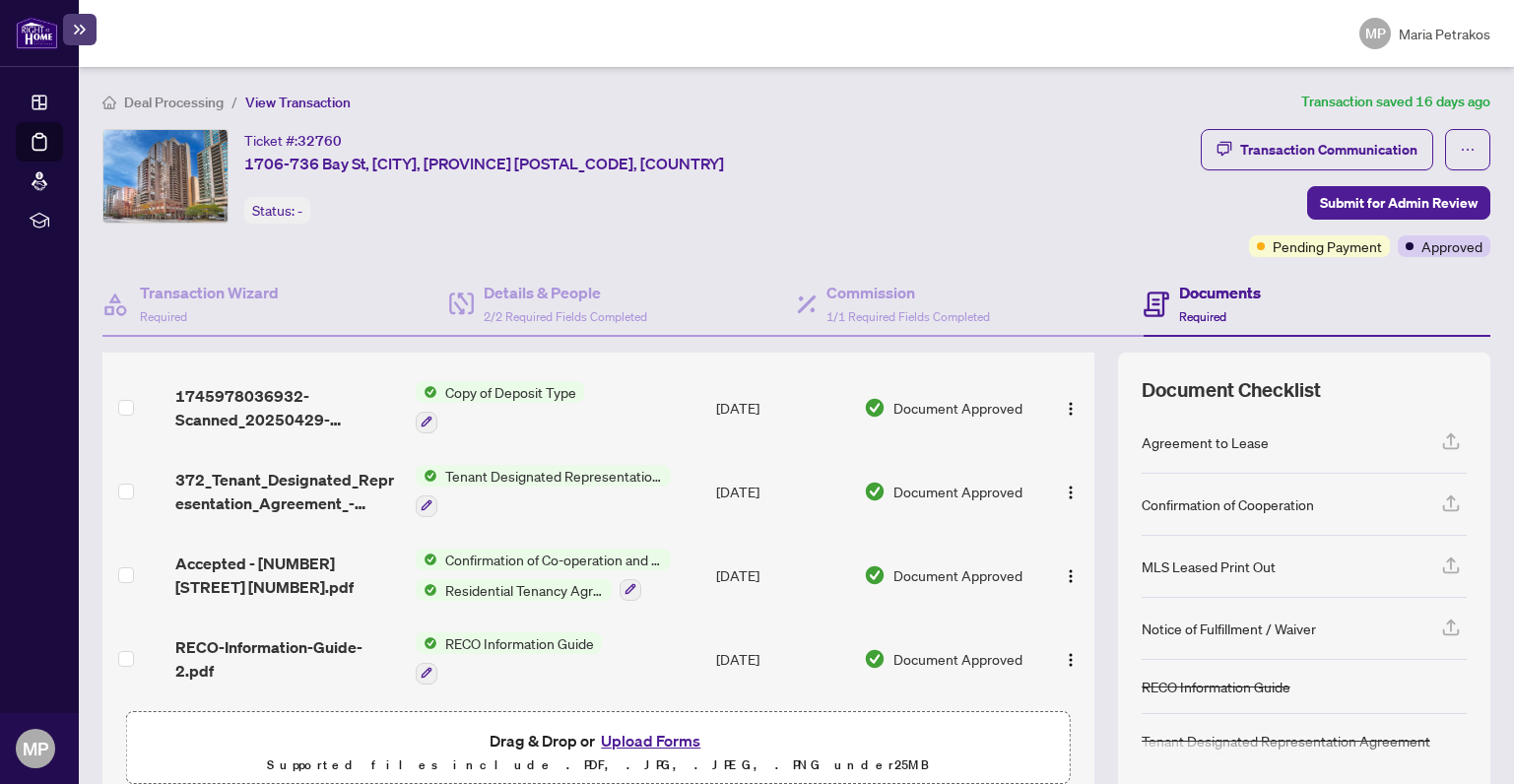 click on "Deal Processing" at bounding box center (173, 102) 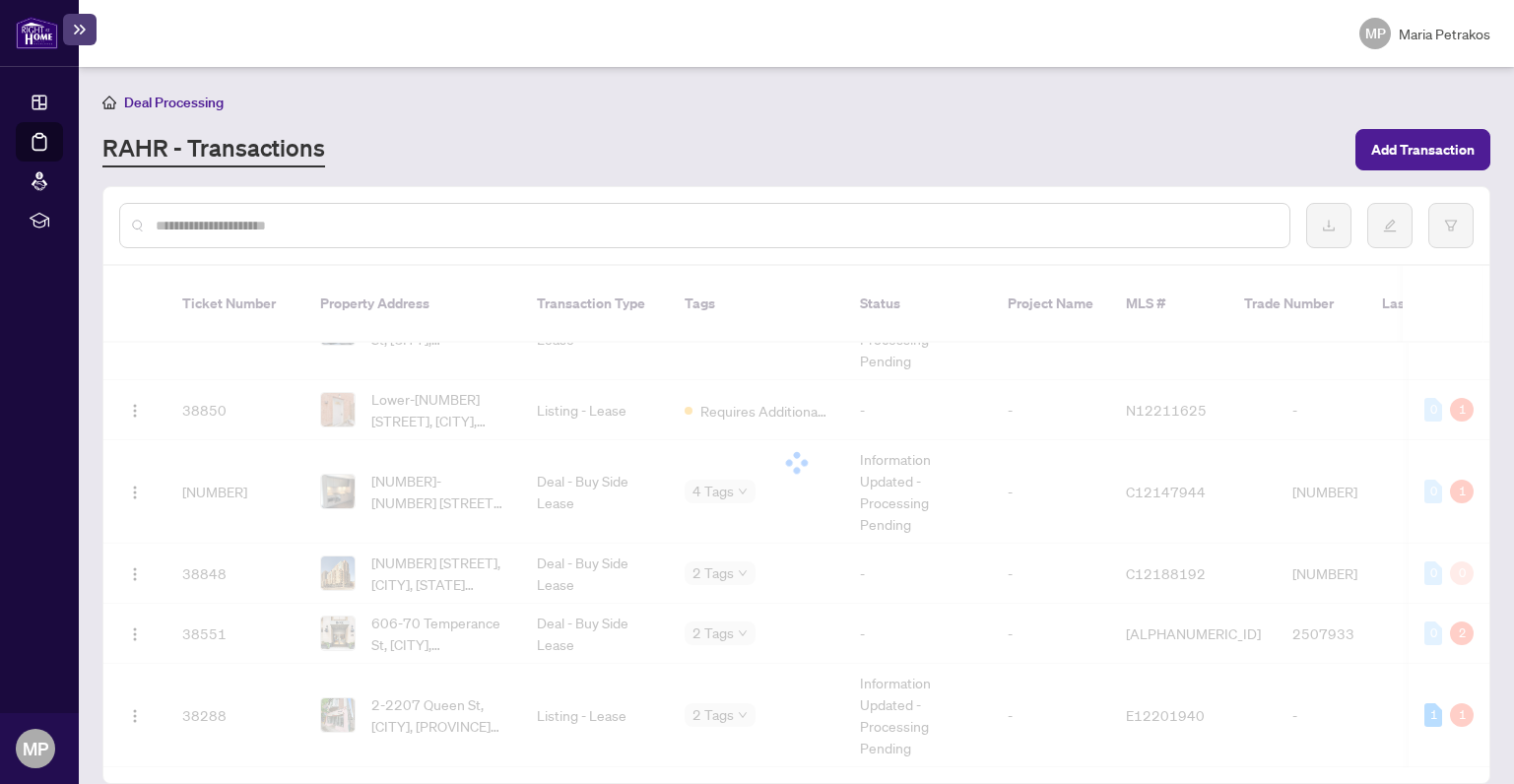 scroll, scrollTop: 1281, scrollLeft: 0, axis: vertical 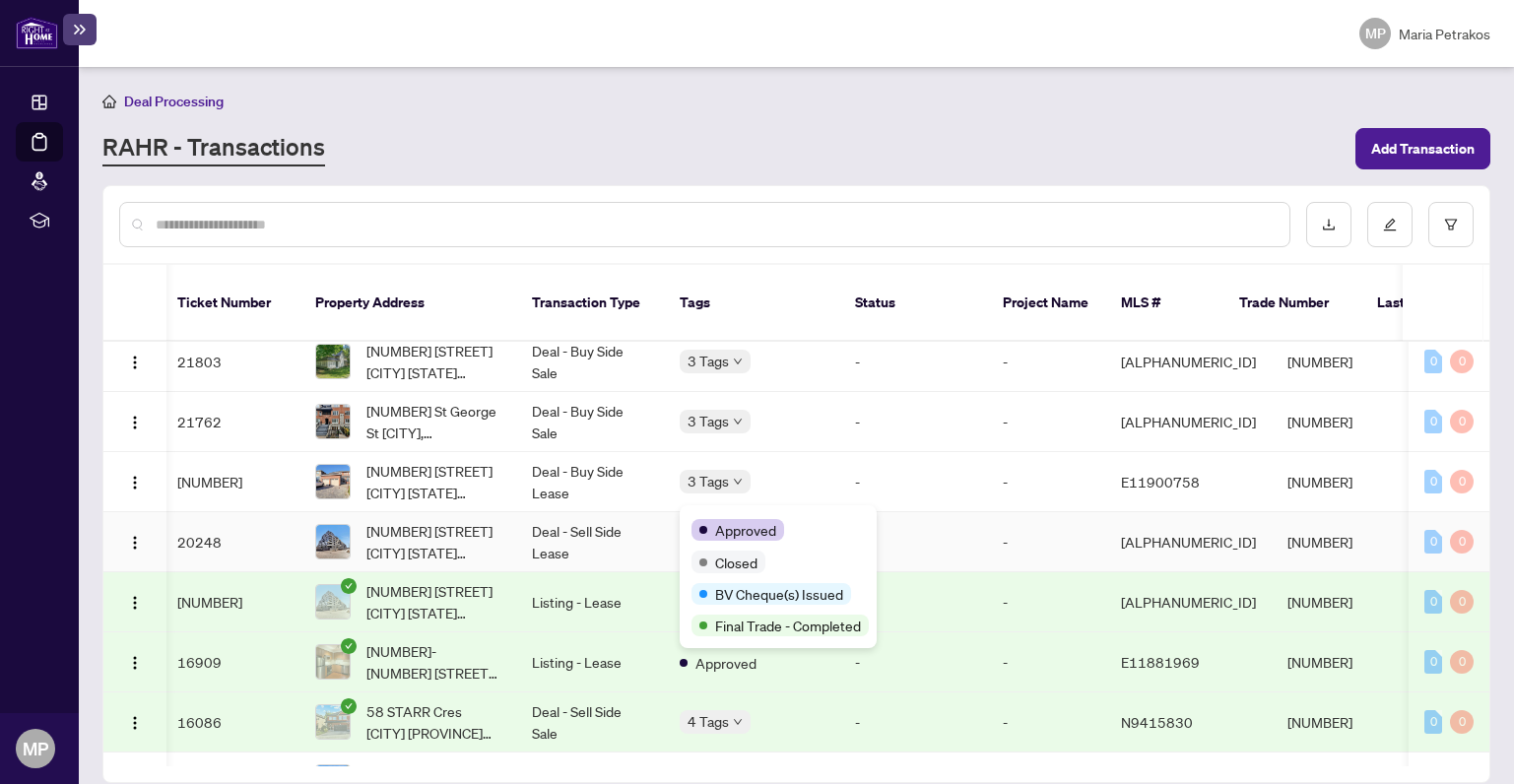 click on "Approved" at bounding box center (778, 529) 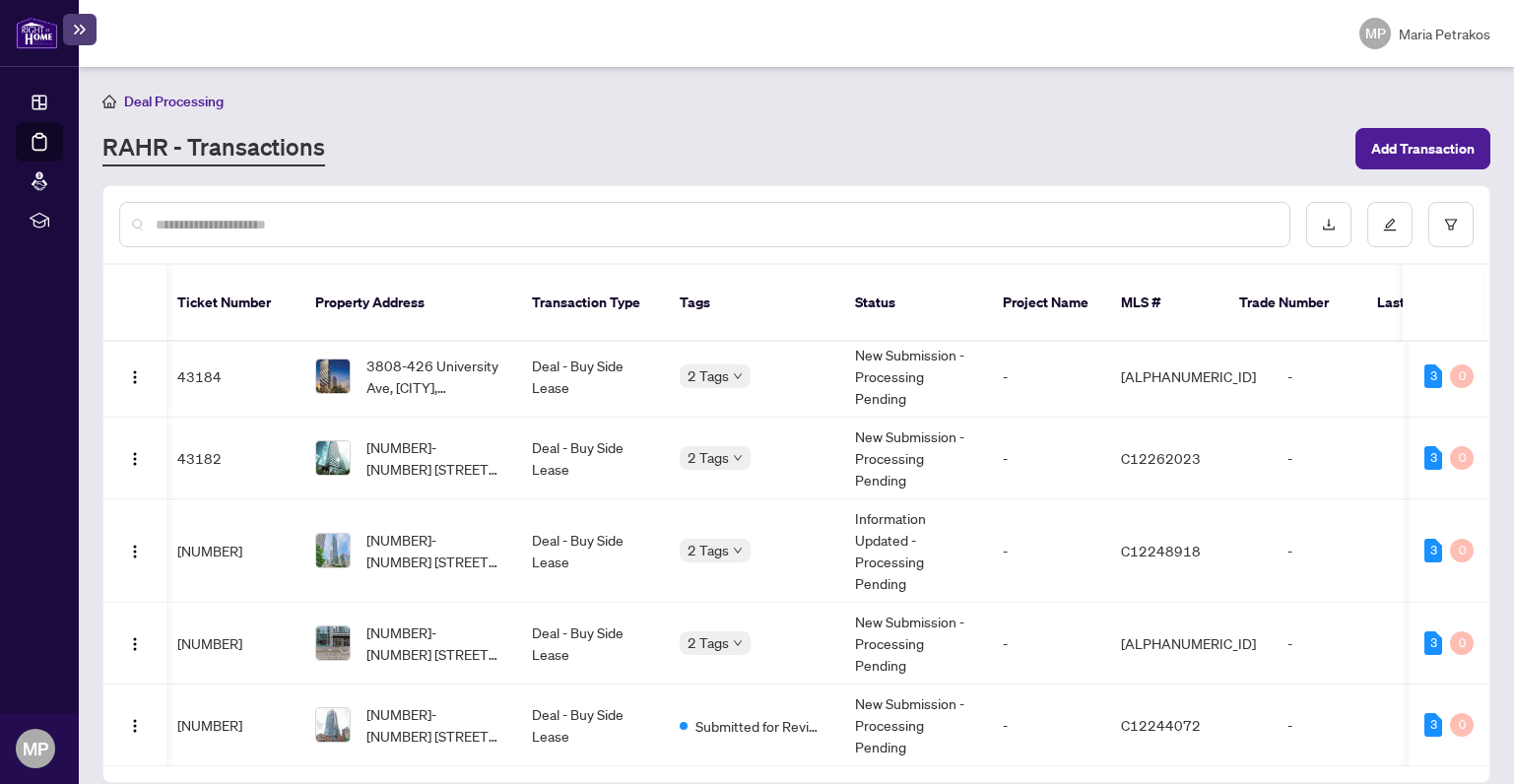 scroll, scrollTop: 0, scrollLeft: 5, axis: horizontal 